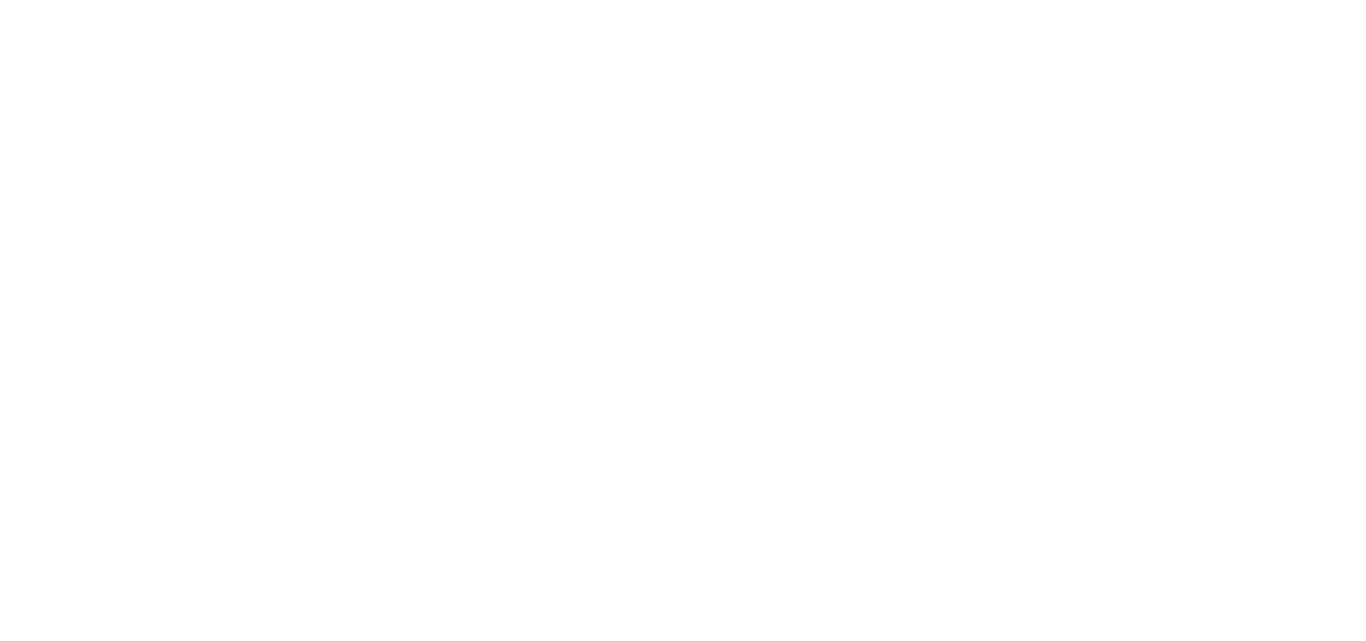 scroll, scrollTop: 0, scrollLeft: 0, axis: both 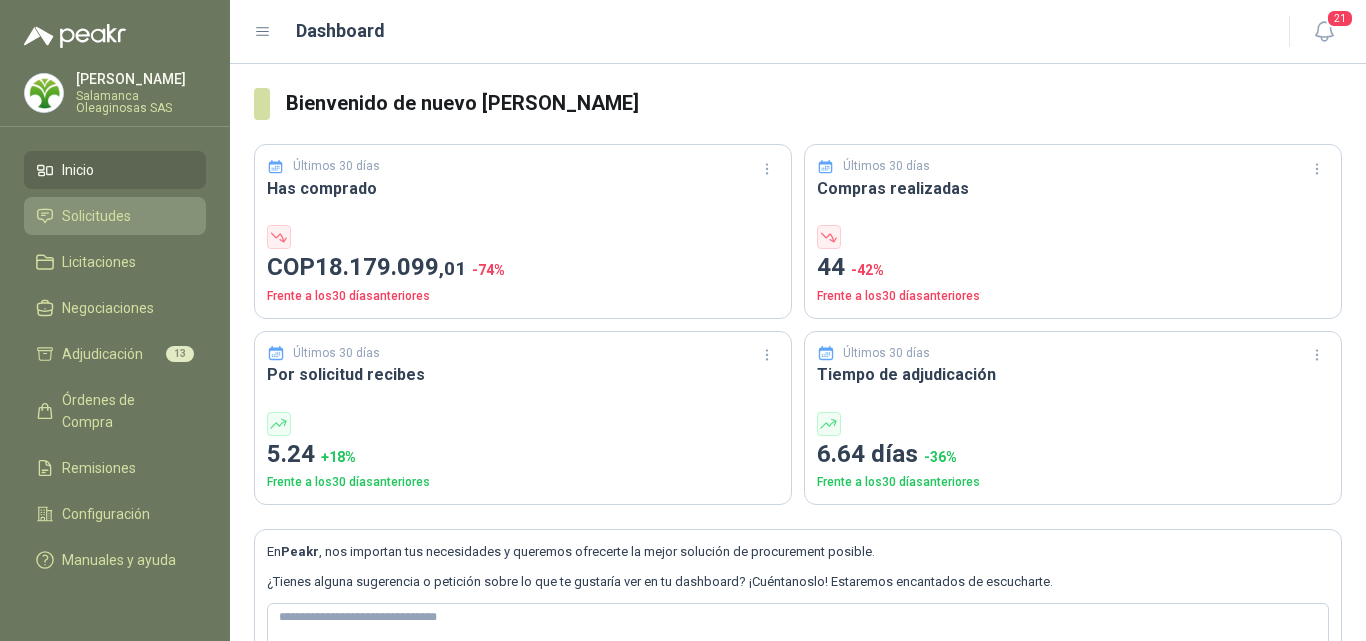 click on "Solicitudes" at bounding box center (96, 216) 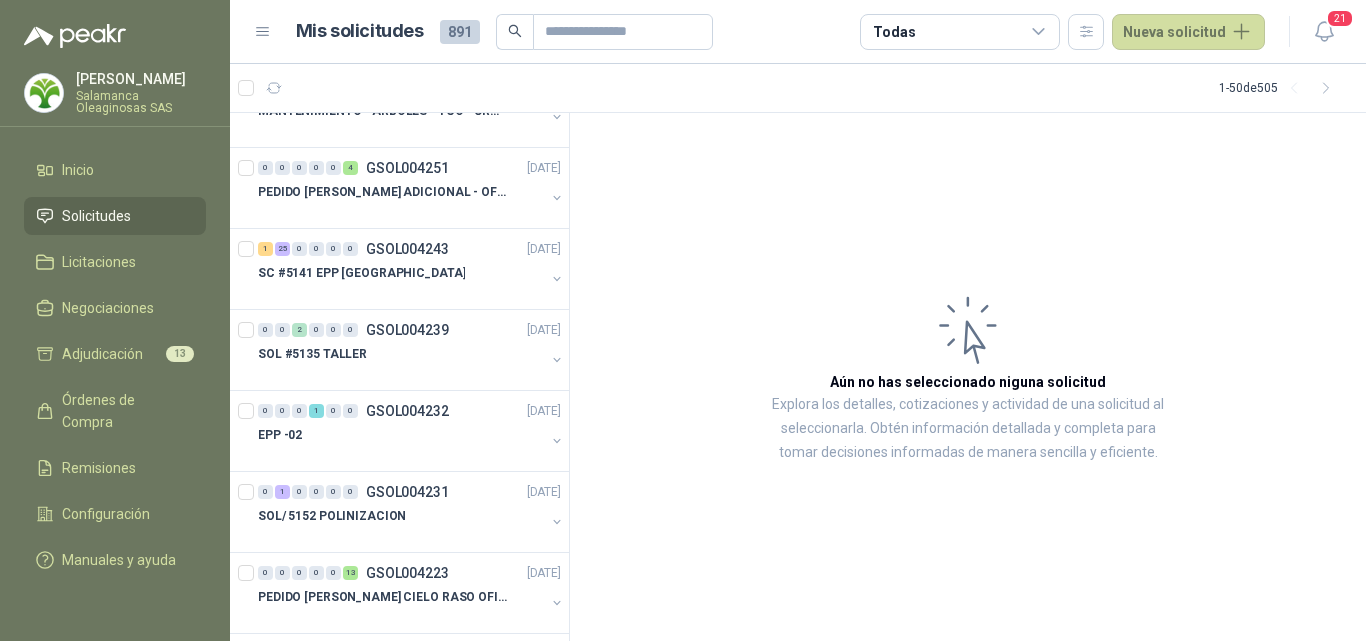 scroll, scrollTop: 400, scrollLeft: 0, axis: vertical 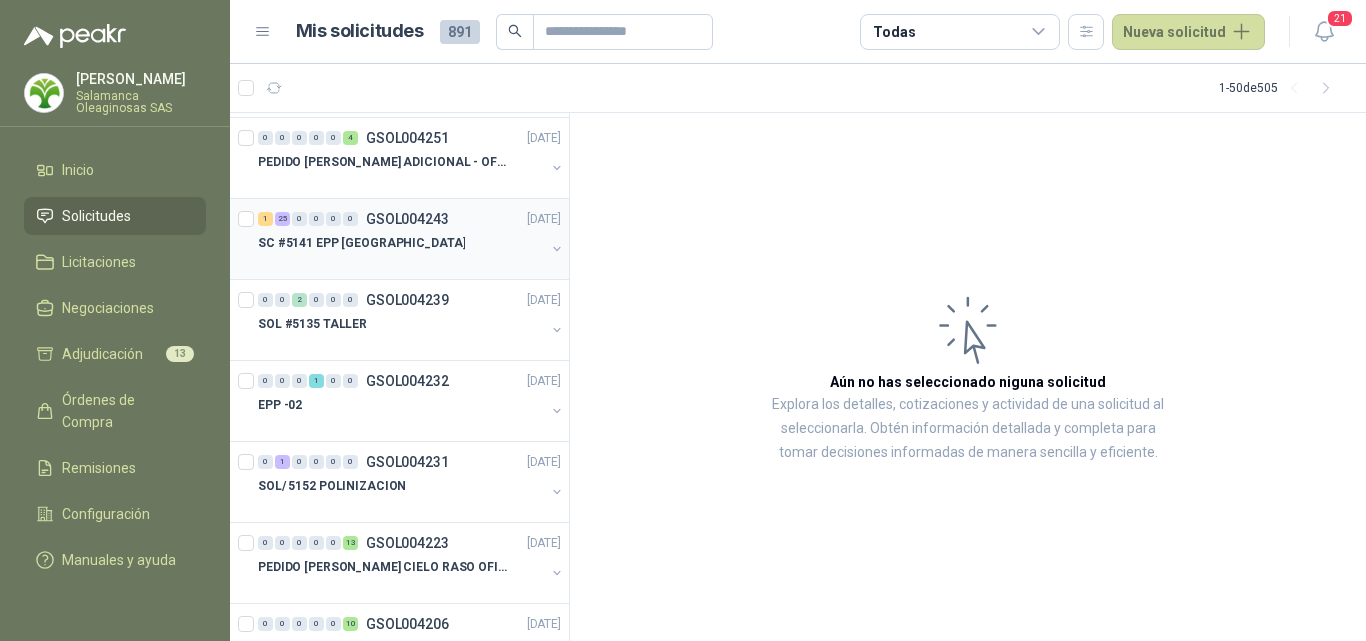 click on "1   25   0   0   0   0   GSOL004243 [DATE]   SC #5141 EPP [GEOGRAPHIC_DATA]" at bounding box center (399, 239) 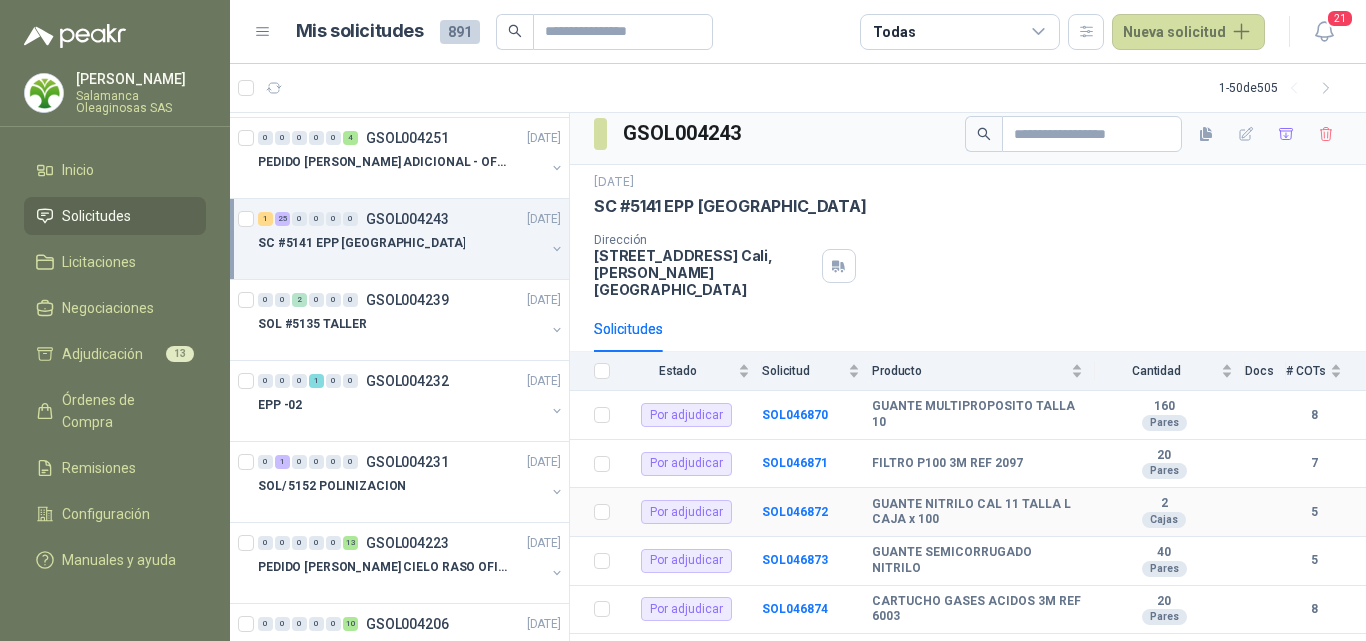 scroll, scrollTop: 0, scrollLeft: 0, axis: both 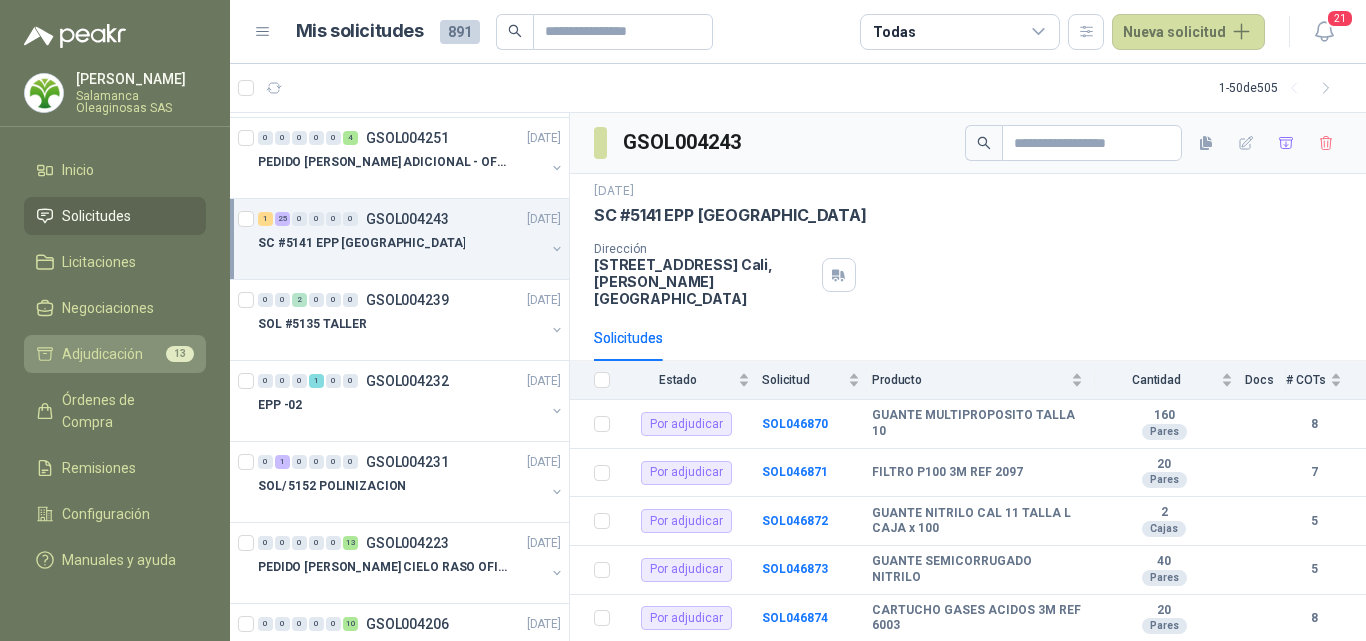 click on "Adjudicación" at bounding box center (102, 354) 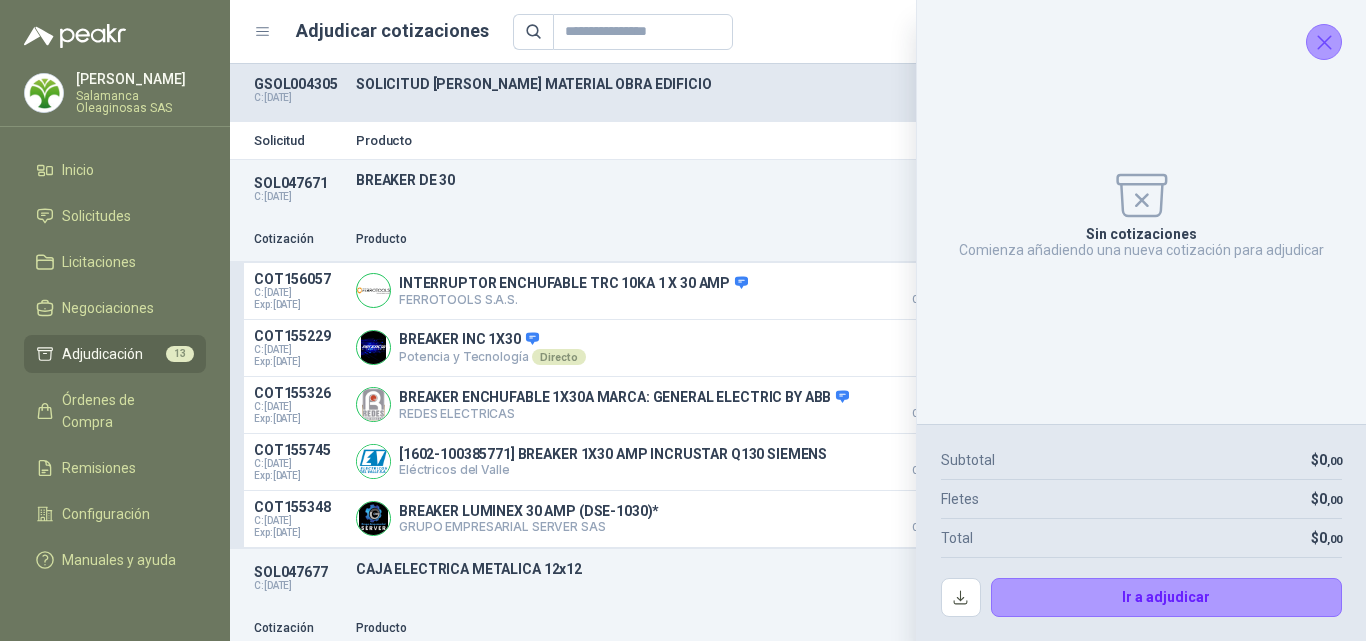 click on "Adjudicación" at bounding box center [102, 354] 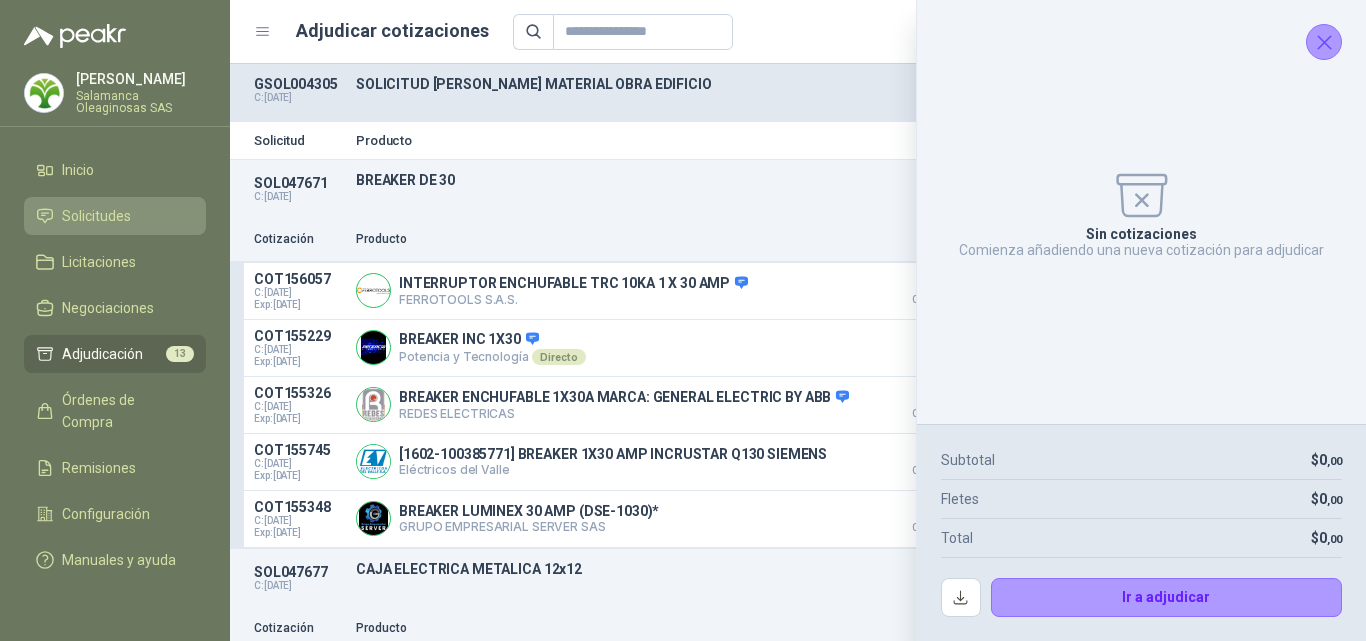 click on "Solicitudes" at bounding box center [96, 216] 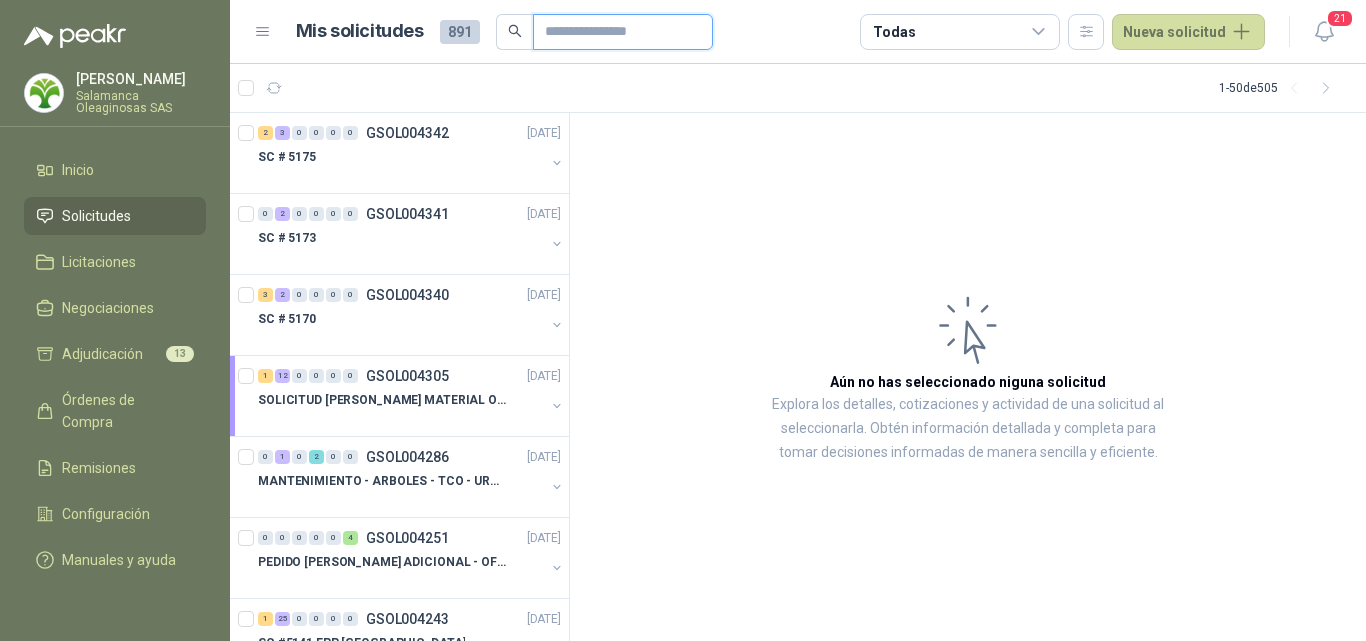 click at bounding box center (615, 32) 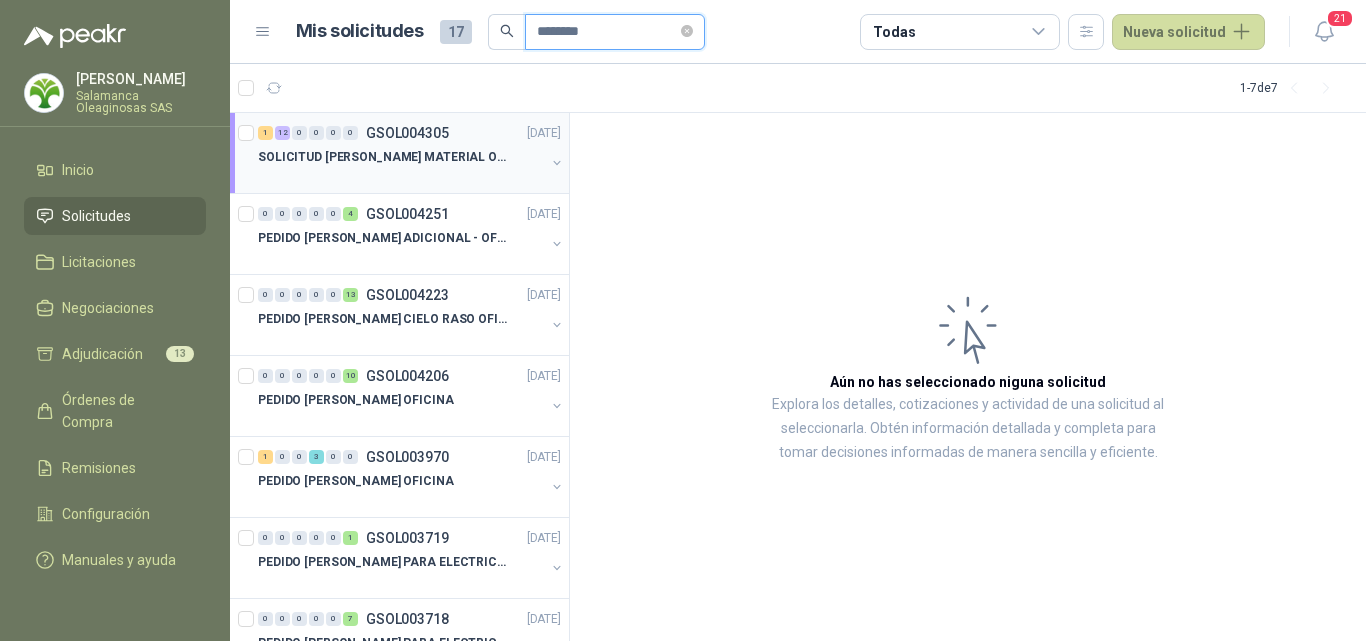 type on "********" 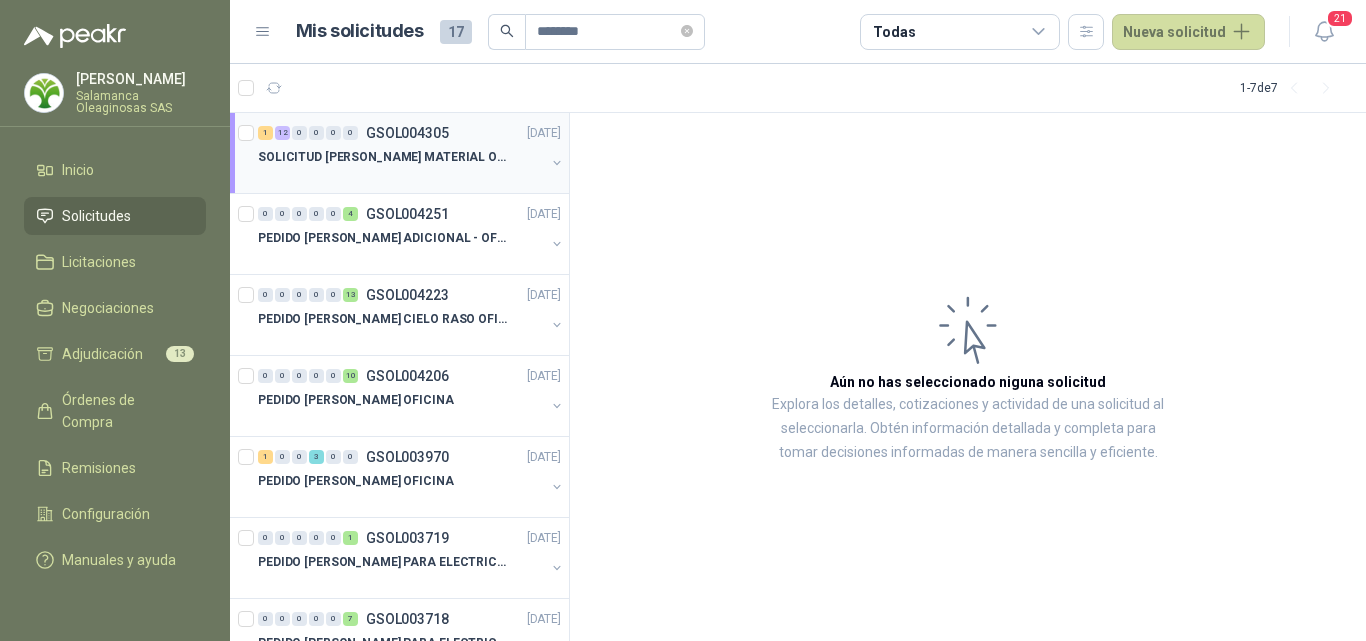 click on "1   12   0   0   0   0   GSOL004305 [DATE]" at bounding box center [411, 133] 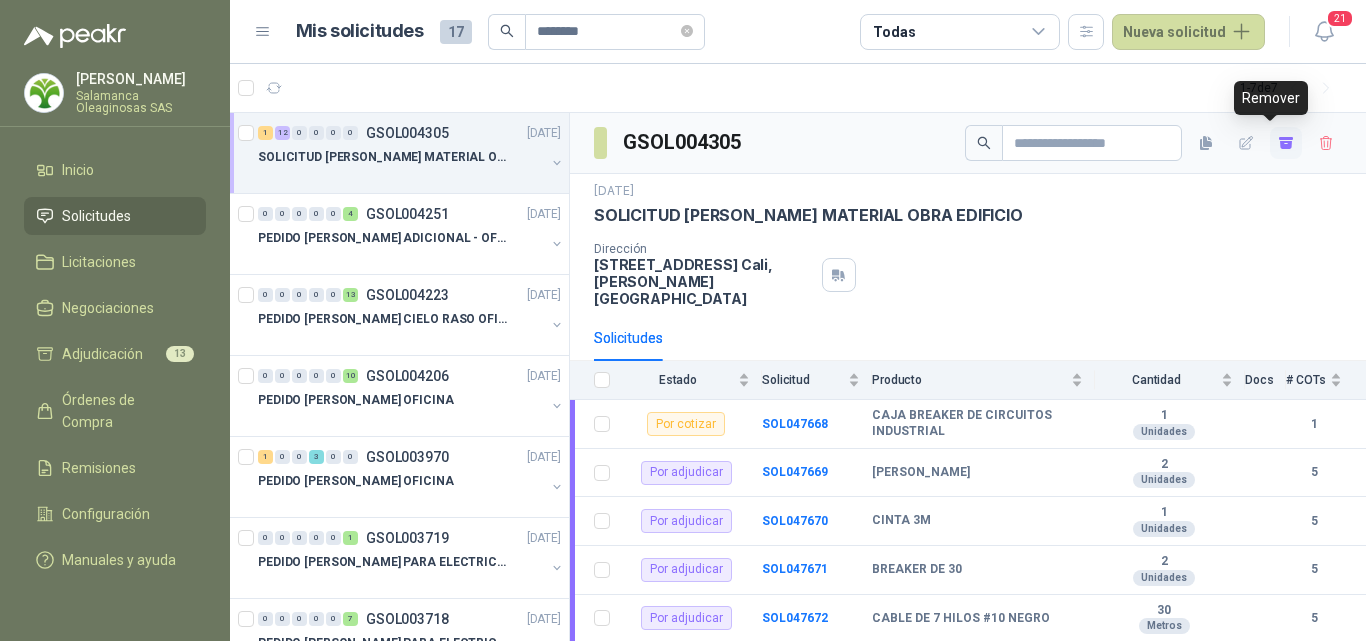 click 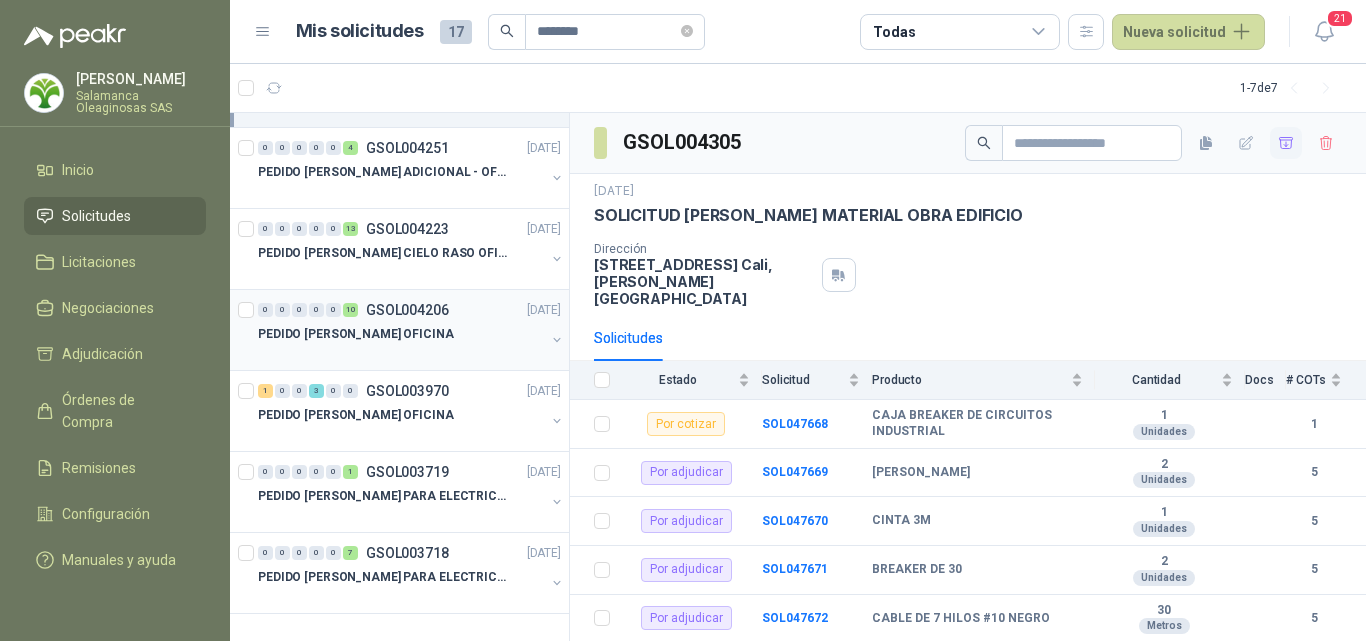 scroll, scrollTop: 0, scrollLeft: 0, axis: both 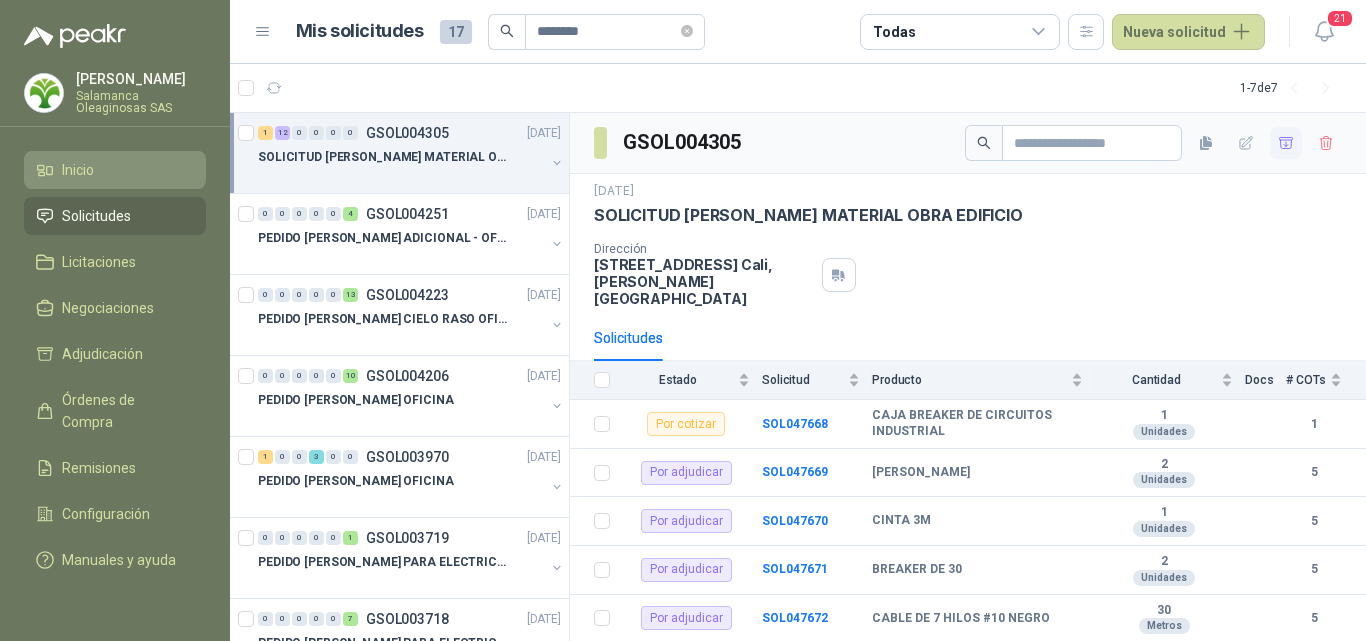 click on "Inicio" at bounding box center [78, 170] 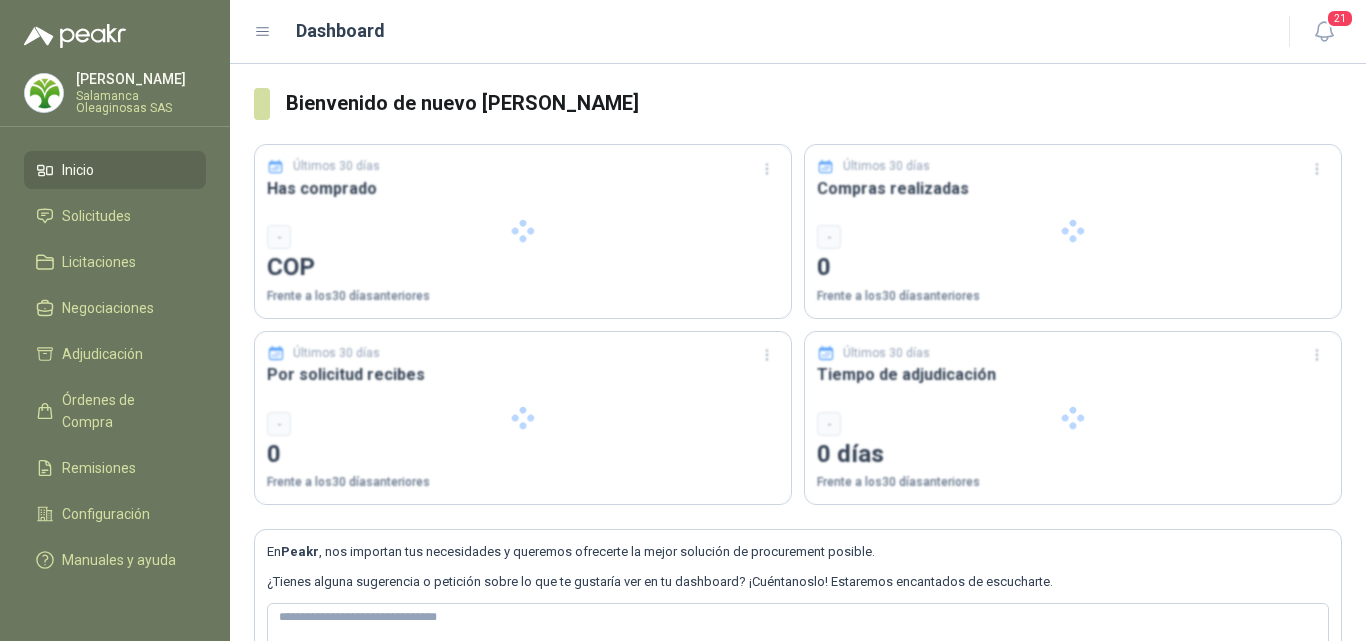 type 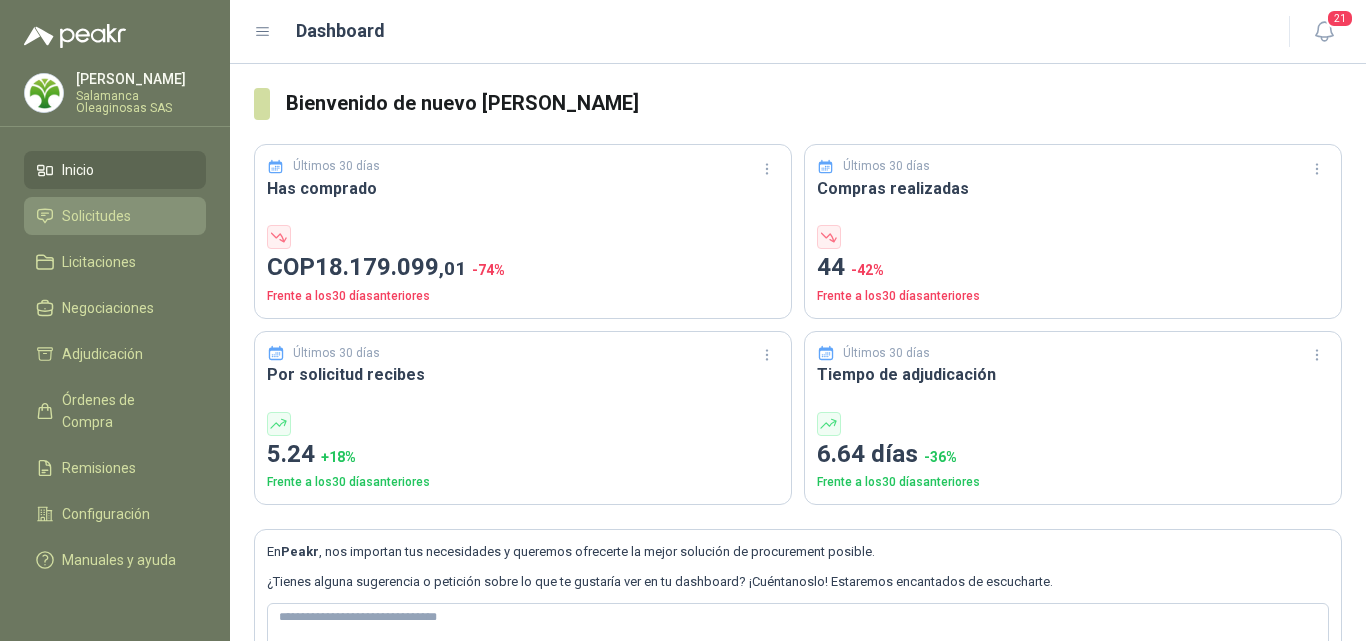 click on "Solicitudes" at bounding box center (96, 216) 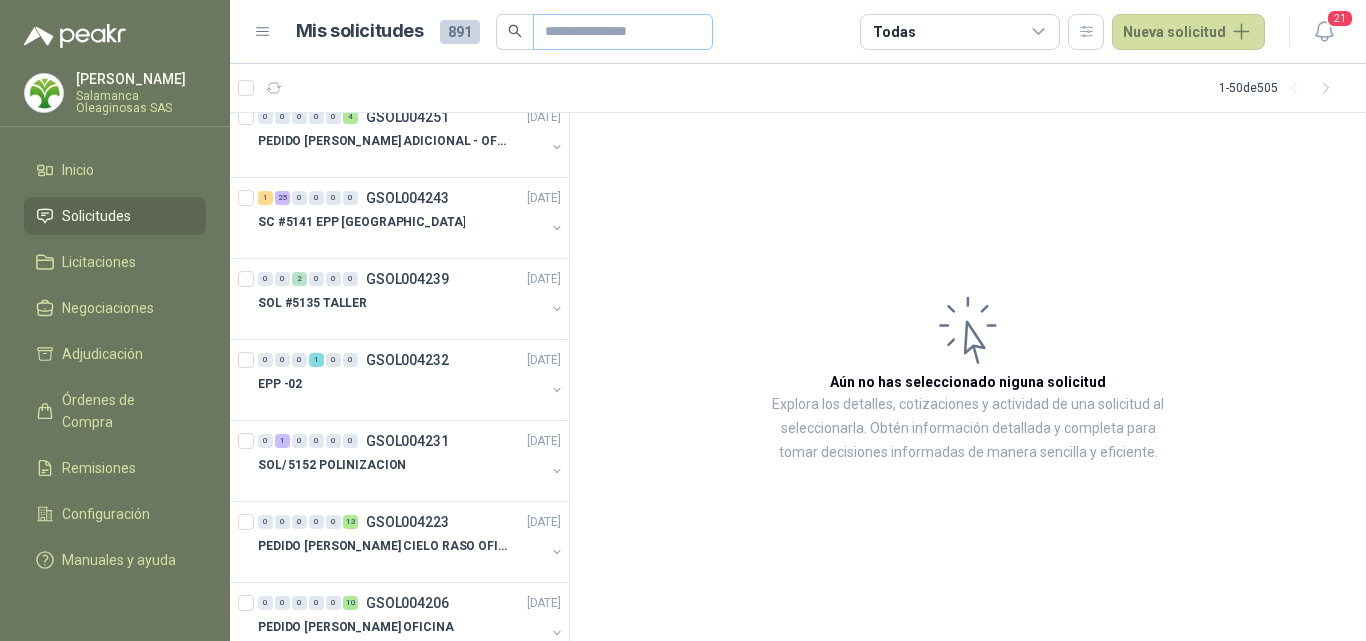 scroll, scrollTop: 200, scrollLeft: 0, axis: vertical 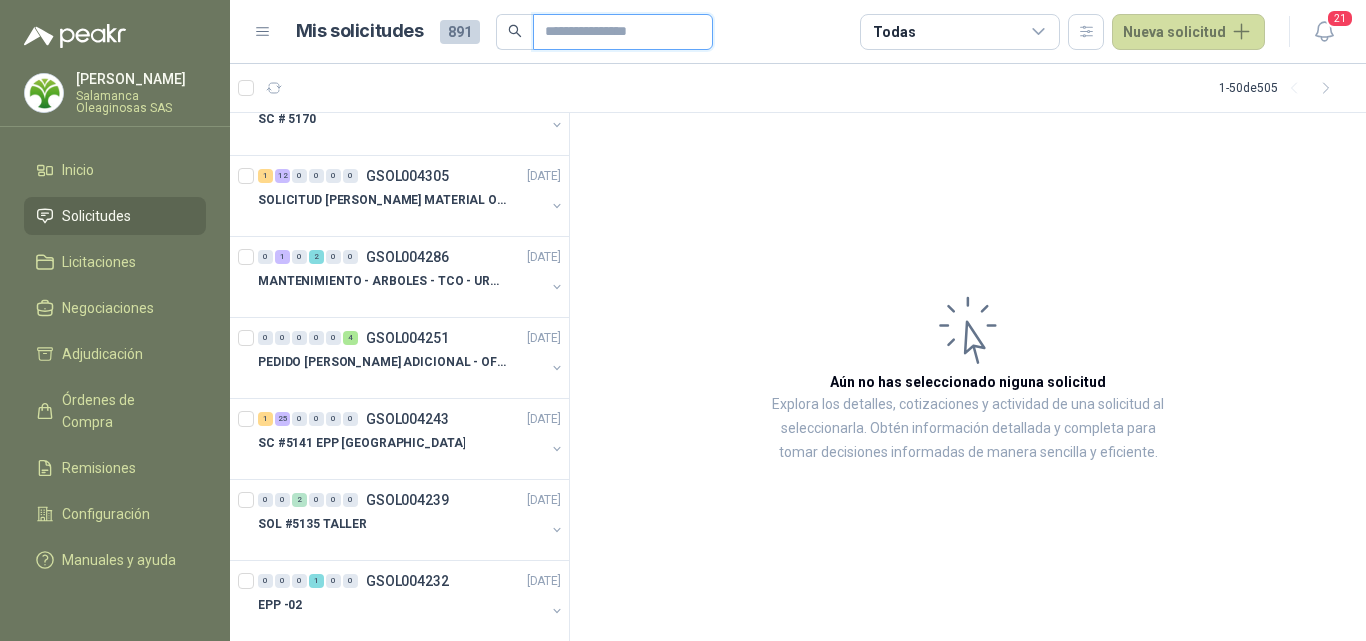 click at bounding box center [615, 32] 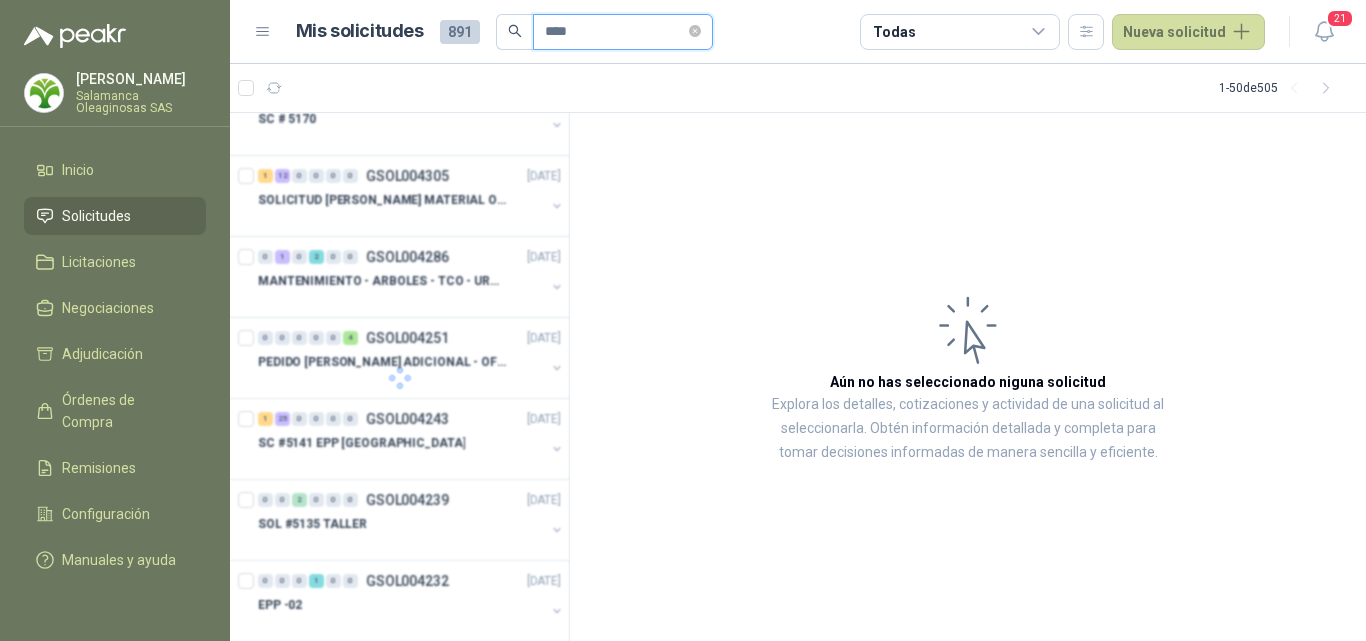 scroll, scrollTop: 0, scrollLeft: 0, axis: both 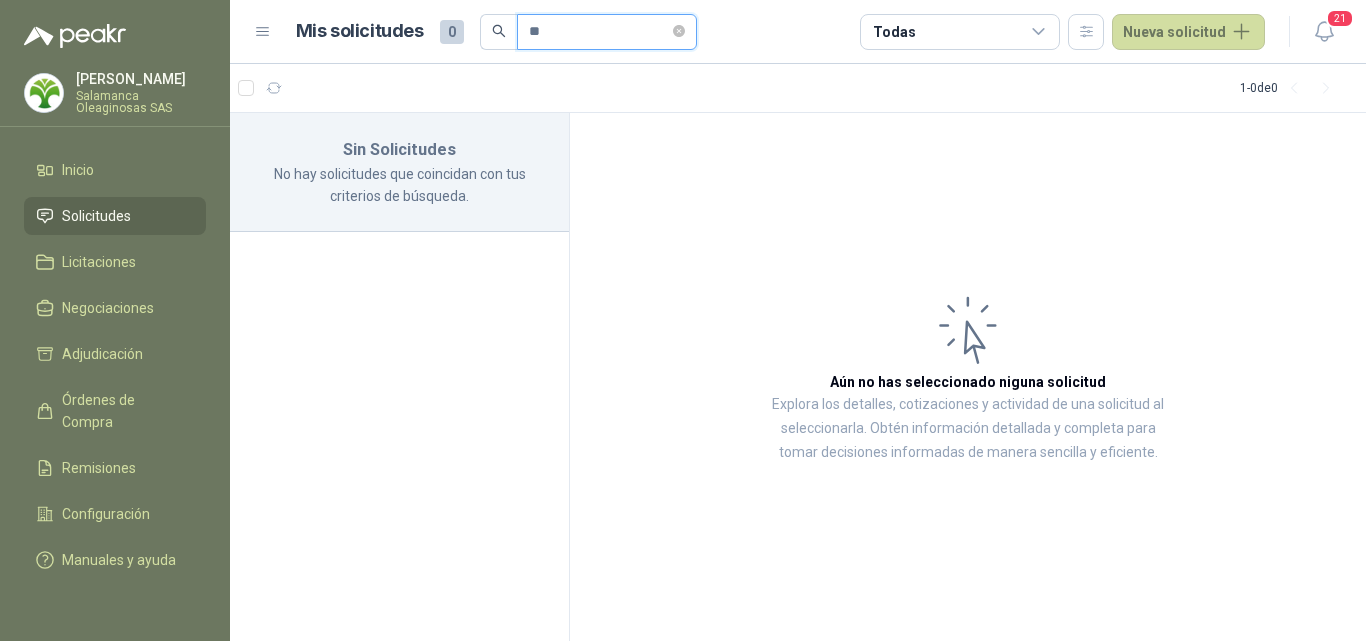type on "*" 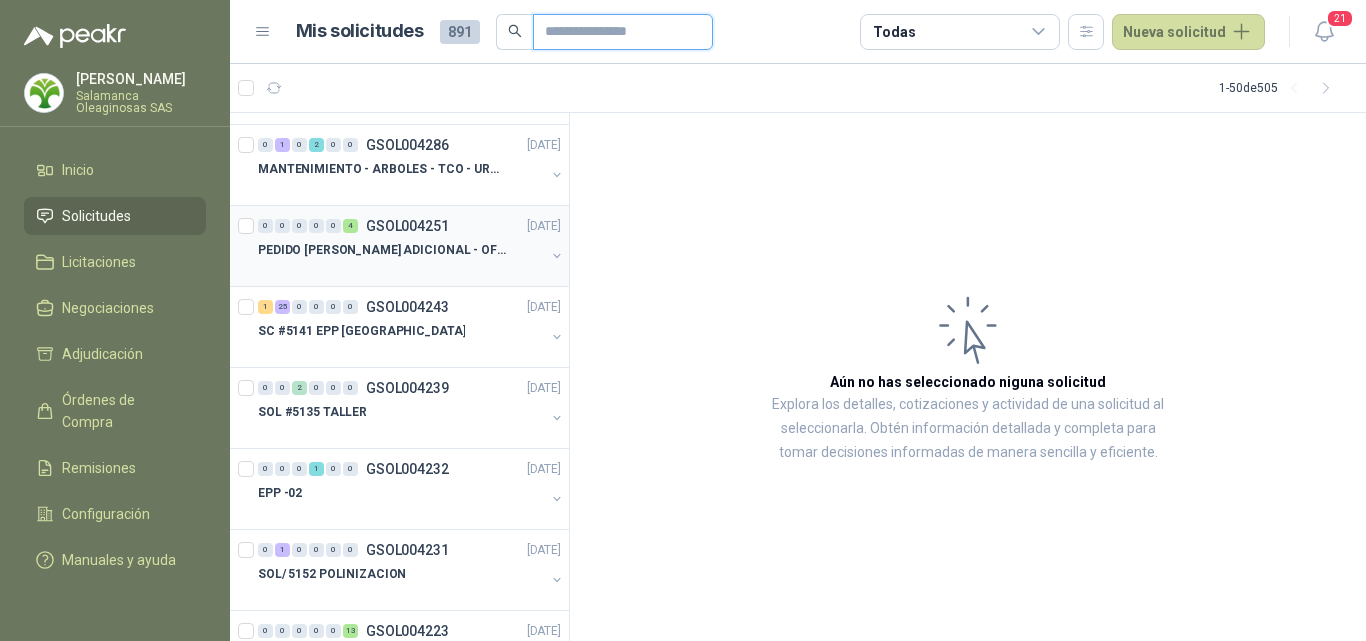 scroll, scrollTop: 400, scrollLeft: 0, axis: vertical 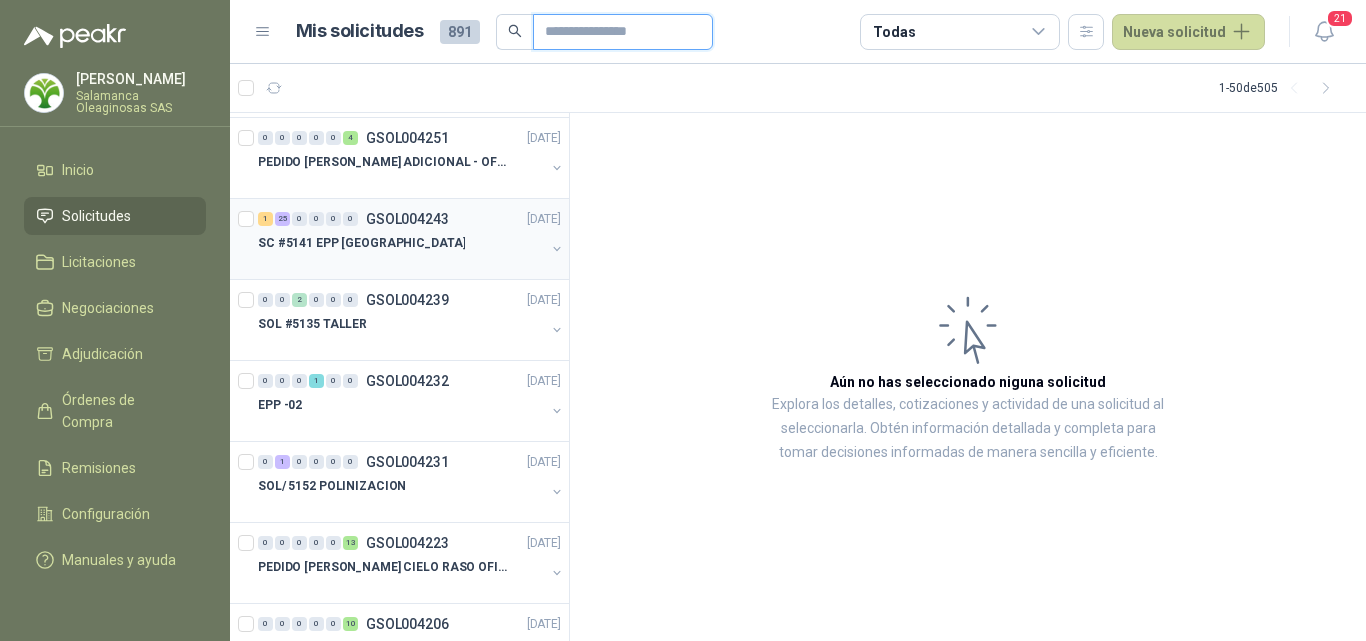 type 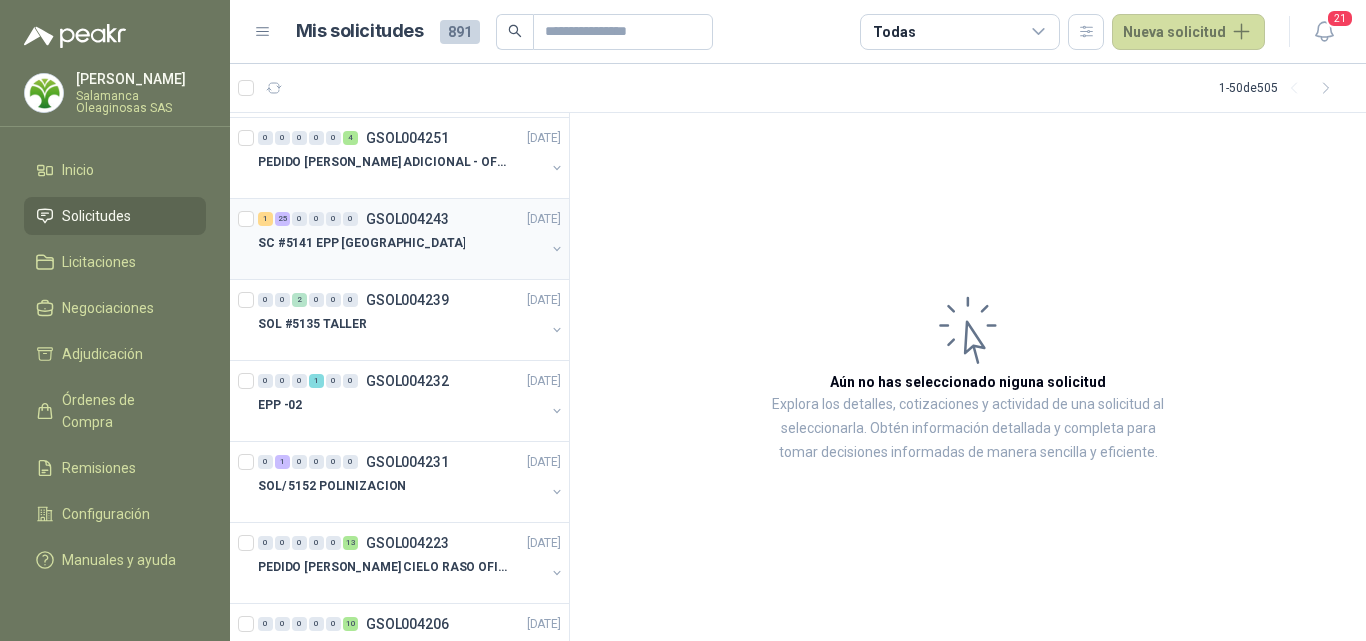 click on "SC #5141 EPP [GEOGRAPHIC_DATA]" at bounding box center (401, 243) 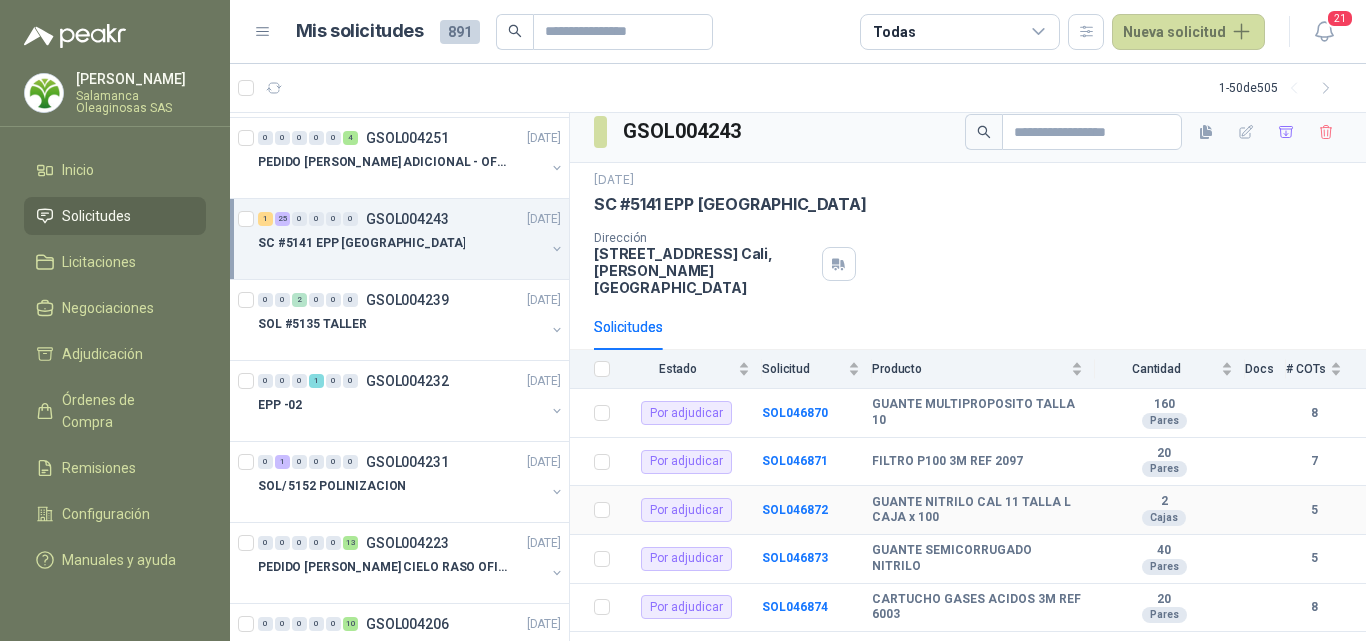 scroll, scrollTop: 0, scrollLeft: 0, axis: both 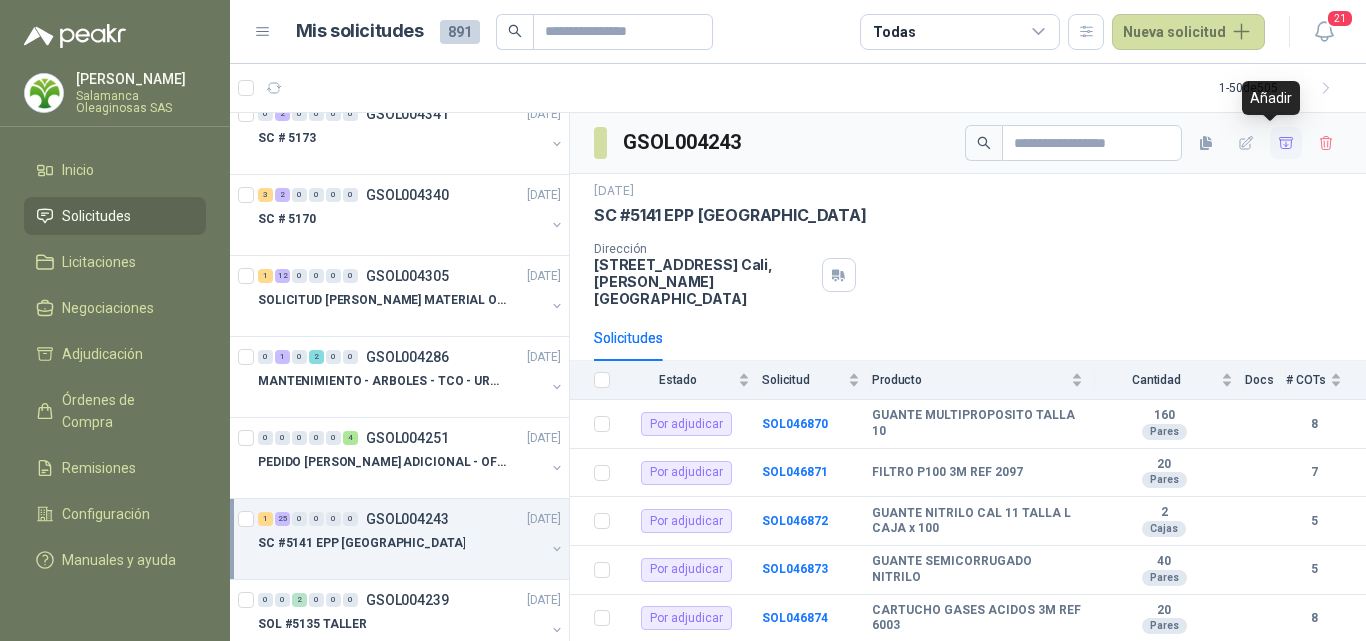 click 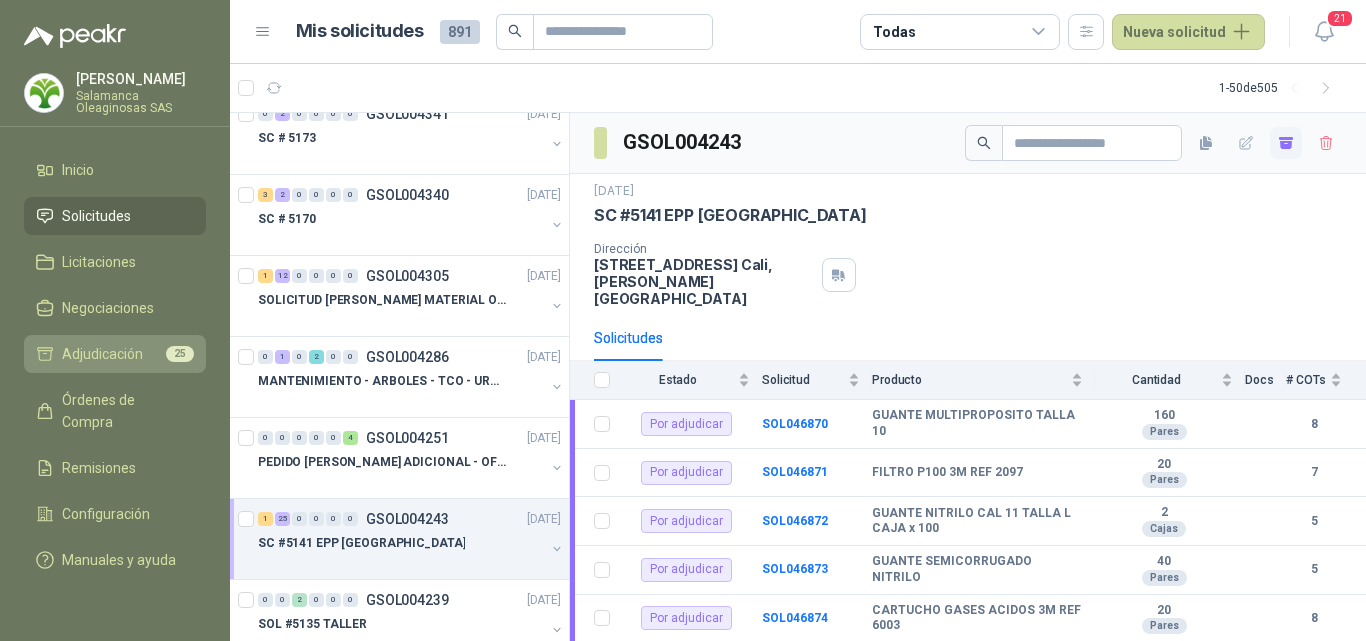 click on "Adjudicación" at bounding box center [102, 354] 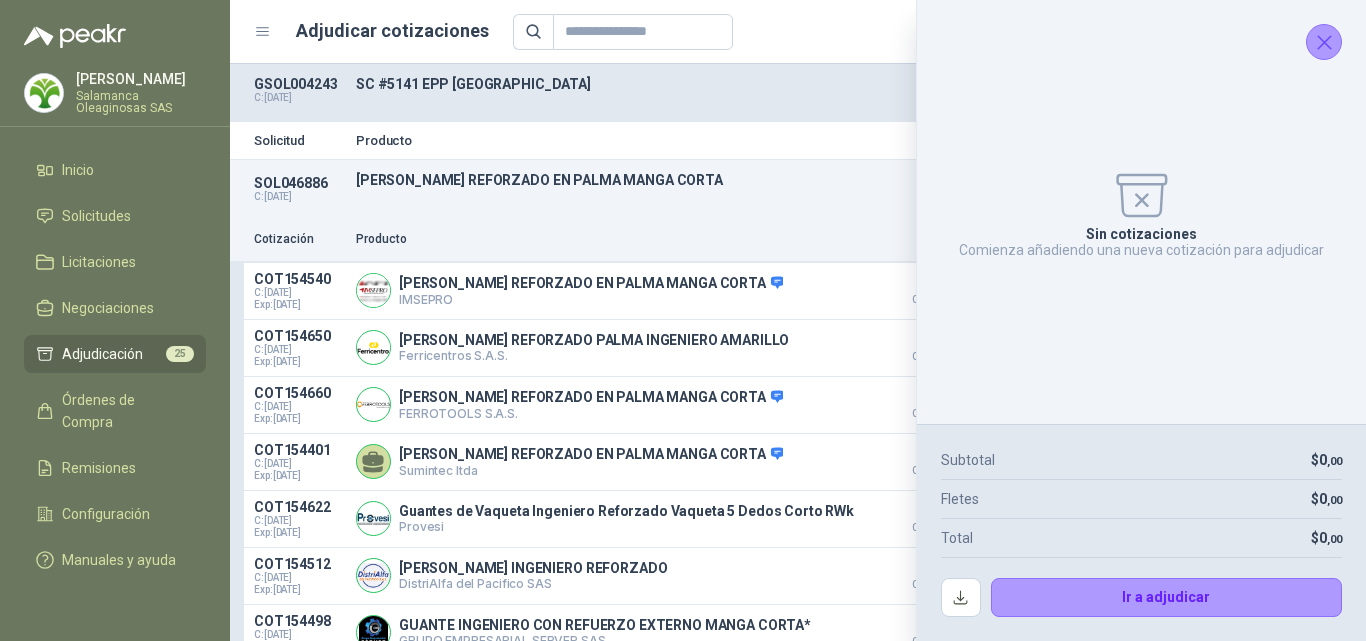 click 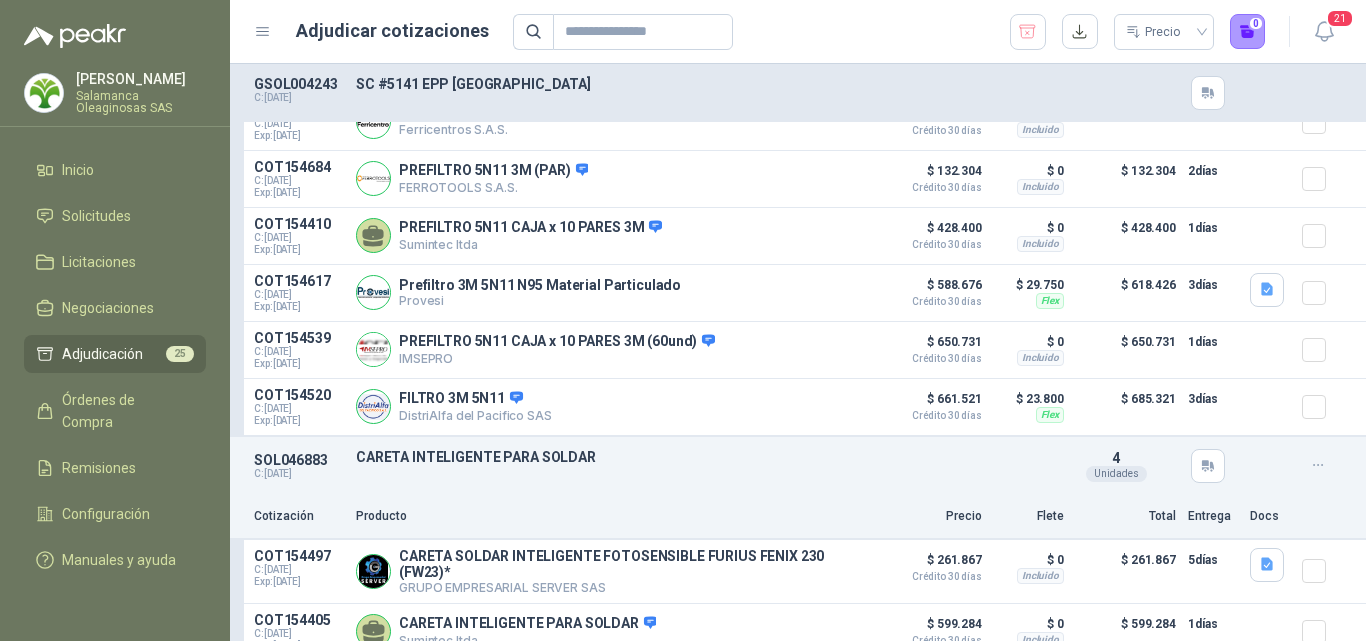 scroll, scrollTop: 4000, scrollLeft: 0, axis: vertical 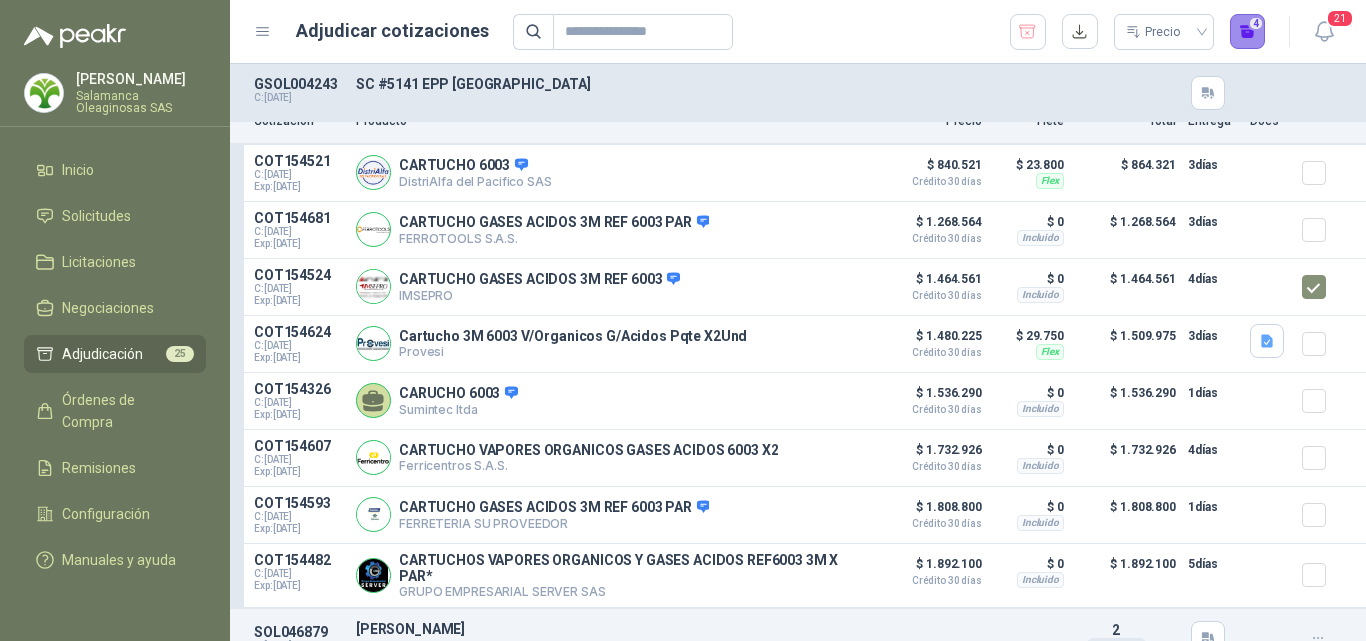 click on "4" at bounding box center [1248, 32] 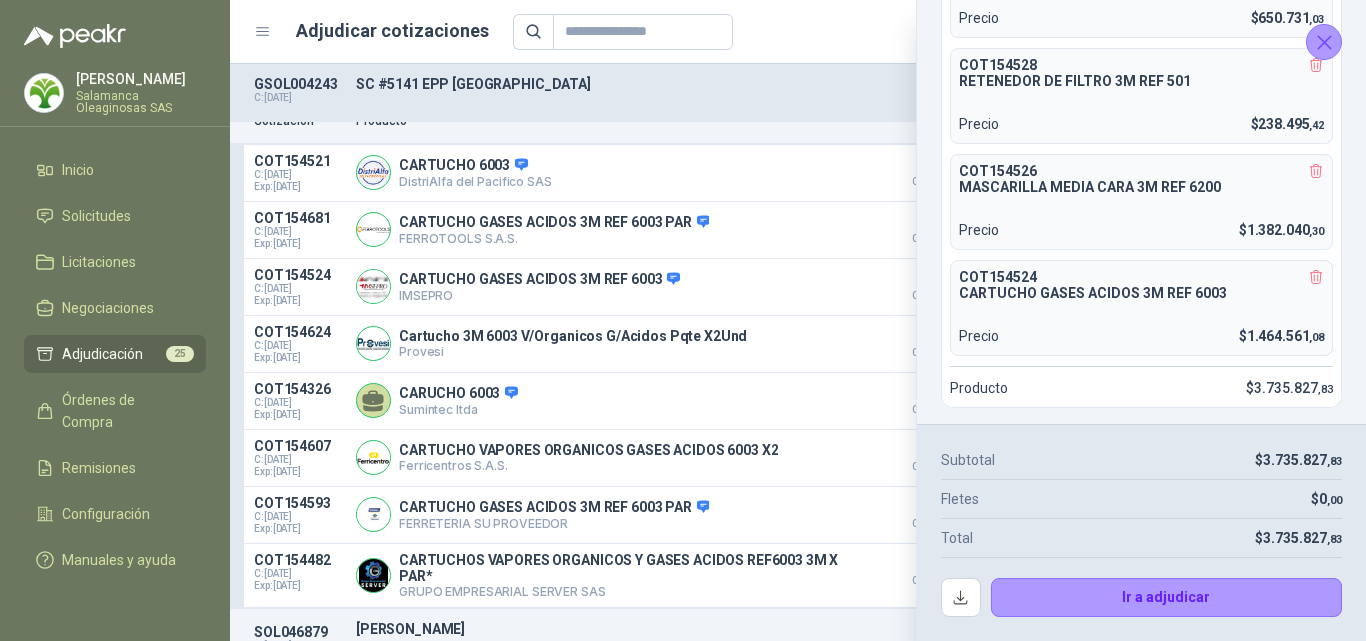scroll, scrollTop: 131, scrollLeft: 0, axis: vertical 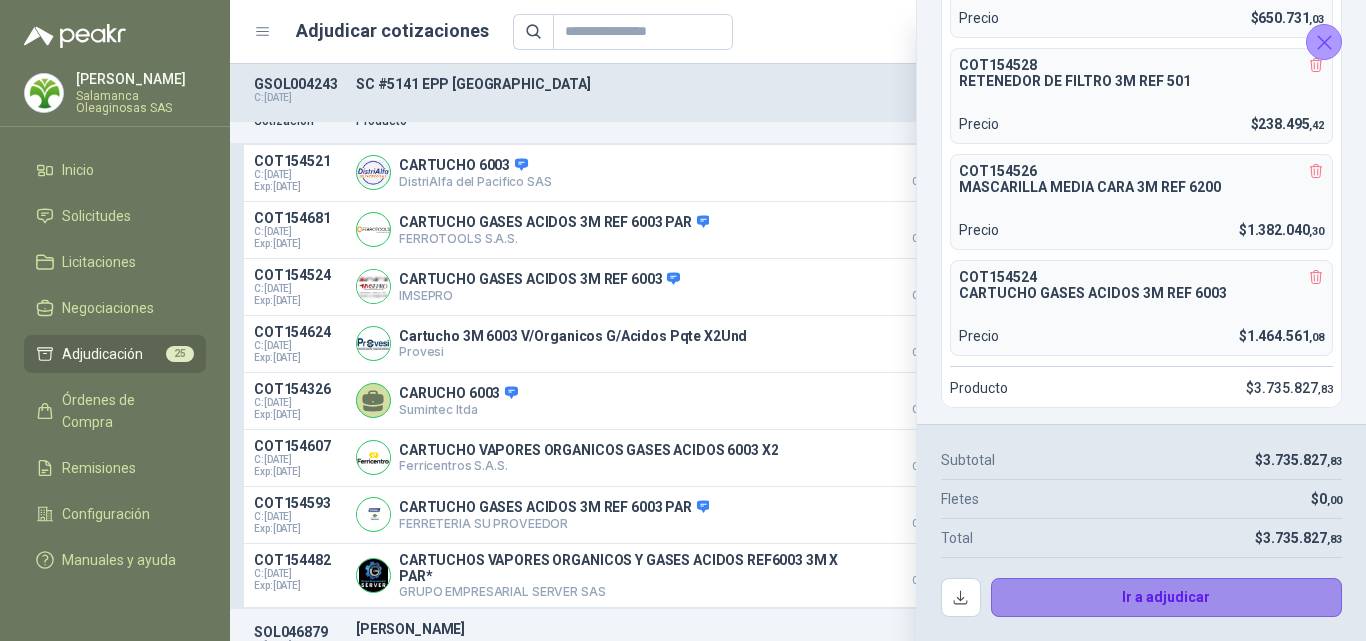 click on "Ir a adjudicar" at bounding box center (1167, 598) 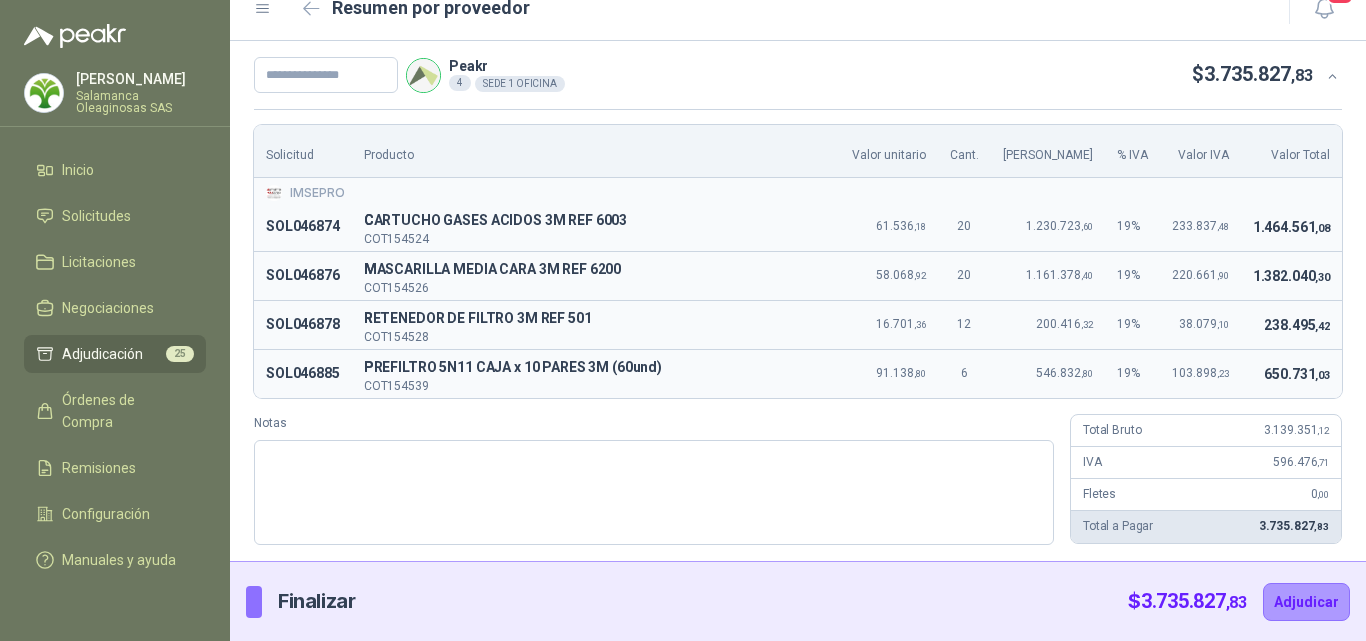 scroll, scrollTop: 0, scrollLeft: 0, axis: both 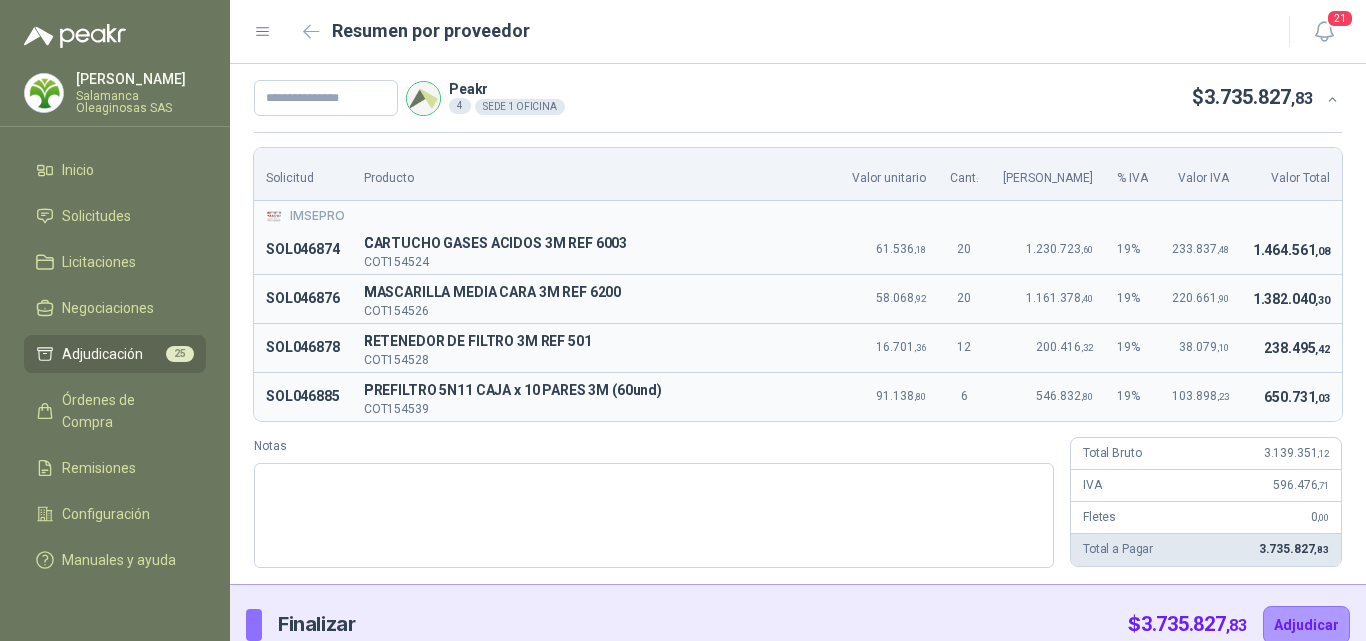 click on "Solicitud Producto Valor unitario Cant. Valor Bruto % IVA Valor IVA Valor Total IMSEPRO SOL046874 C CARTUCHO GASES ACIDOS 3M REF 6003 COT154524 61.536 ,18 20 1.230.723 ,60 19 % 233.837 ,48 1.464.561 ,08 SOL046876 M MASCARILLA MEDIA CARA 3M REF 6200 COT154526 58.068 ,92 20 1.161.378 ,40 19 % 220.661 ,90 1.382.040 ,30 SOL046878 R RETENEDOR DE FILTRO 3M REF 501 COT154528 16.701 ,36 12 200.416 ,32 19 % 38.079 ,10 238.495 ,42 SOL046885 P PREFILTRO 5N11 CAJA x 10 PARES 3M (60und) COT154539 91.138 ,80 6 546.832 ,80 19 % 103.898 ,23 650.731 ,03 Notas Total Bruto 3.139.351 ,12 IVA 596.476 ,71 Fletes 0 ,00 Total a Pagar 3.735.827 ,83" at bounding box center [798, 358] 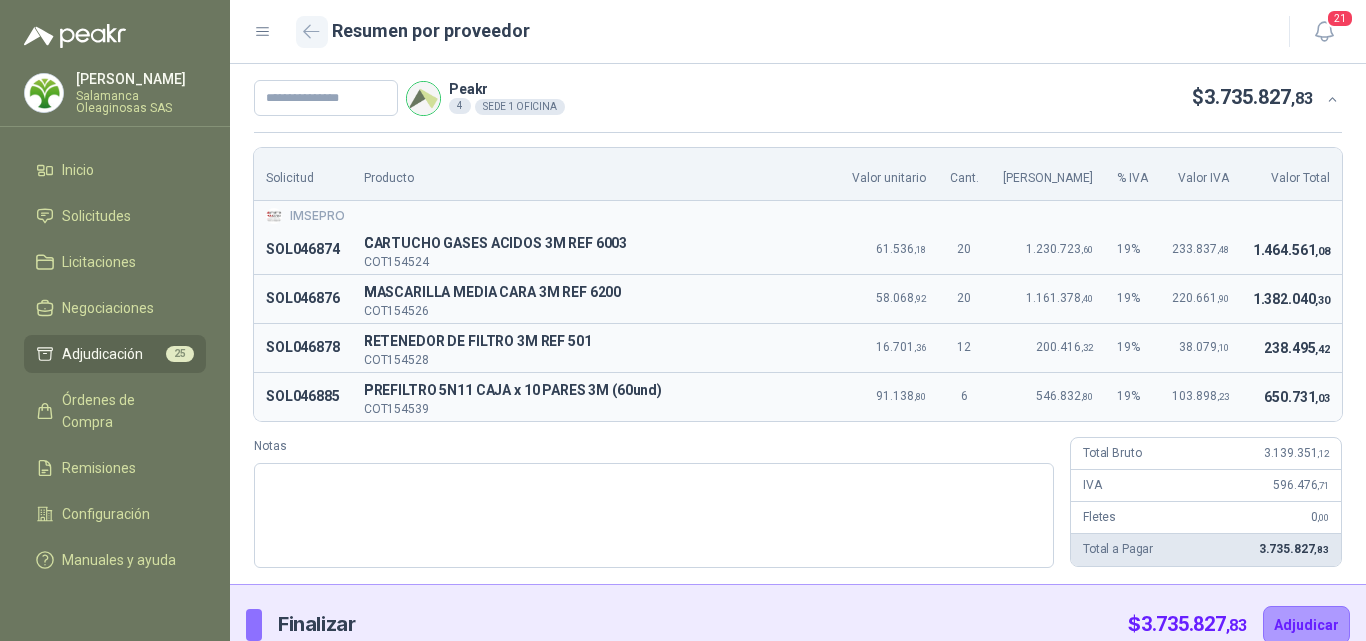 click at bounding box center (312, 32) 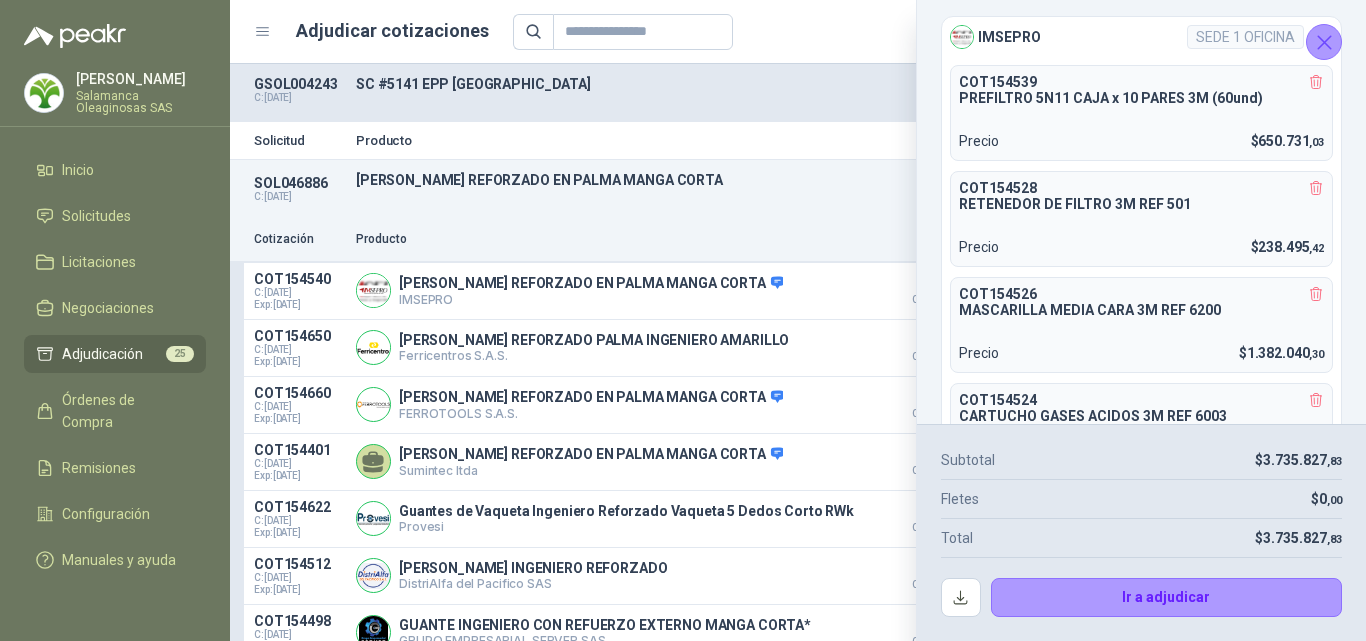 click 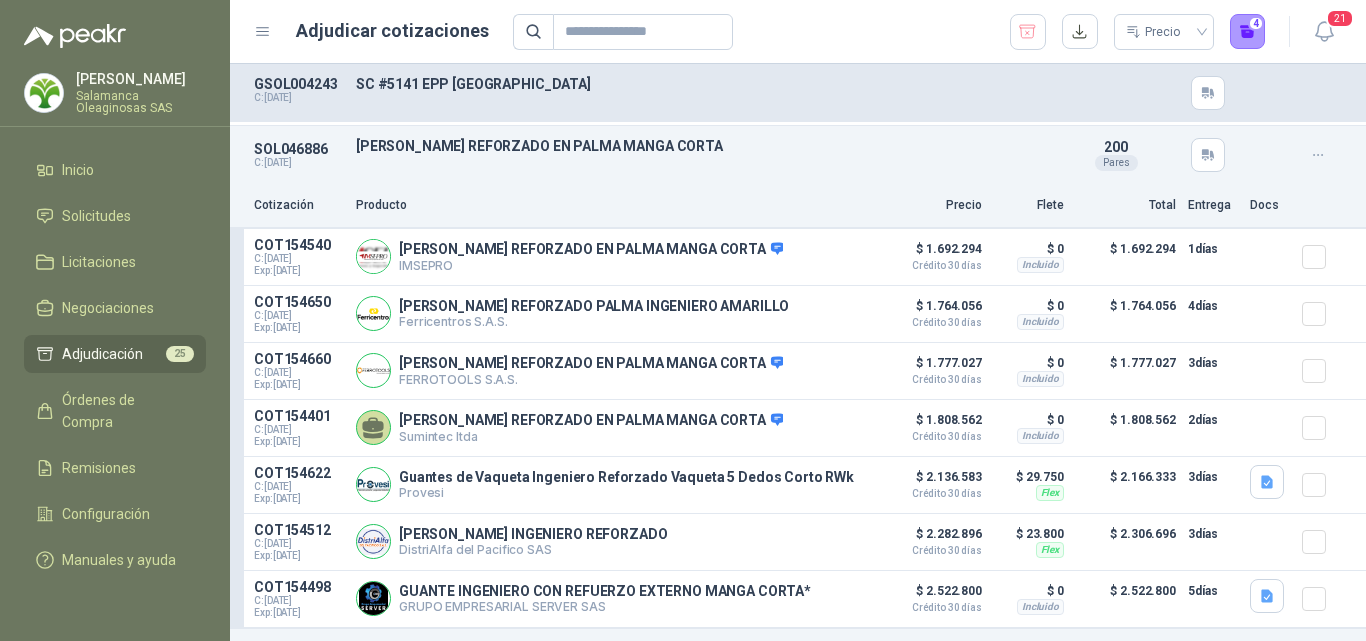 scroll, scrollTop: 0, scrollLeft: 0, axis: both 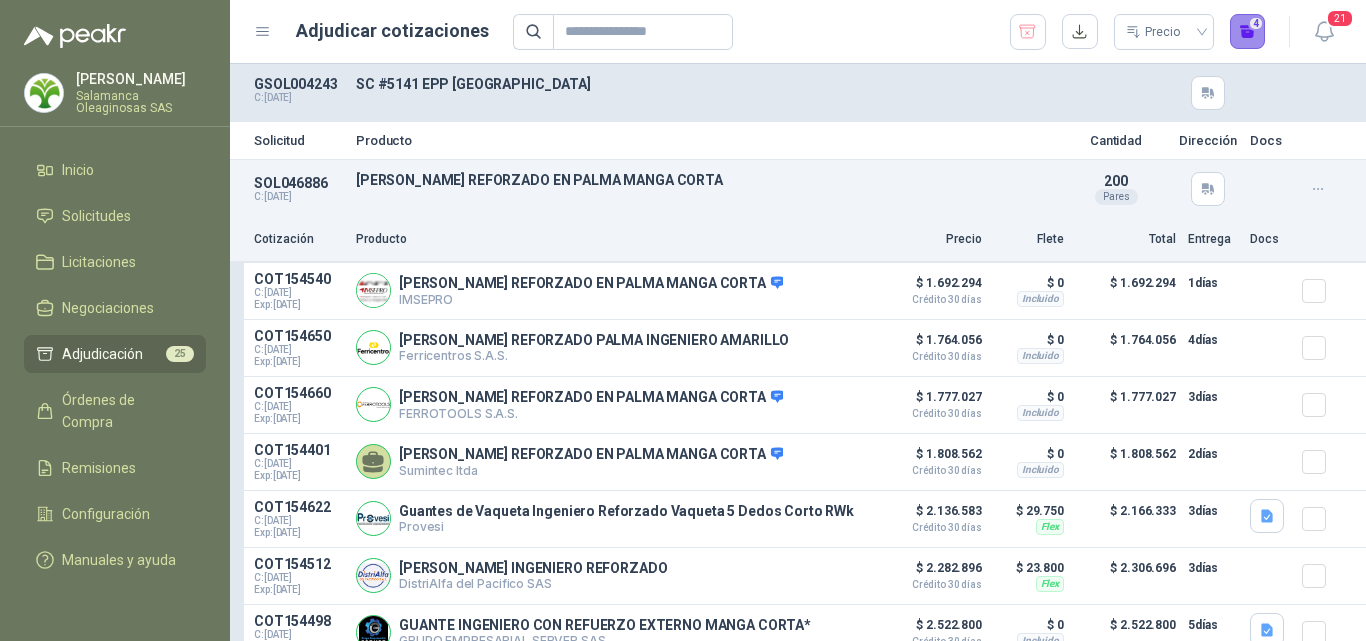click on "4" at bounding box center (1248, 32) 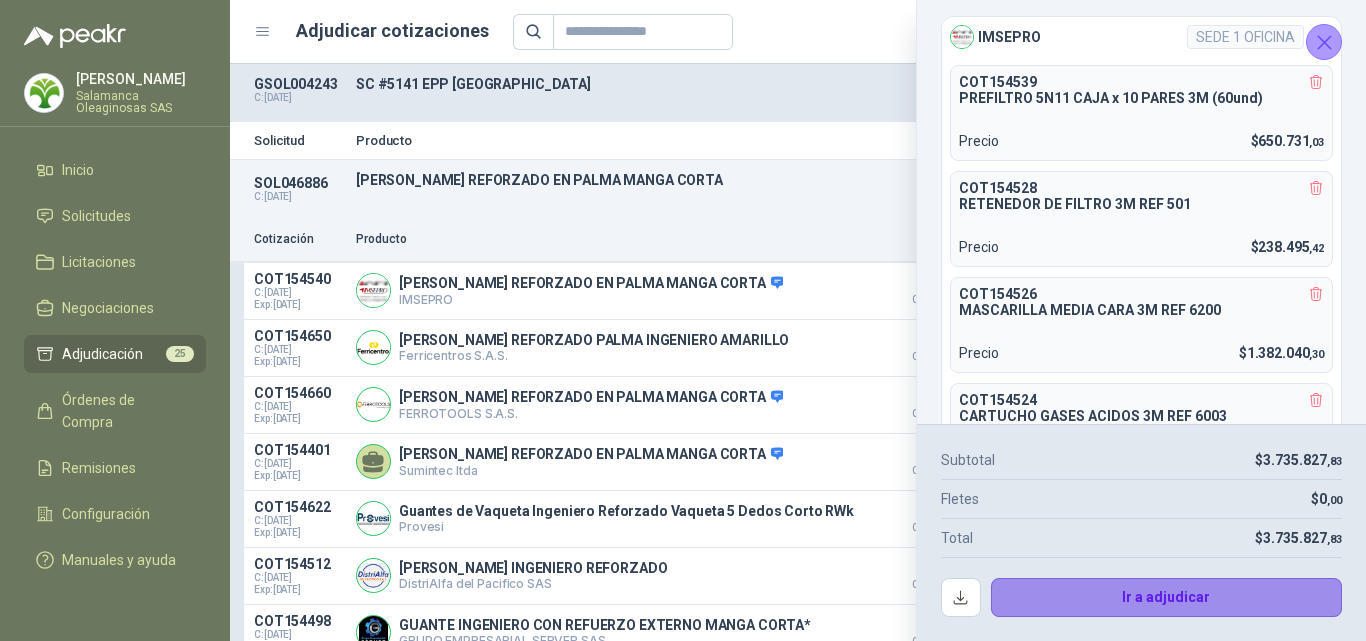 click on "Ir a adjudicar" at bounding box center (1167, 598) 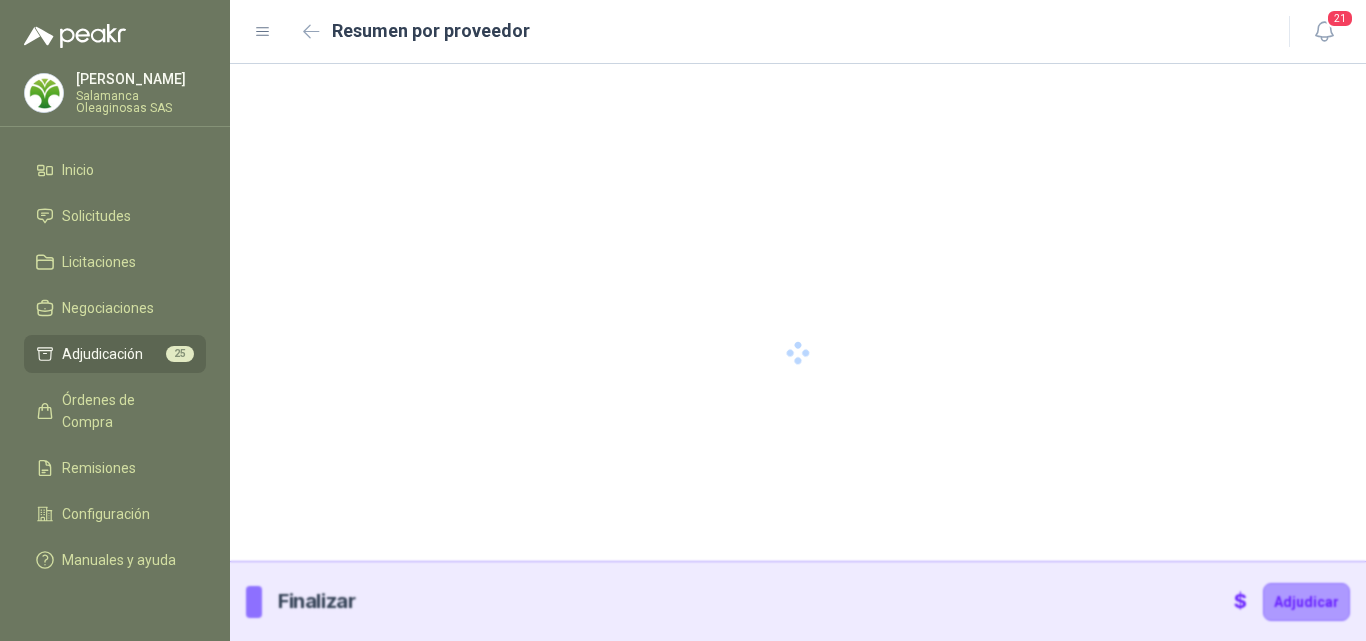 type 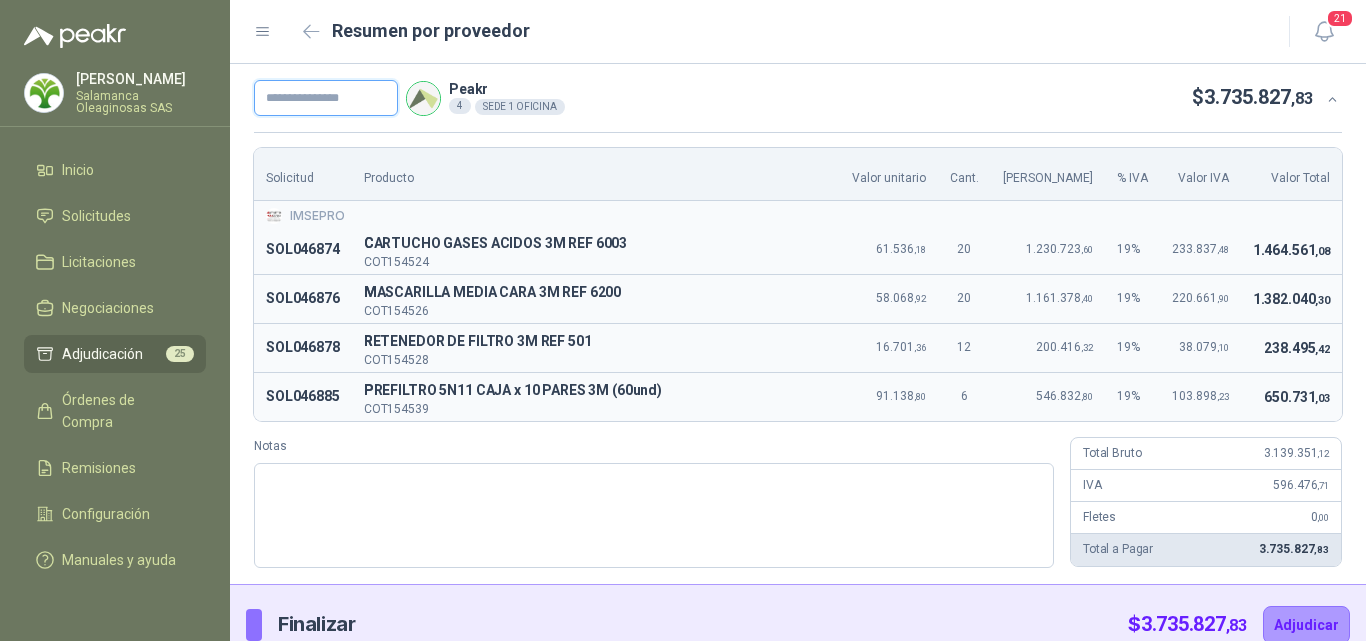 click at bounding box center [326, 98] 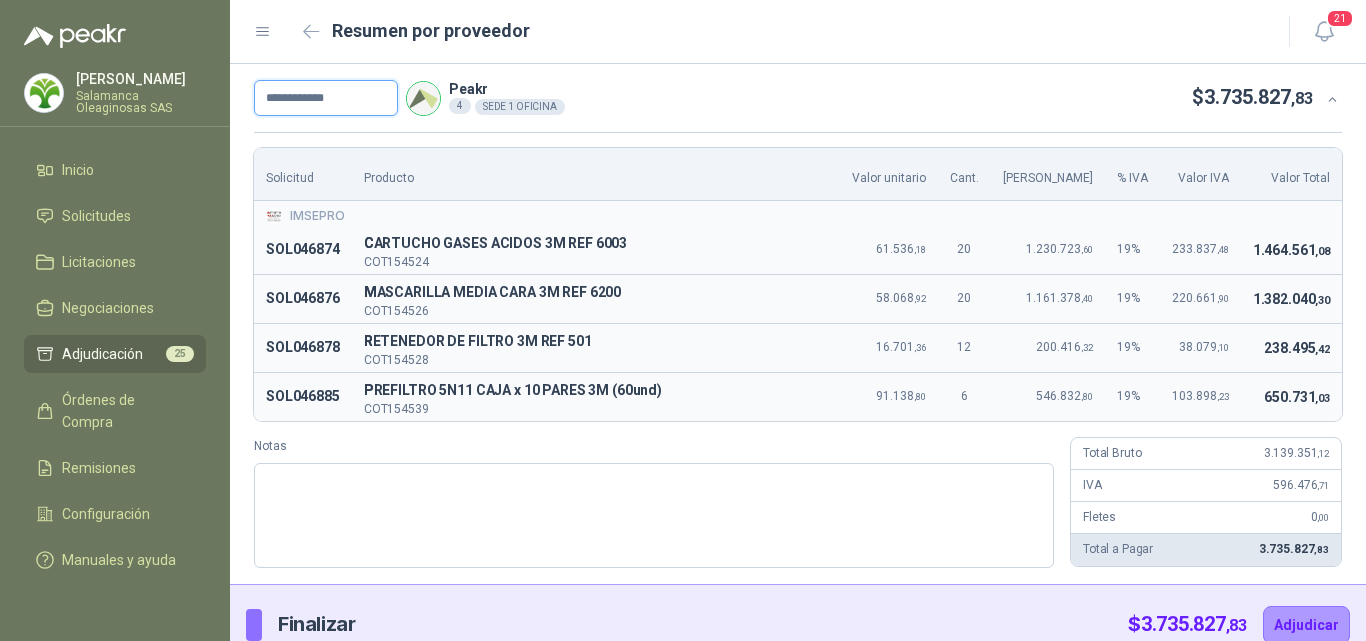 click on "**********" at bounding box center (326, 98) 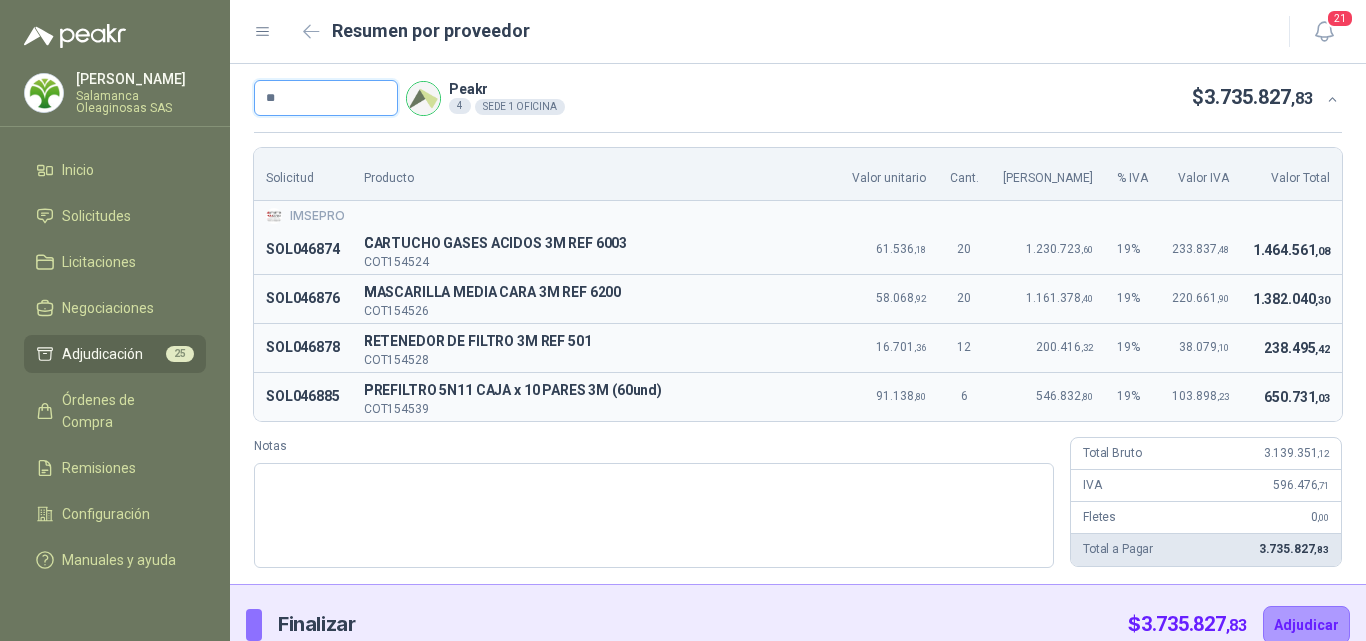 type on "*" 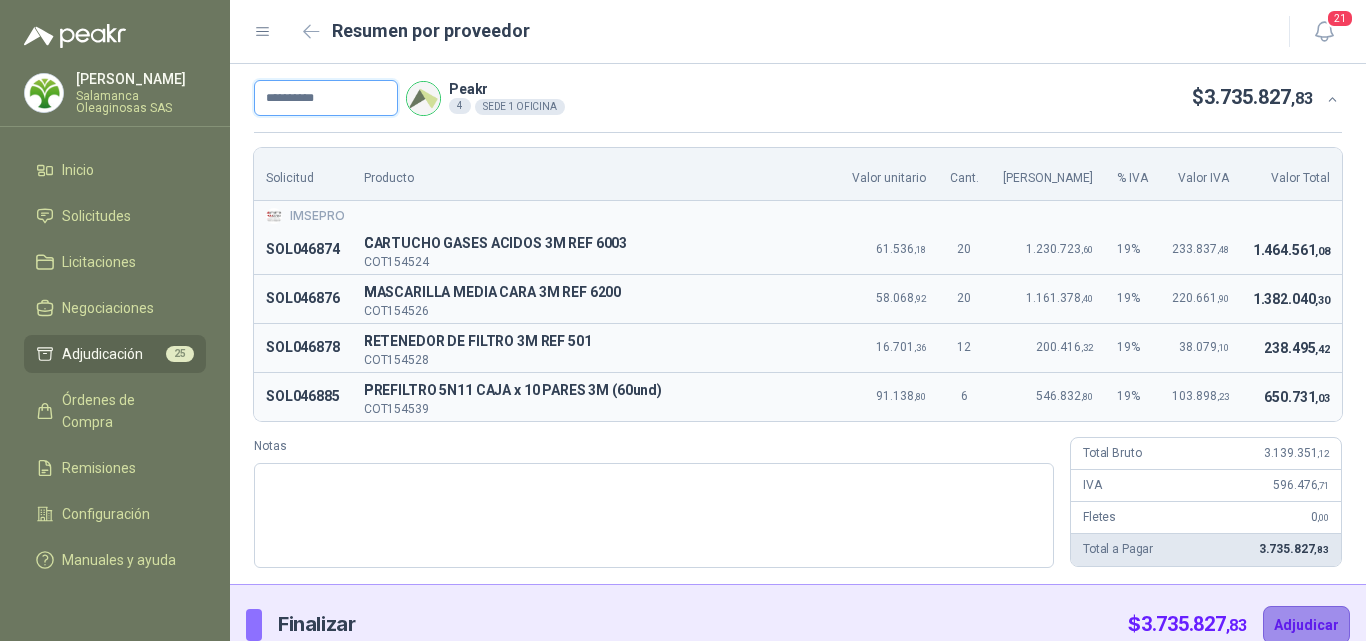 type on "**********" 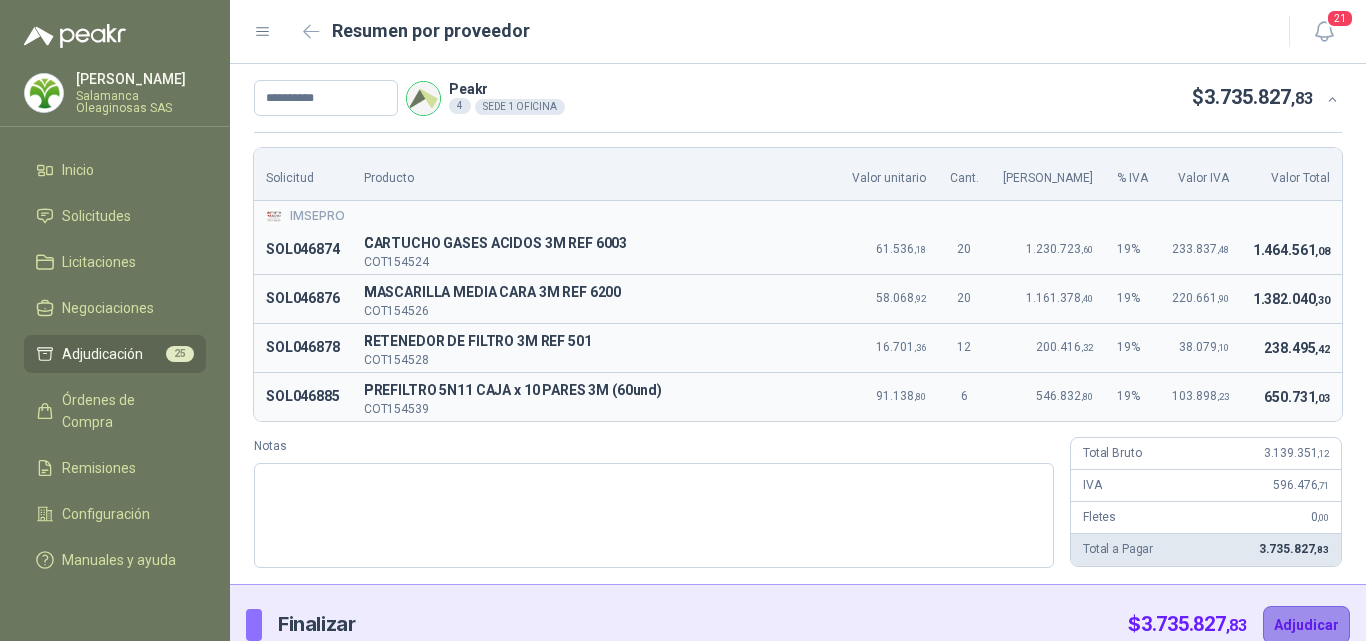 click on "Adjudicar" at bounding box center [1306, 625] 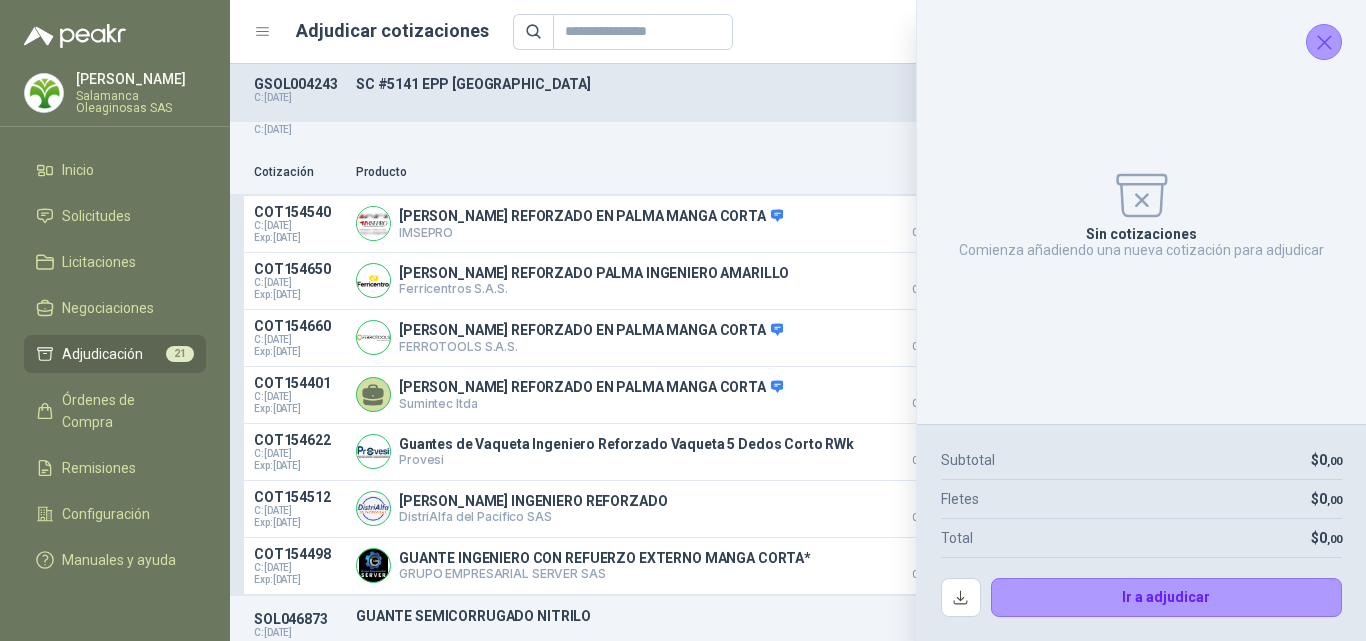 scroll, scrollTop: 100, scrollLeft: 0, axis: vertical 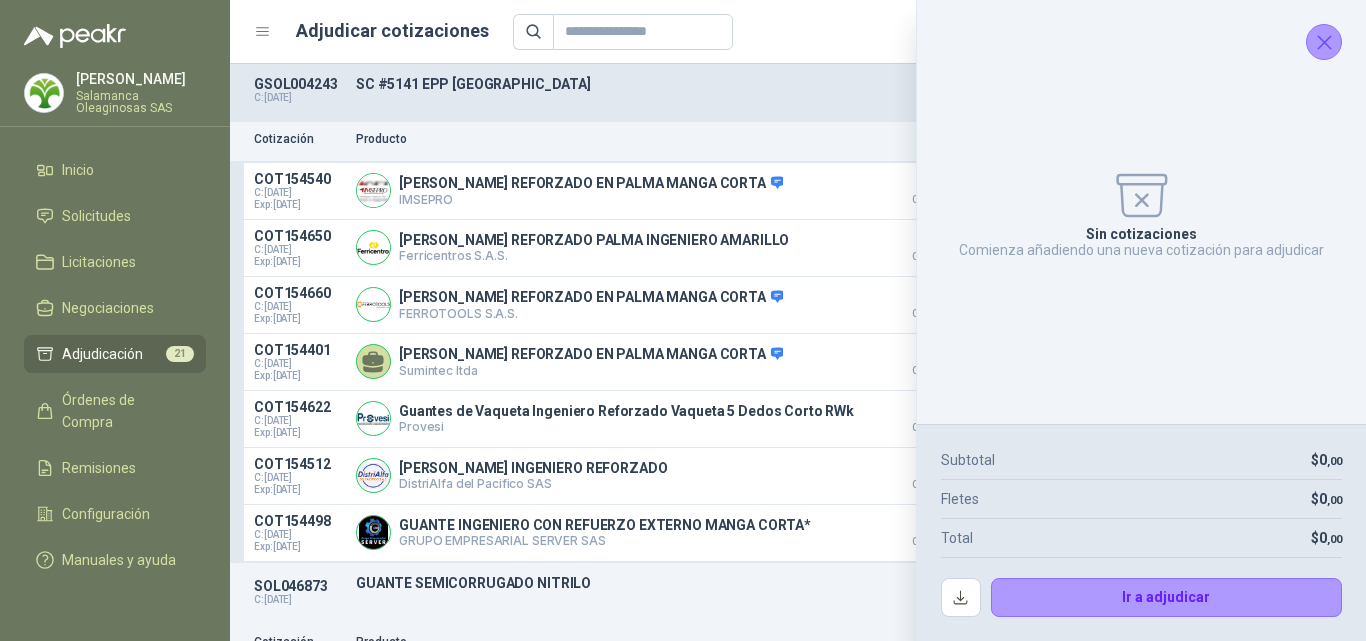 click 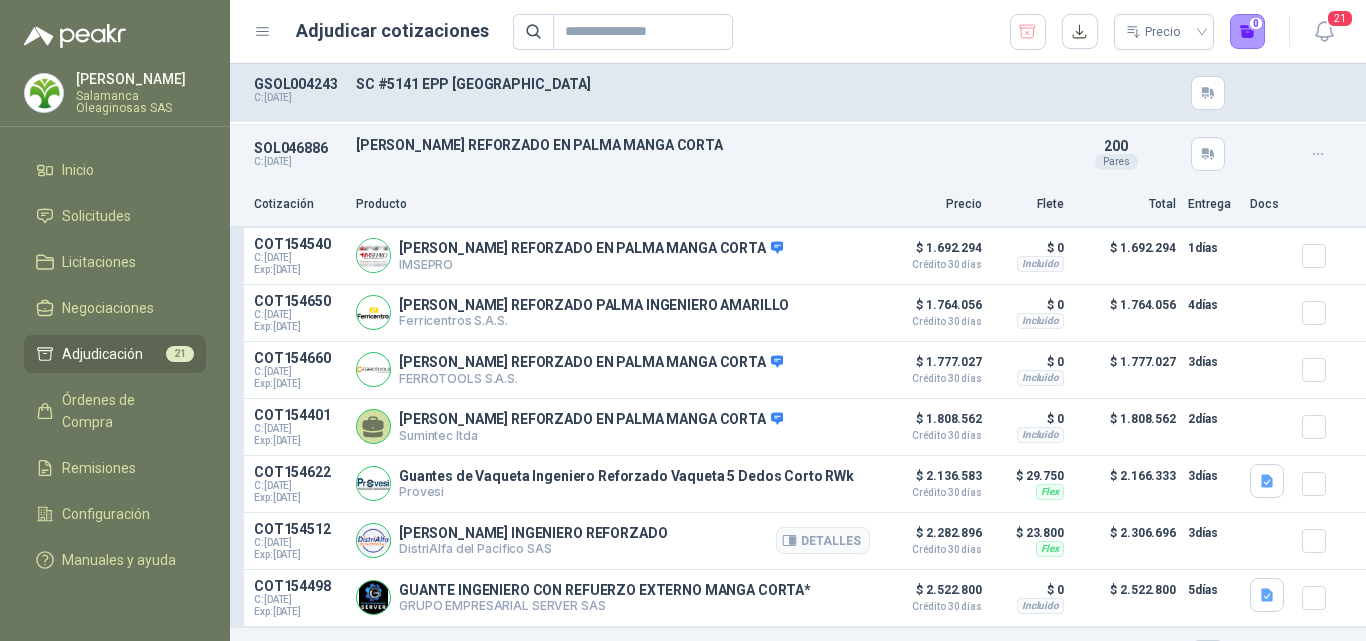 scroll, scrollTop: 0, scrollLeft: 0, axis: both 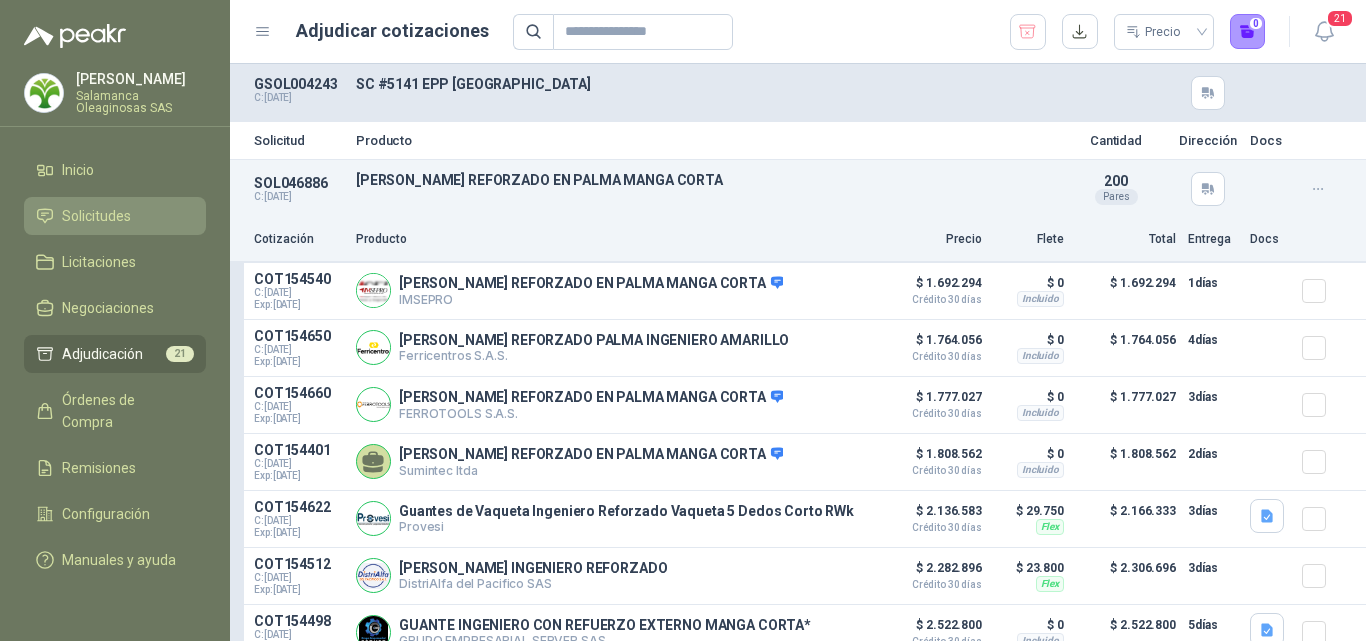 click on "Solicitudes" at bounding box center [115, 216] 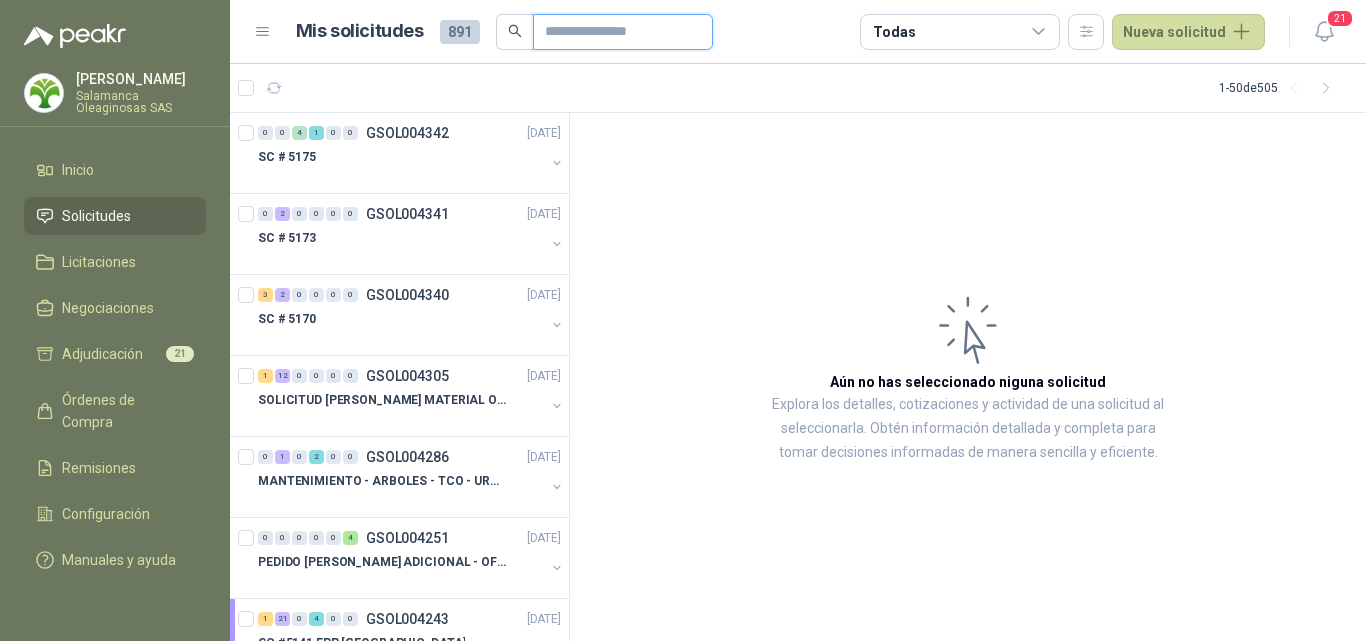 click at bounding box center (615, 32) 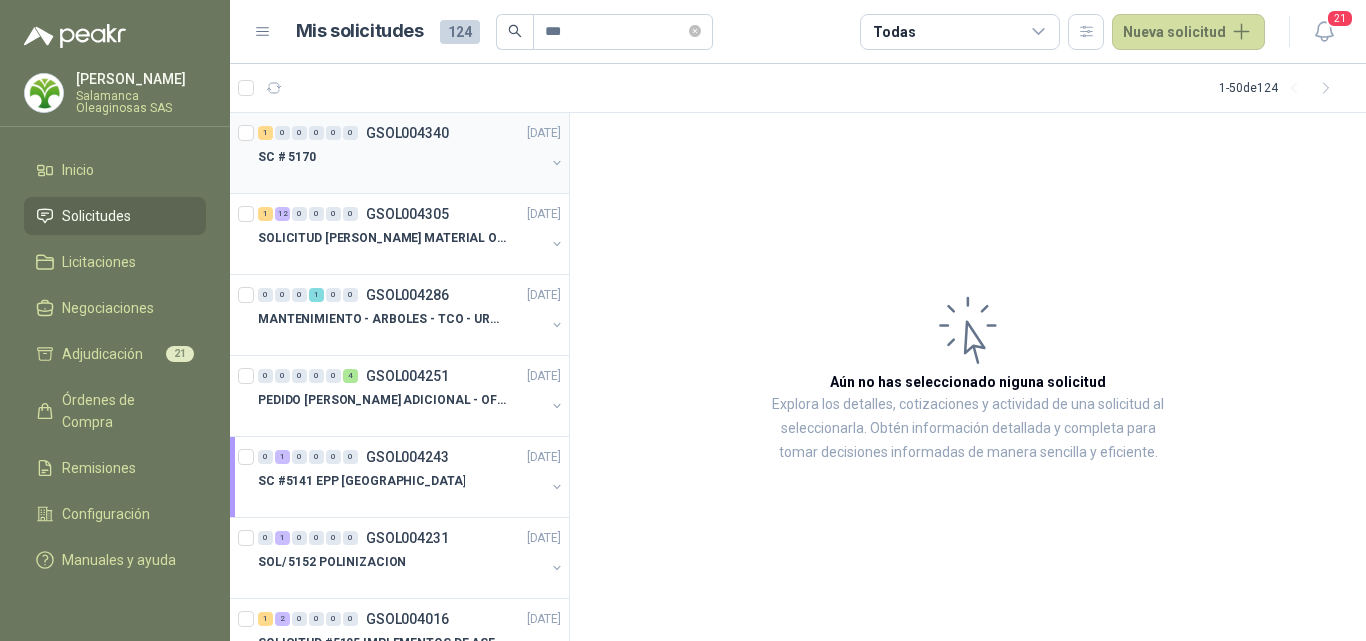 click on "SC # 5170" at bounding box center [401, 157] 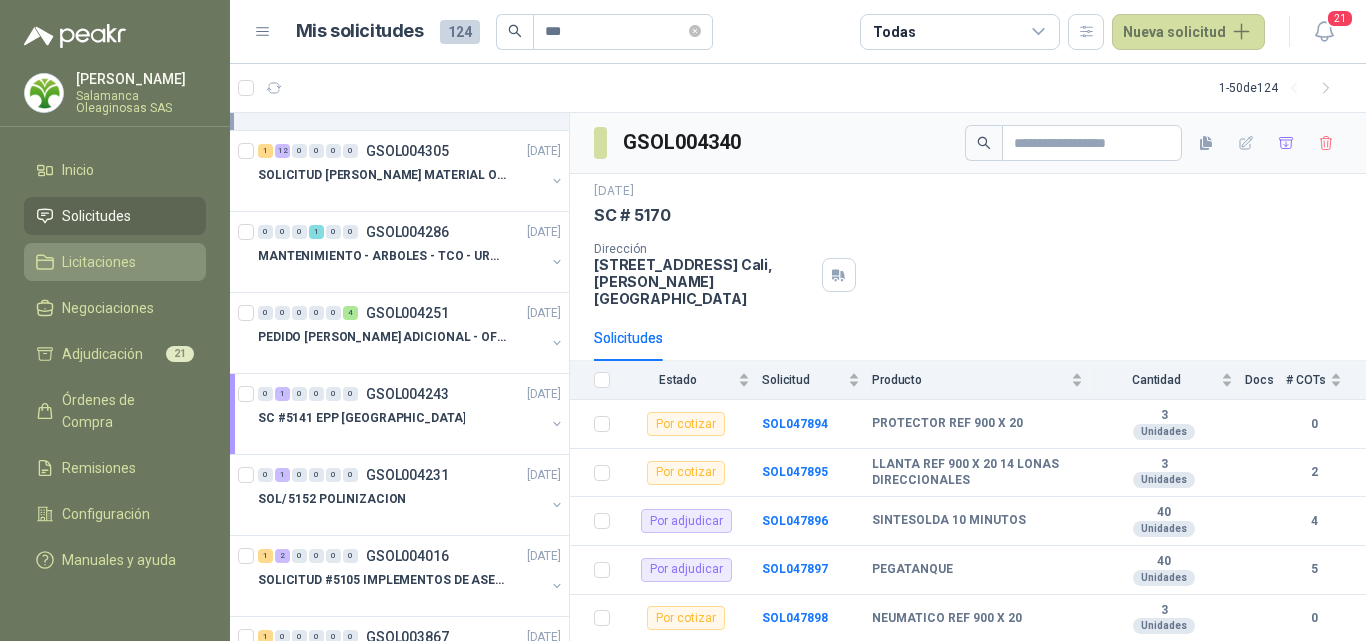 scroll, scrollTop: 0, scrollLeft: 0, axis: both 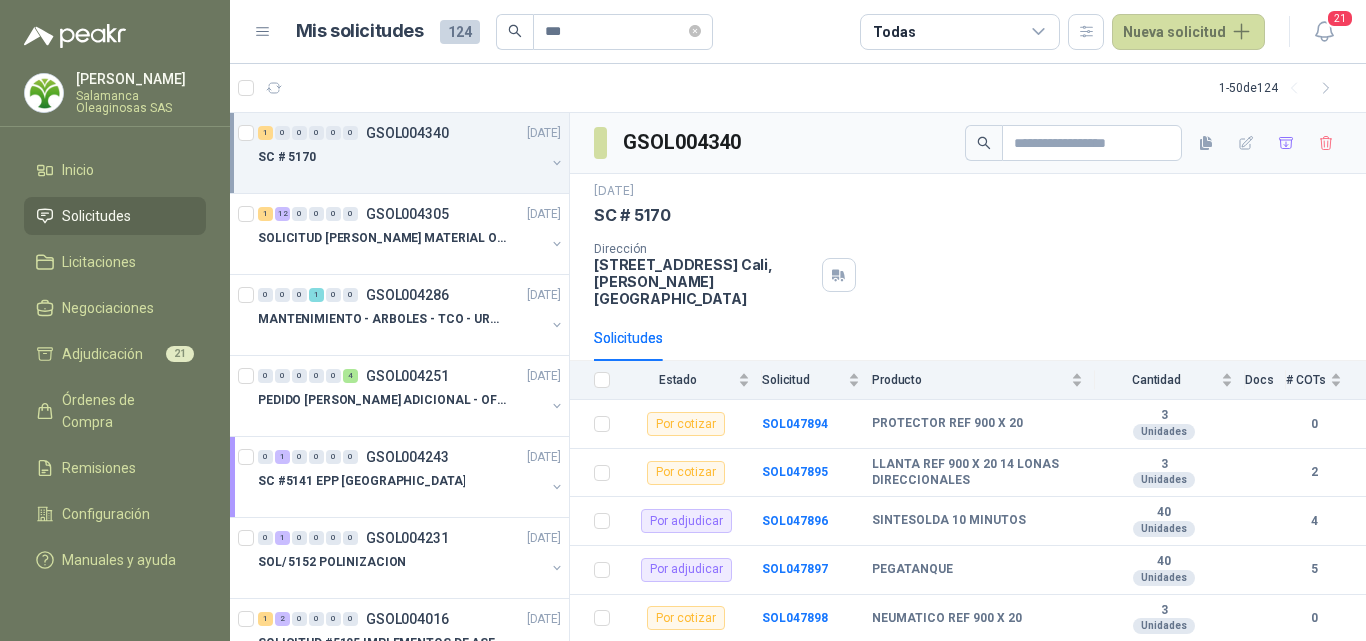 click on "Solicitudes" at bounding box center (96, 216) 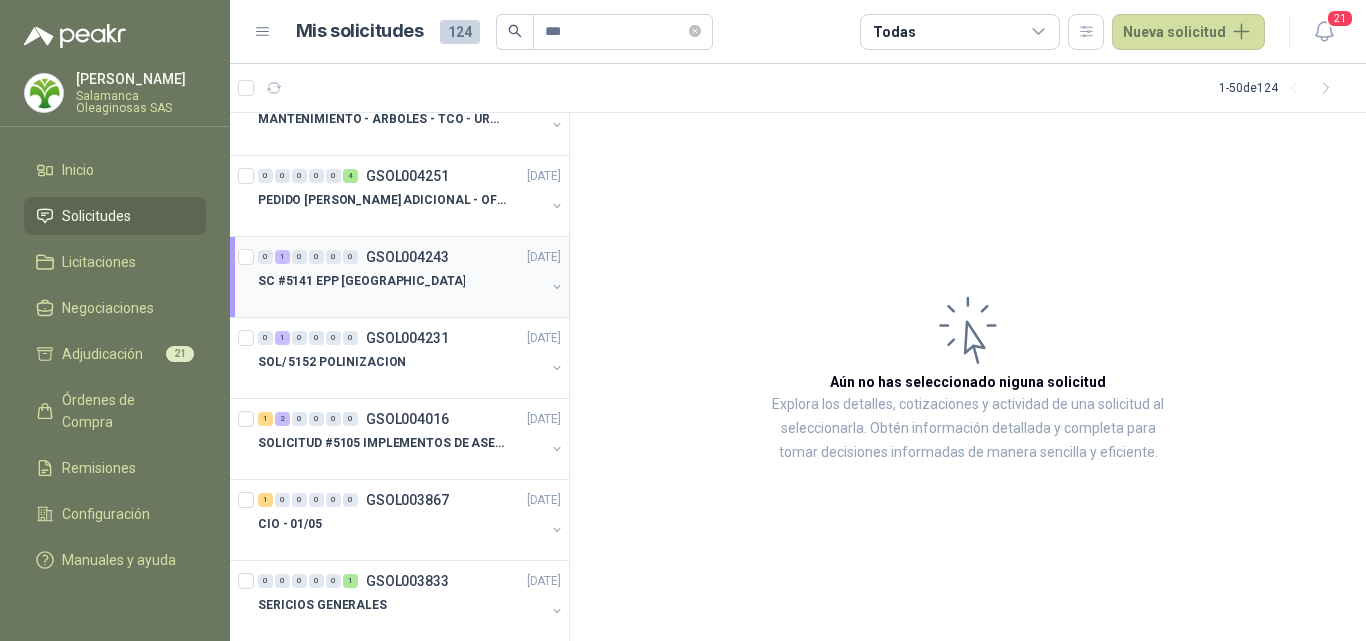 scroll, scrollTop: 500, scrollLeft: 0, axis: vertical 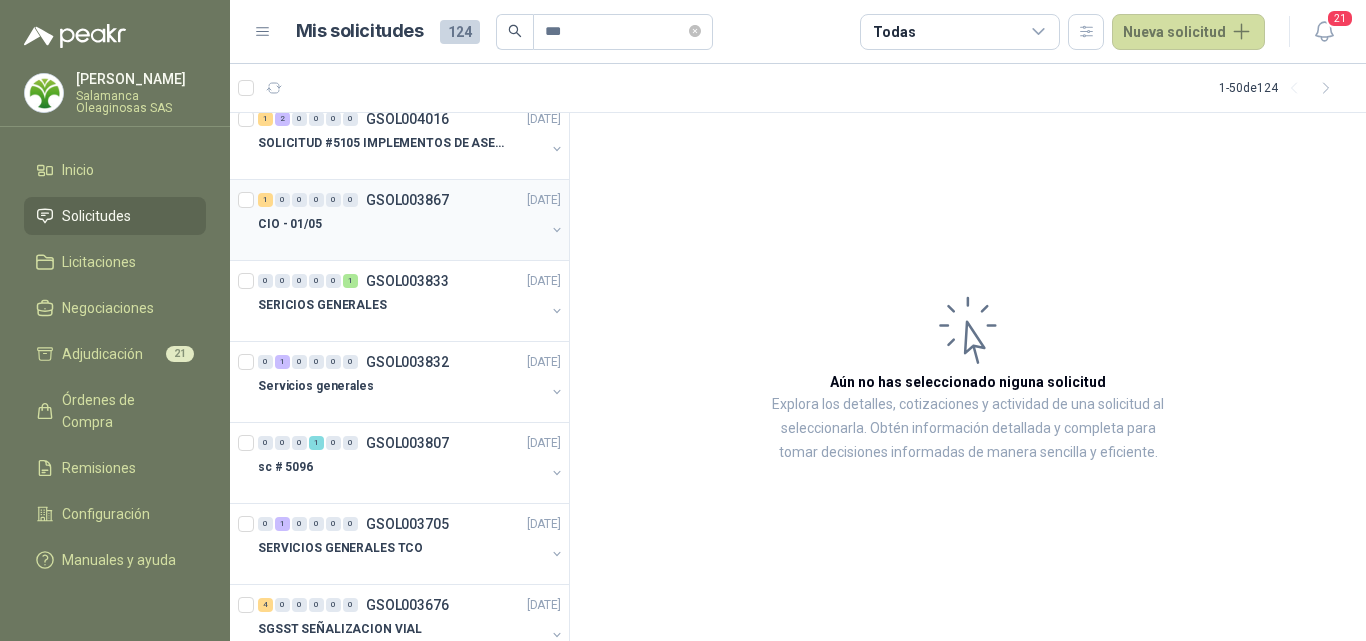 click on "CIO - 01/05" at bounding box center (401, 224) 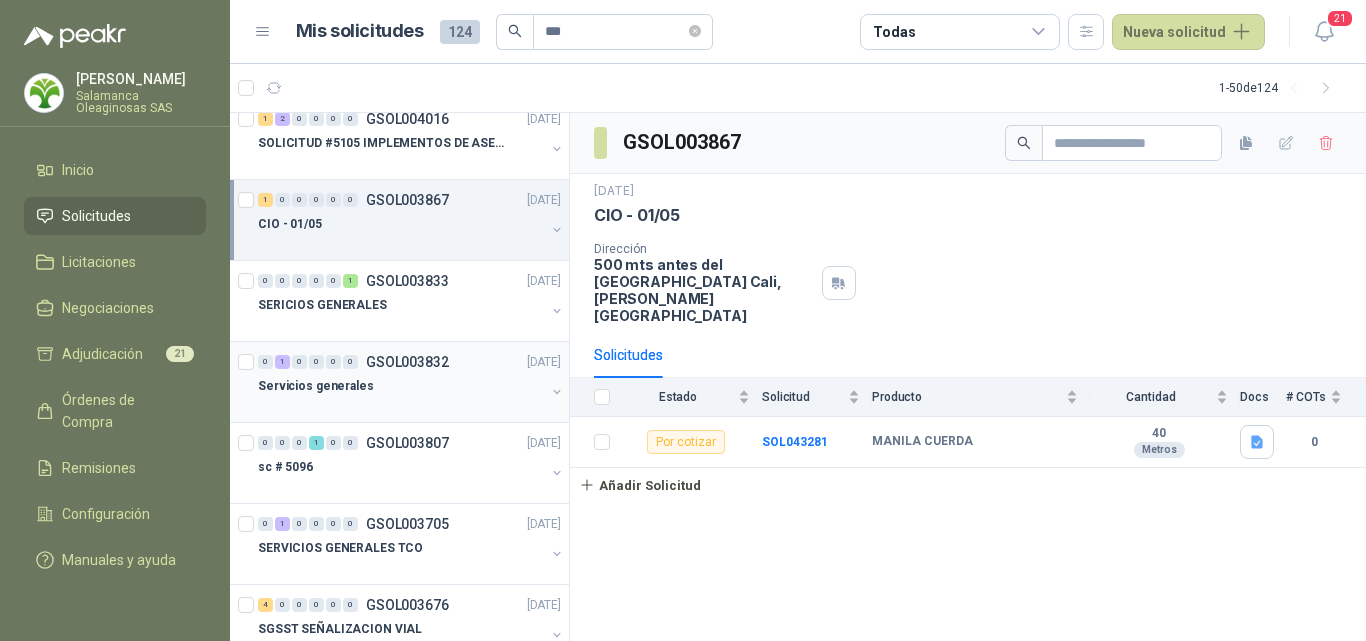 click at bounding box center [401, 406] 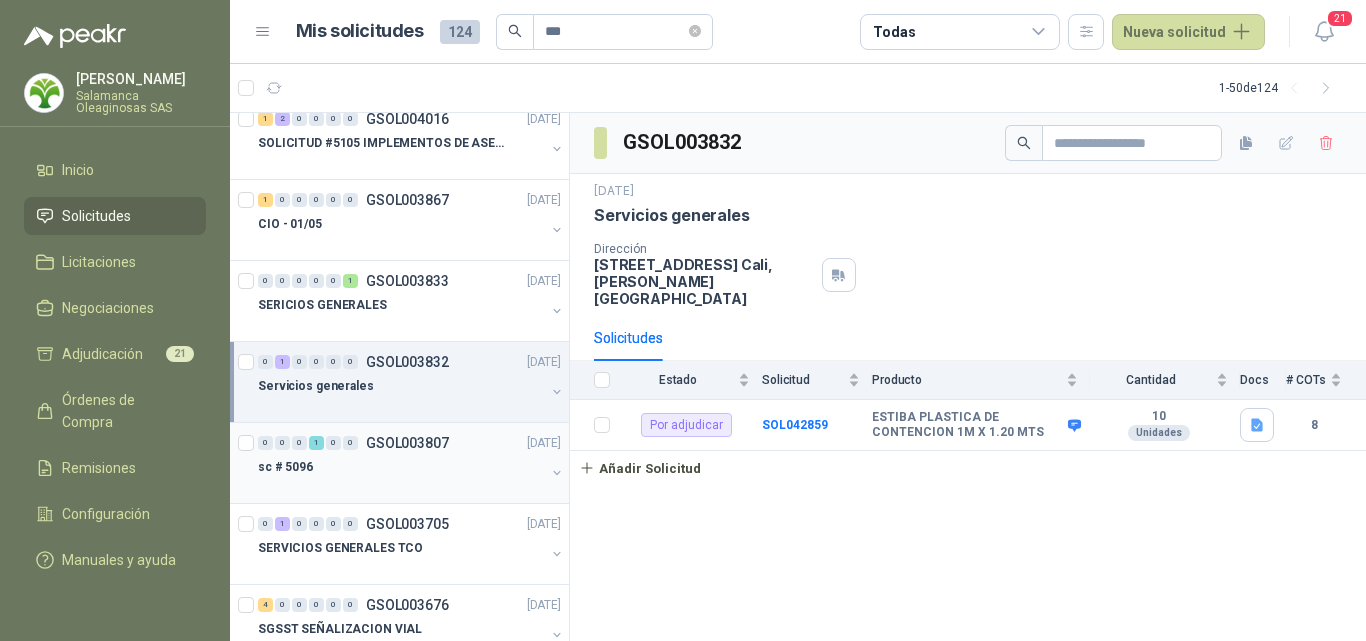 click at bounding box center (401, 487) 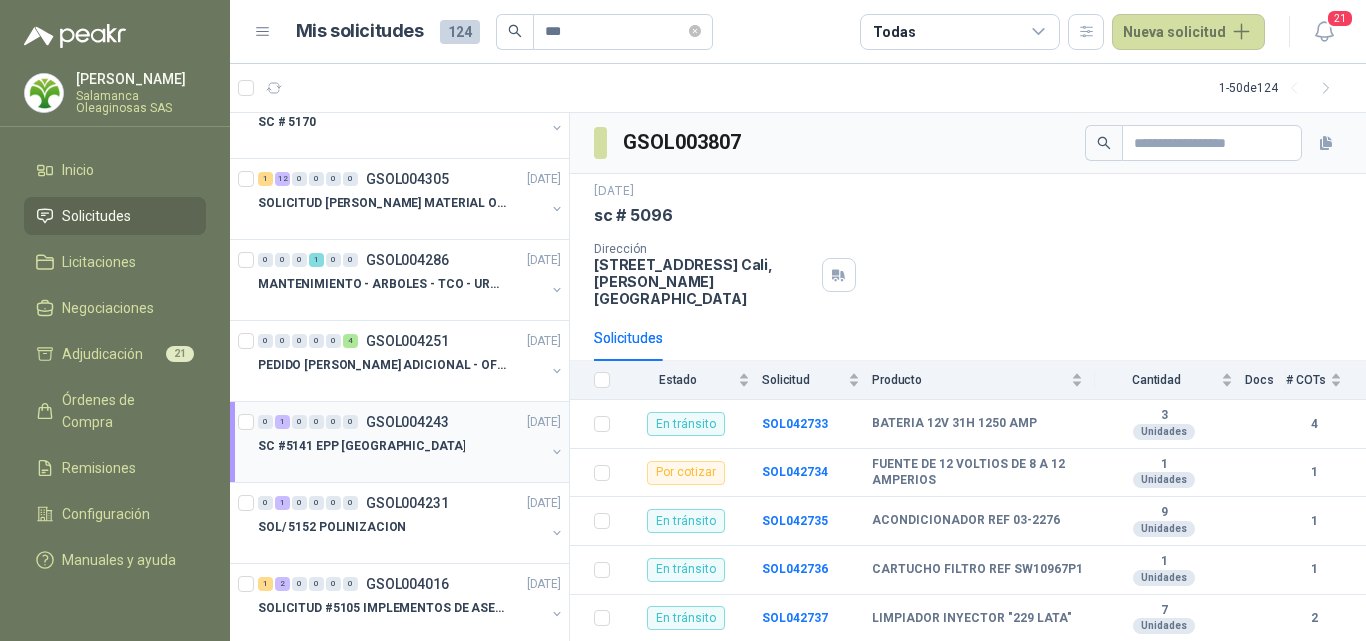 scroll, scrollTop: 0, scrollLeft: 0, axis: both 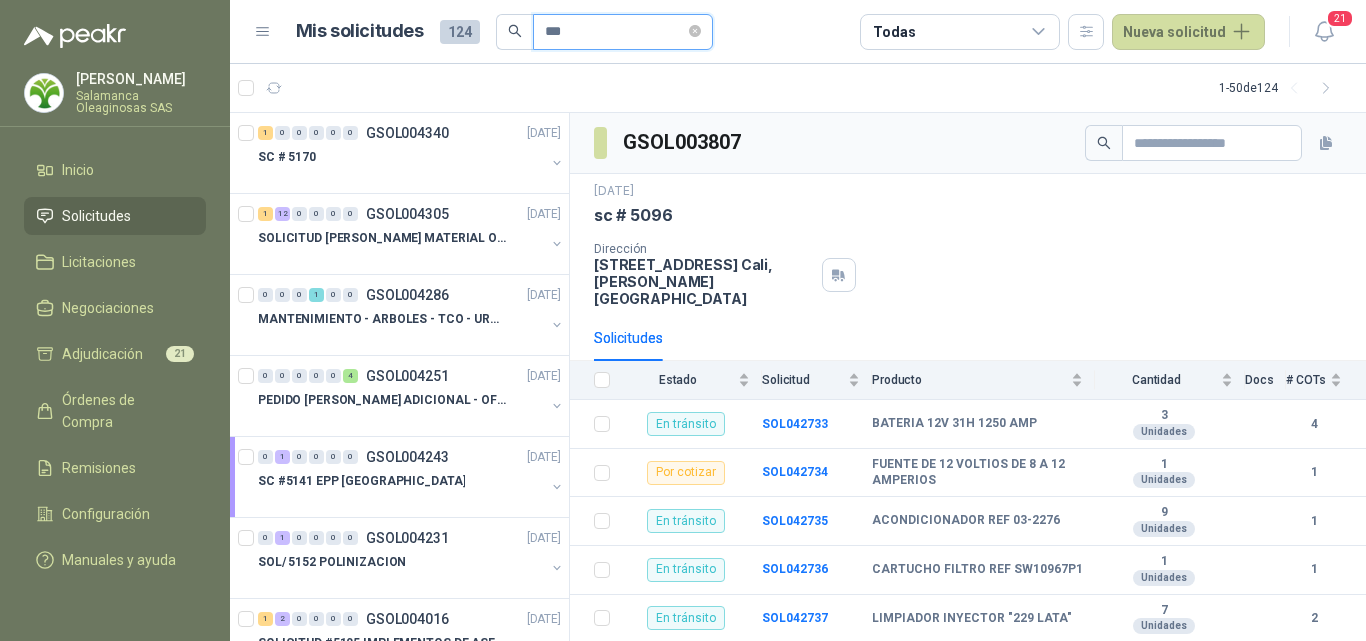 click on "***" at bounding box center [615, 32] 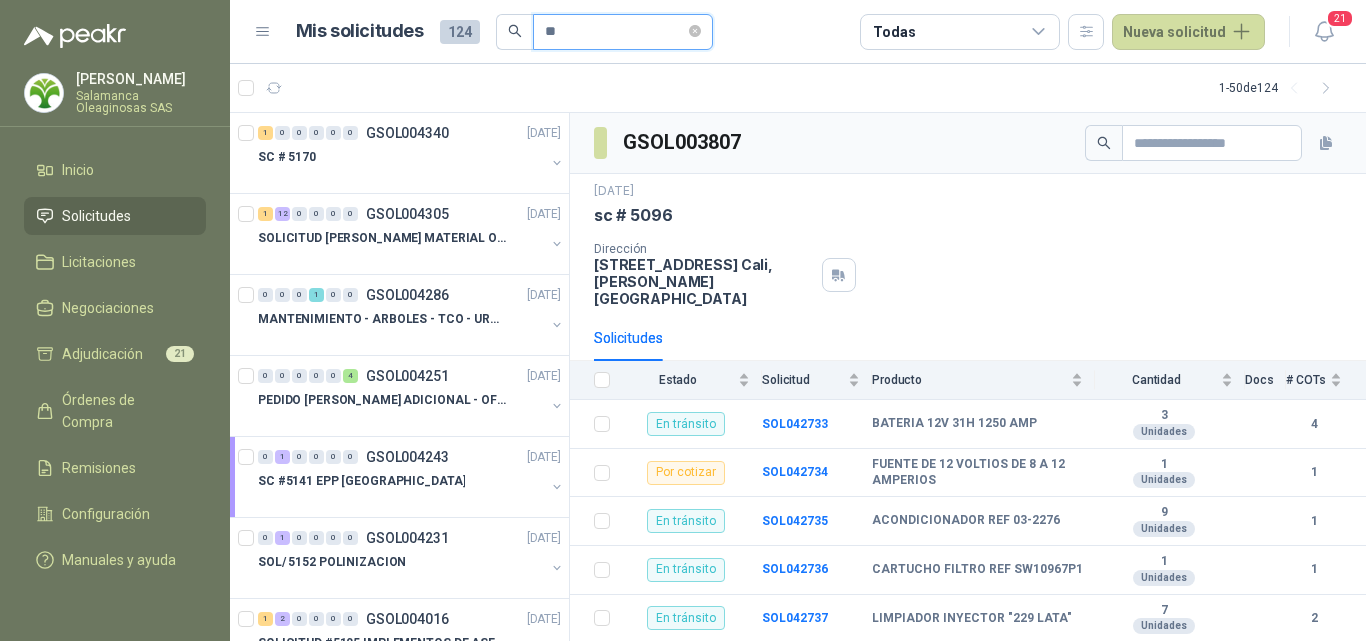 type on "*" 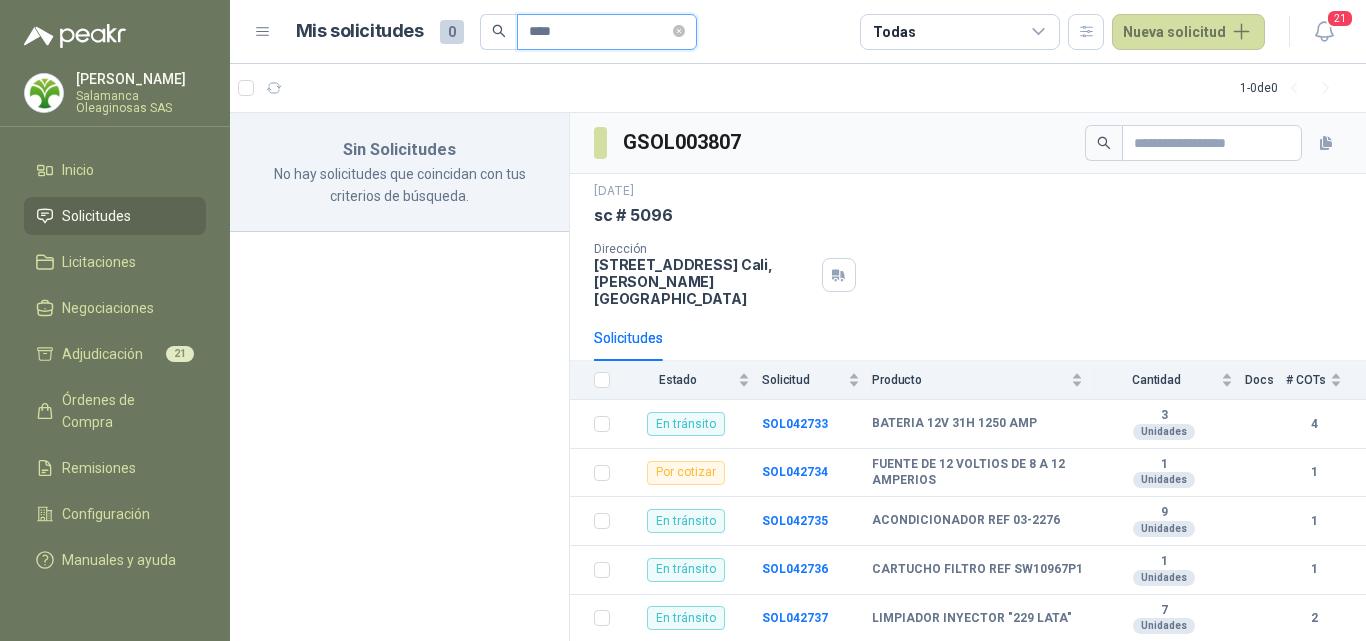 click on "****" at bounding box center (599, 32) 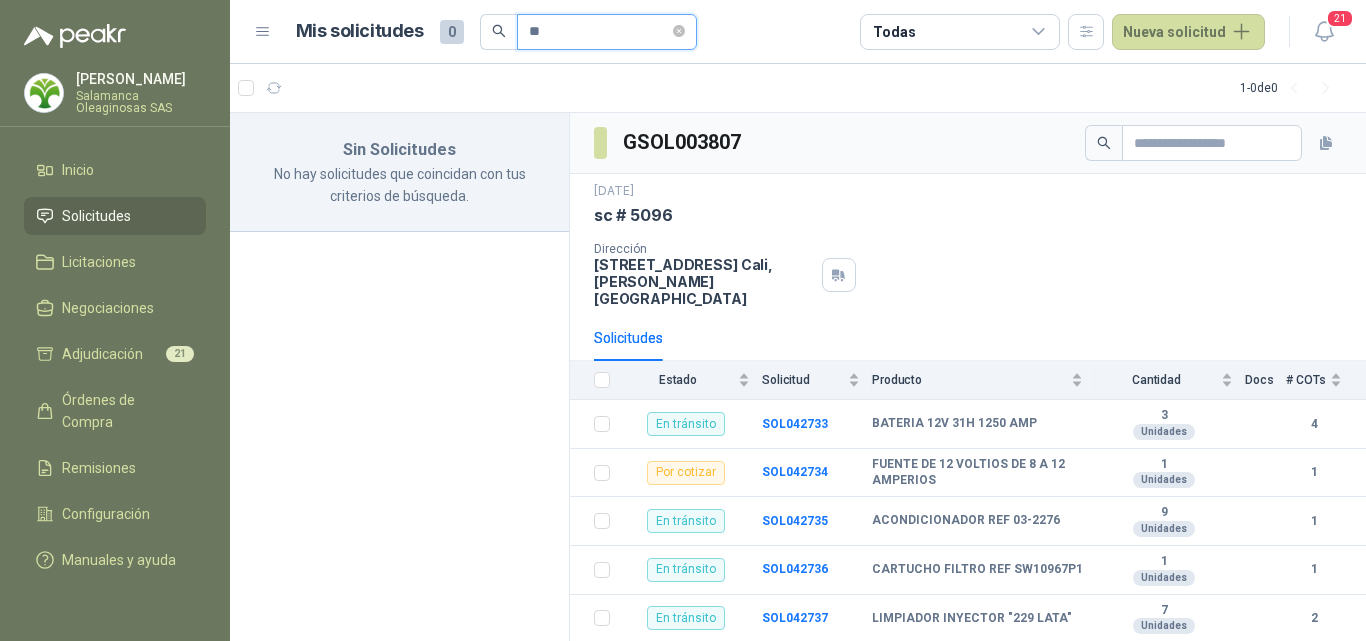 type on "*" 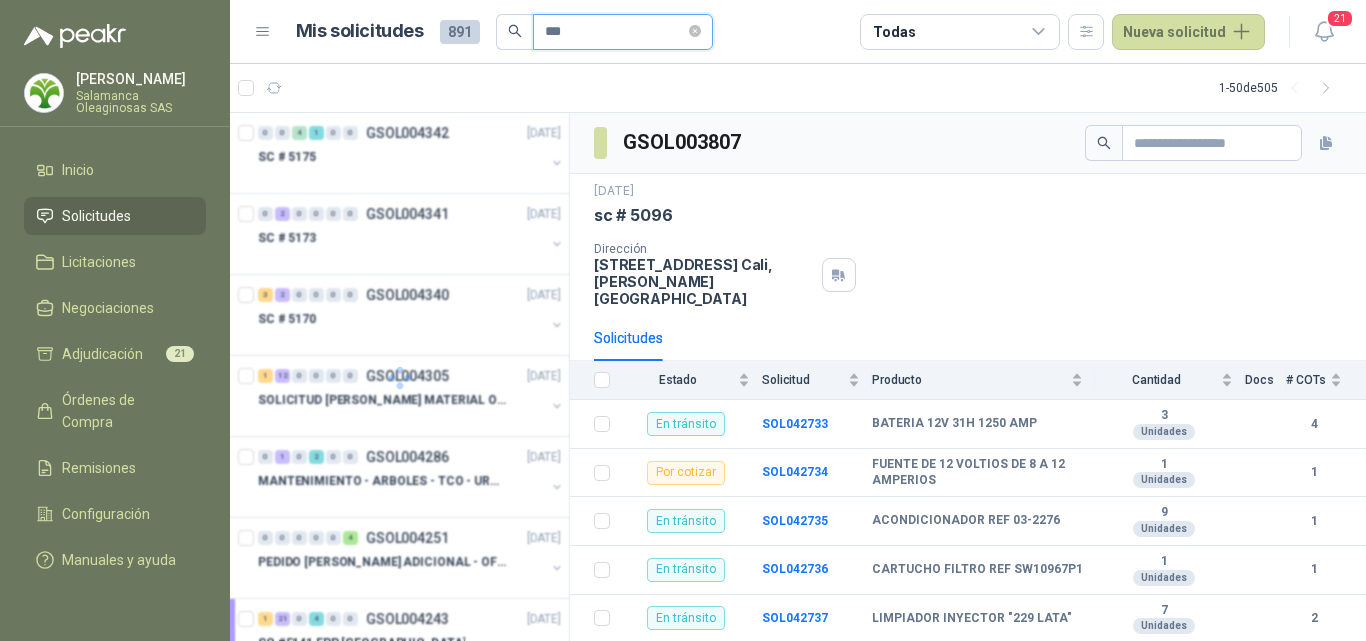 type on "***" 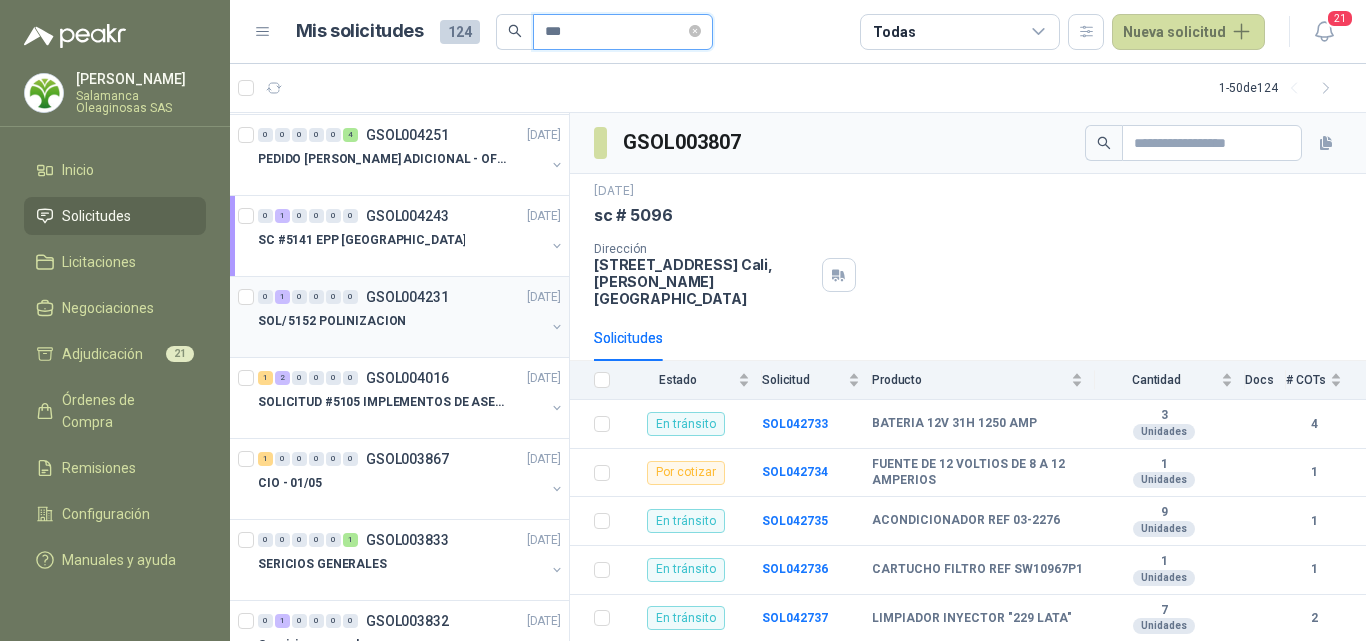 scroll, scrollTop: 300, scrollLeft: 0, axis: vertical 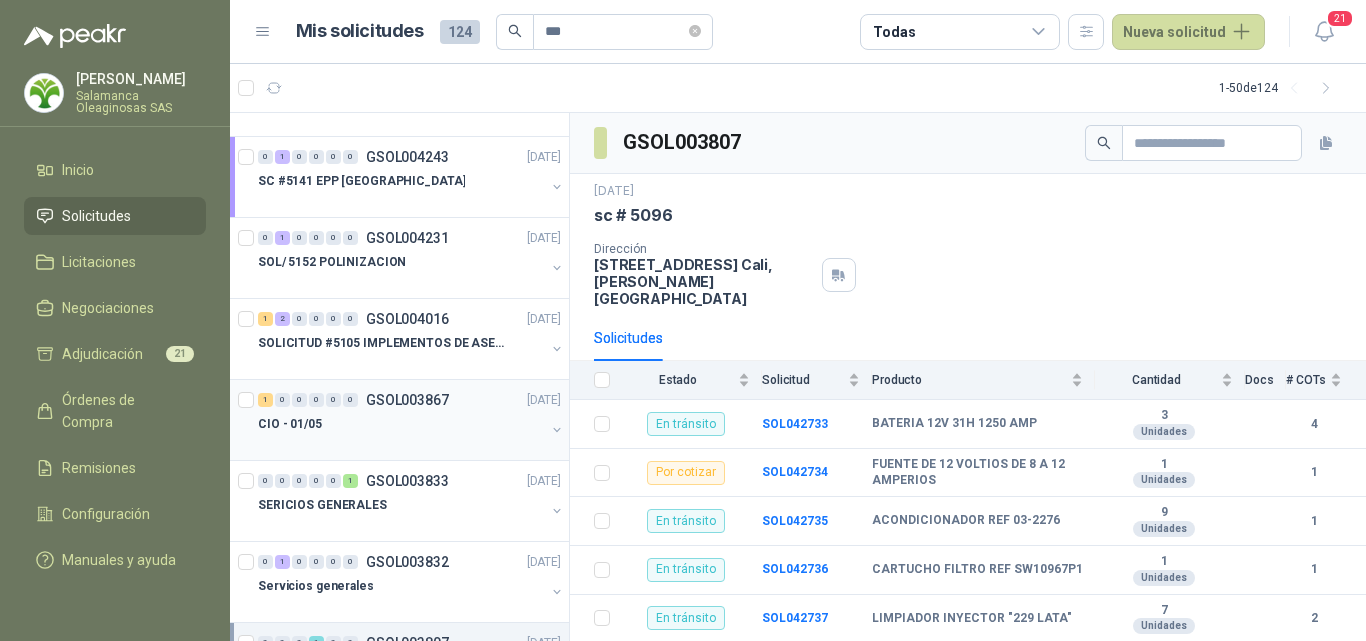 click on "CIO - 01/05" at bounding box center [401, 424] 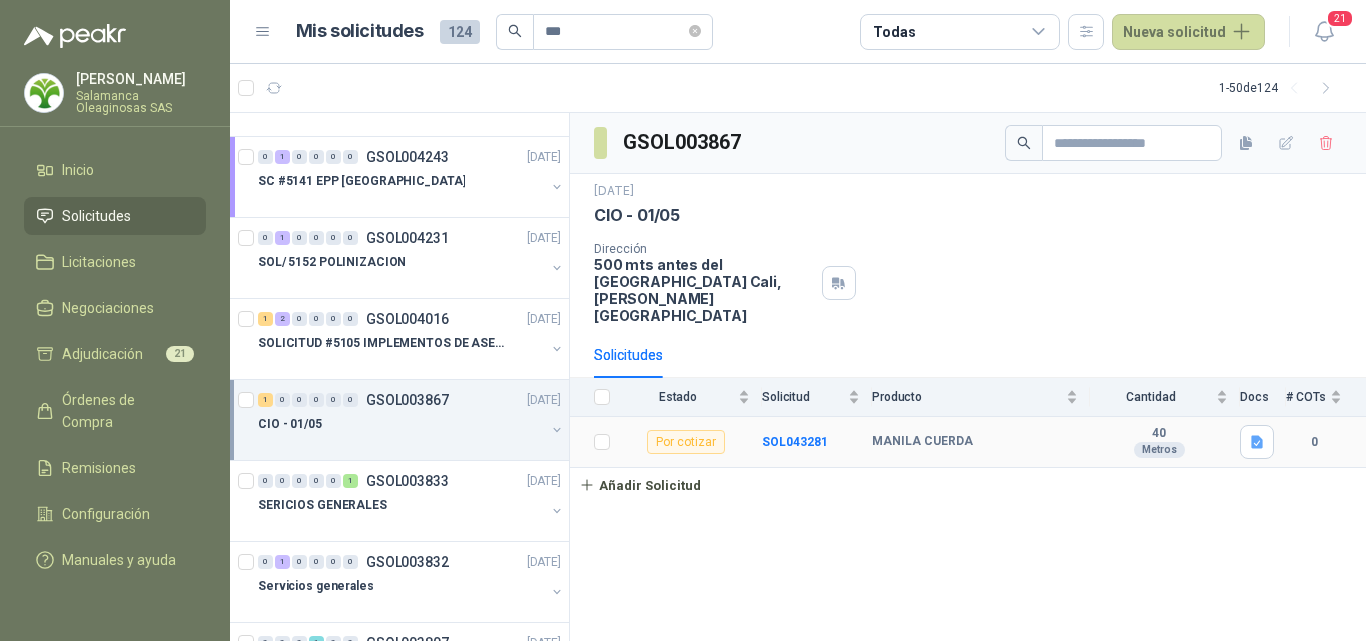 click on "SOL043281" at bounding box center (817, 442) 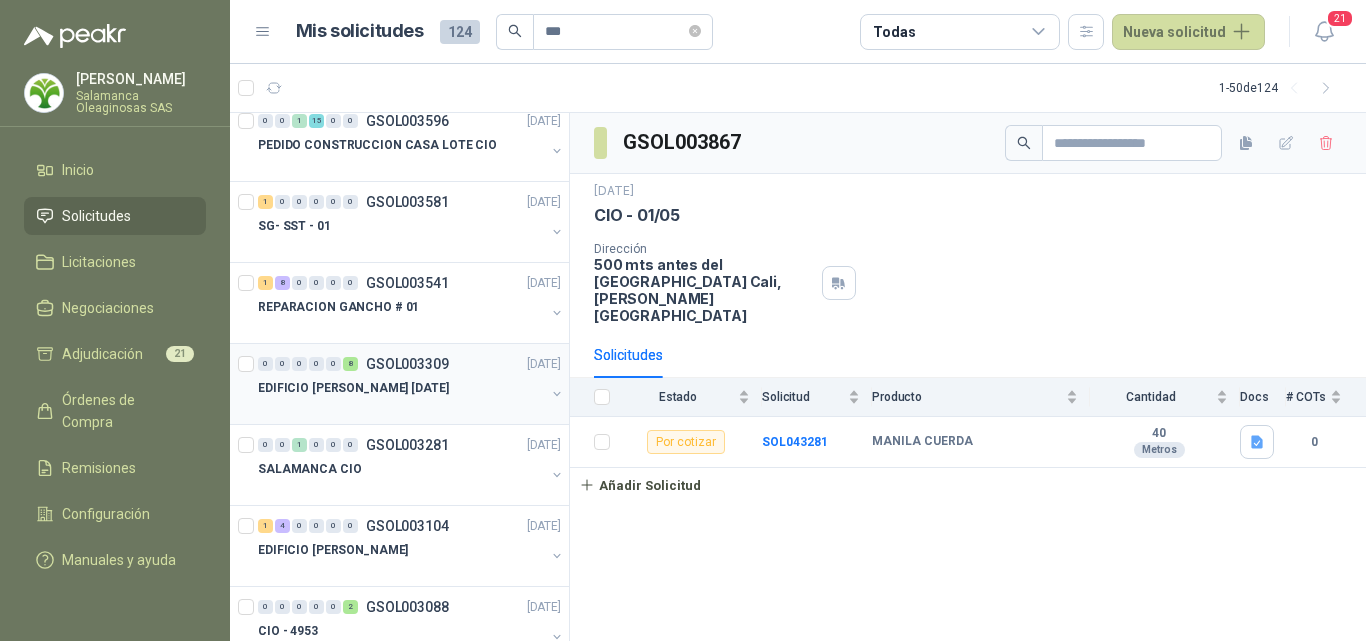 scroll, scrollTop: 1100, scrollLeft: 0, axis: vertical 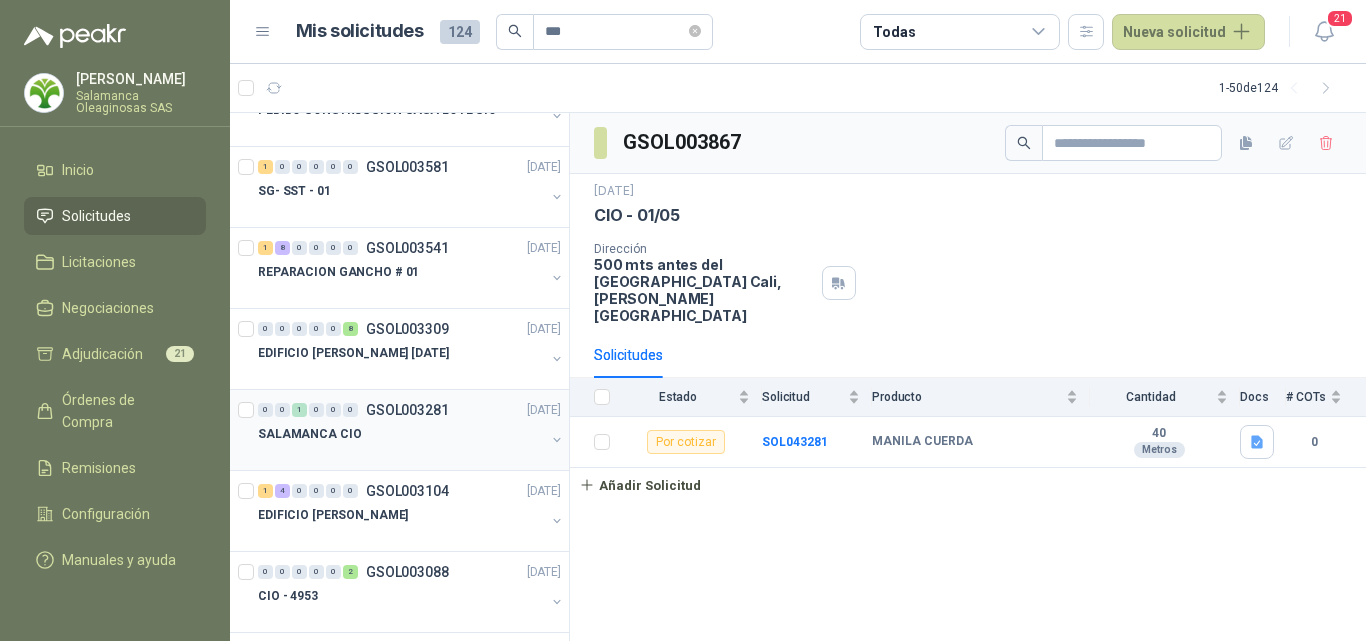 click on "SALAMANCA CIO" at bounding box center [401, 434] 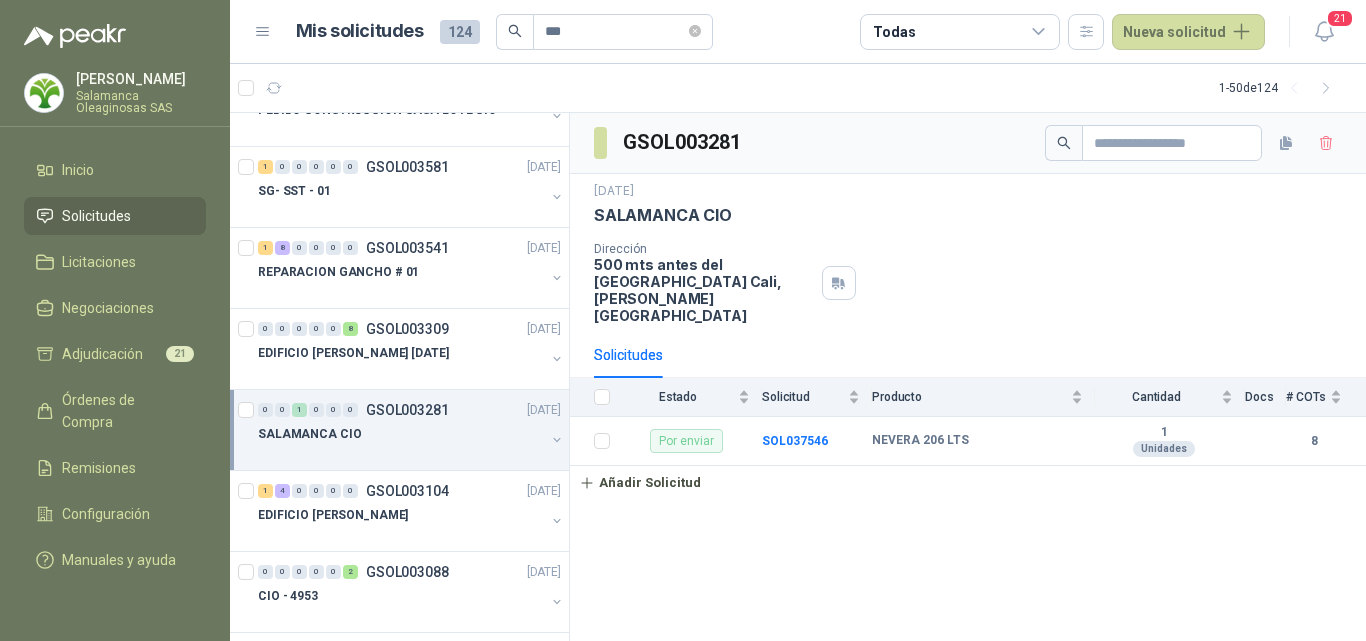 scroll, scrollTop: 1000, scrollLeft: 0, axis: vertical 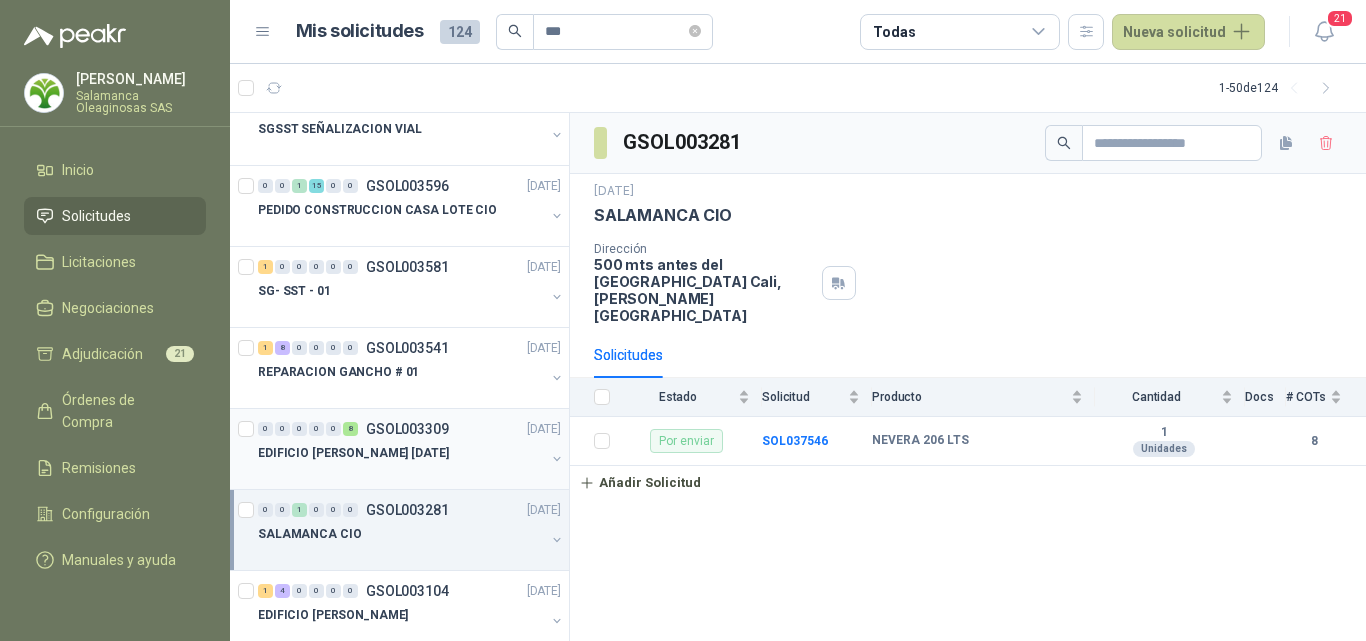 click on "EDIFICIO [PERSON_NAME] [DATE]" at bounding box center [401, 453] 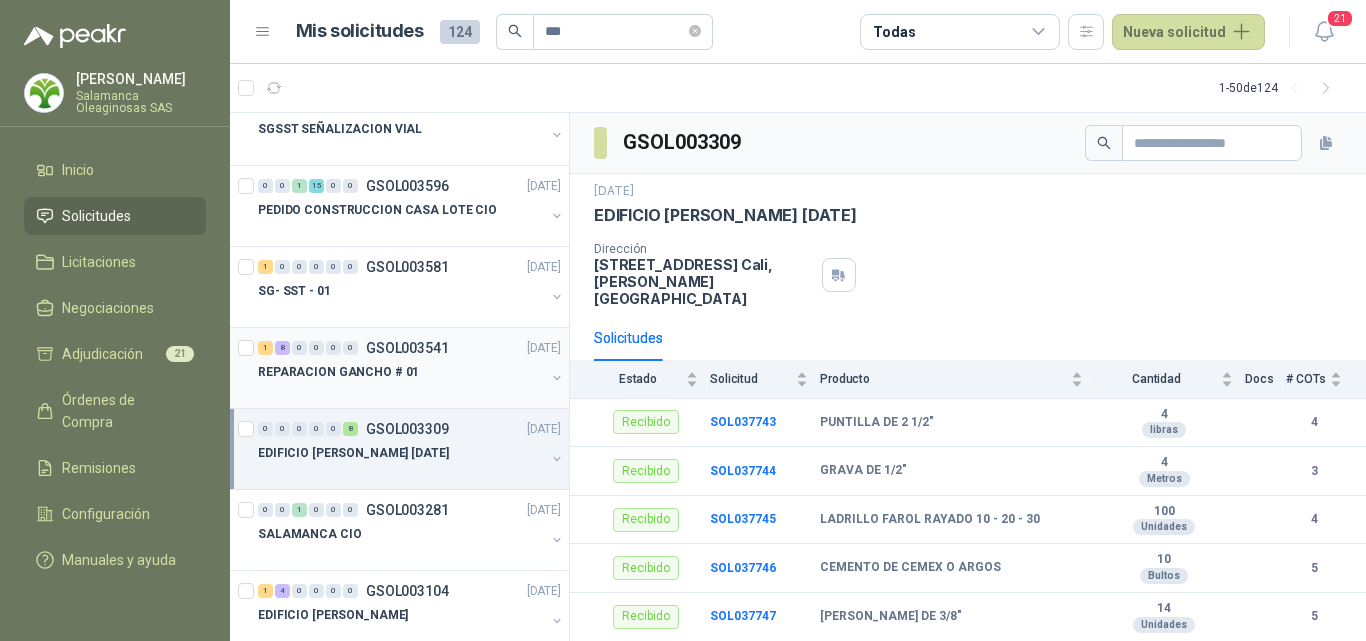click at bounding box center [401, 392] 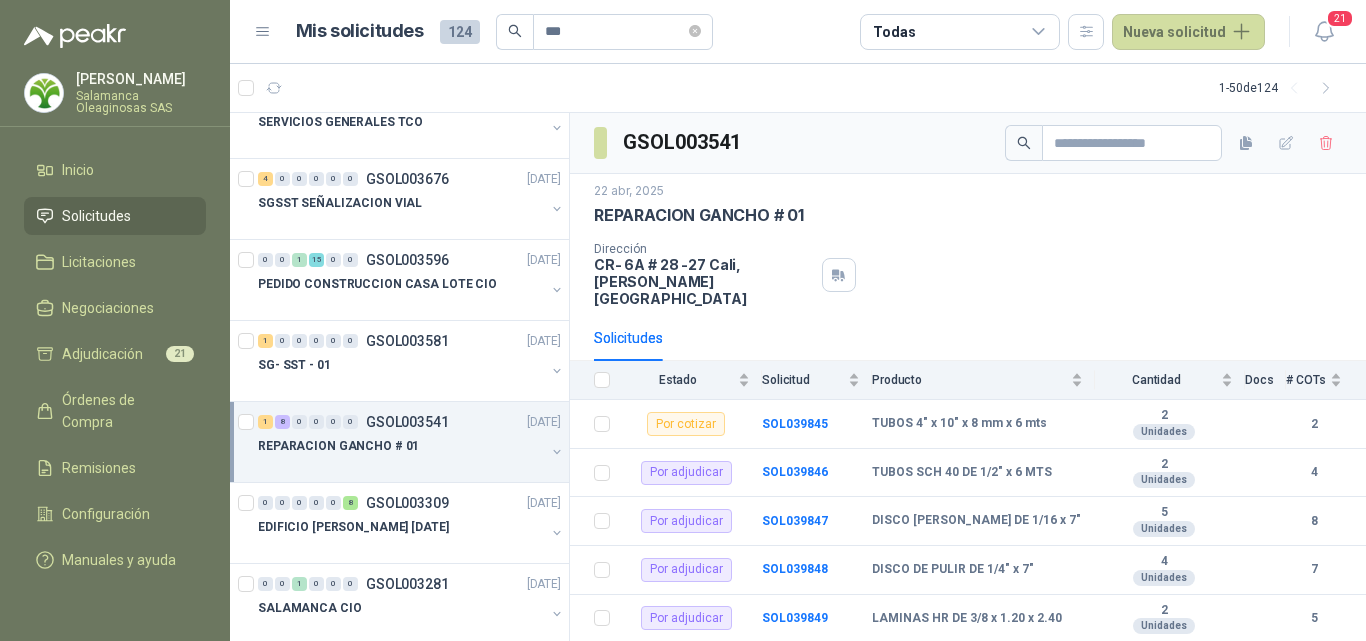 scroll, scrollTop: 900, scrollLeft: 0, axis: vertical 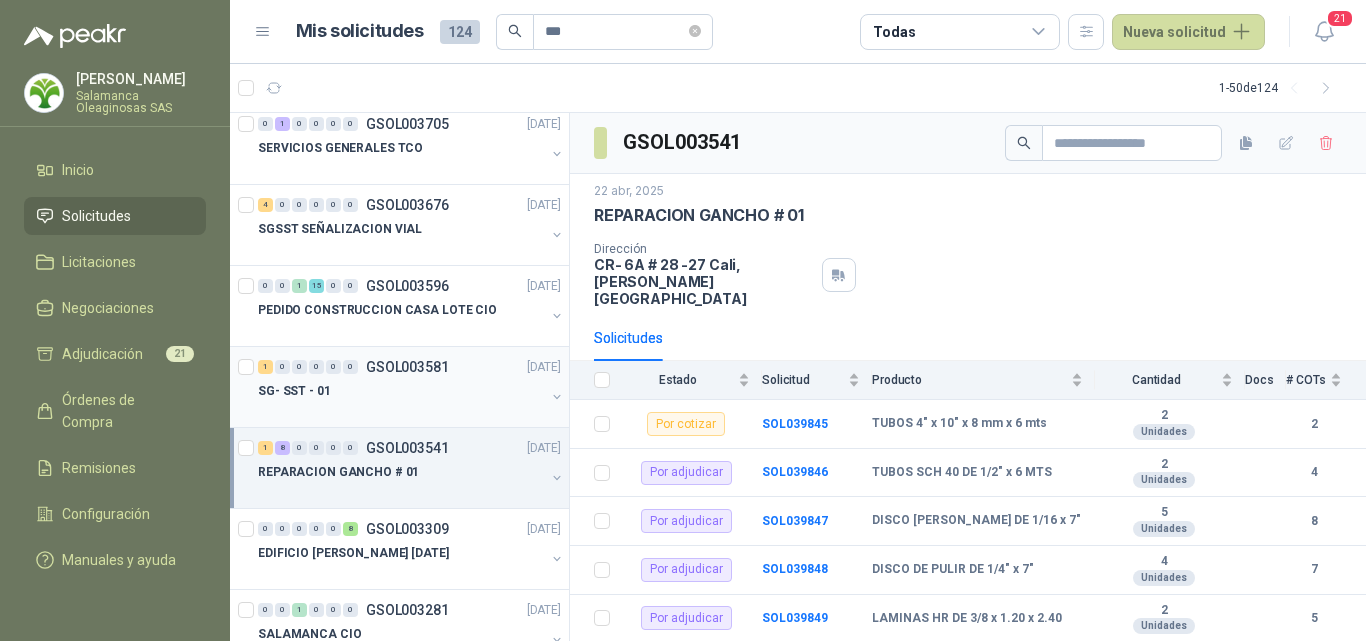 click on "SG- SST - 01" at bounding box center [401, 391] 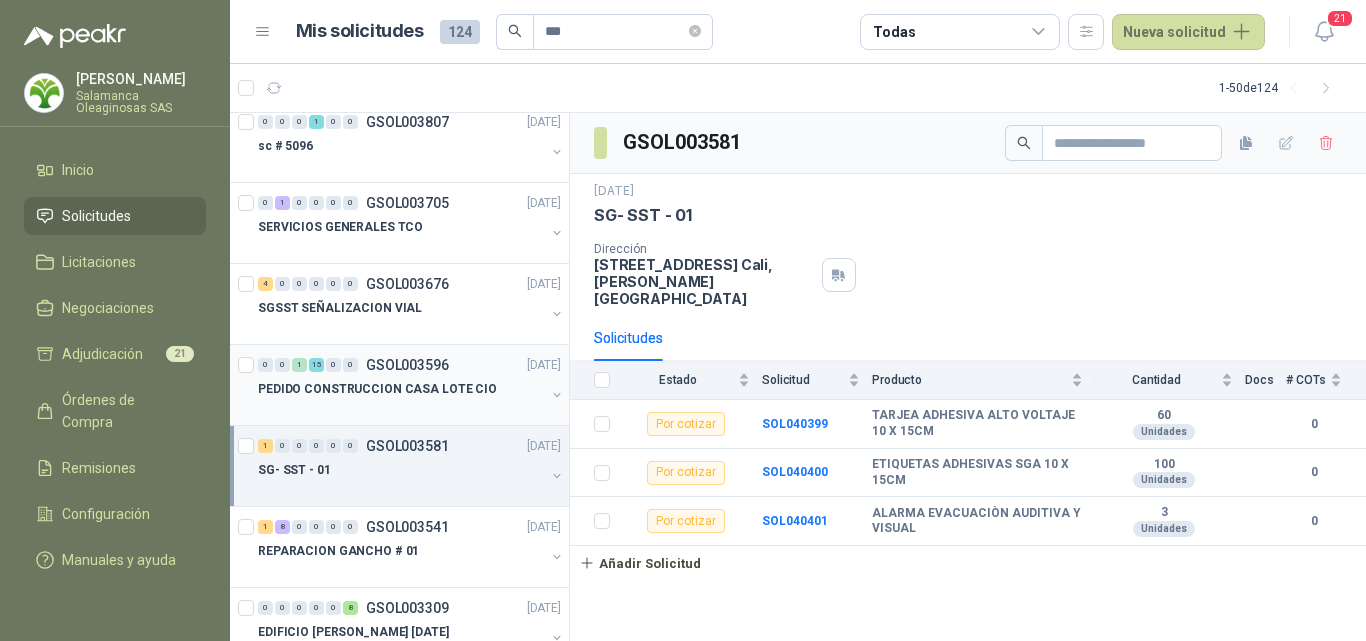scroll, scrollTop: 700, scrollLeft: 0, axis: vertical 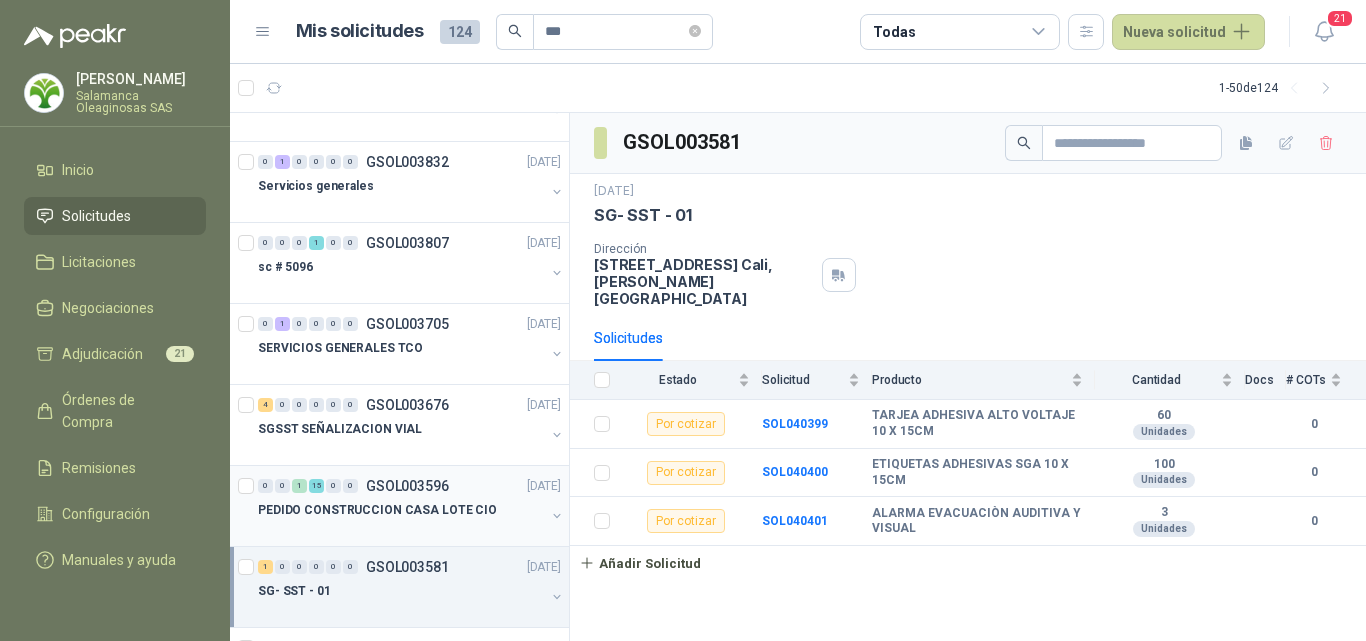 click on "PEDIDO CONSTRUCCION CASA LOTE CIO" at bounding box center (377, 510) 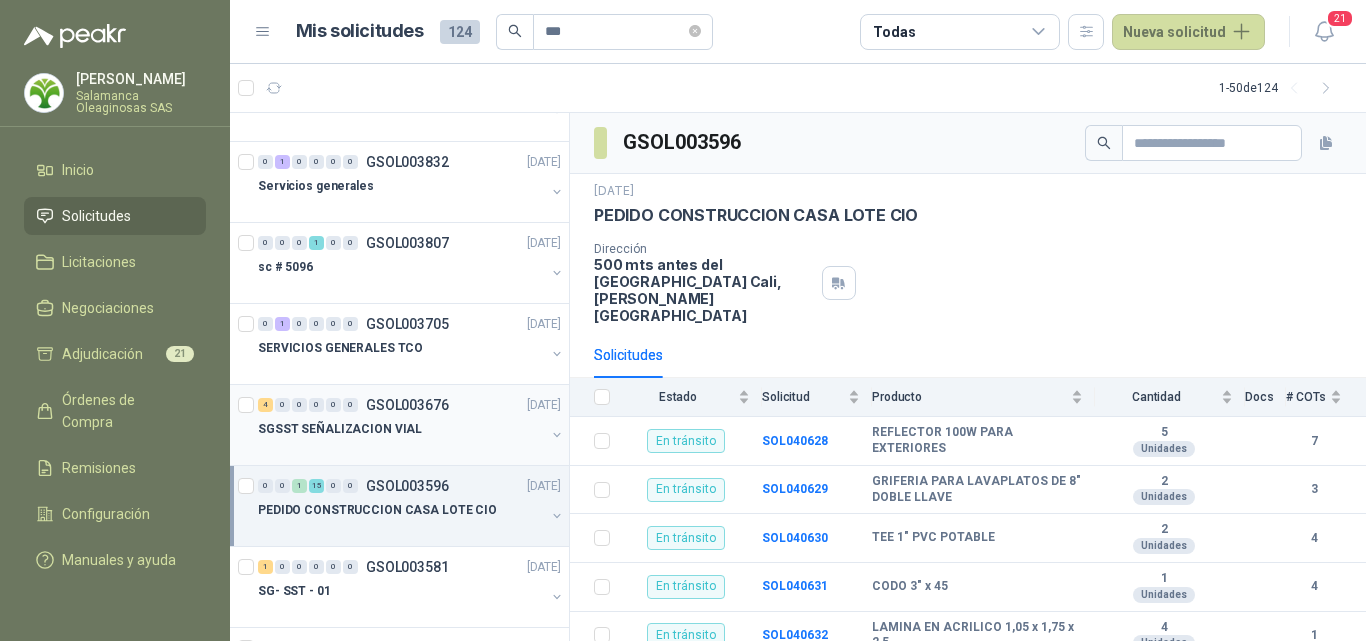 click on "SGSST SEÑALIZACION VIAL" at bounding box center [401, 429] 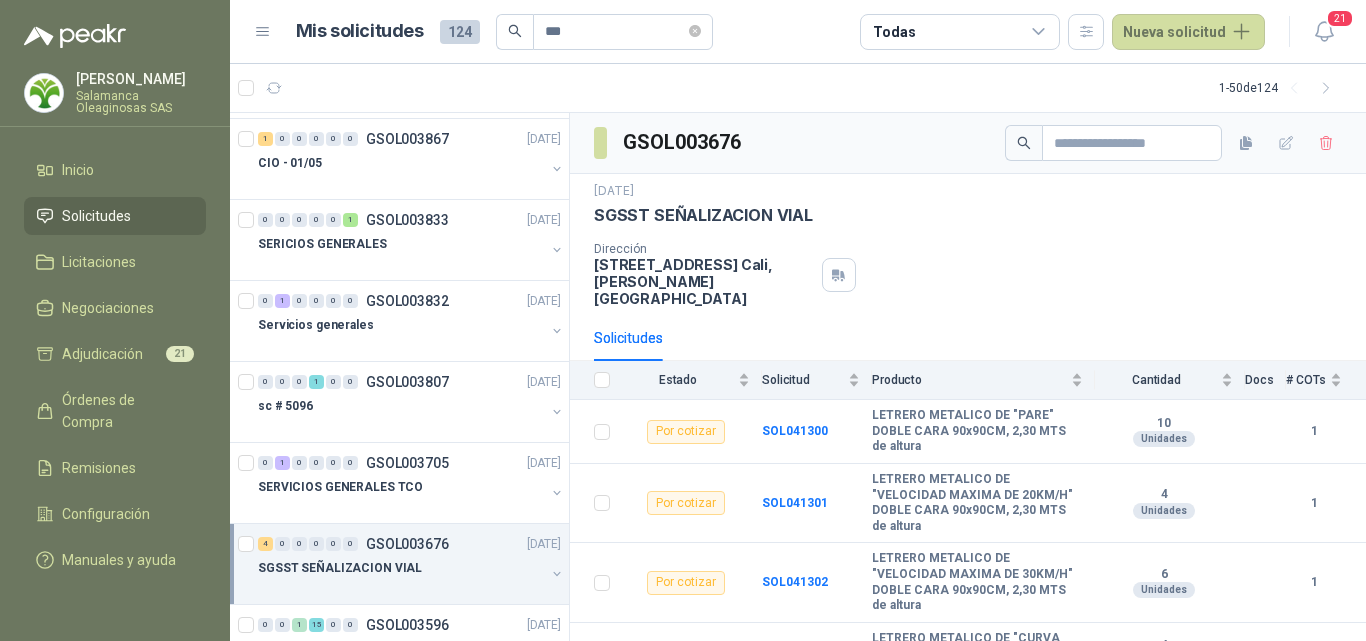 scroll, scrollTop: 500, scrollLeft: 0, axis: vertical 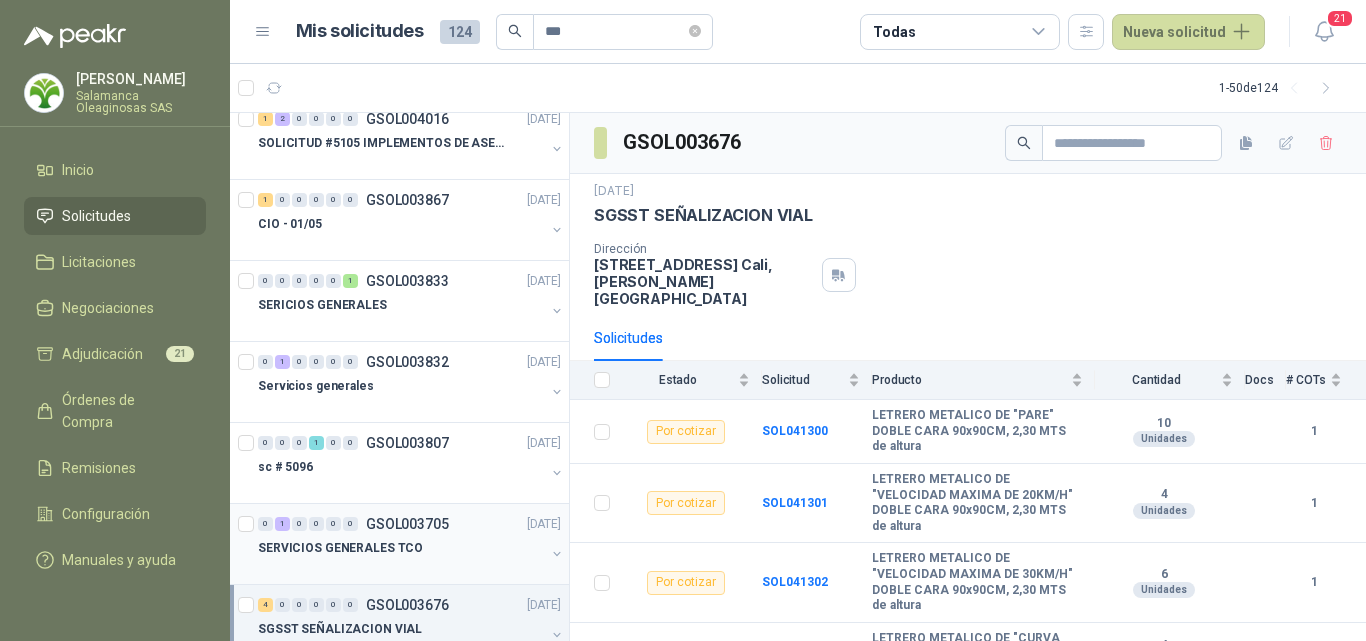click on "SERVICIOS GENERALES TCO" at bounding box center (401, 548) 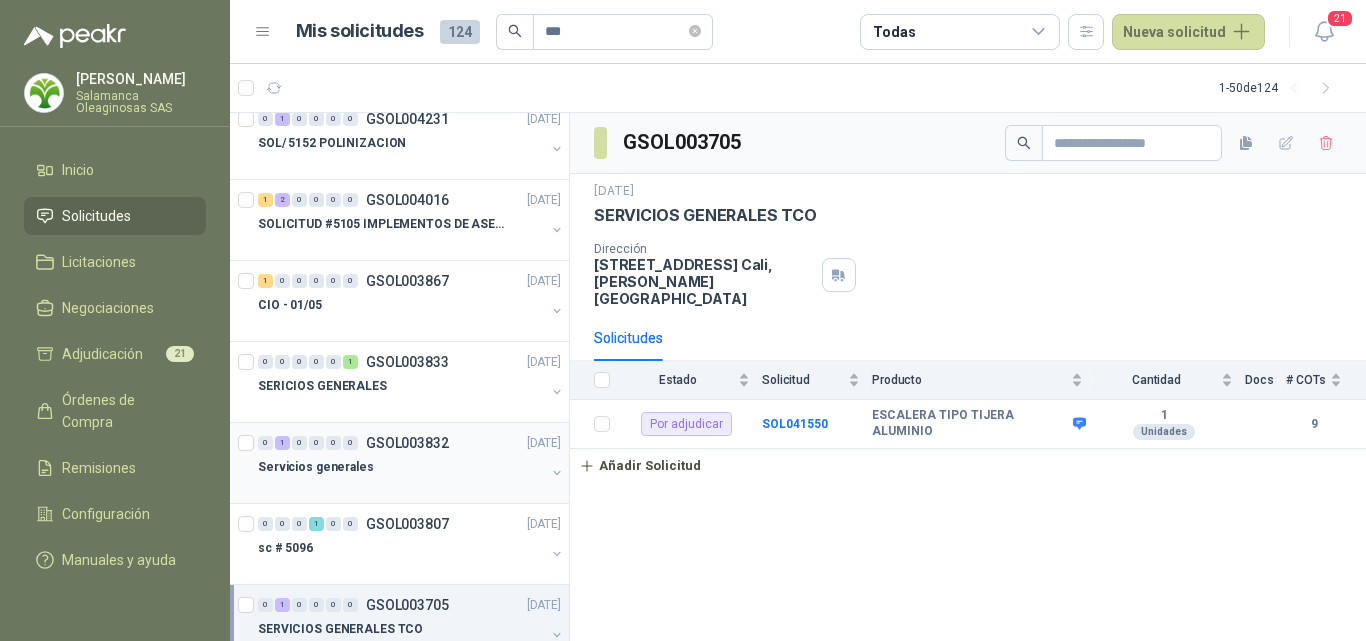 scroll, scrollTop: 400, scrollLeft: 0, axis: vertical 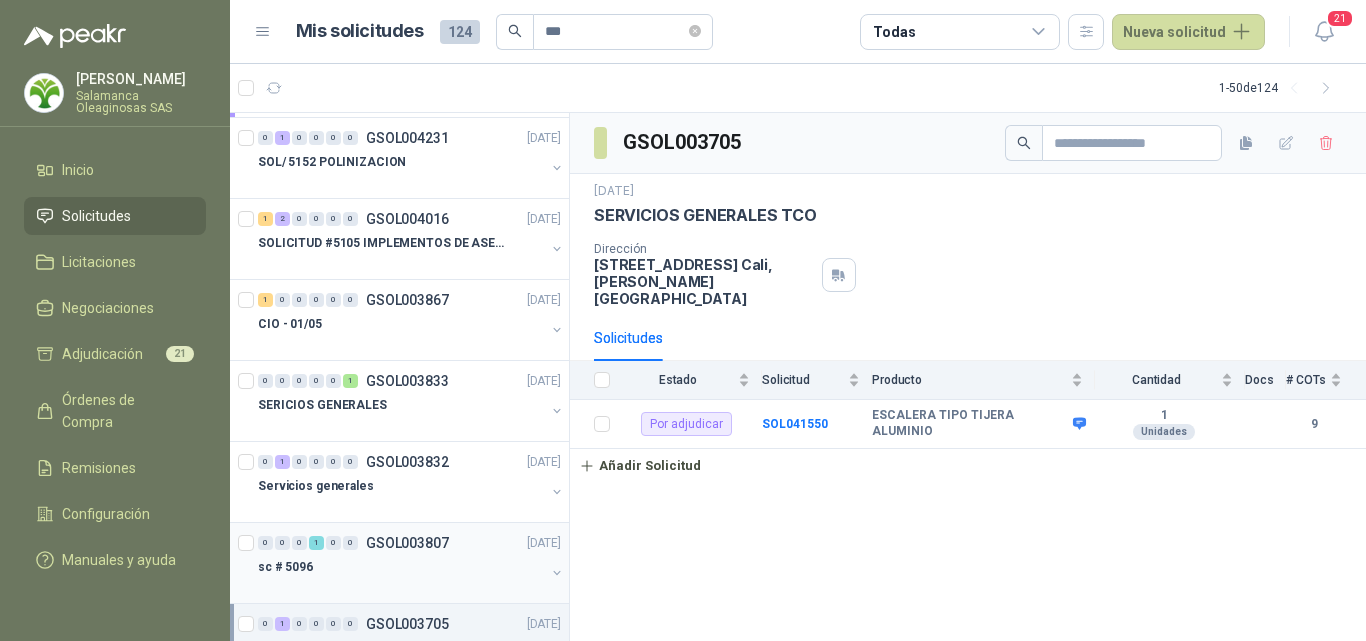 click on "sc # 5096" at bounding box center [401, 567] 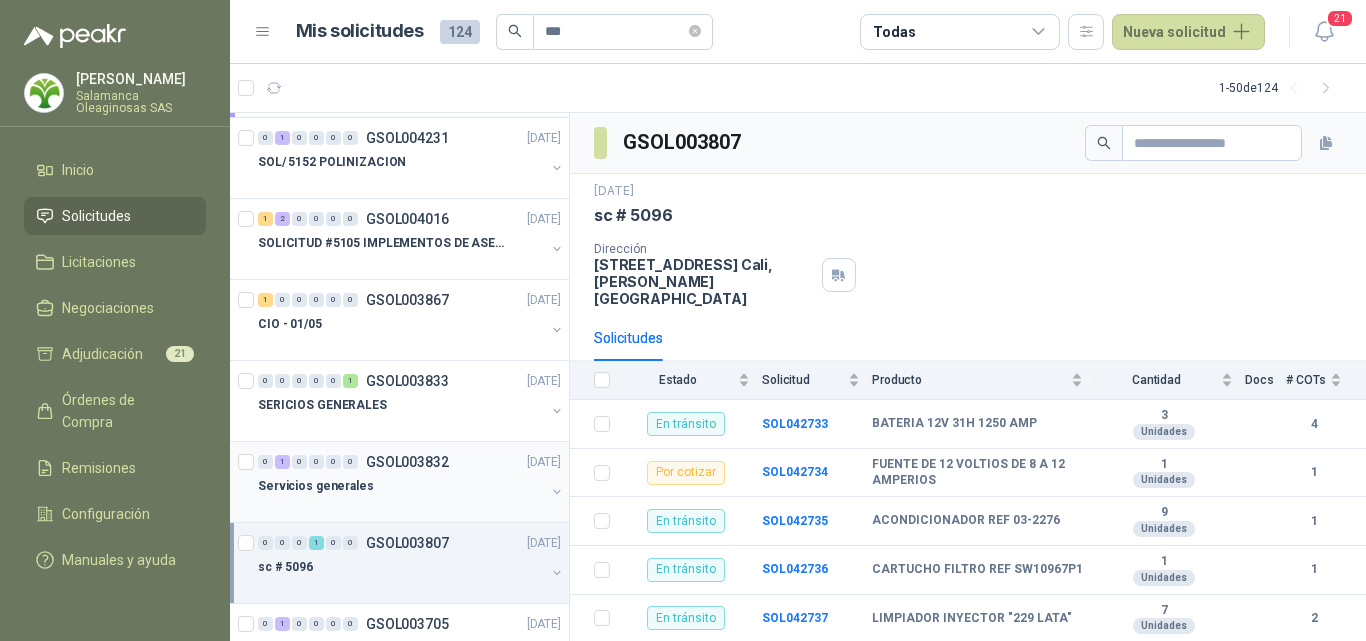 click at bounding box center (401, 506) 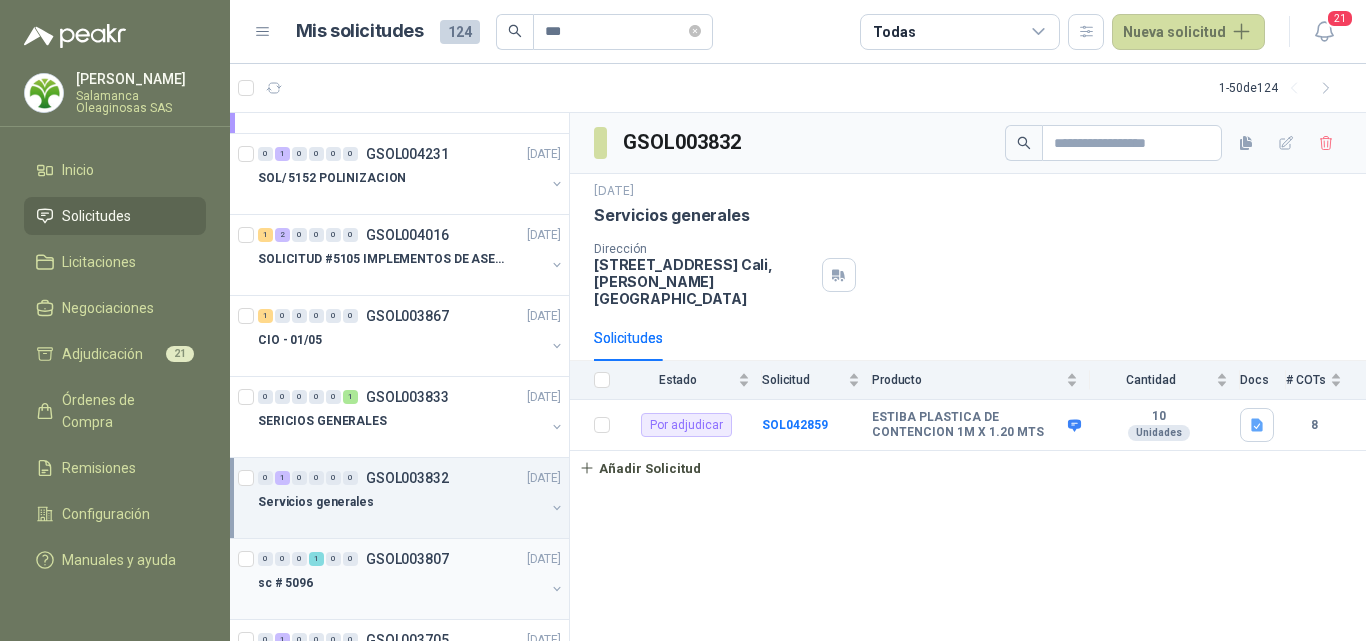 scroll, scrollTop: 400, scrollLeft: 0, axis: vertical 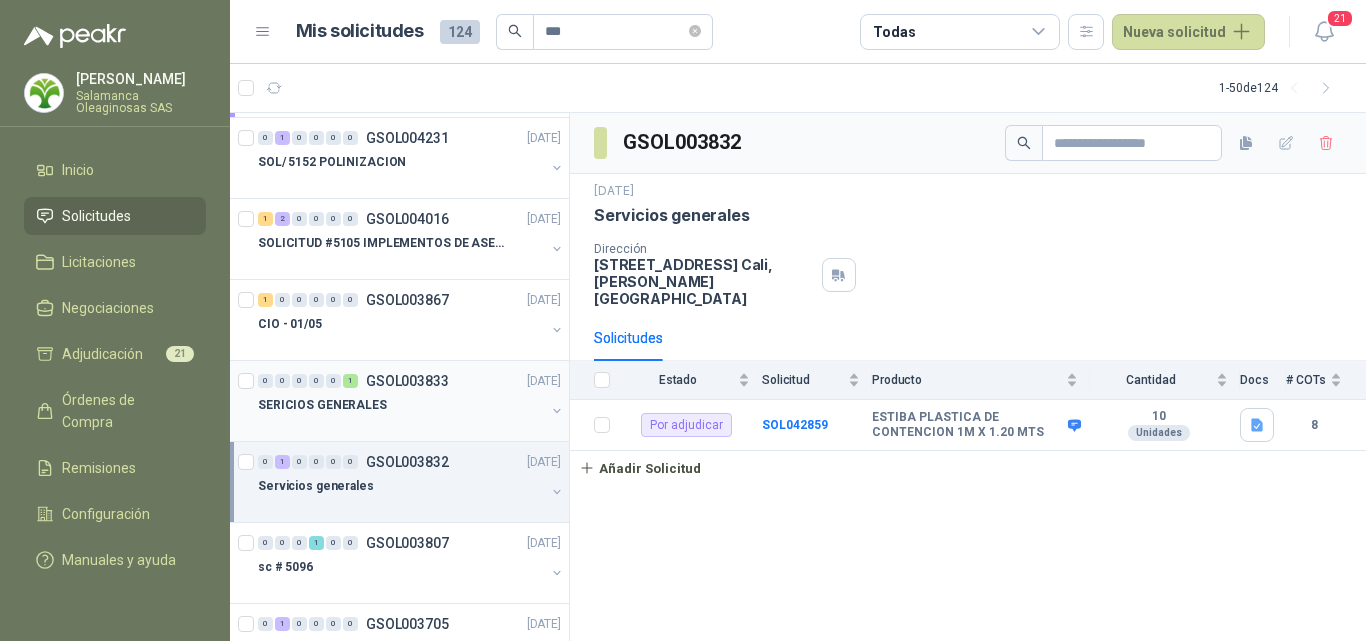 click on "SERICIOS GENERALES" at bounding box center (401, 405) 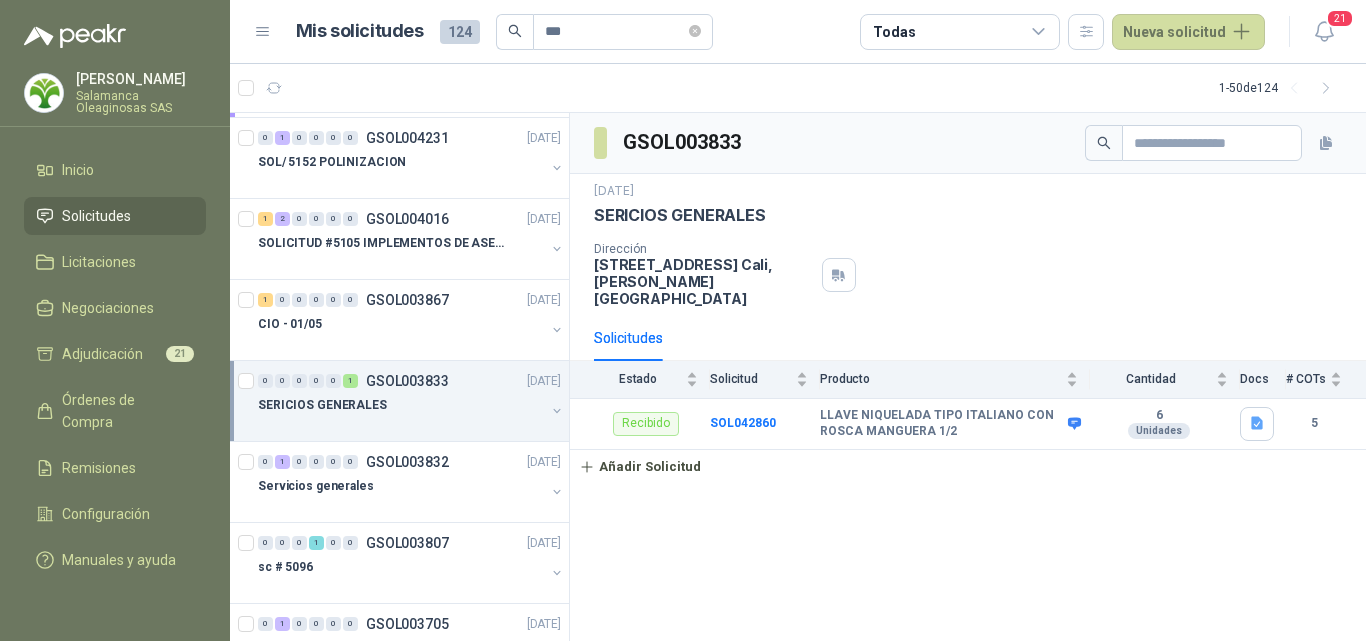 scroll, scrollTop: 300, scrollLeft: 0, axis: vertical 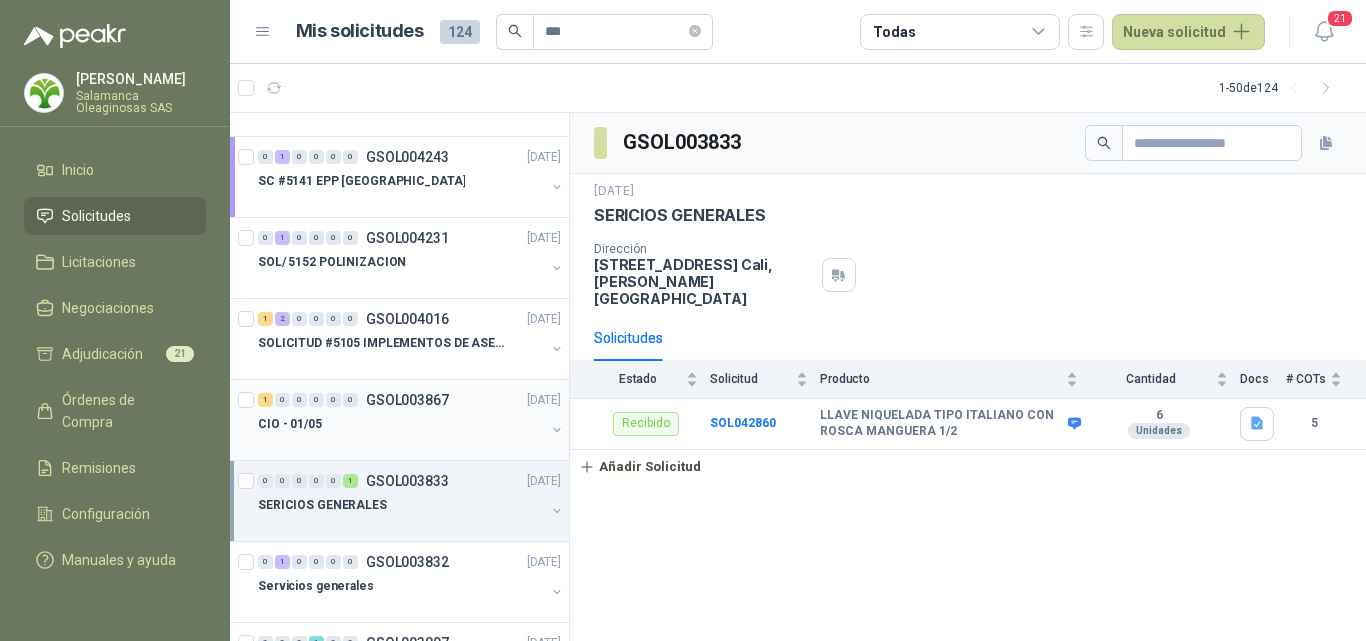 click on "CIO - 01/05" at bounding box center (401, 424) 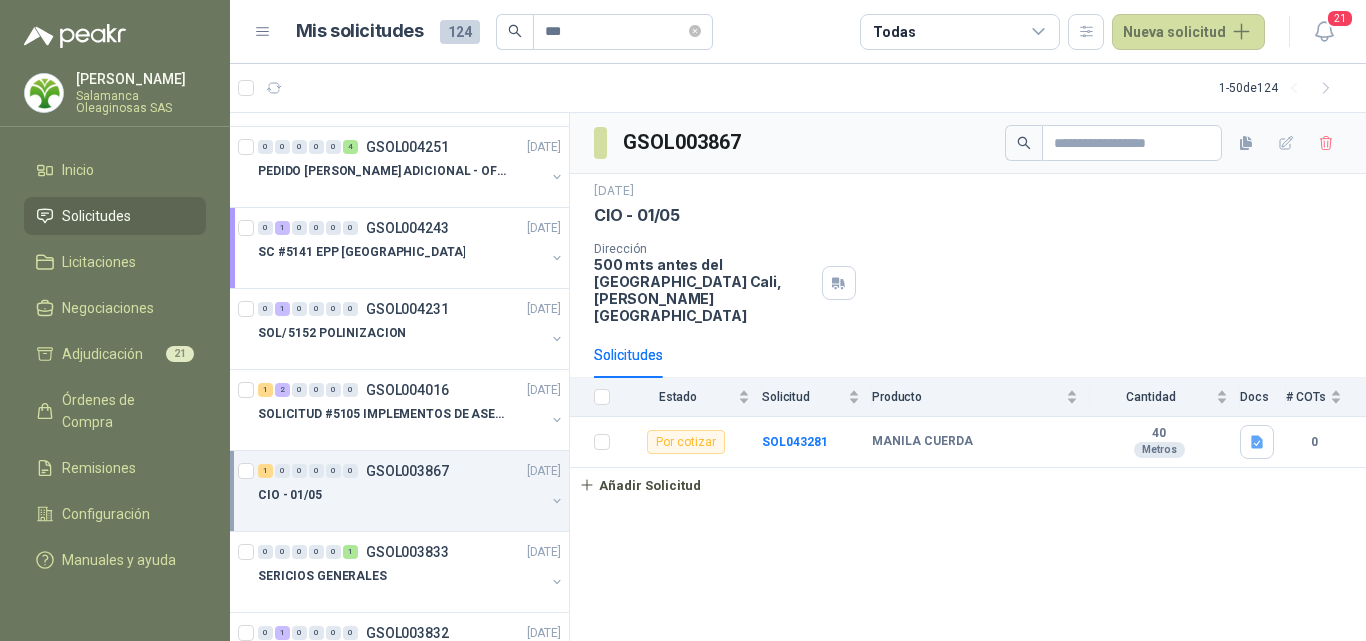 scroll, scrollTop: 200, scrollLeft: 0, axis: vertical 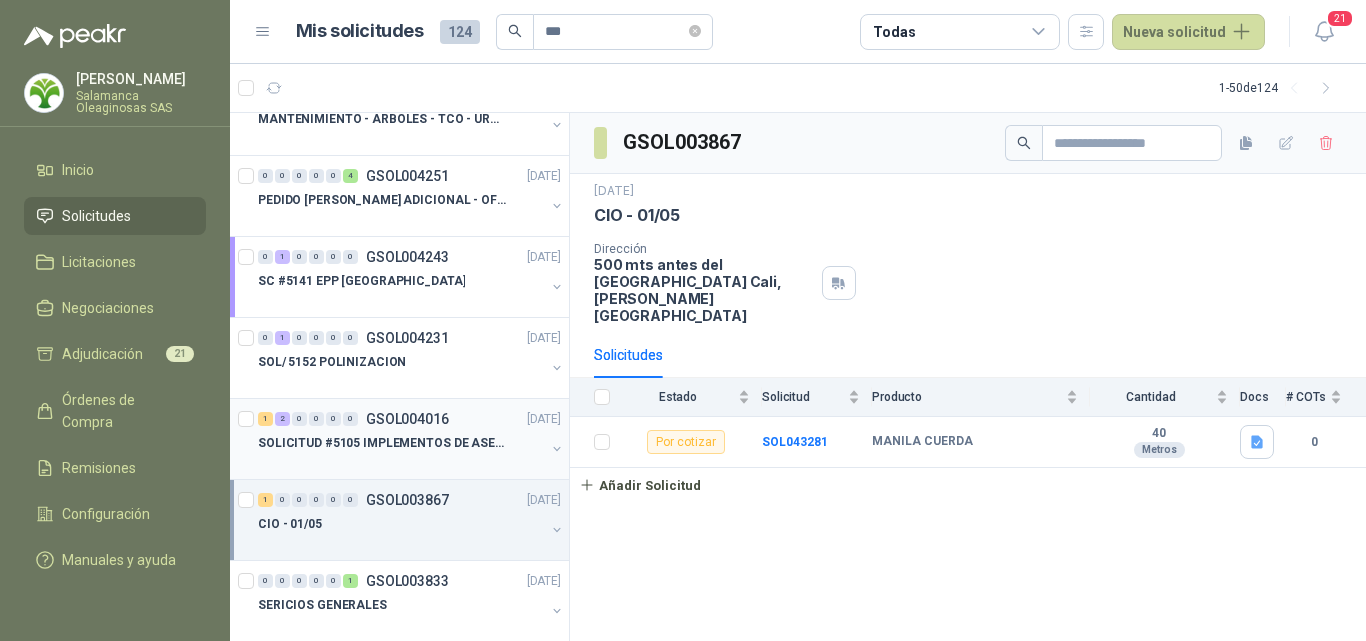 click on "SOLICITUD #5105 IMPLEMENTOS DE ASEO CIO" at bounding box center [382, 443] 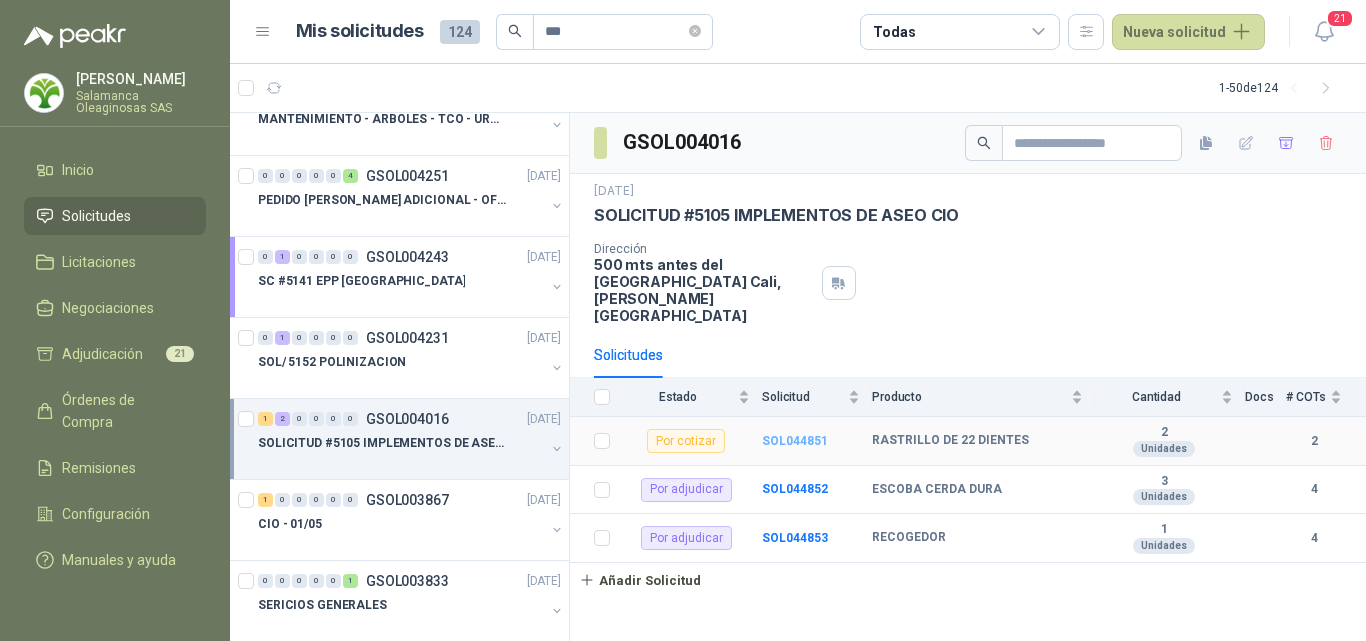 click on "SOL044851" at bounding box center [795, 441] 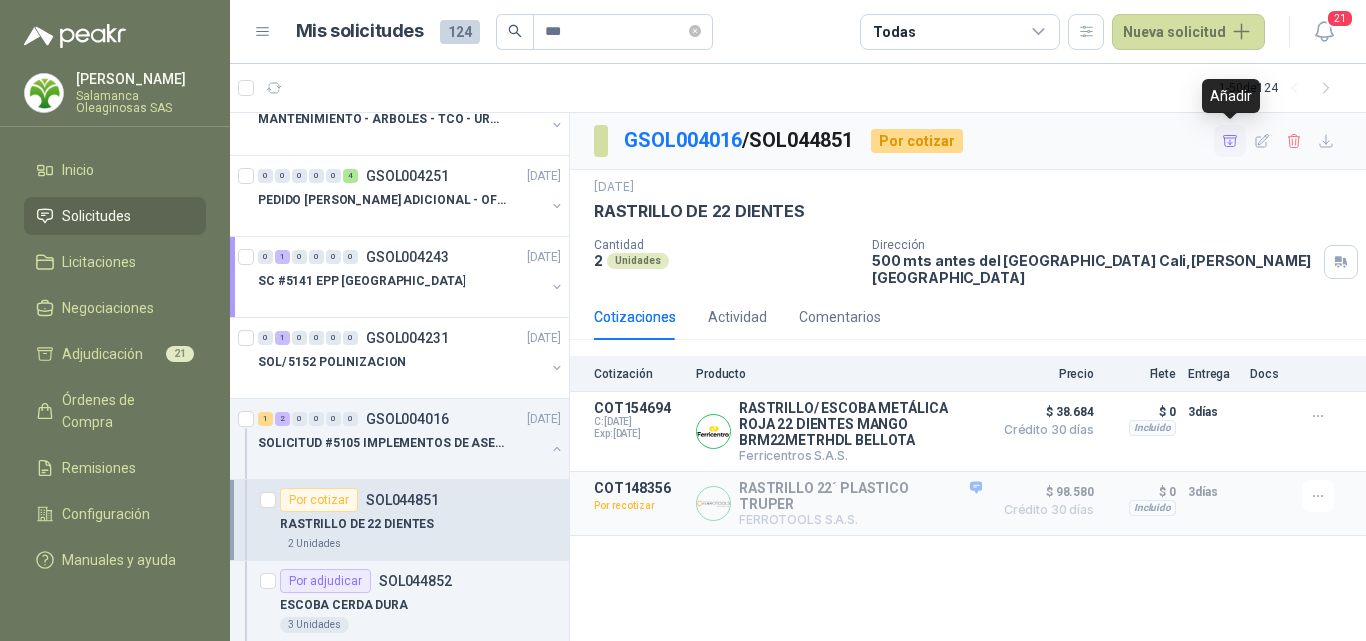 click 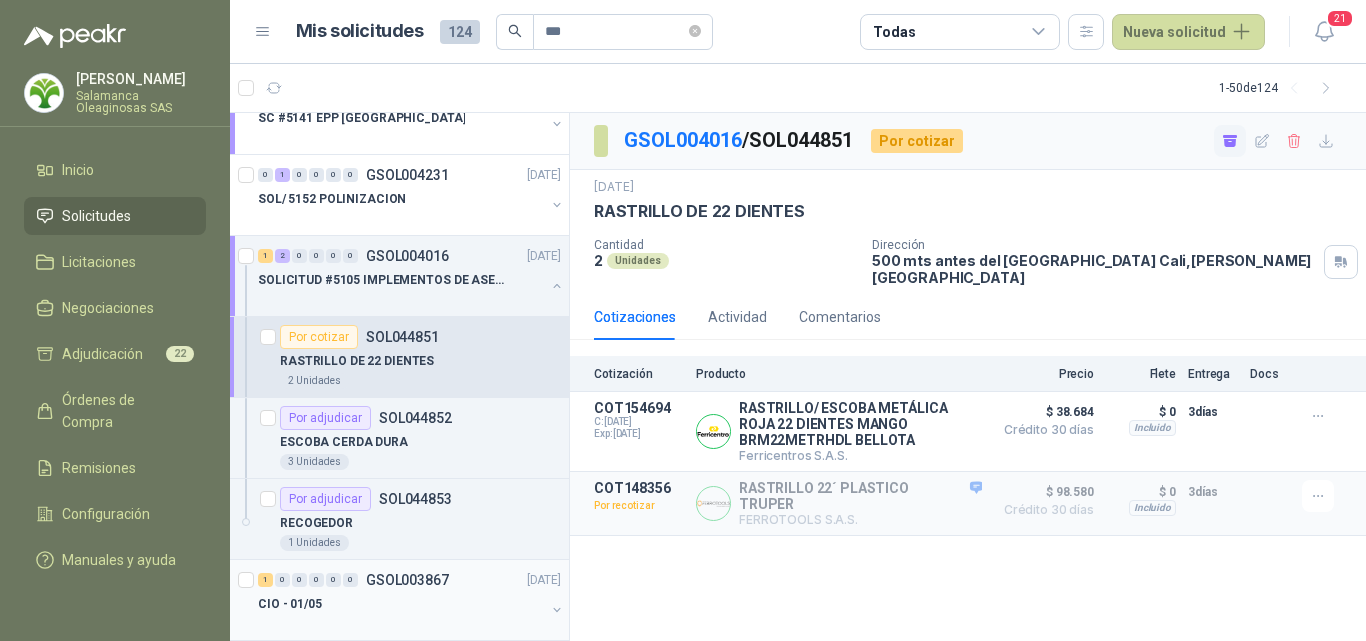 scroll, scrollTop: 400, scrollLeft: 0, axis: vertical 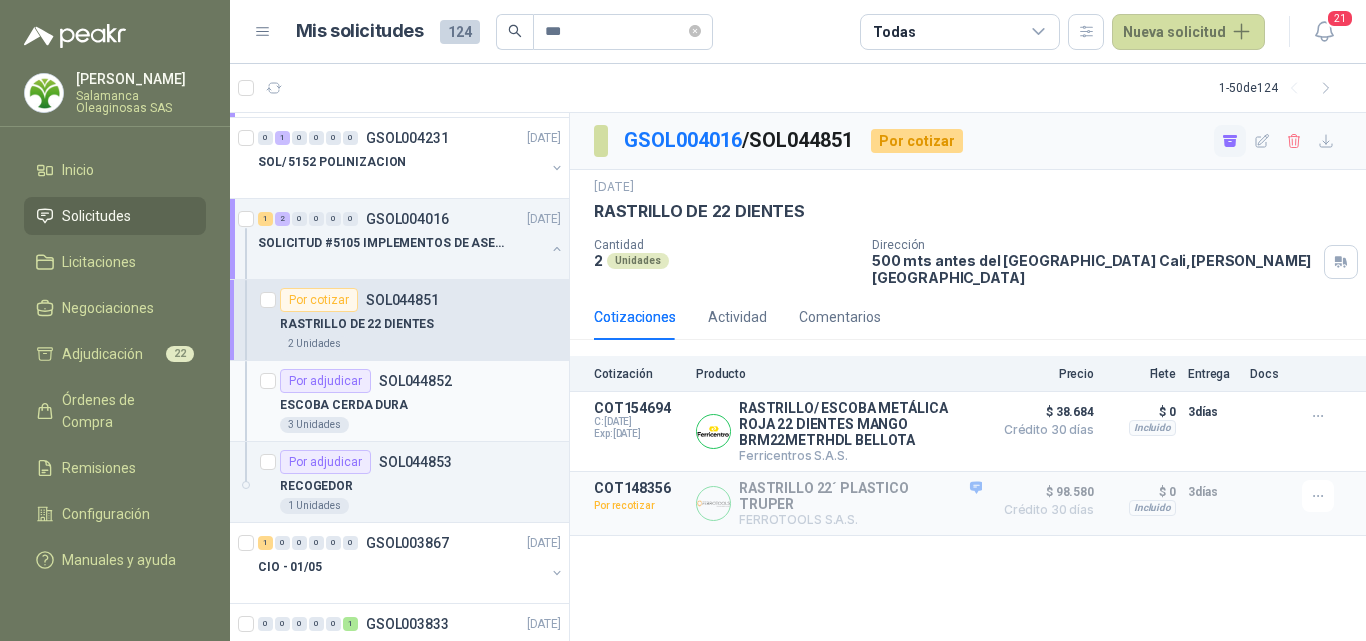 click on "ESCOBA CERDA DURA" at bounding box center (420, 405) 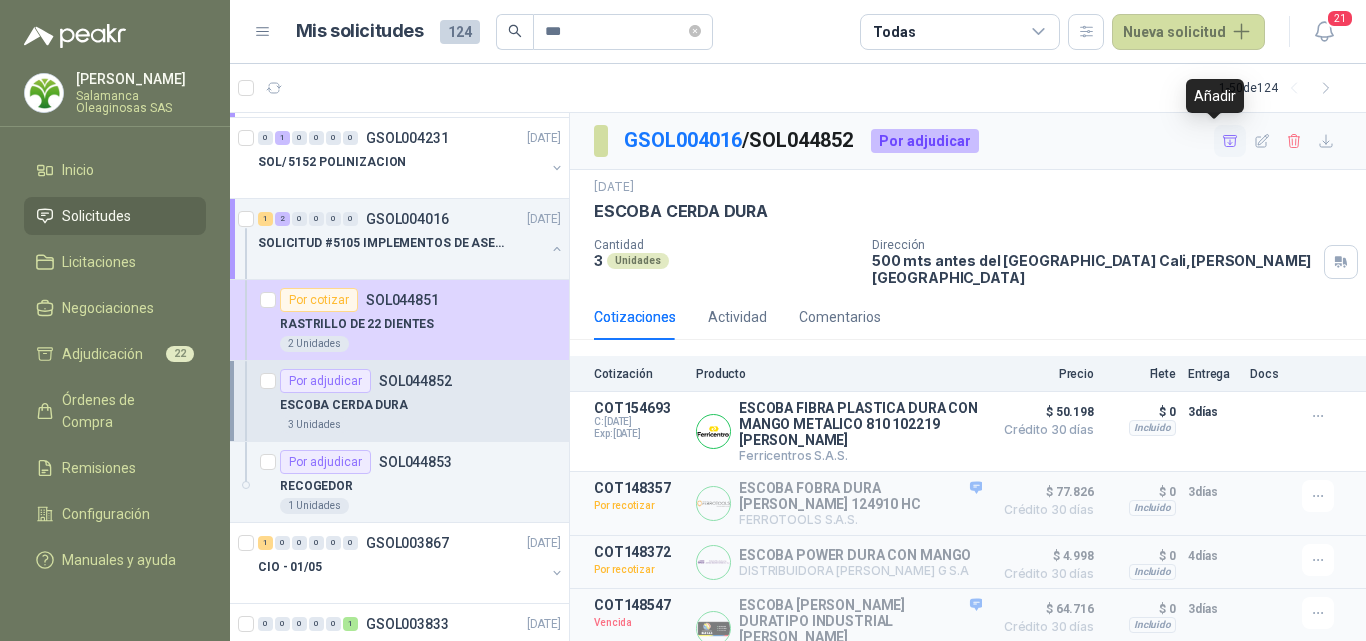 click 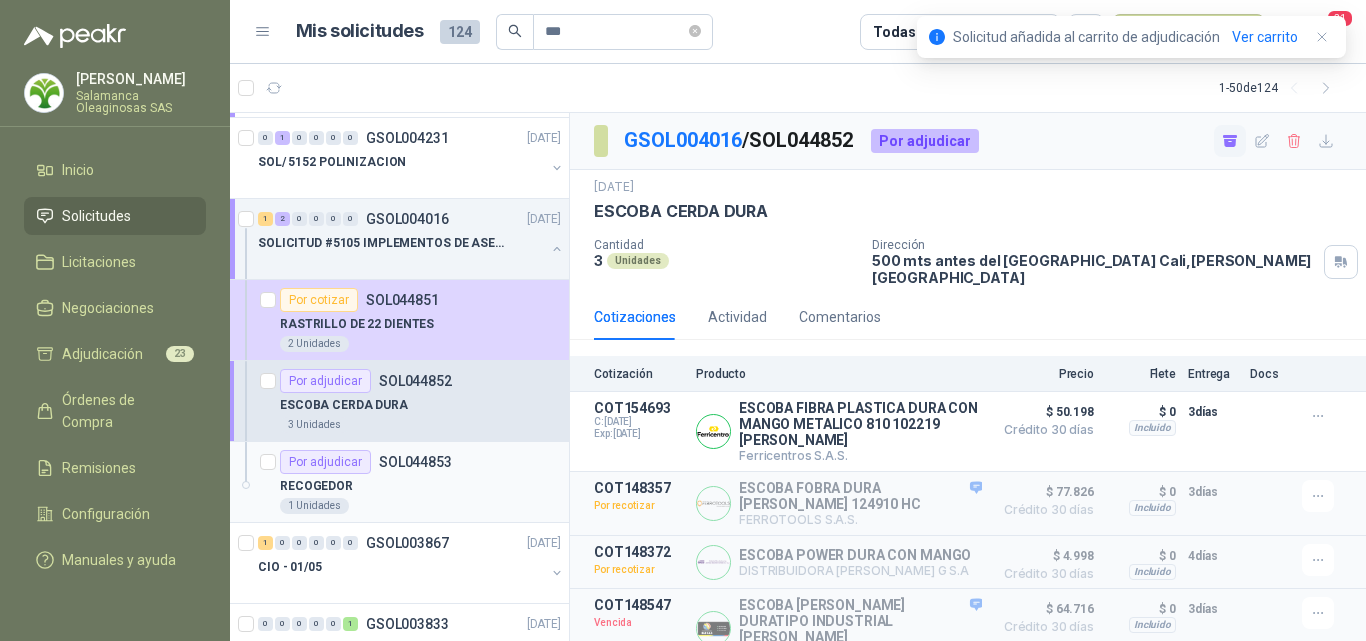 click on "RECOGEDOR" at bounding box center [420, 486] 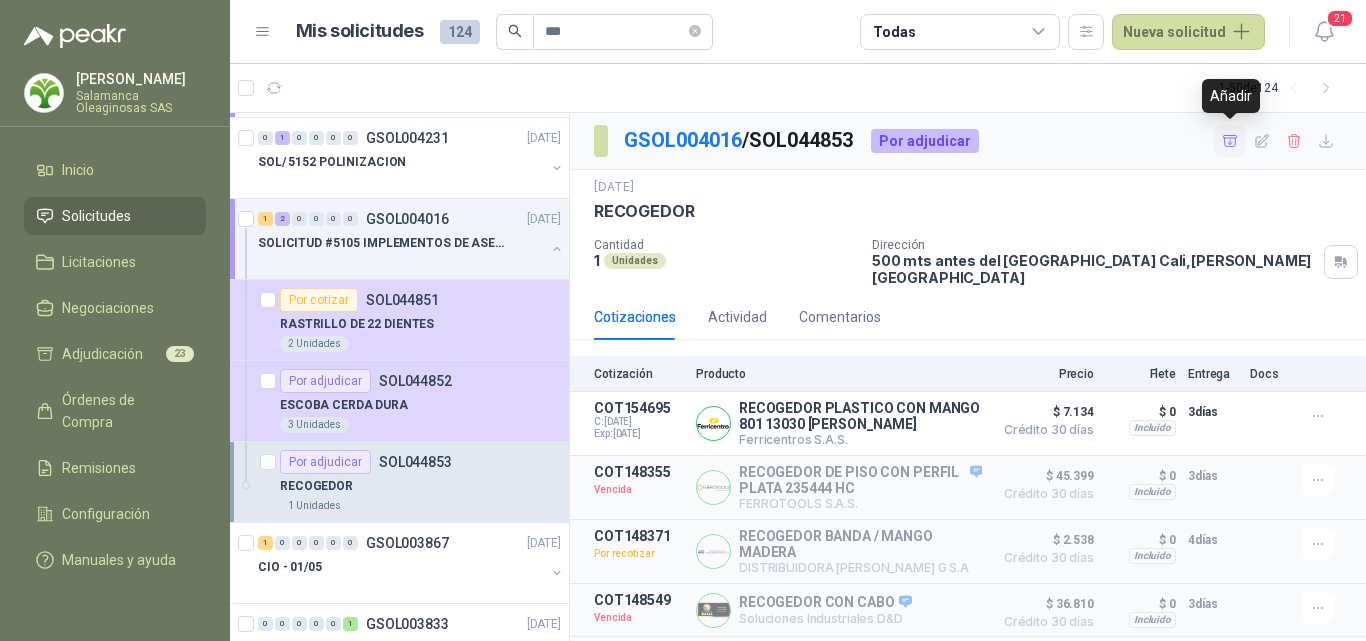 click 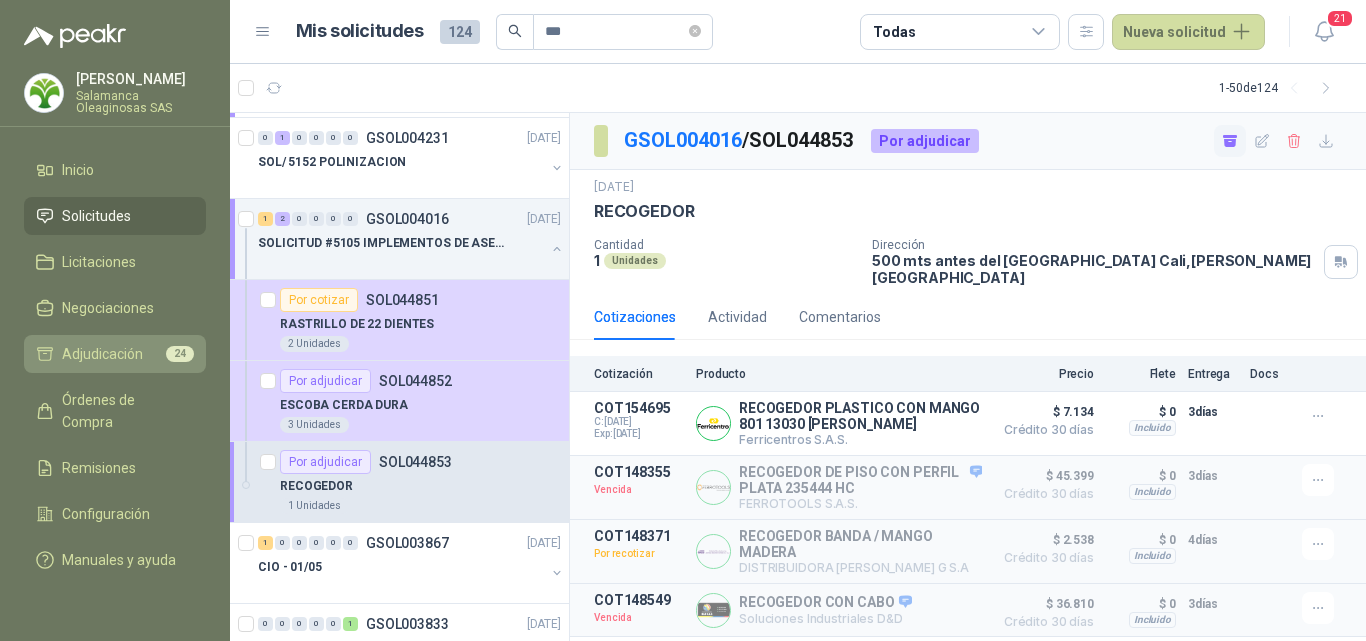 click on "Adjudicación" at bounding box center (102, 354) 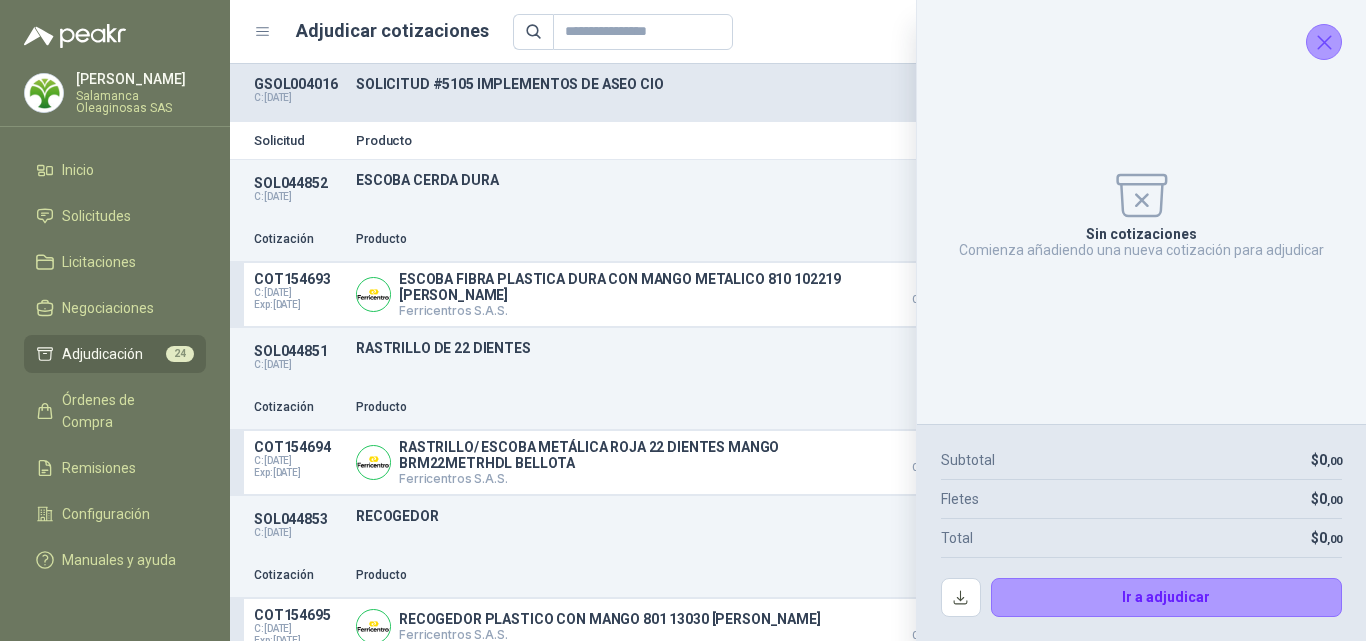 click 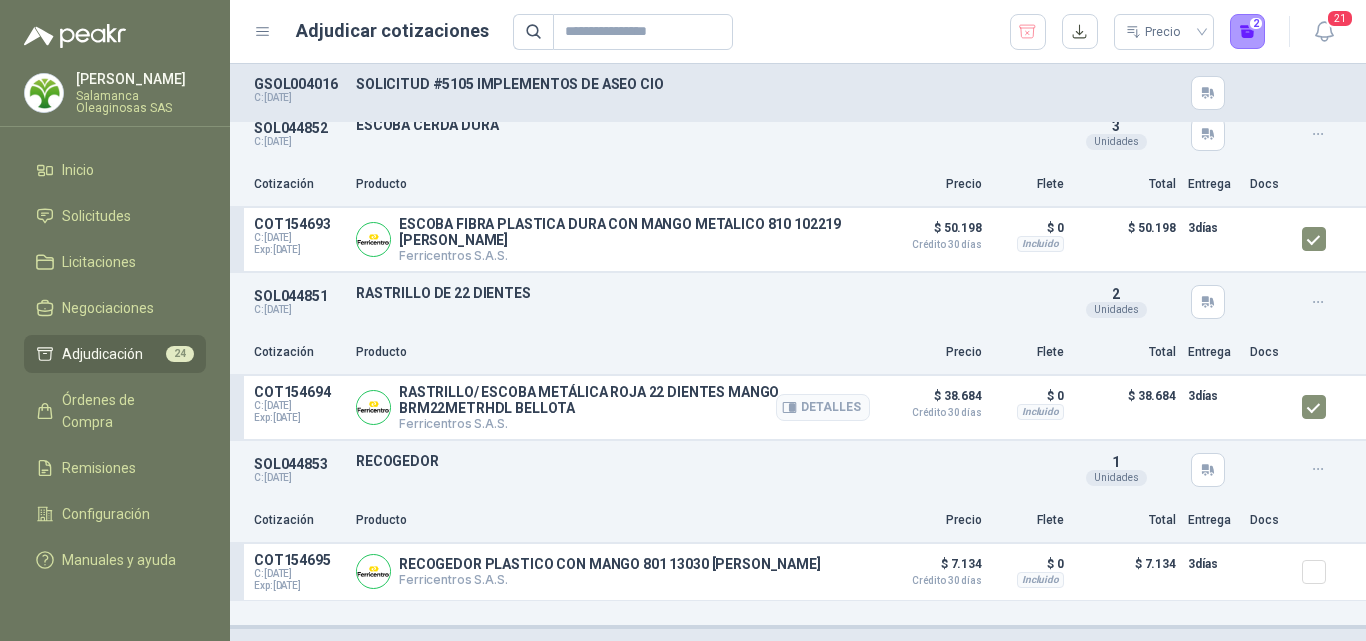 scroll, scrollTop: 200, scrollLeft: 0, axis: vertical 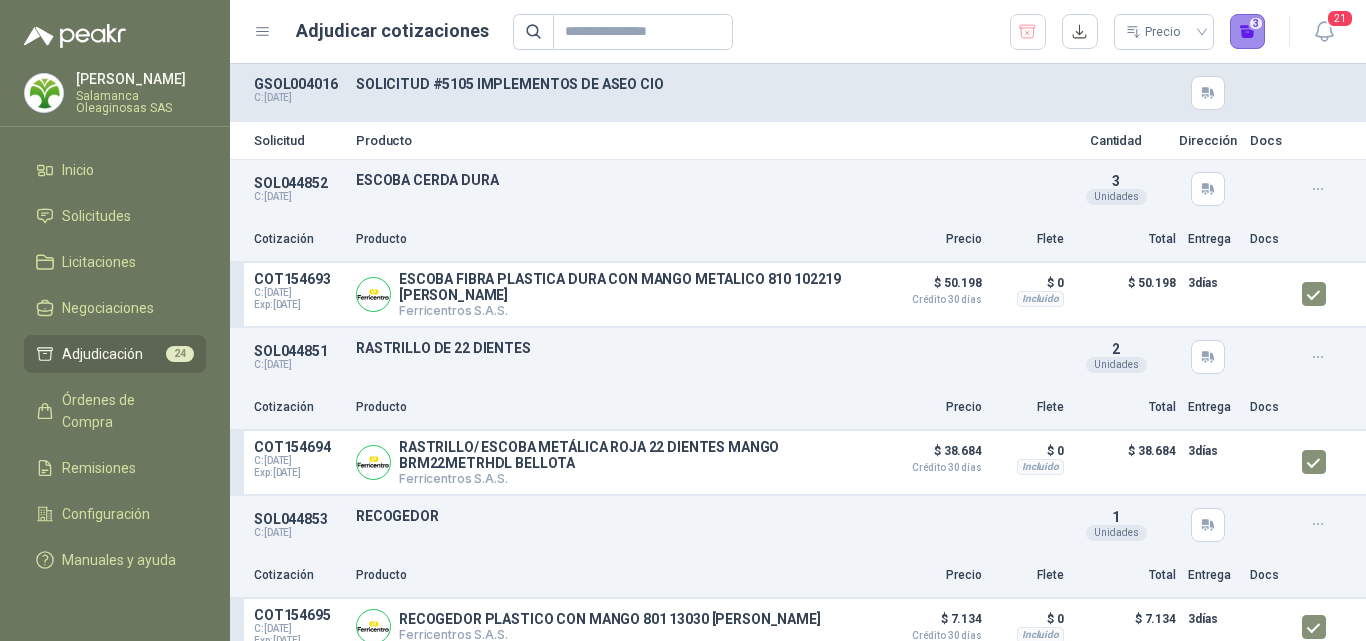 click on "3" at bounding box center [1248, 32] 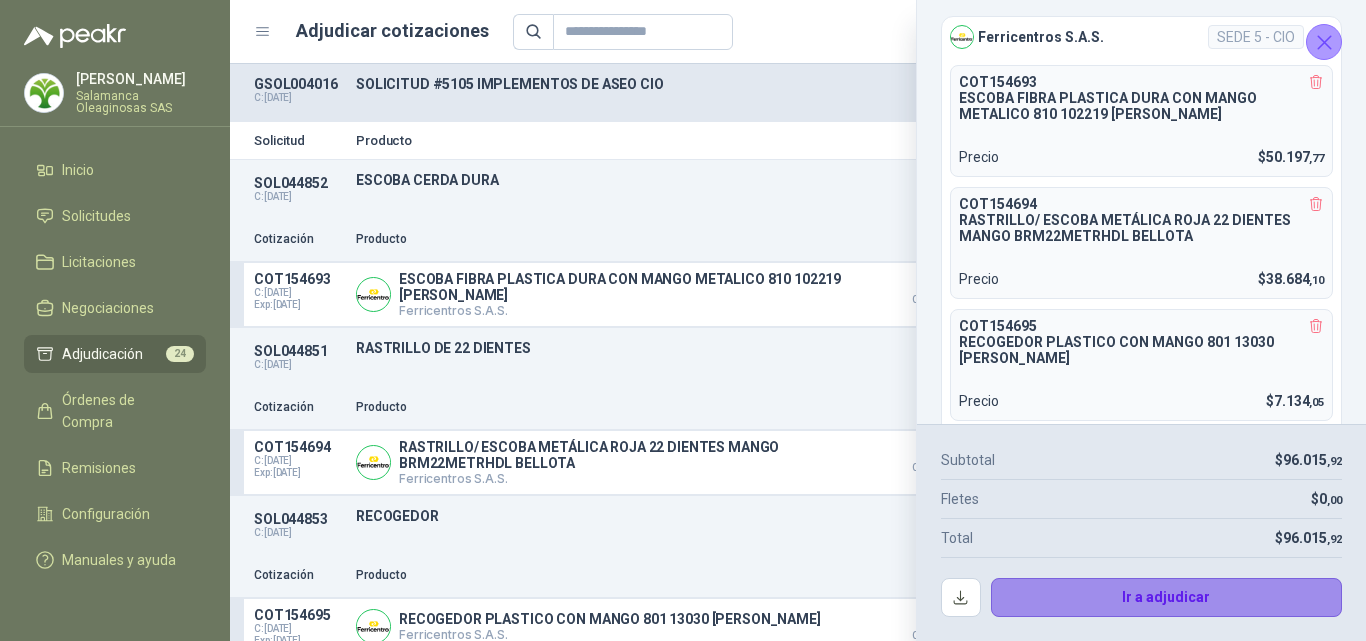 click on "Ir a adjudicar" at bounding box center (1167, 598) 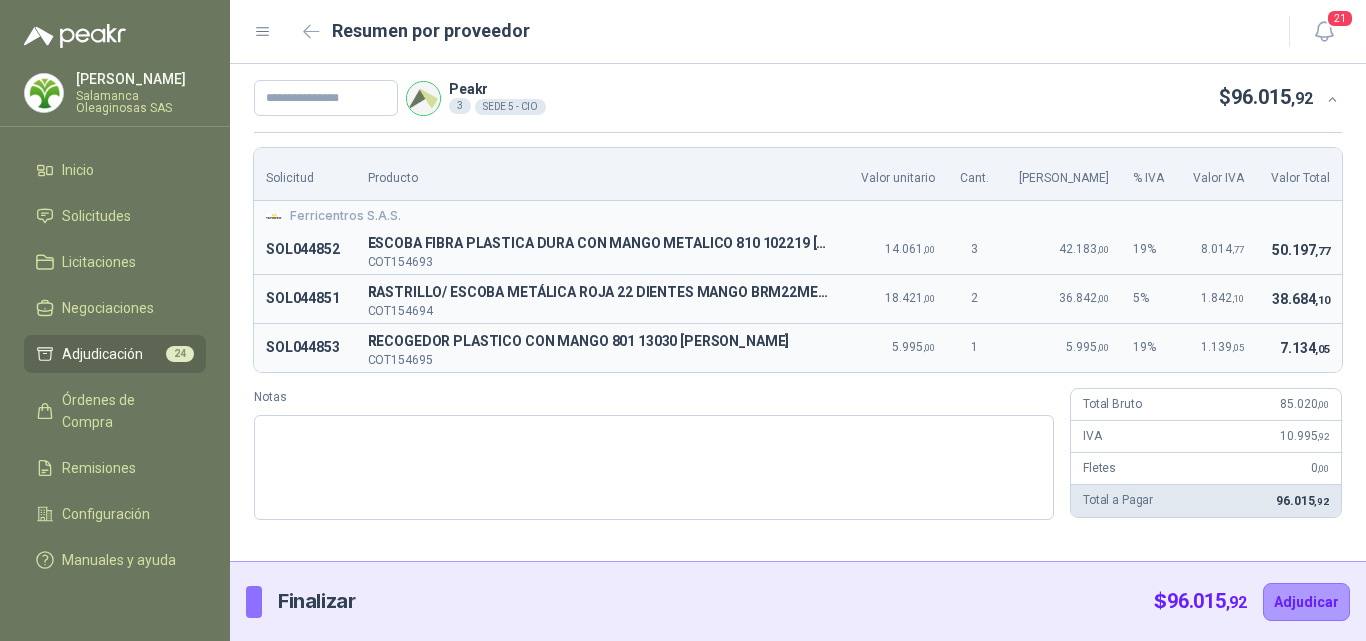 click on "Solicitud Producto Valor unitario Cant. Valor Bruto % IVA Valor IVA Valor Total Ferricentros S.A.S. SOL044852 E ESCOBA FIBRA PLASTICA DURA CON MANGO METALICO 810	 102219	[PERSON_NAME] COT154693 14.061 ,00 3 42.183 ,00 19 % 8.014 ,77 50.197 ,77 SOL044851 R RASTRILLO/ ESCOBA METÁLICA ROJA 22 DIENTES MANGO	BRM22METRHDL	BELLOTA COT154694 18.421 ,00 2 36.842 ,00 5 % 1.842 ,10 38.684 ,10 SOL044853 R RECOGEDOR PLASTICO CON MANGO 801	13030 	[PERSON_NAME] COT154695 5.995 ,00 1 5.995 ,00 19 % 1.139 ,05 7.134 ,05 Notas Total Bruto 85.020 ,00 IVA 10.995 ,92 Fletes 0 ,00 Total a Pagar 96.015 ,92" at bounding box center [798, 334] 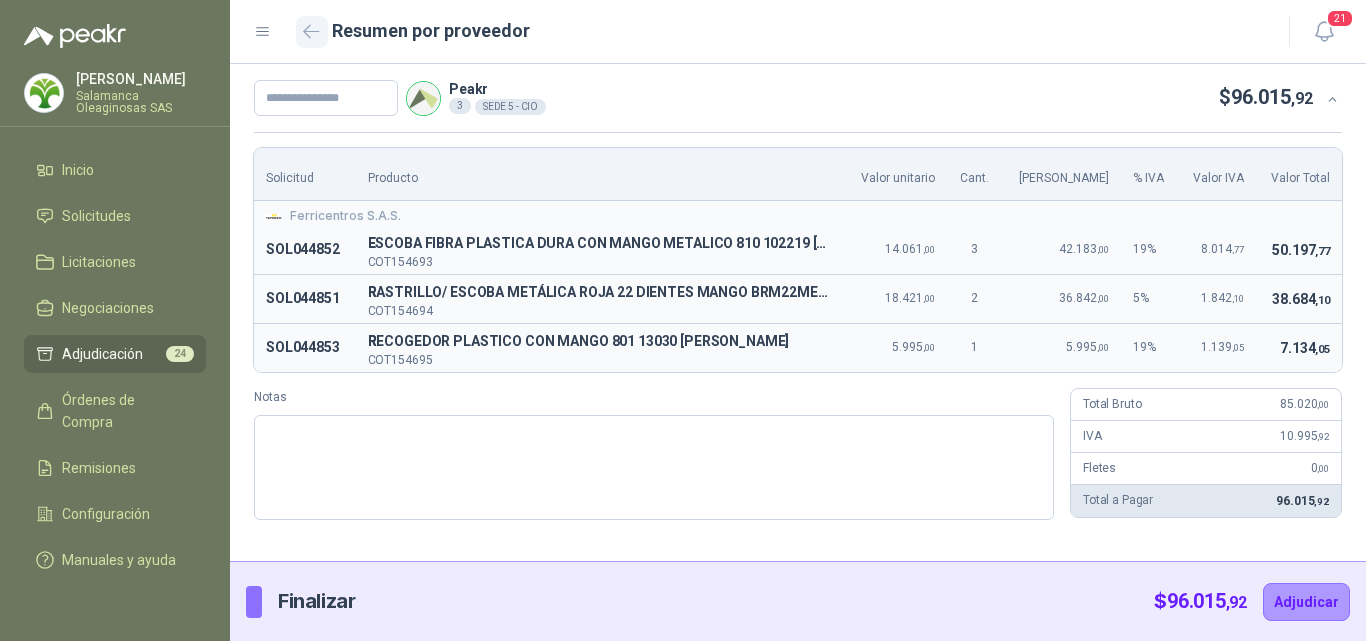 click 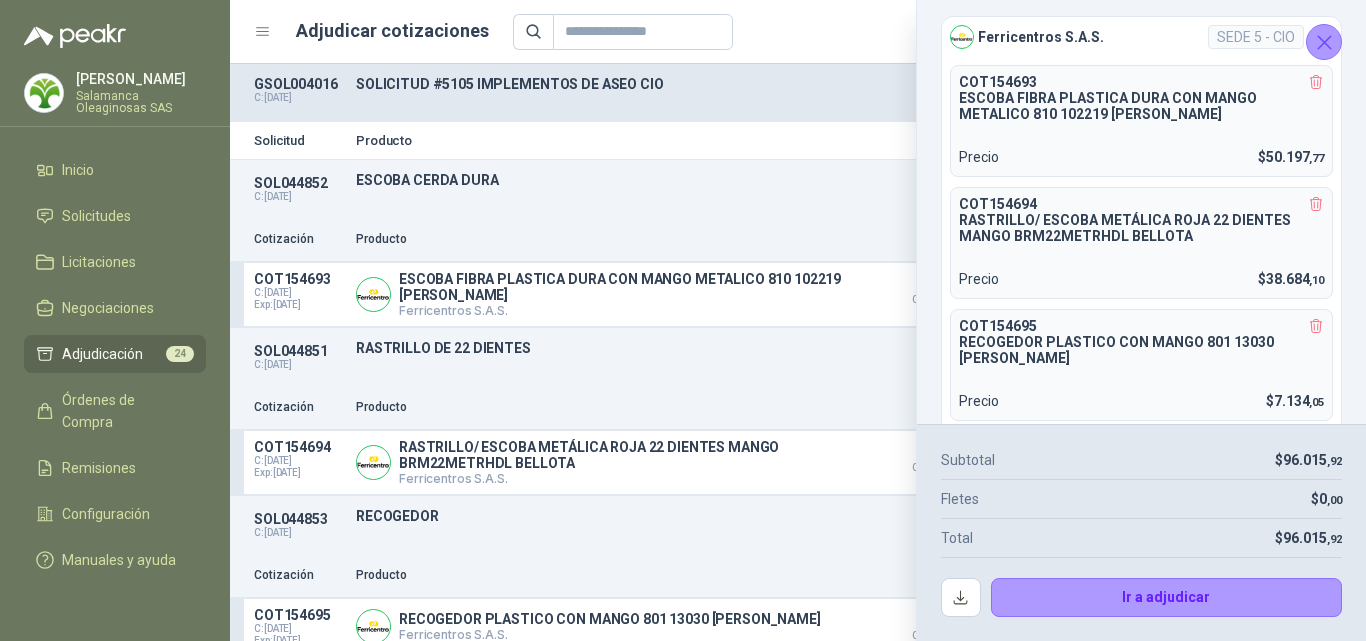 click 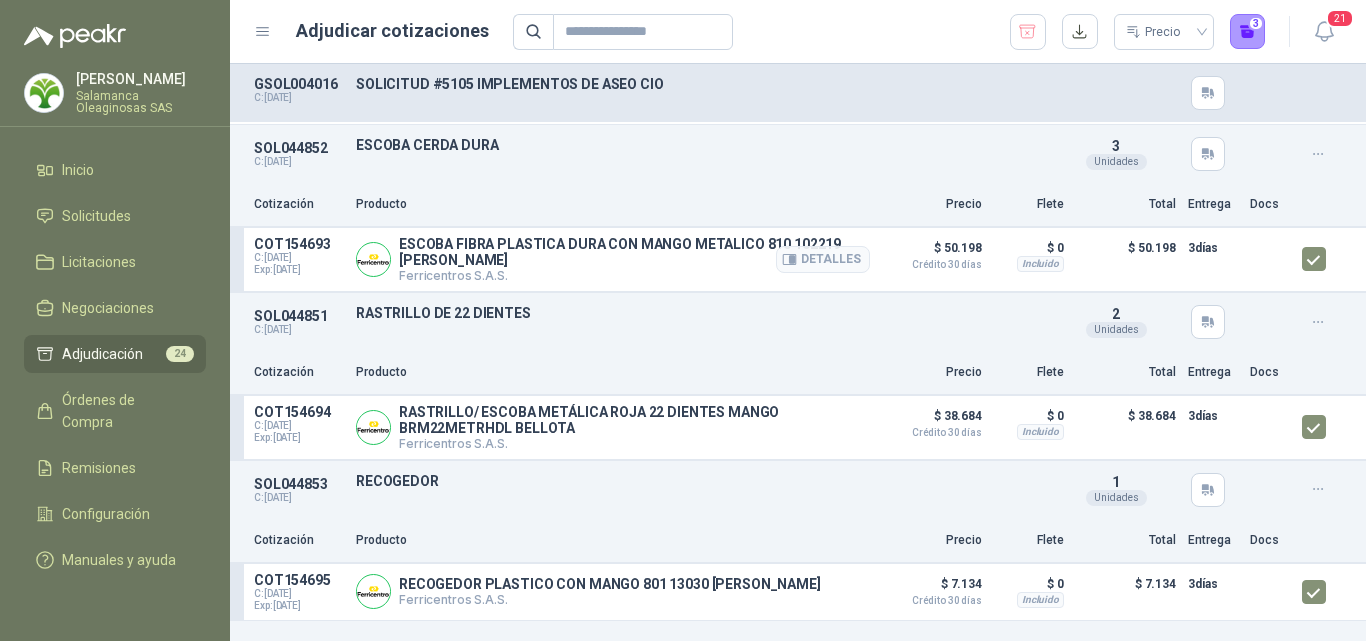 scroll, scrollTop: 0, scrollLeft: 0, axis: both 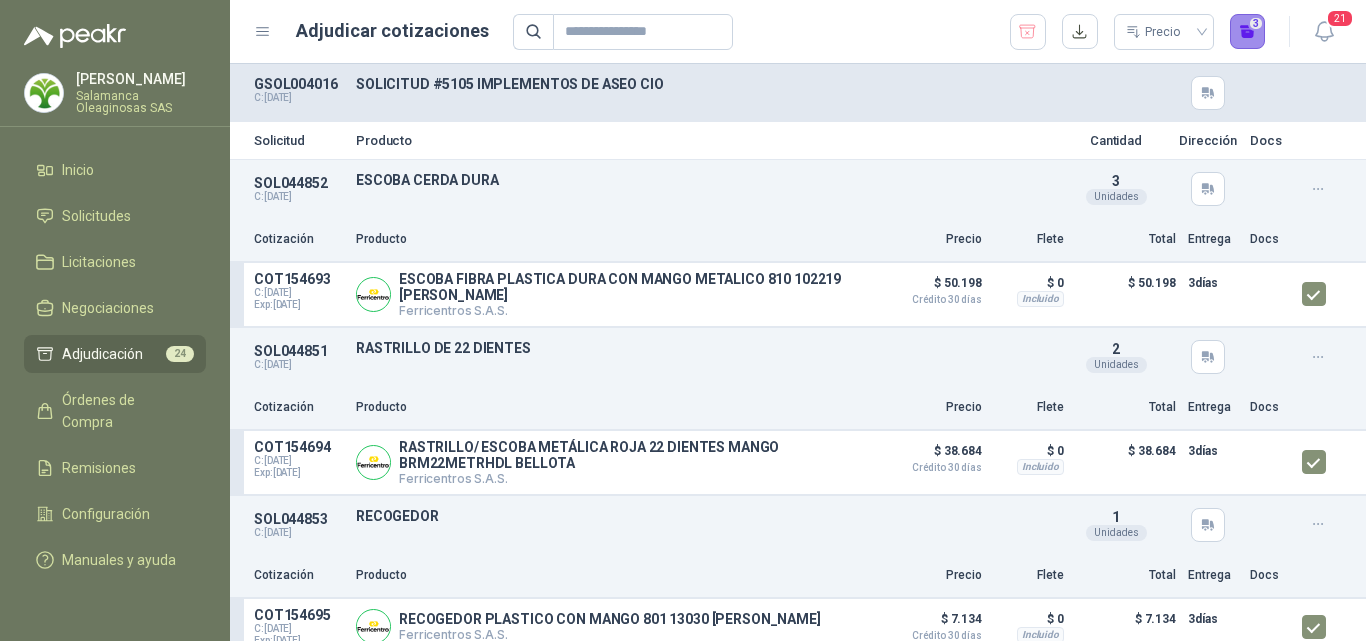 click on "3" at bounding box center [1248, 32] 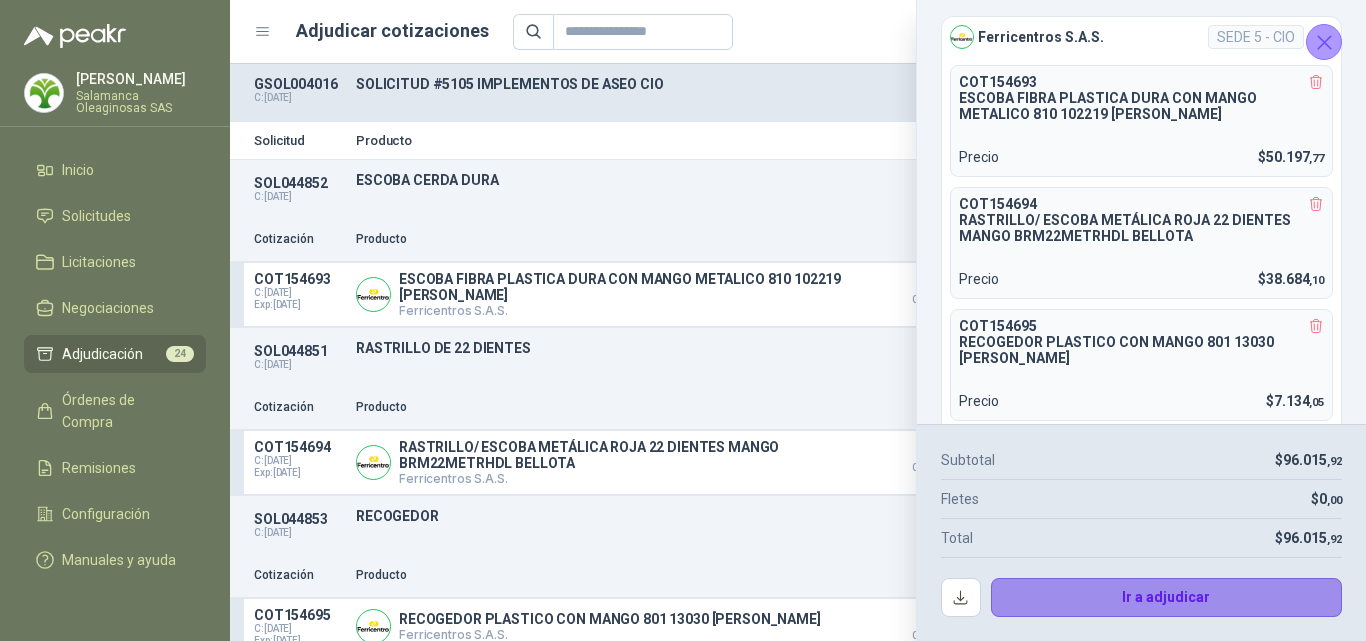 click on "Ir a adjudicar" at bounding box center [1167, 598] 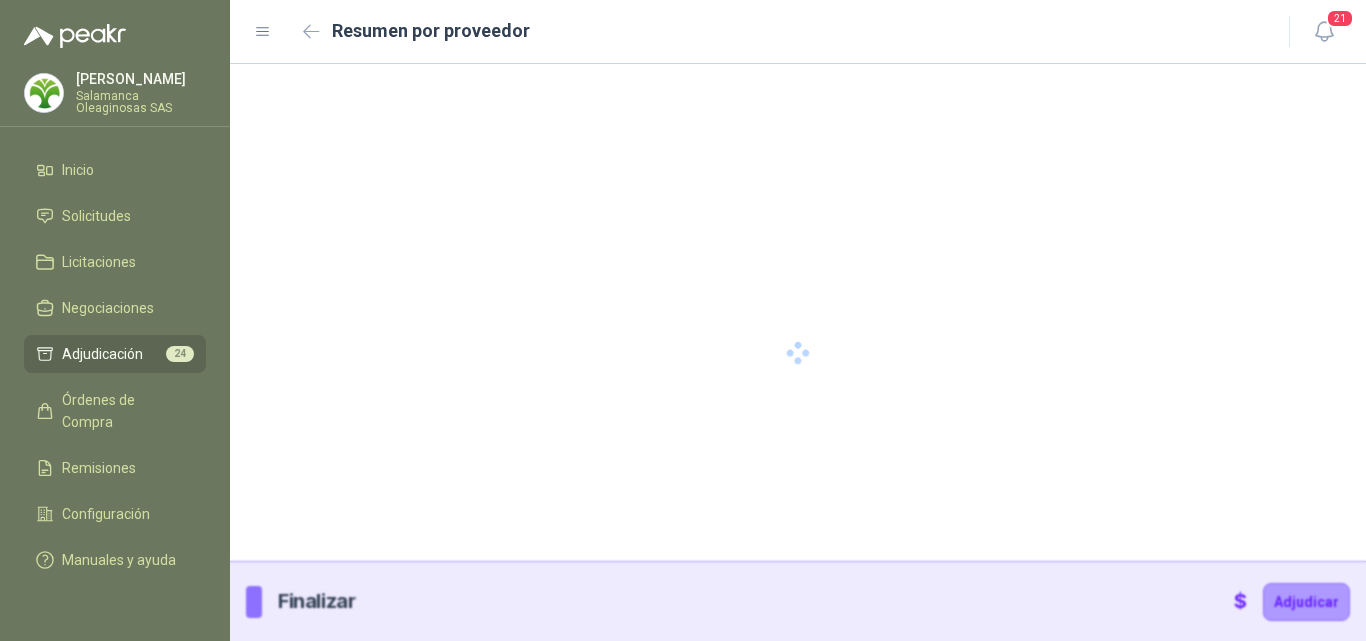 type 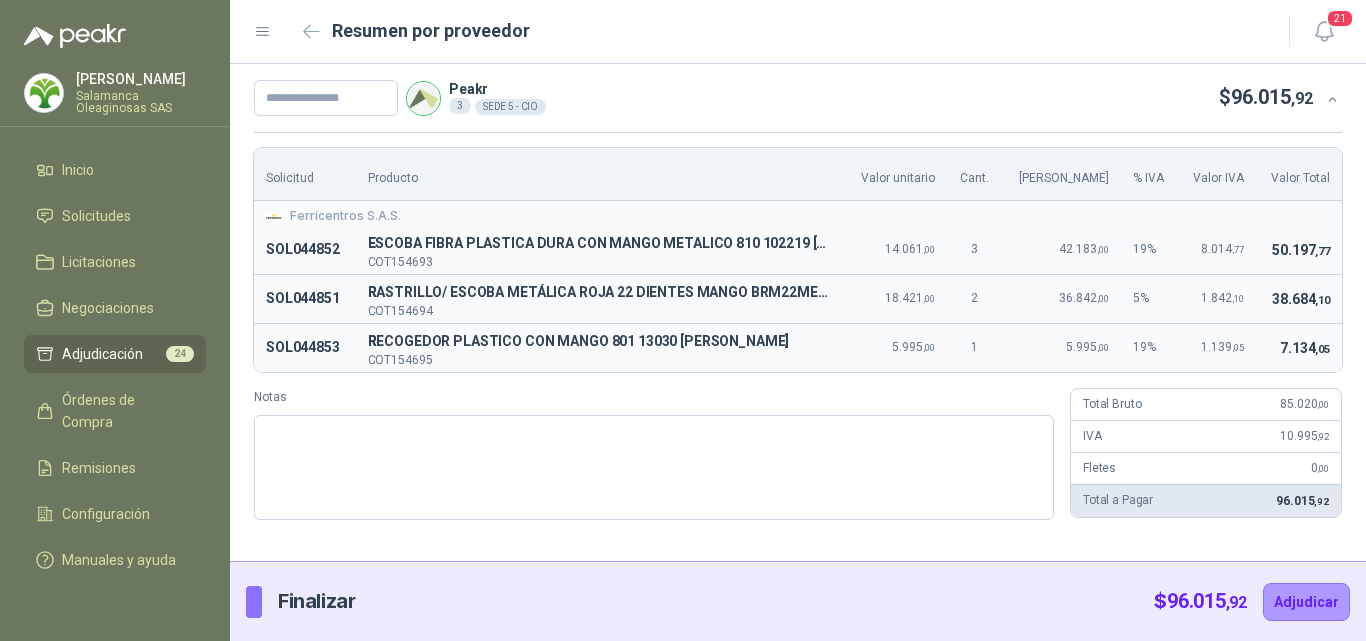 click on "Solicitud Producto Valor unitario Cant. Valor Bruto % IVA Valor IVA Valor Total Ferricentros S.A.S. SOL044852 E ESCOBA FIBRA PLASTICA DURA CON MANGO METALICO 810	 102219	[PERSON_NAME] COT154693 14.061 ,00 3 42.183 ,00 19 % 8.014 ,77 50.197 ,77 SOL044851 R RASTRILLO/ ESCOBA METÁLICA ROJA 22 DIENTES MANGO	BRM22METRHDL	BELLOTA COT154694 18.421 ,00 2 36.842 ,00 5 % 1.842 ,10 38.684 ,10 SOL044853 R RECOGEDOR PLASTICO CON MANGO 801	13030 	[PERSON_NAME] COT154695 5.995 ,00 1 5.995 ,00 19 % 1.139 ,05 7.134 ,05 Notas Total Bruto 85.020 ,00 IVA 10.995 ,92 Fletes 0 ,00 Total a Pagar 96.015 ,92" at bounding box center [798, 334] 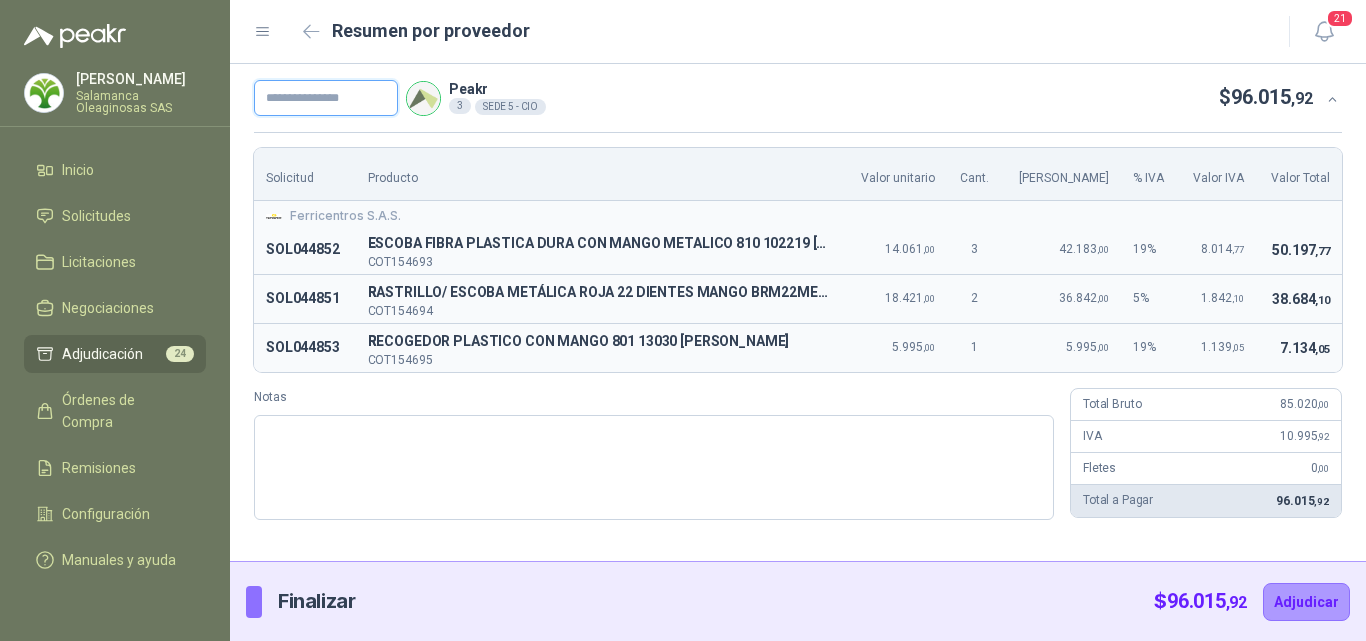 click at bounding box center (326, 98) 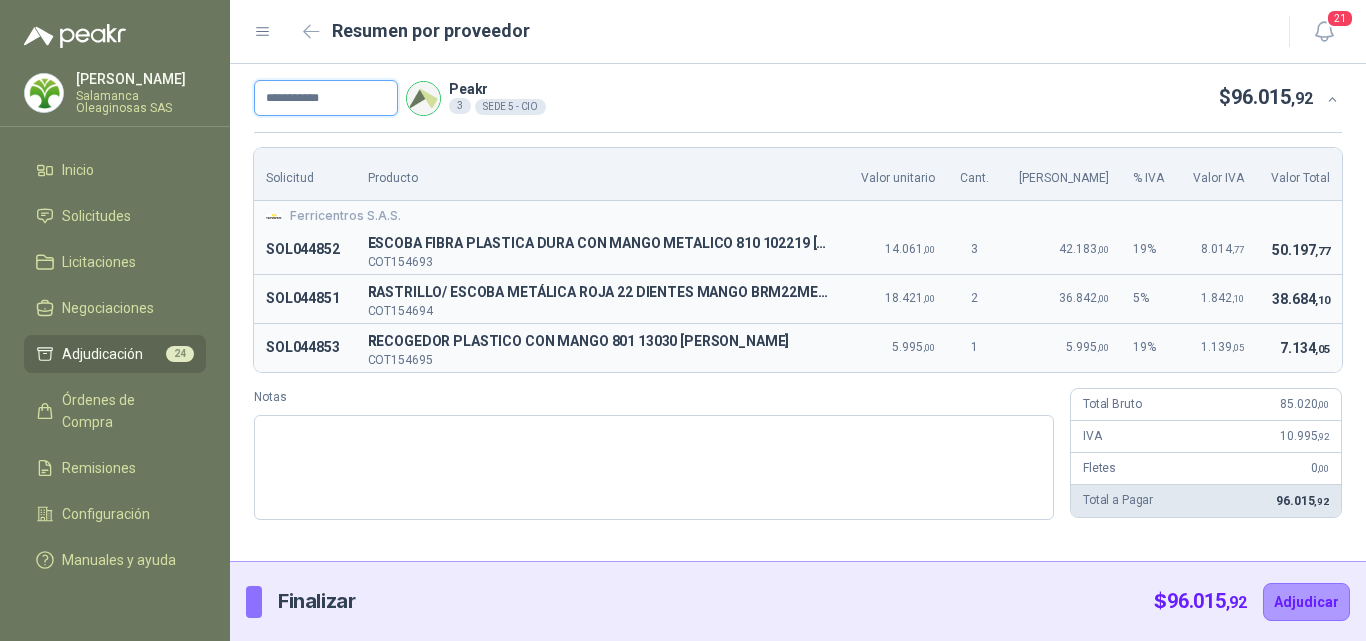 click on "**********" at bounding box center [326, 98] 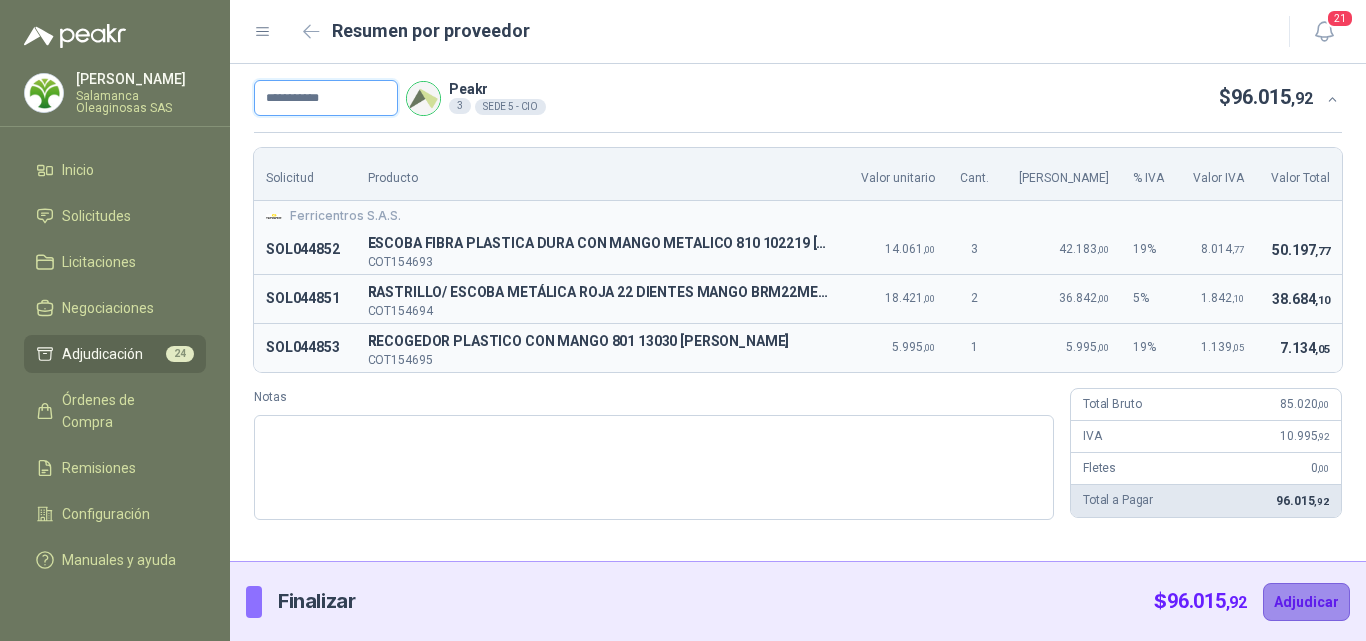 type on "**********" 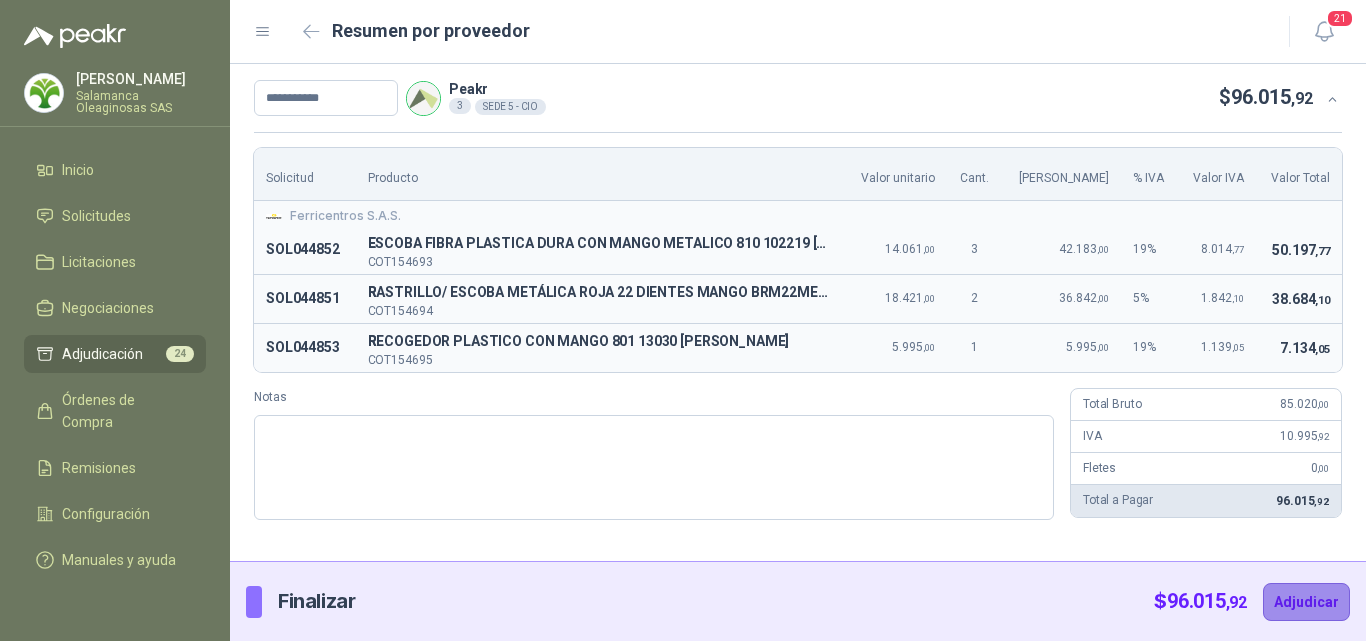 click on "Adjudicar" at bounding box center [1306, 602] 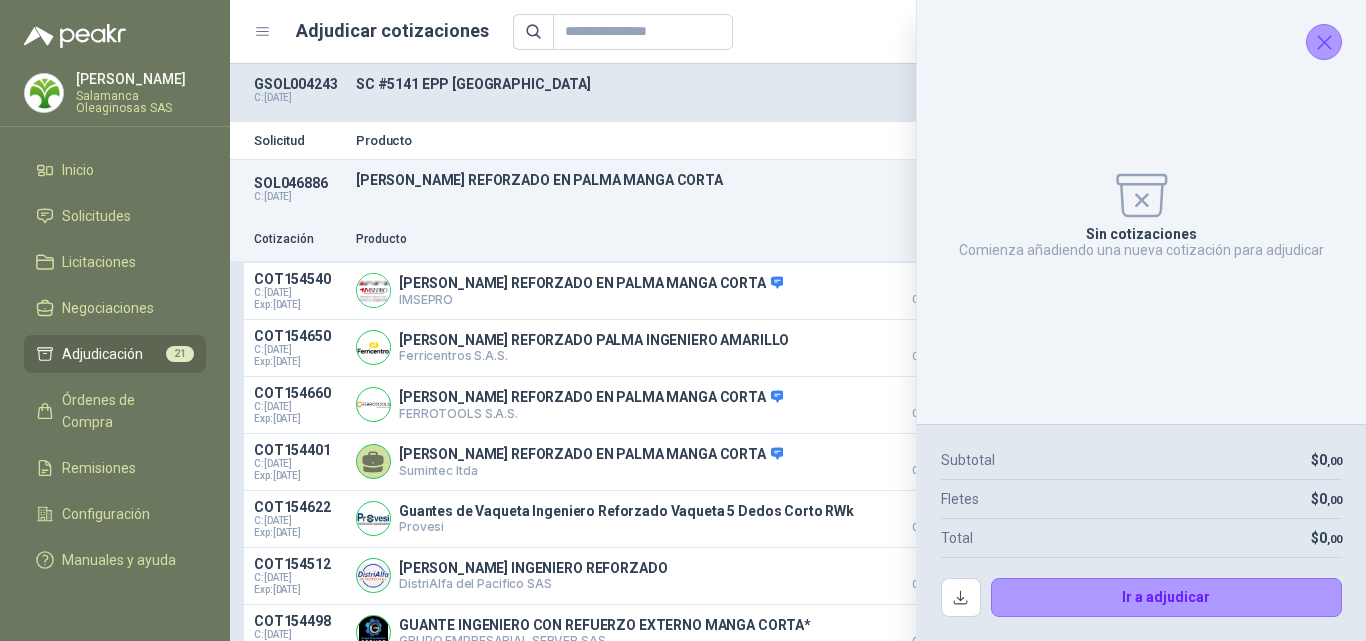 click 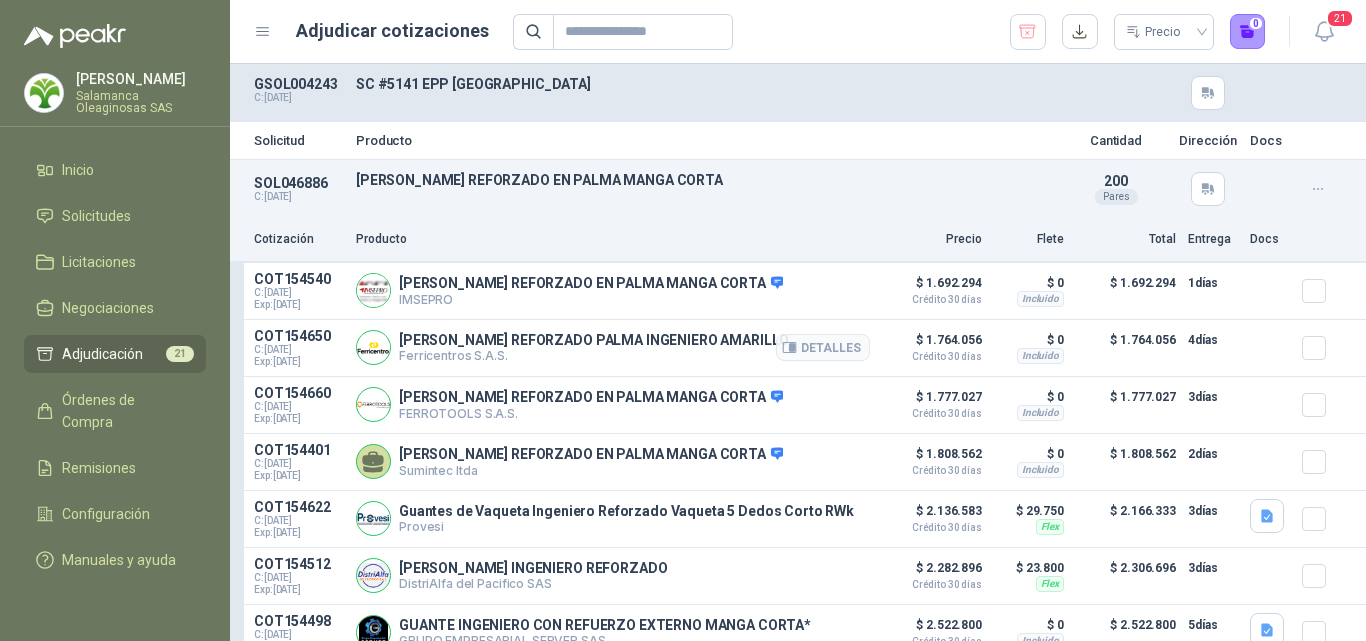 scroll, scrollTop: 100, scrollLeft: 0, axis: vertical 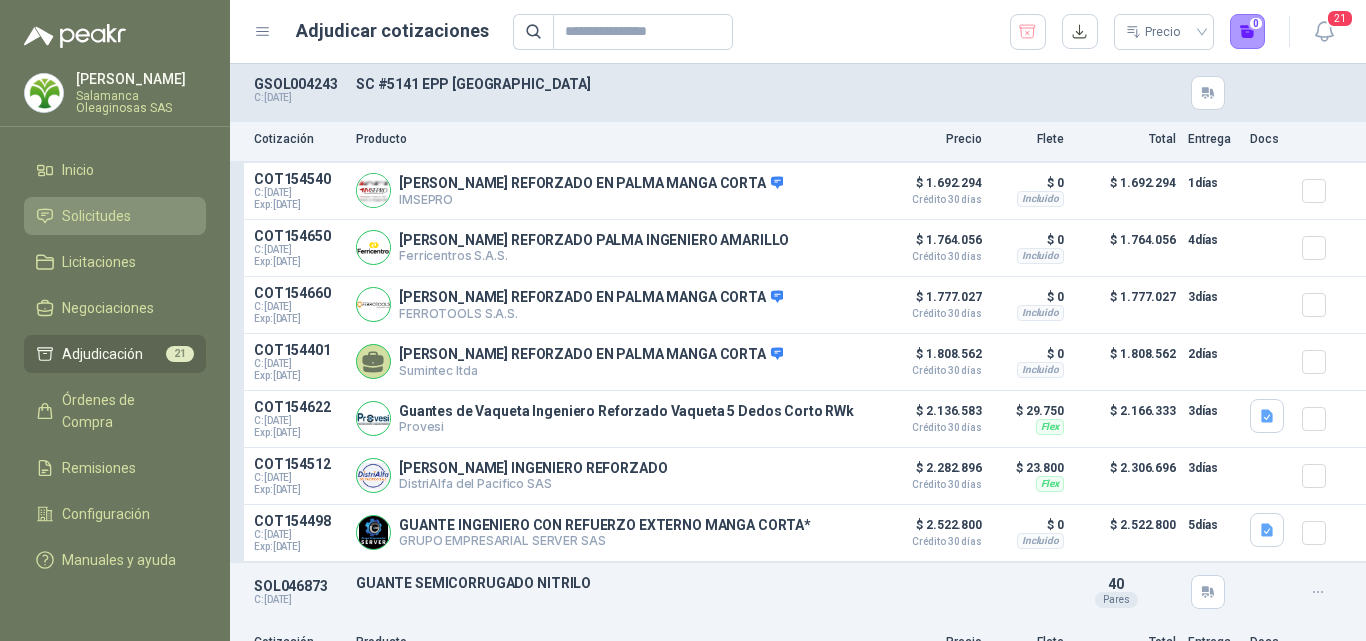 click on "Solicitudes" at bounding box center (96, 216) 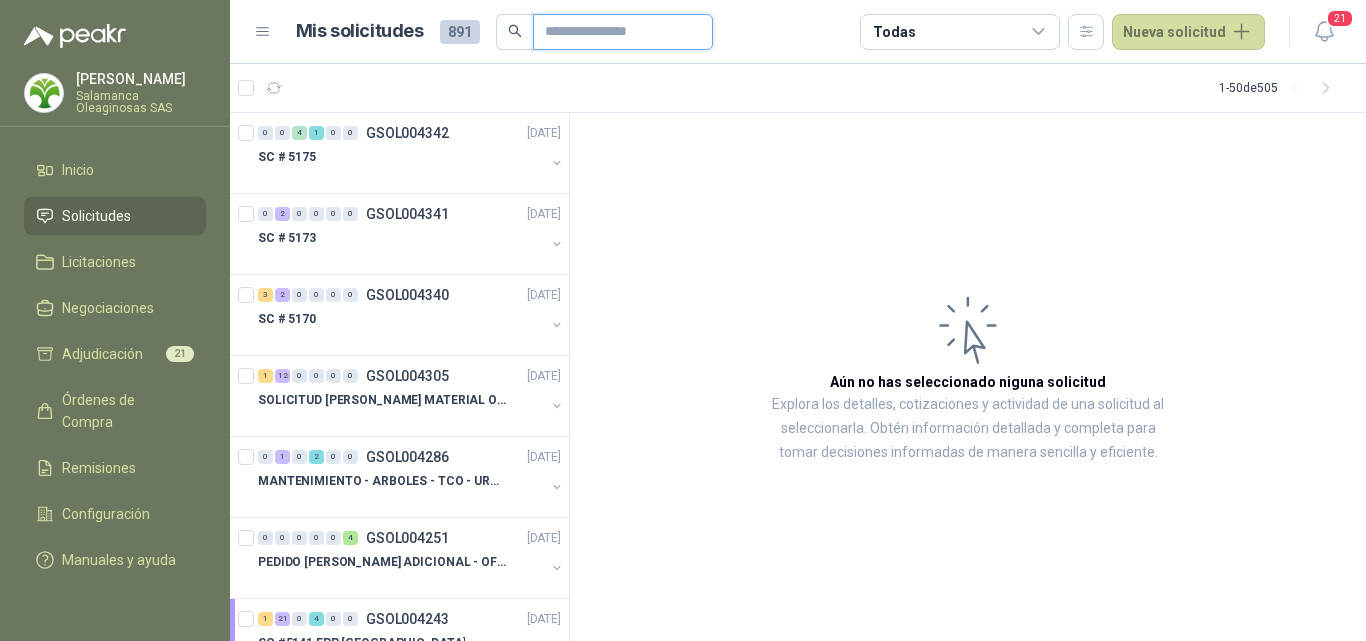 click at bounding box center [615, 32] 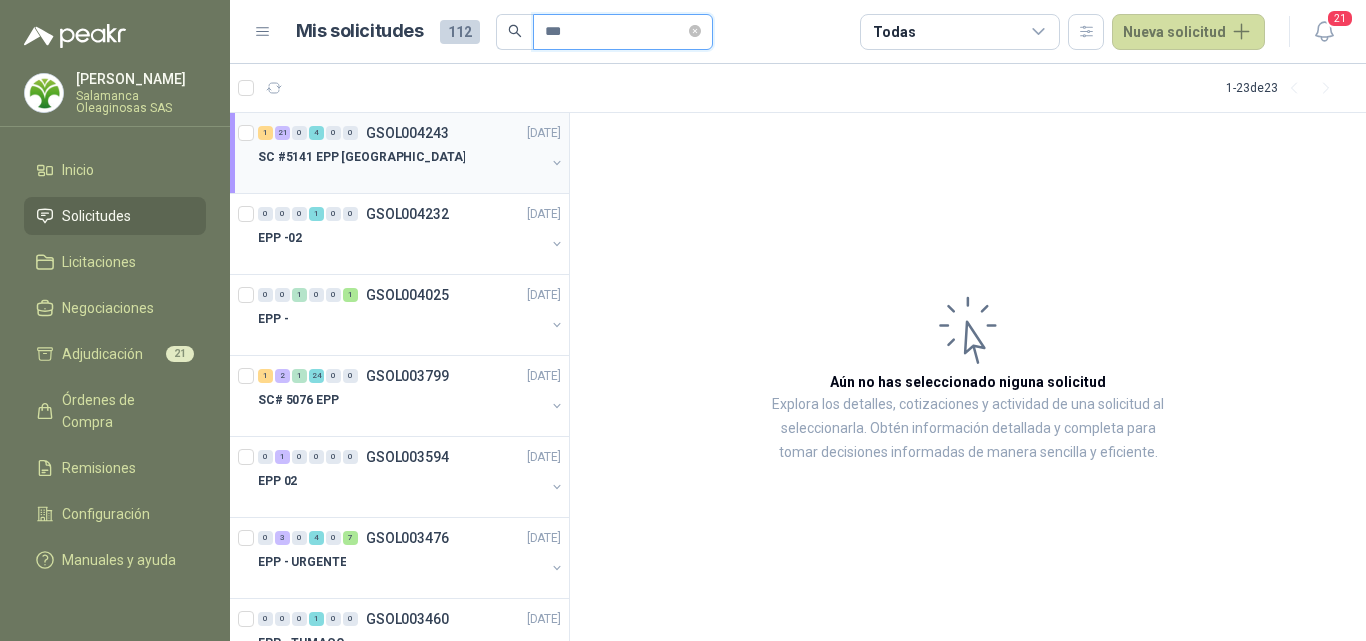 type on "***" 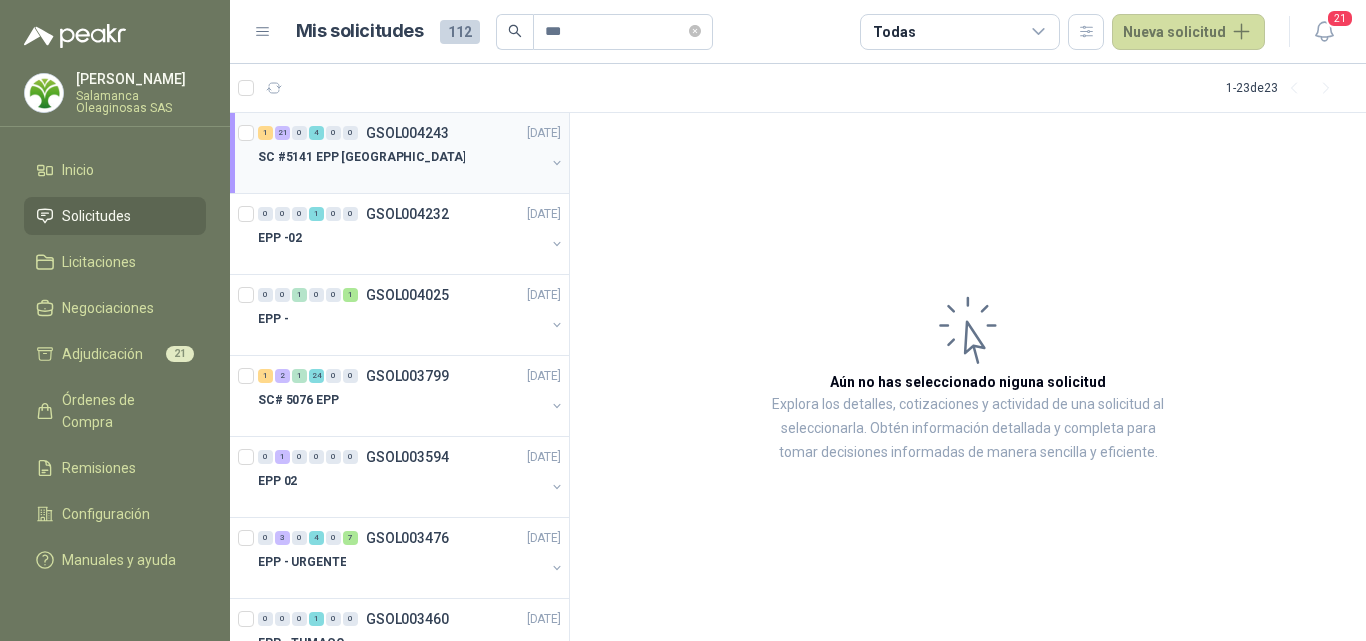 click on "SC #5141 EPP [GEOGRAPHIC_DATA]" at bounding box center (361, 157) 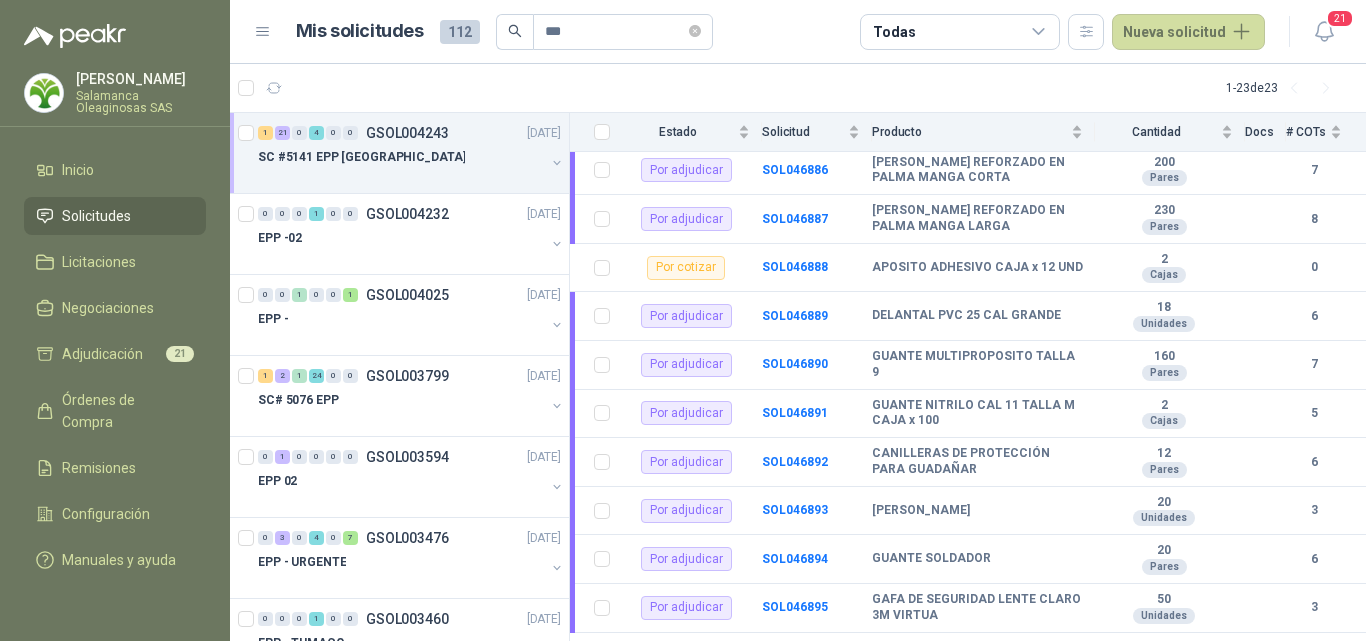 scroll, scrollTop: 1039, scrollLeft: 0, axis: vertical 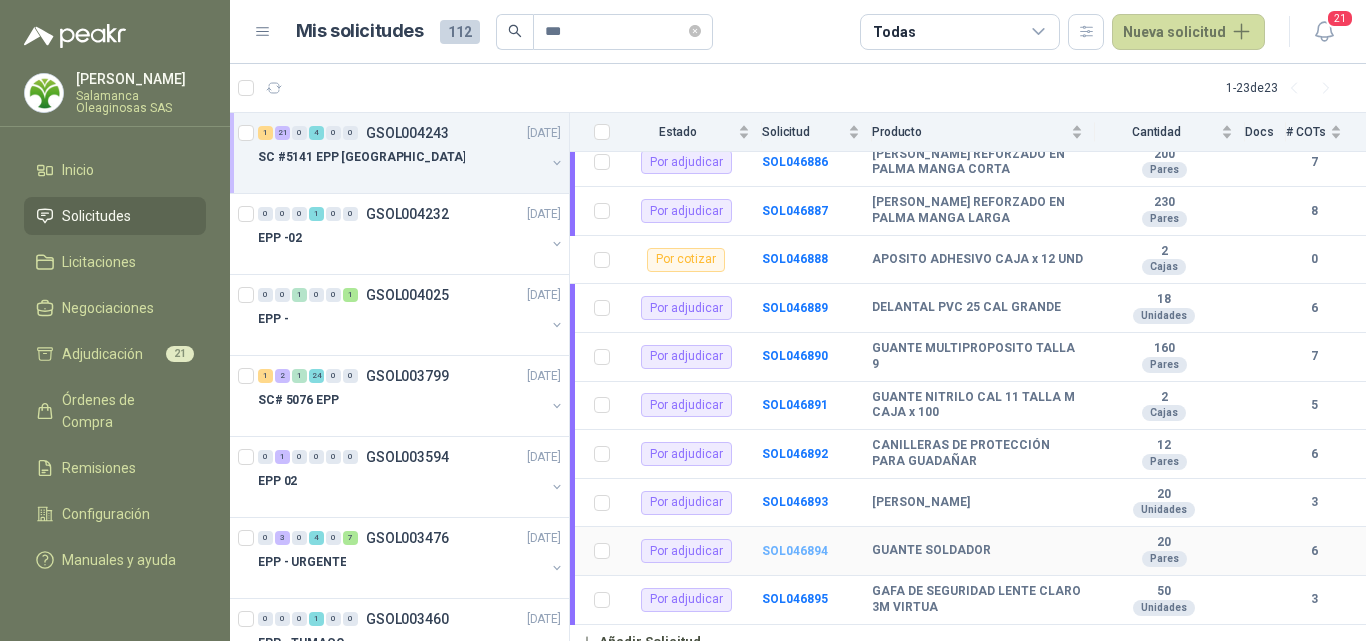 click on "SOL046894" at bounding box center (795, 551) 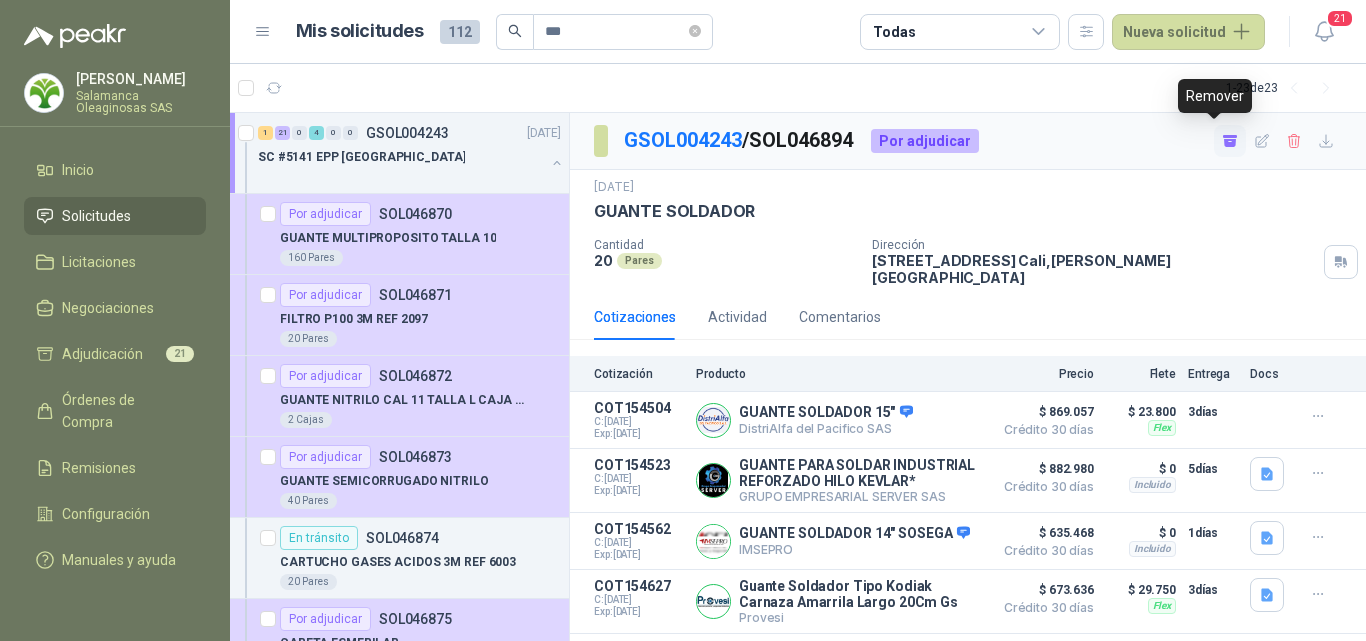 click 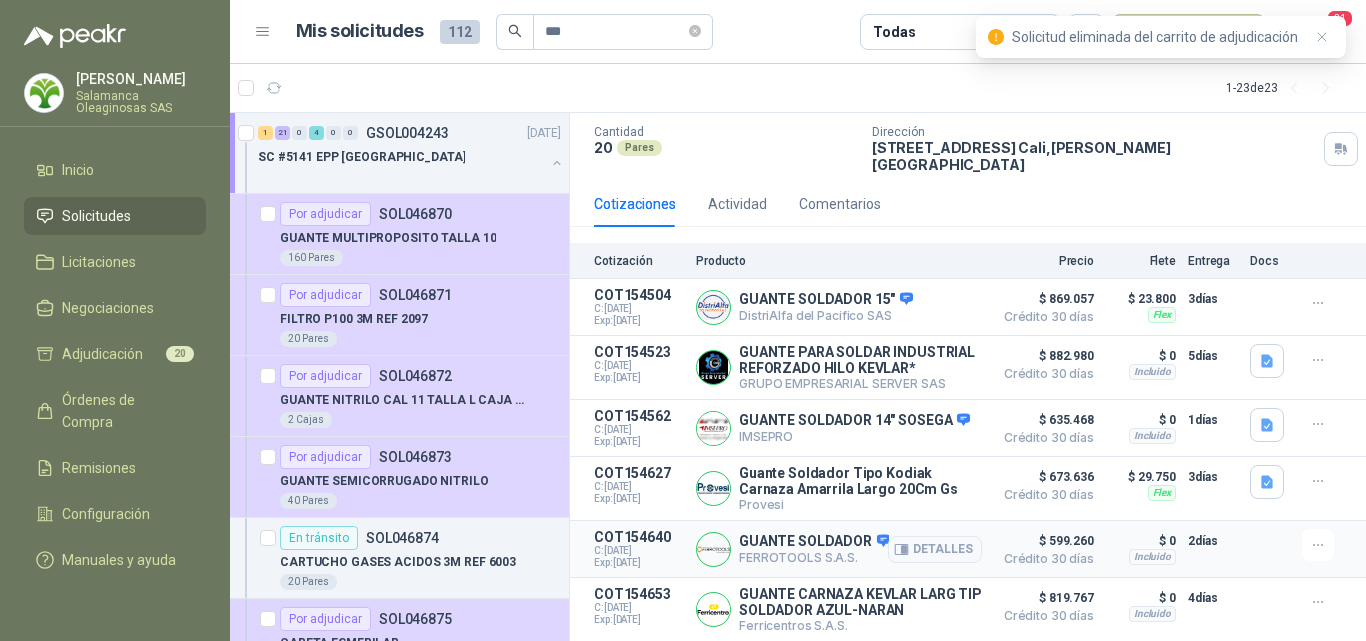 scroll, scrollTop: 125, scrollLeft: 0, axis: vertical 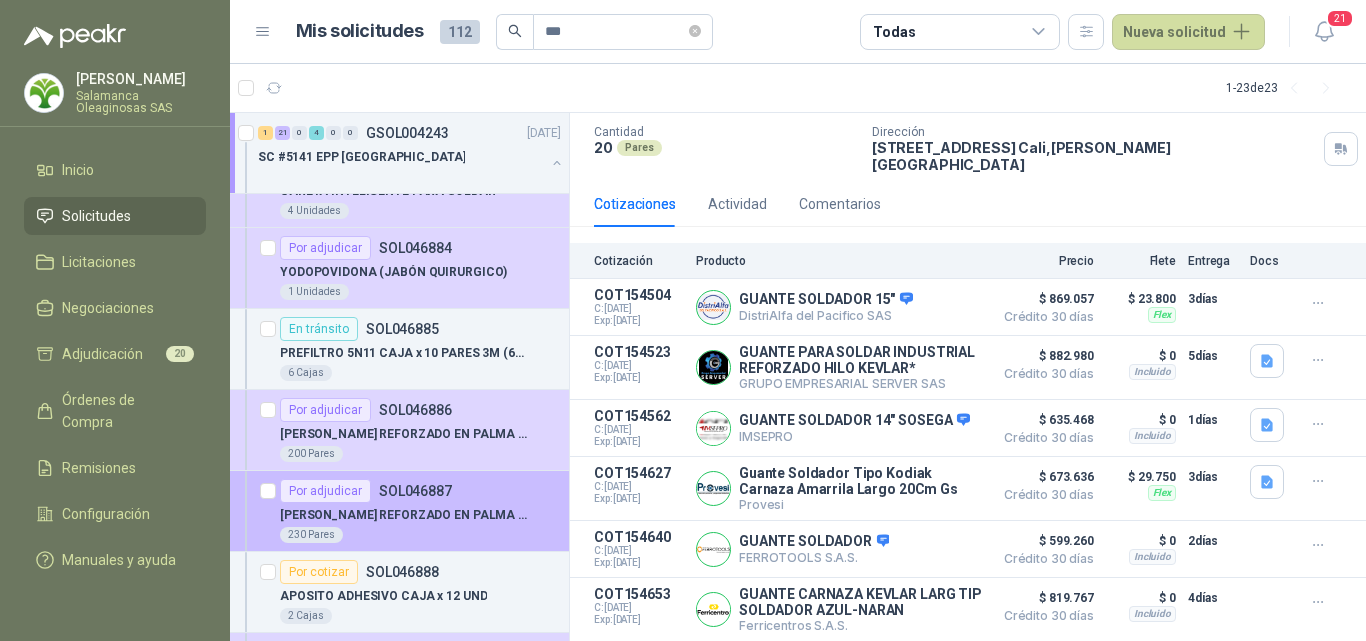 click on "SOL046887" at bounding box center [415, 491] 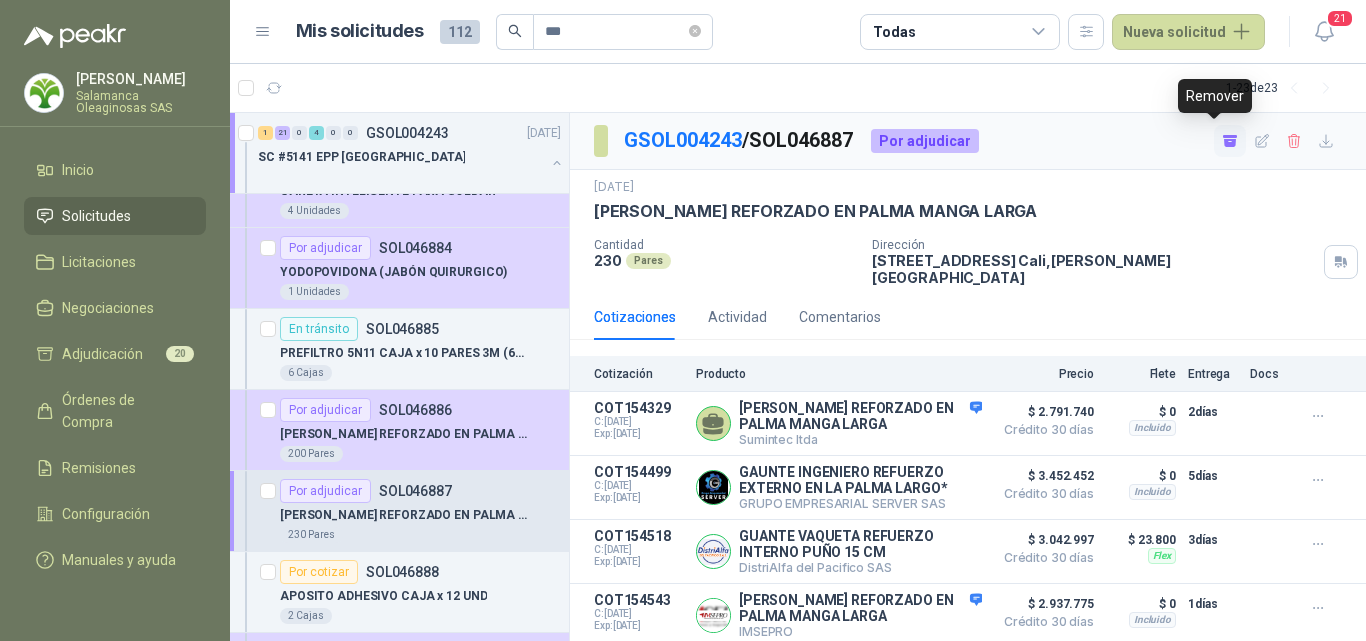 click 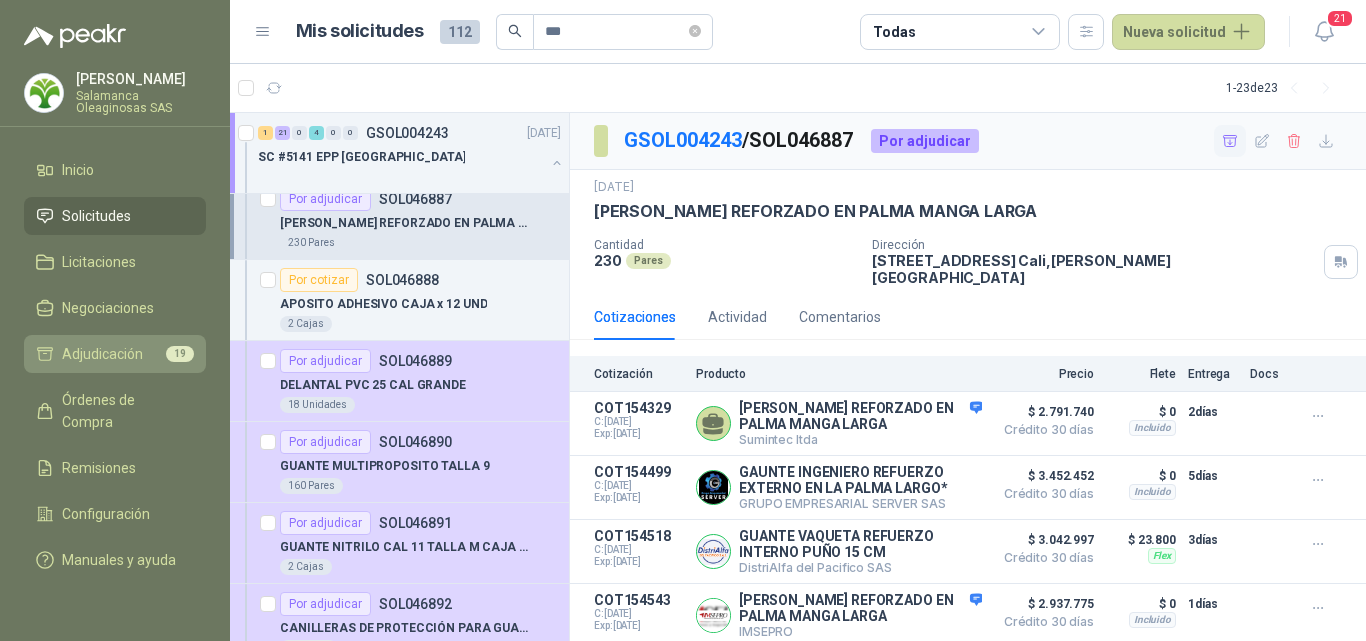 scroll, scrollTop: 1400, scrollLeft: 0, axis: vertical 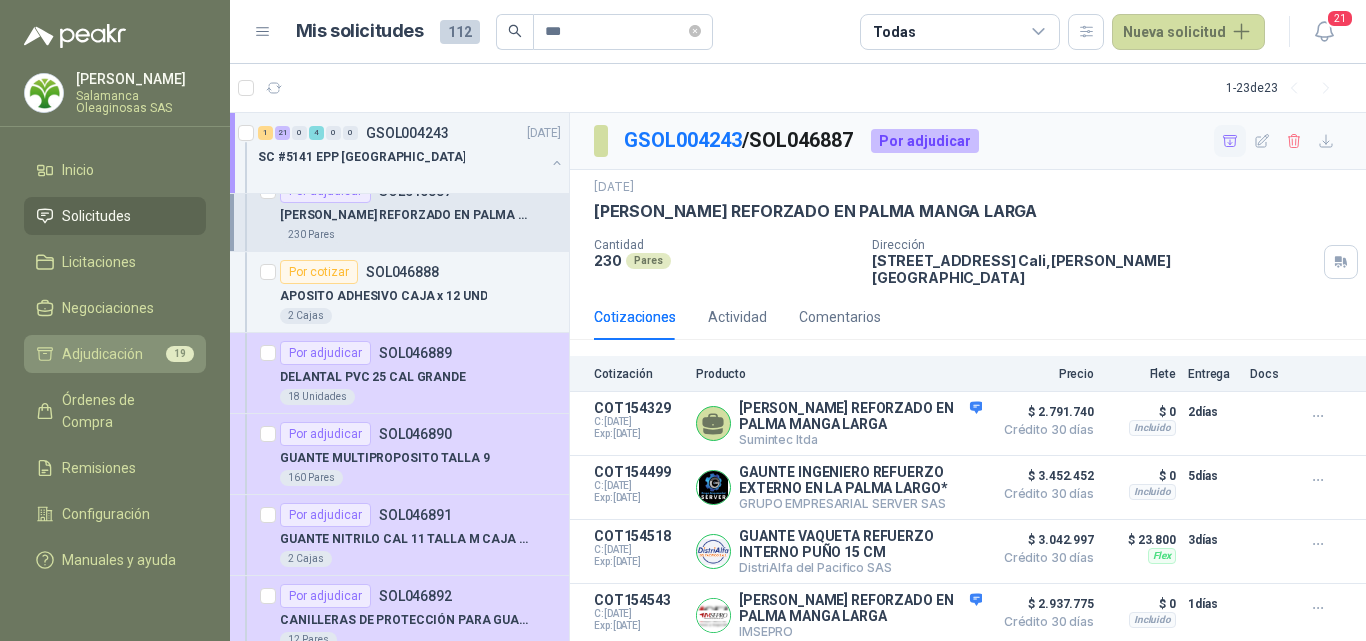 click on "Adjudicación" at bounding box center (102, 354) 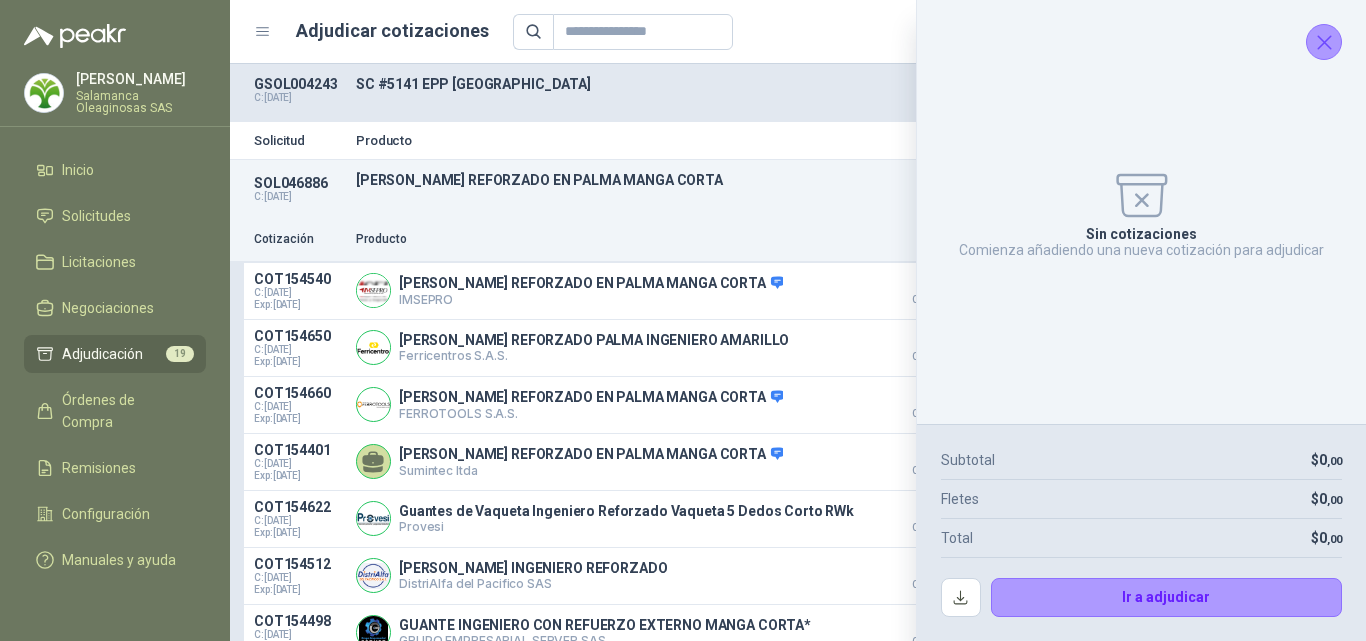 click 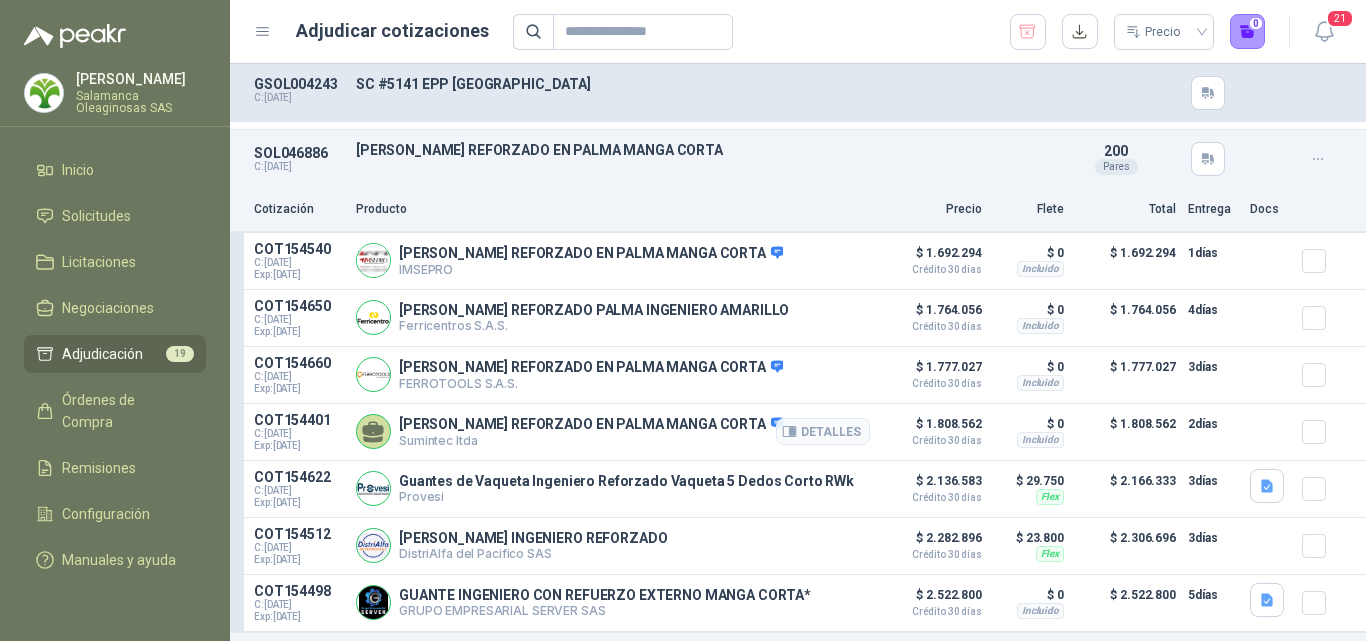 scroll, scrollTop: 0, scrollLeft: 0, axis: both 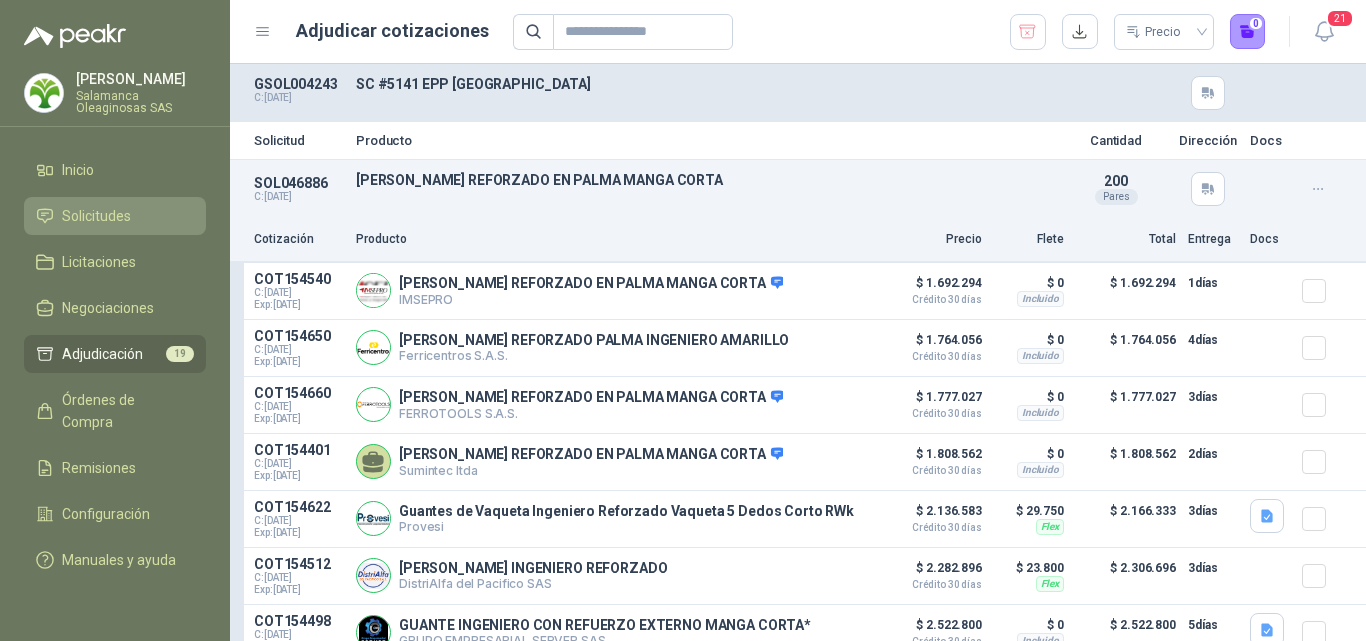 click on "Solicitudes" at bounding box center (96, 216) 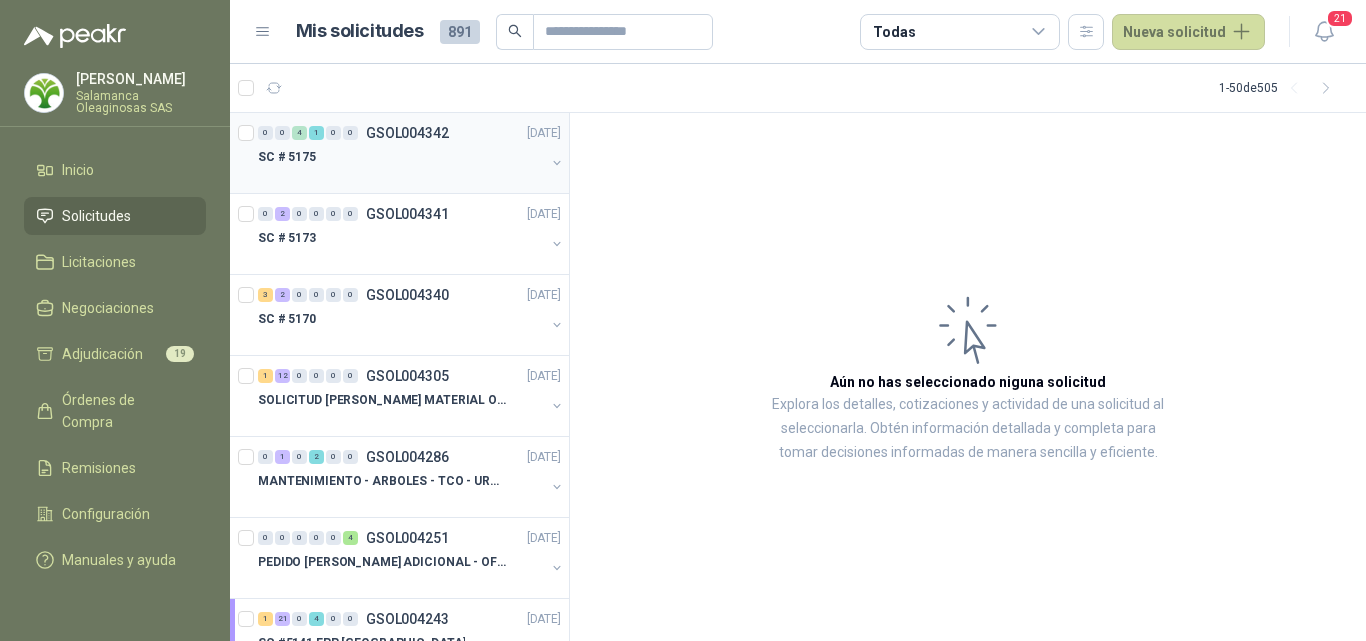 click on "SC # 5175" at bounding box center (401, 157) 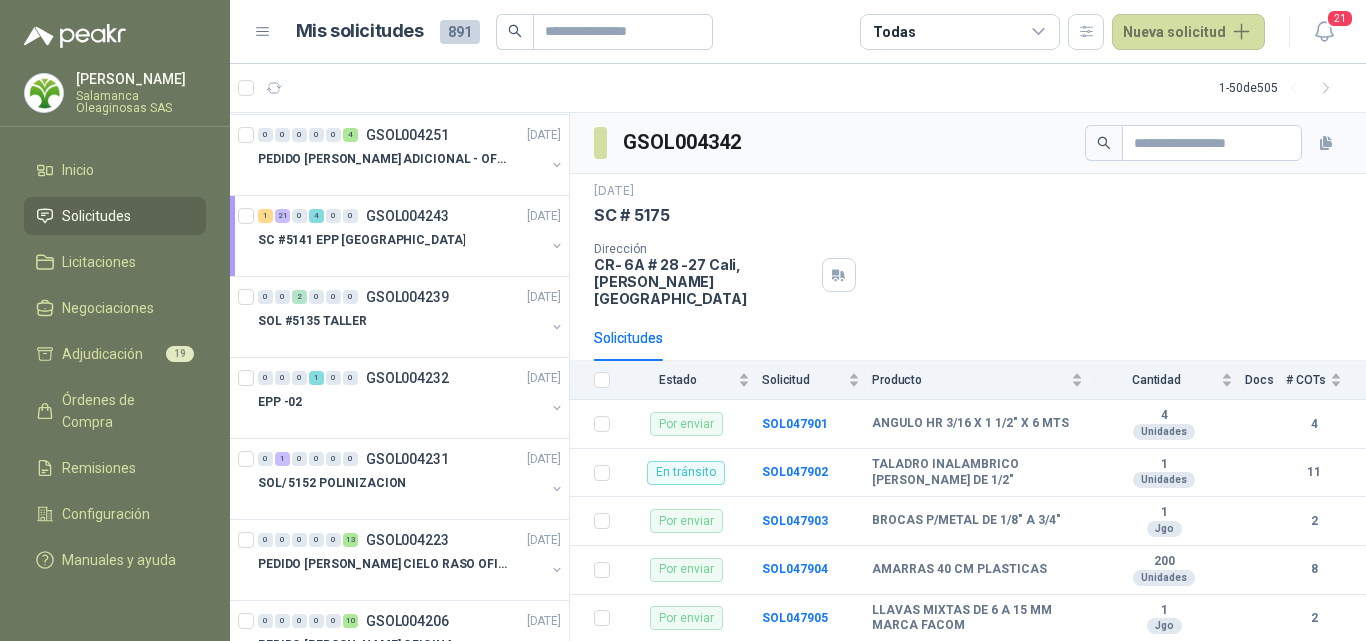scroll, scrollTop: 400, scrollLeft: 0, axis: vertical 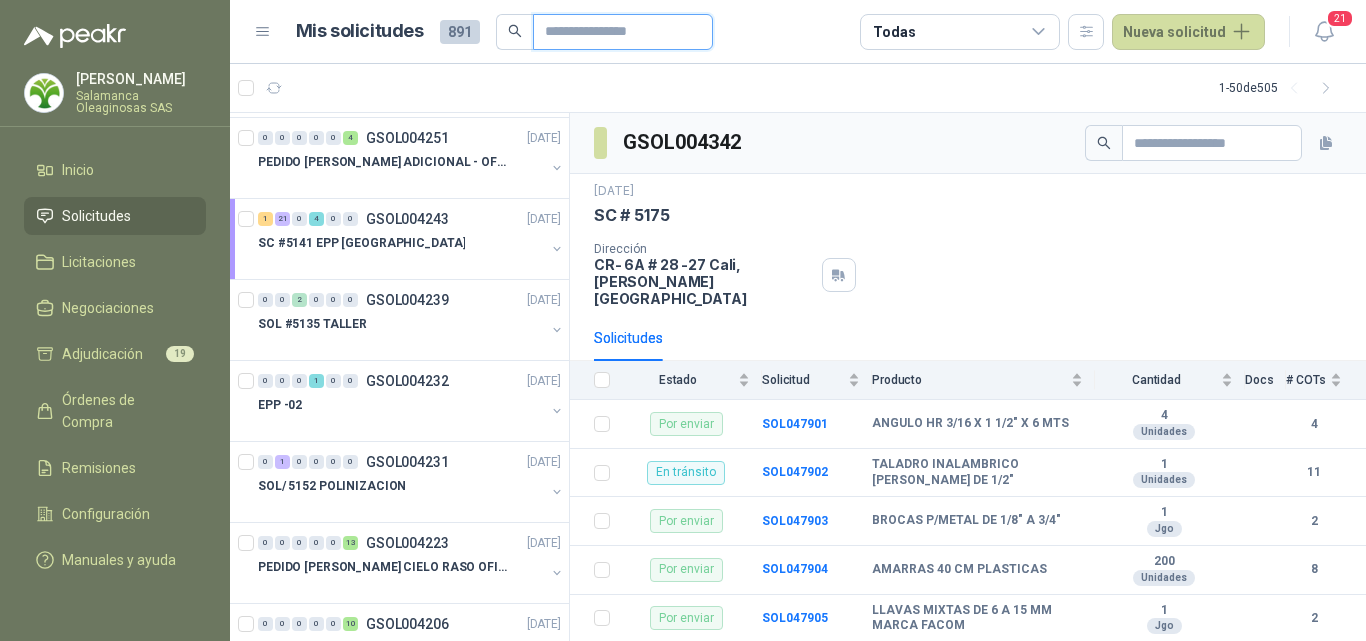 click at bounding box center [615, 32] 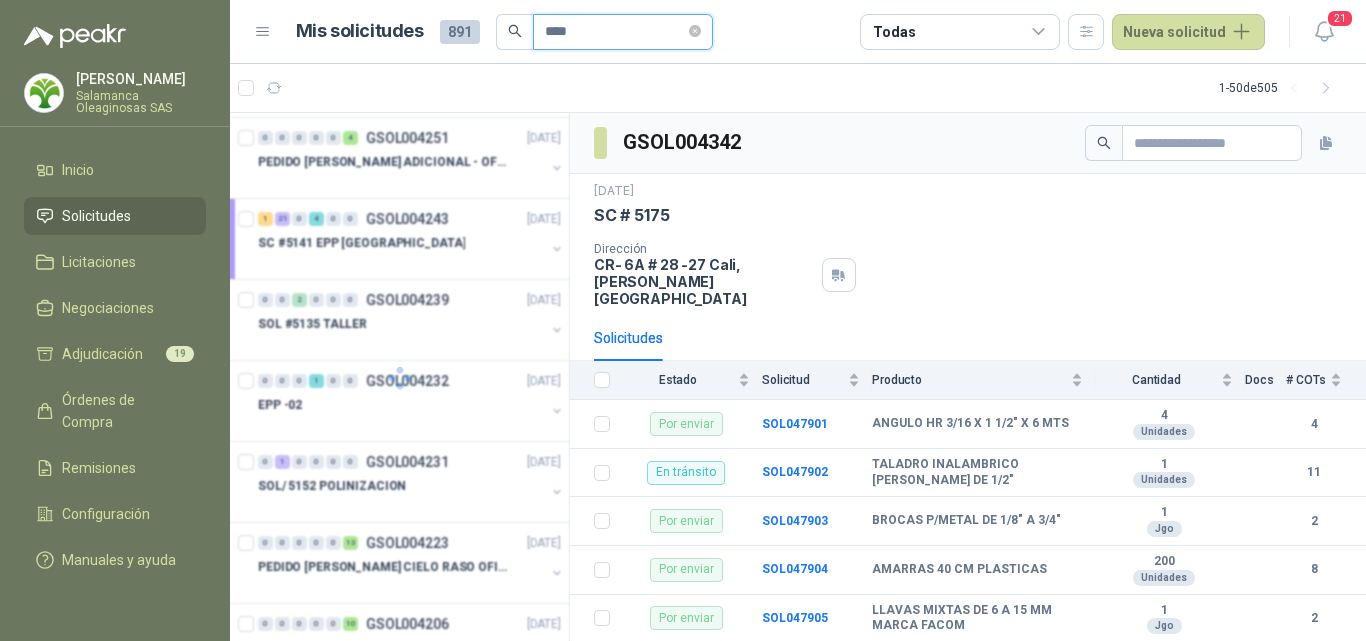 scroll, scrollTop: 0, scrollLeft: 0, axis: both 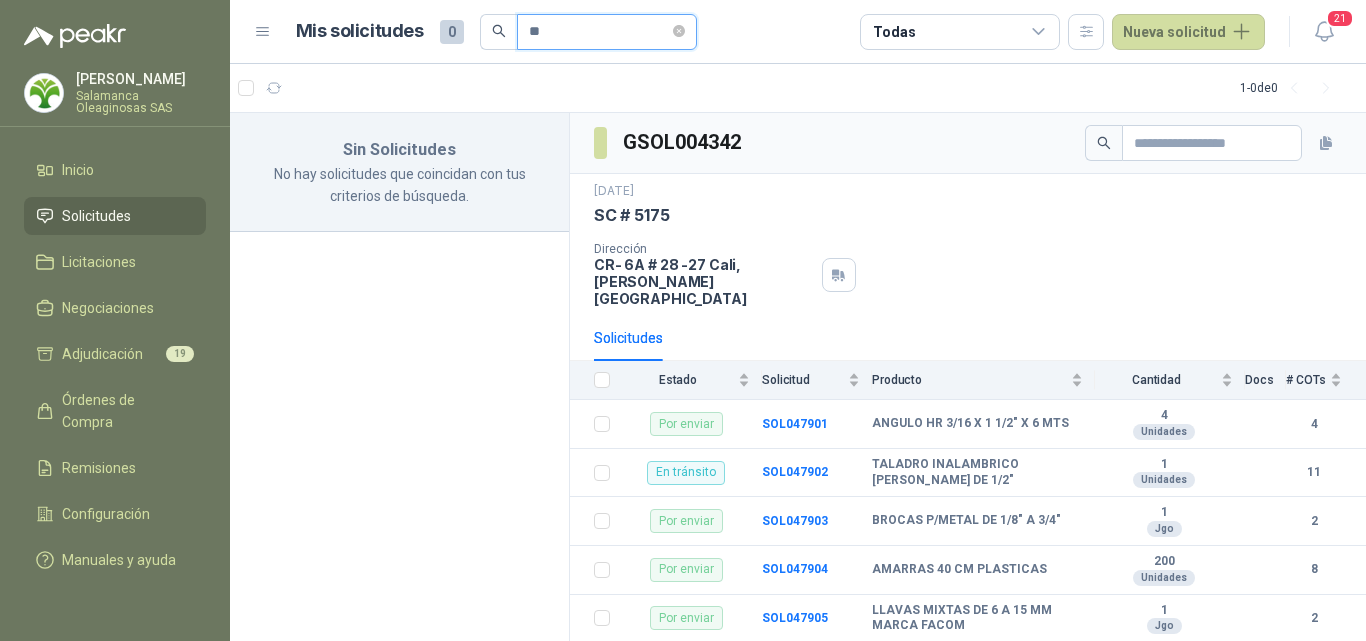 type on "*" 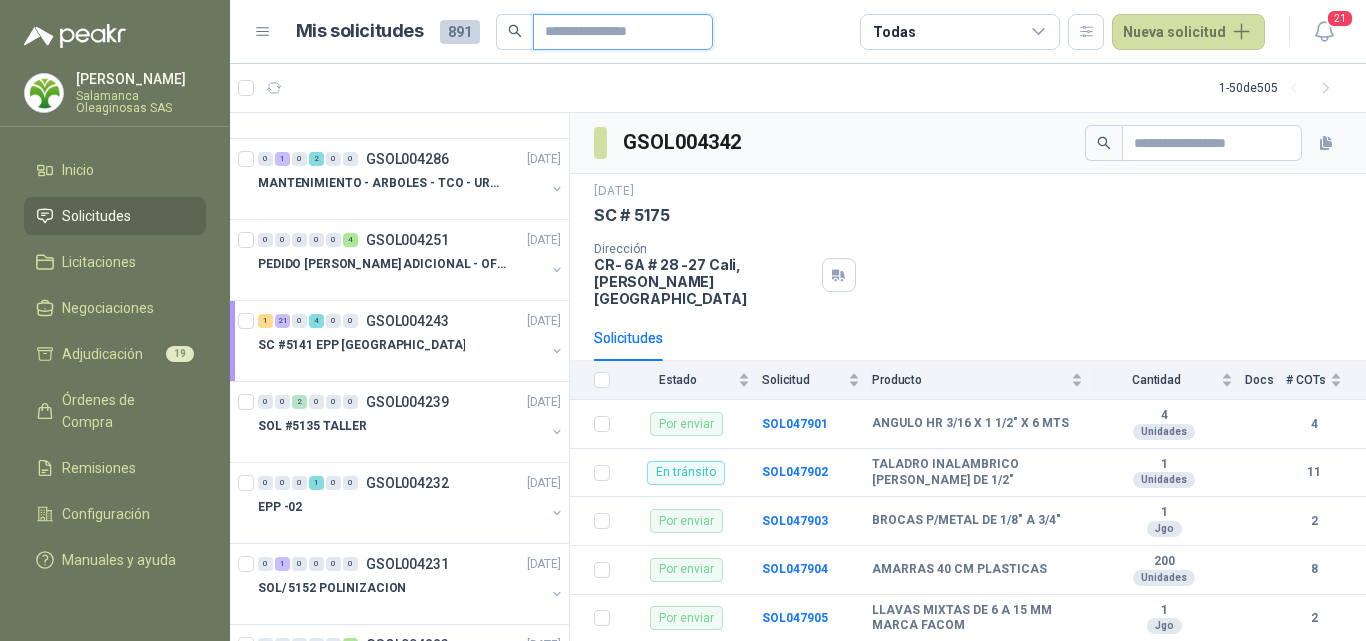 scroll, scrollTop: 300, scrollLeft: 0, axis: vertical 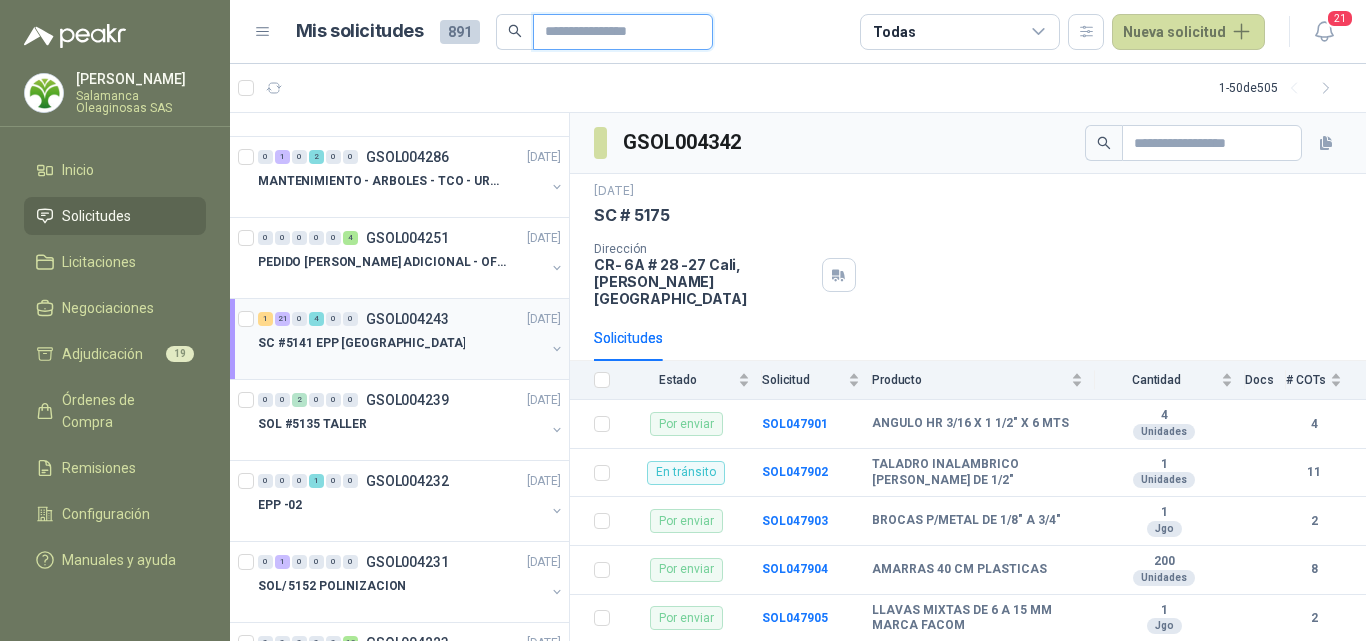 type 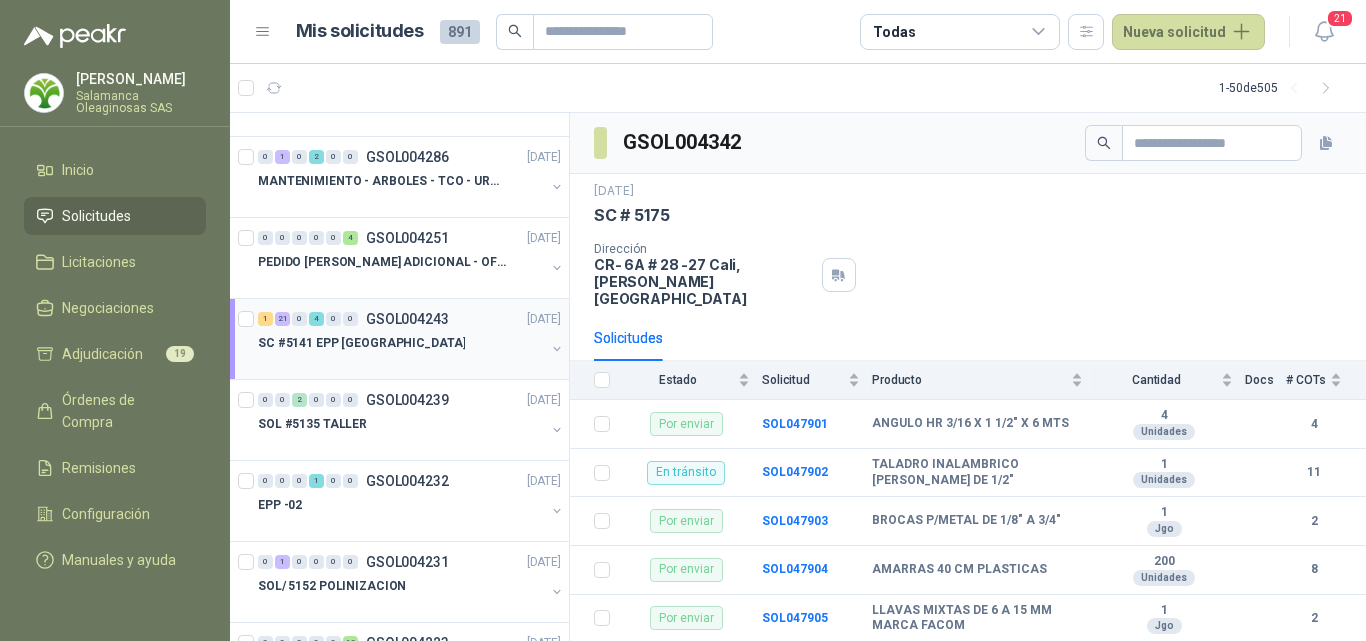 click on "SC #5141 EPP [GEOGRAPHIC_DATA]" at bounding box center (401, 343) 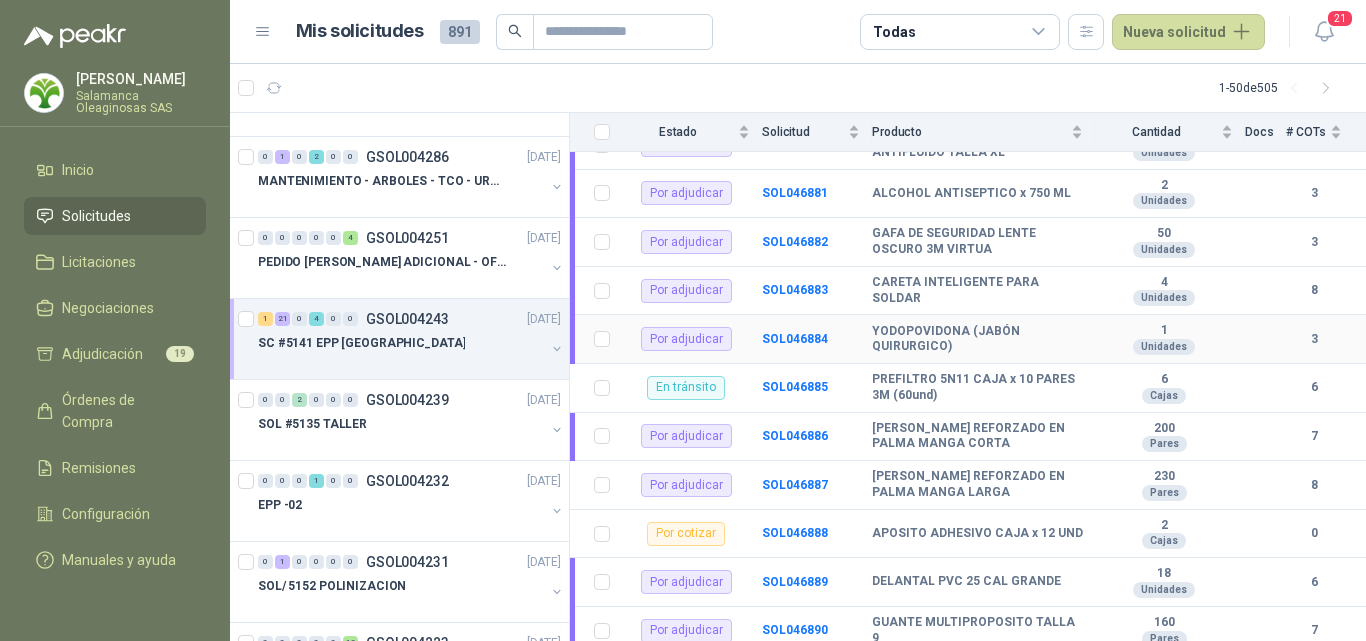 scroll, scrollTop: 800, scrollLeft: 0, axis: vertical 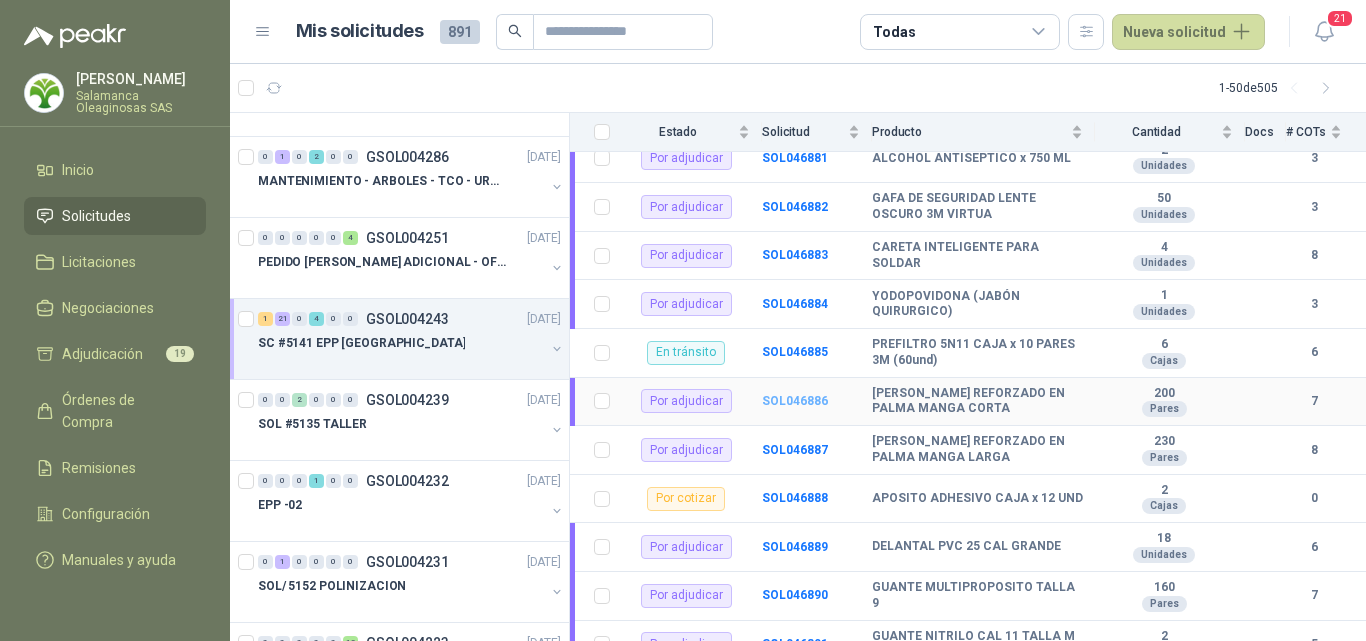 click on "SOL046886" at bounding box center (795, 401) 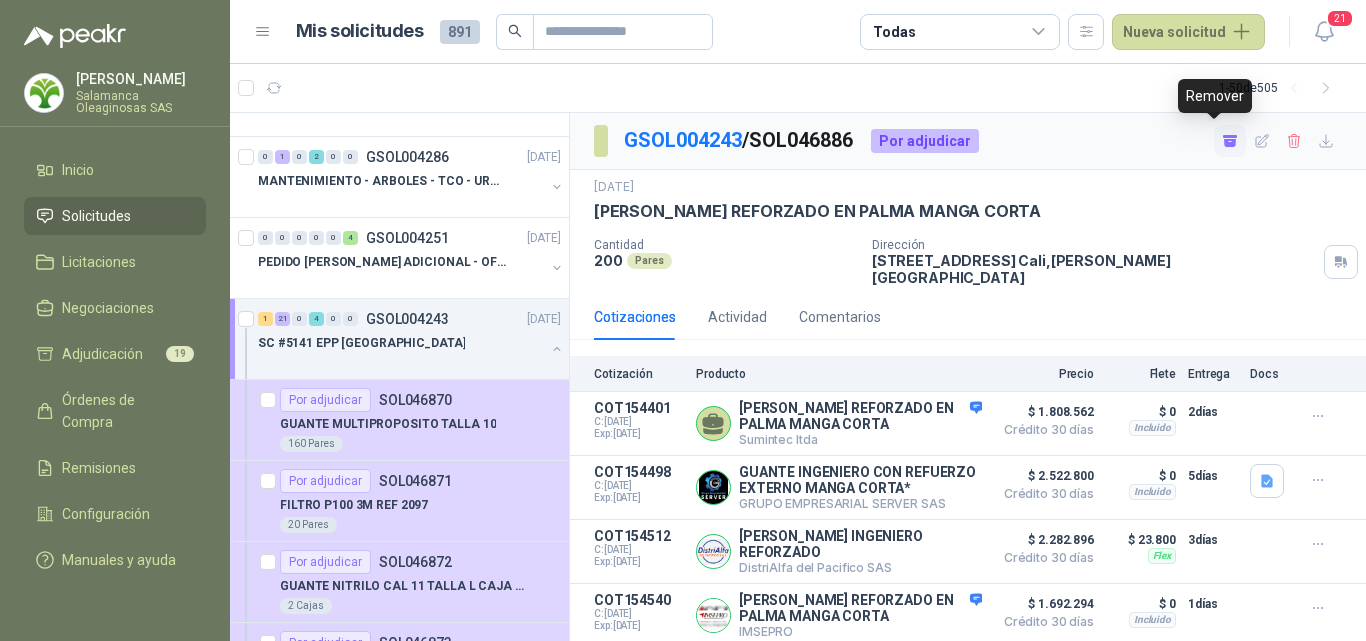 click 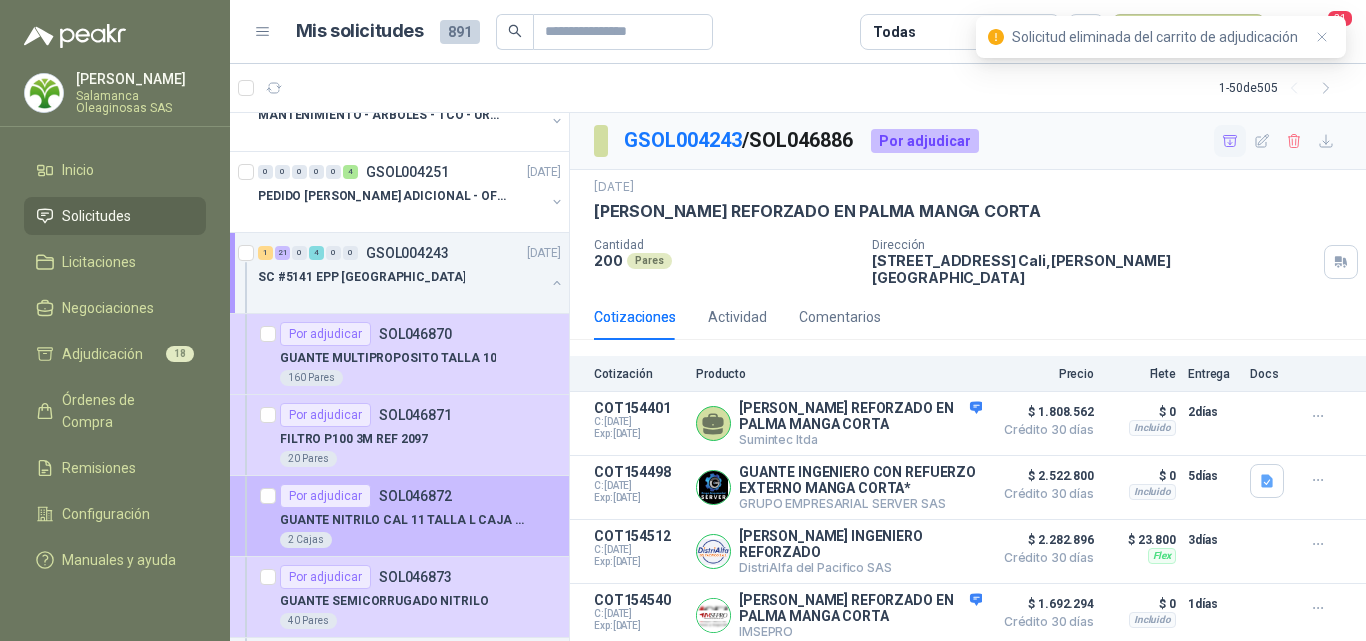 scroll, scrollTop: 400, scrollLeft: 0, axis: vertical 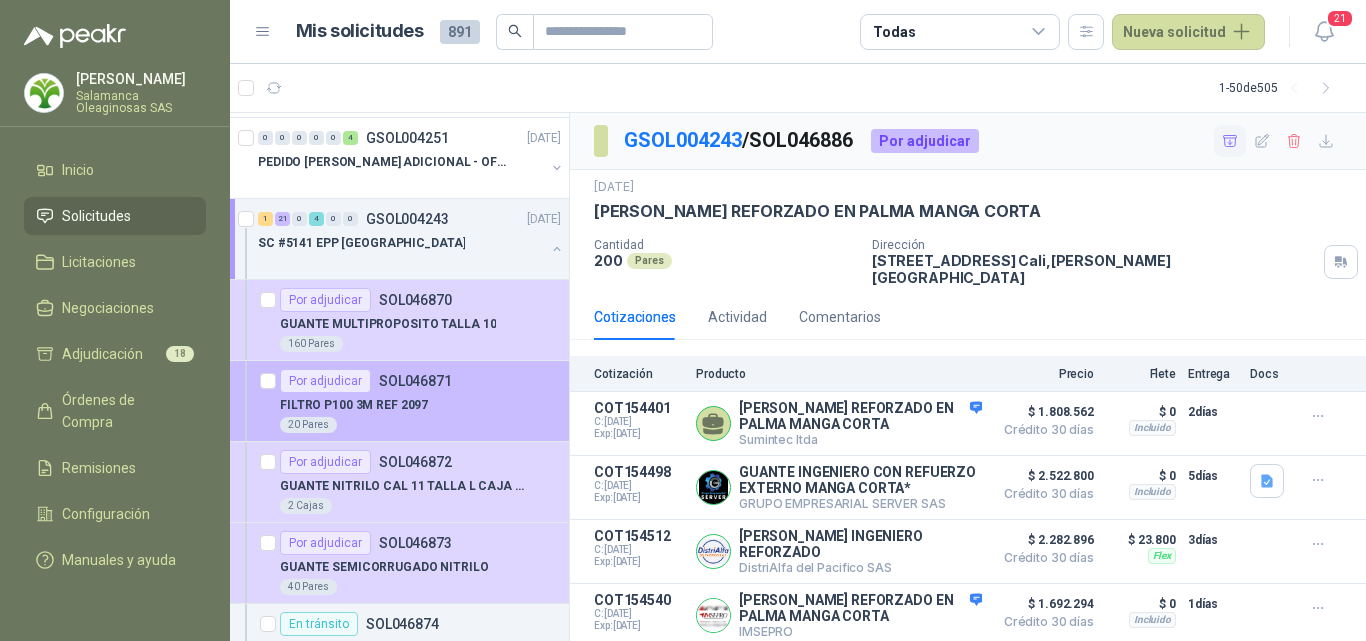 click on "FILTRO P100 3M REF 2097" at bounding box center (420, 405) 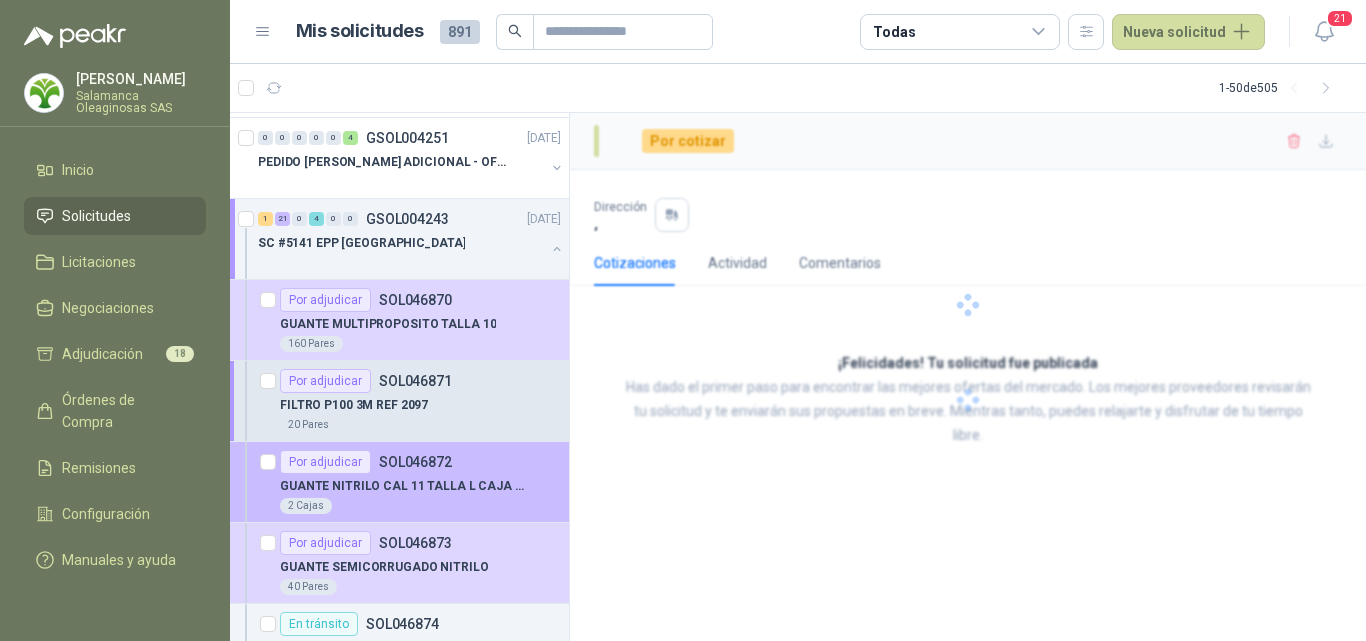 click on "GUANTE NITRILO CAL 11 TALLA L CAJA x 100" at bounding box center [404, 486] 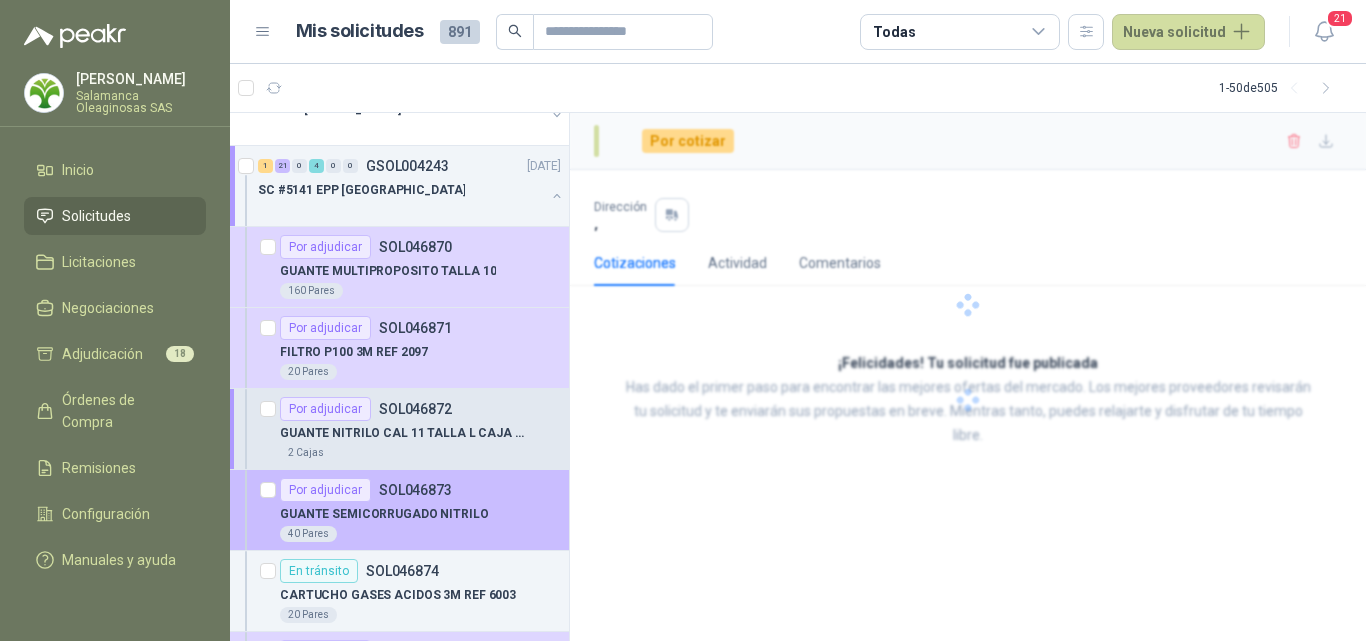 scroll, scrollTop: 500, scrollLeft: 0, axis: vertical 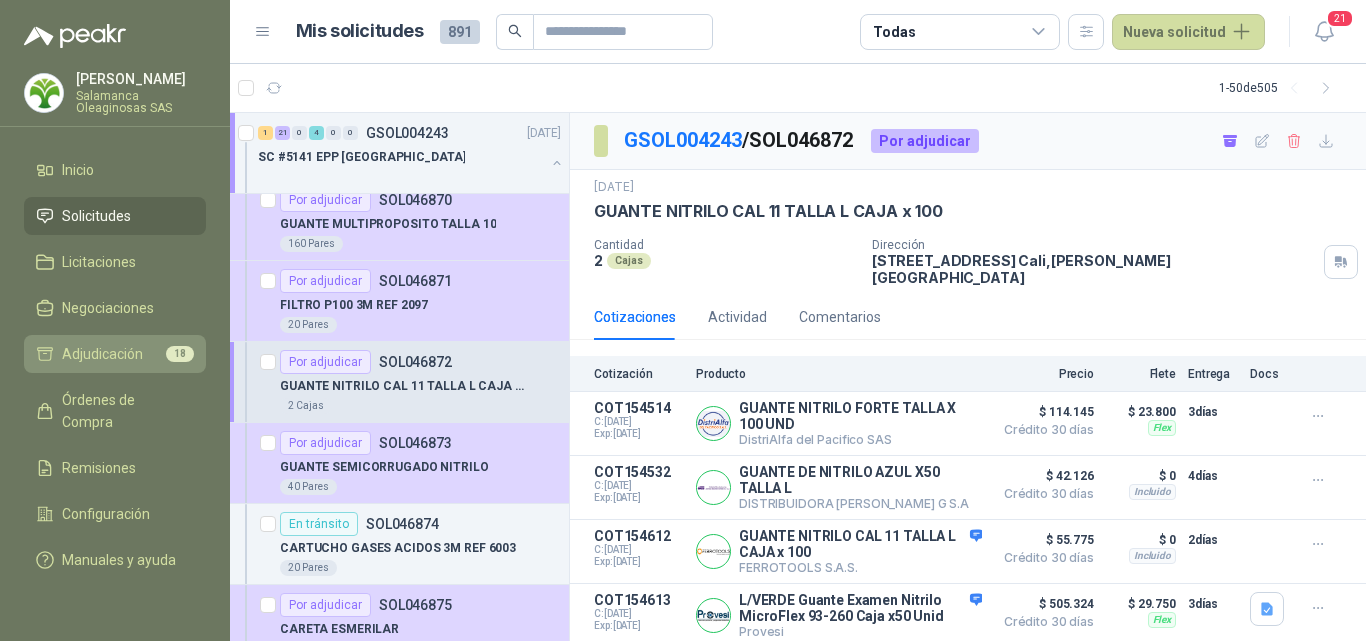 click on "Adjudicación" at bounding box center [102, 354] 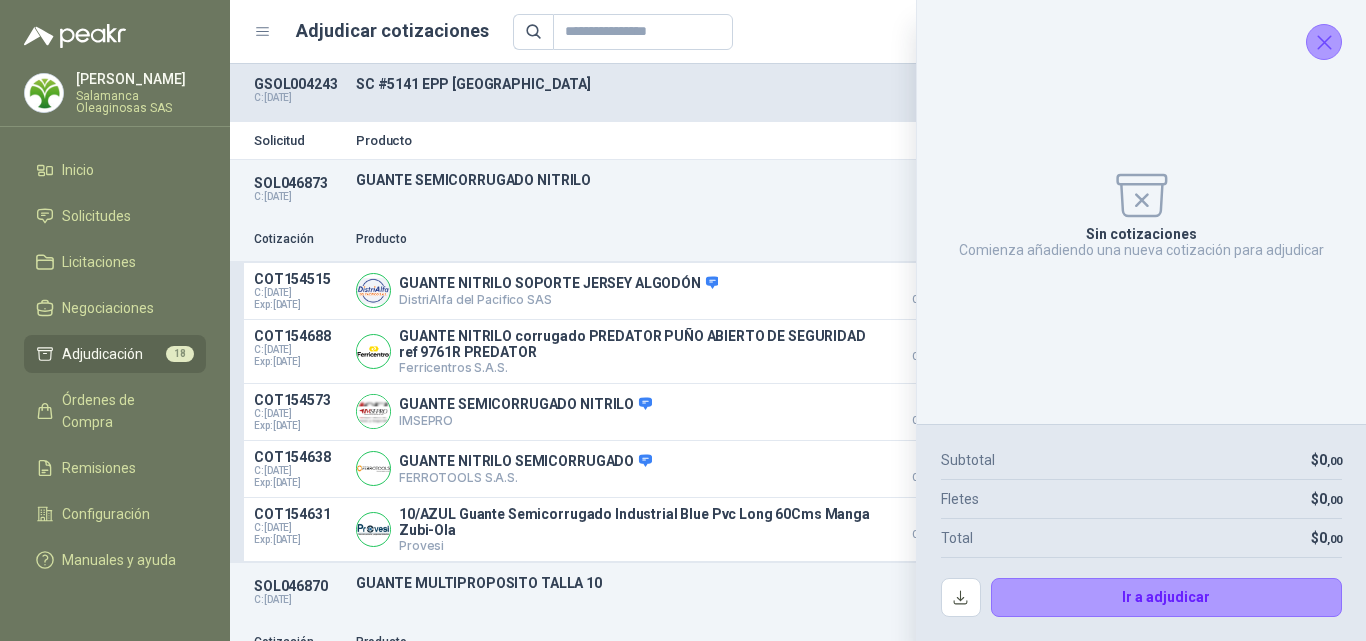 click 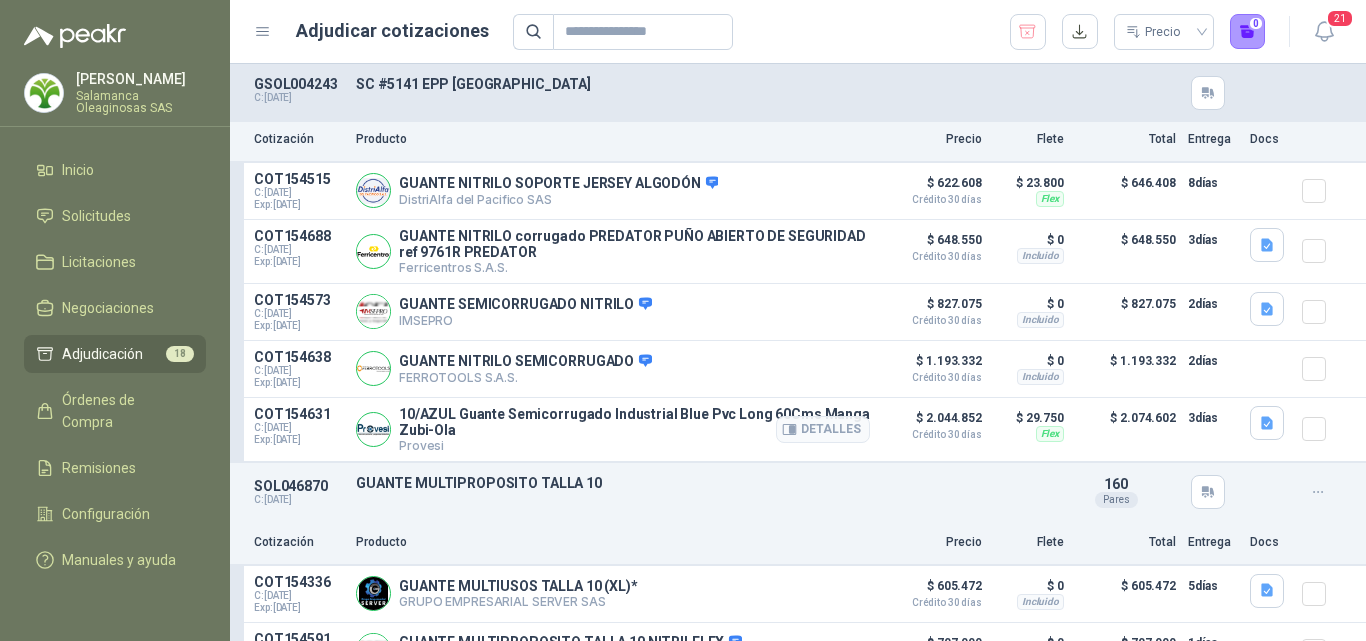 scroll, scrollTop: 0, scrollLeft: 0, axis: both 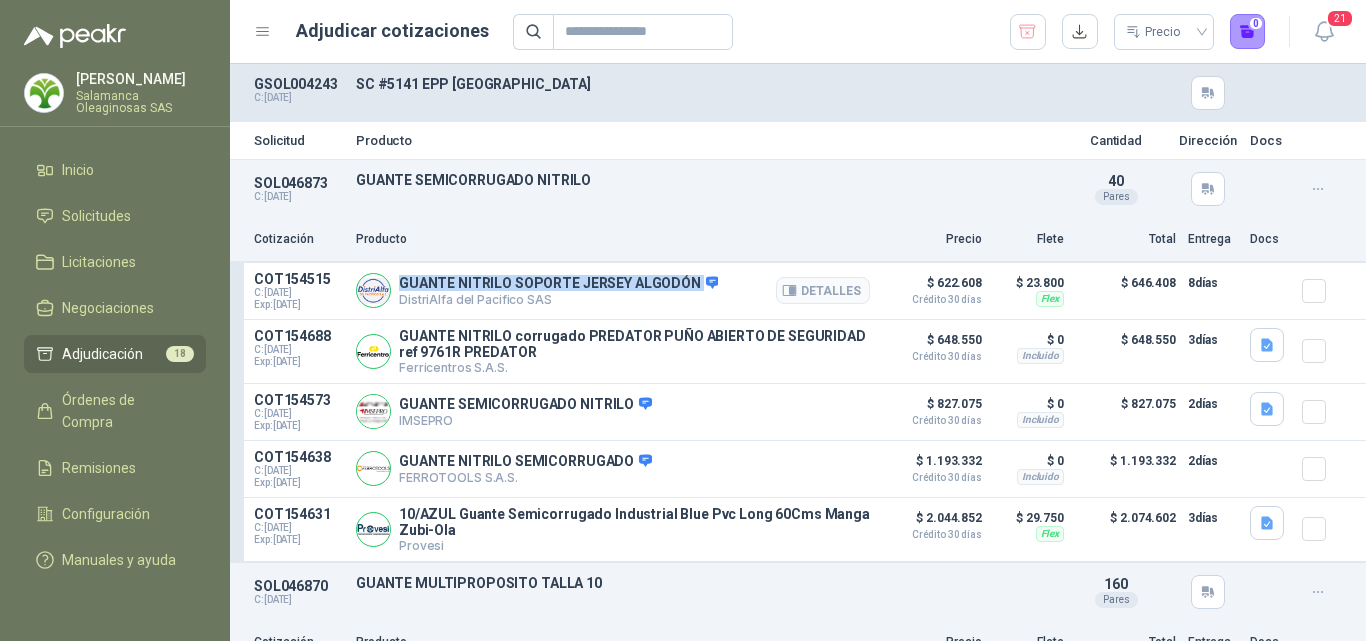 drag, startPoint x: 693, startPoint y: 277, endPoint x: 398, endPoint y: 282, distance: 295.04236 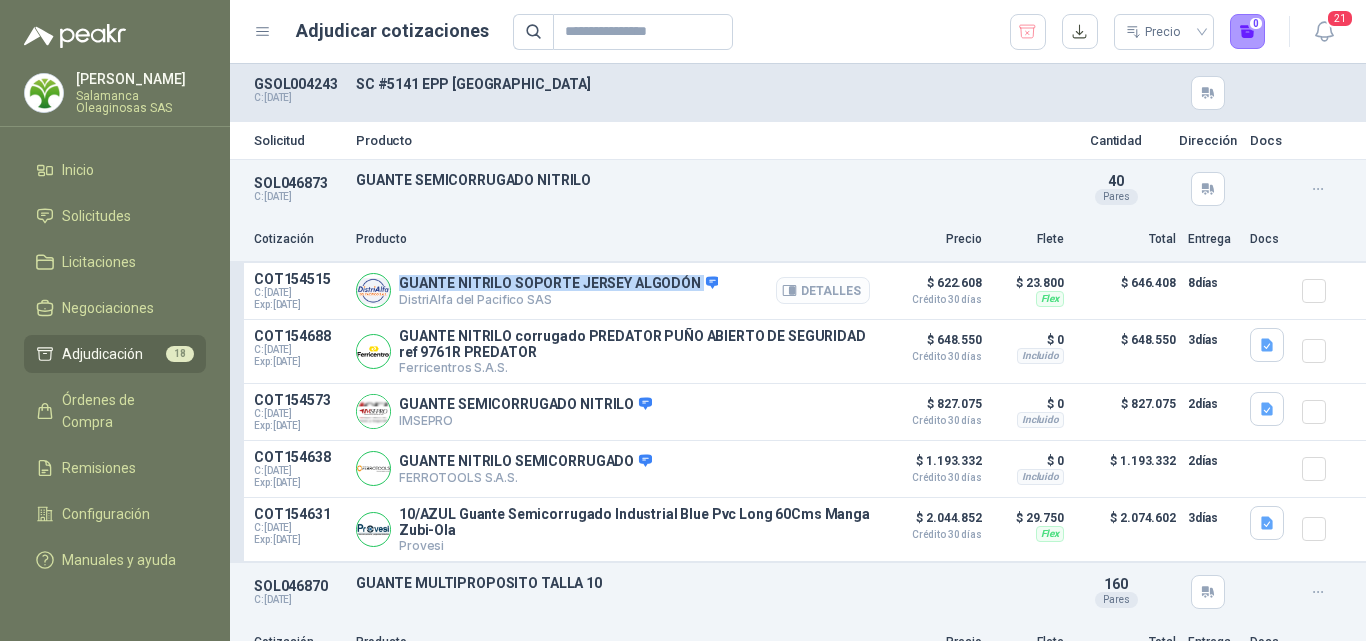 click on "Detalles" at bounding box center (823, 290) 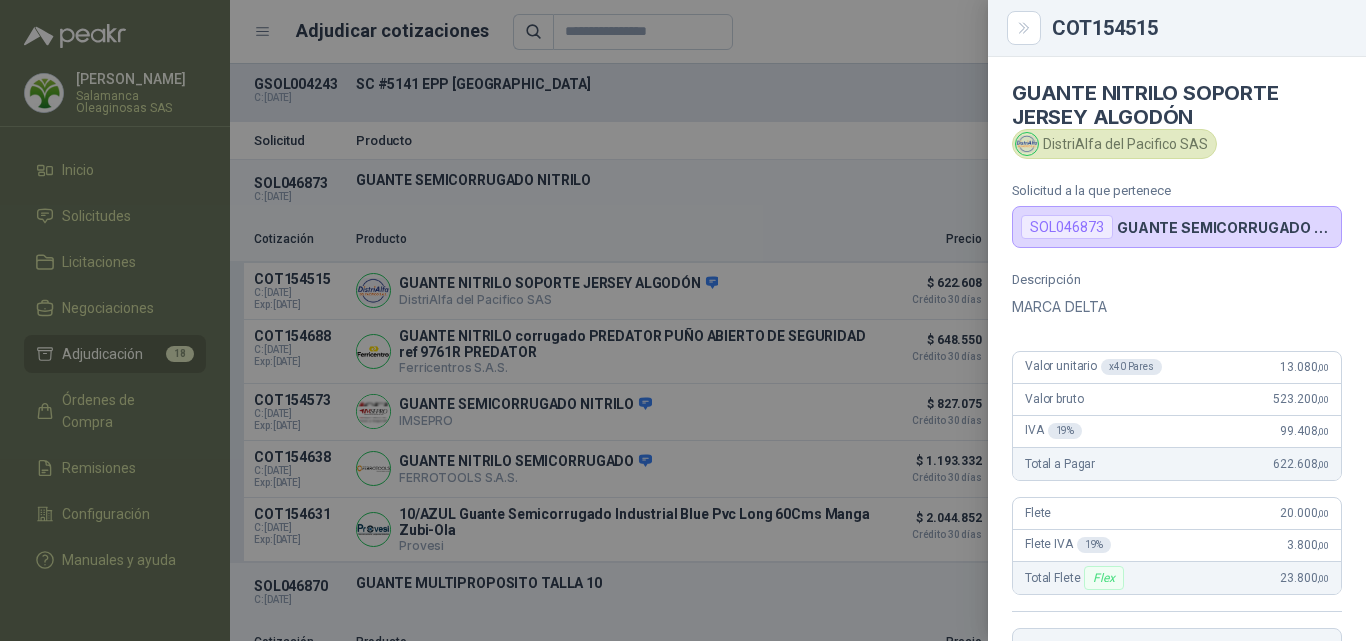 click at bounding box center (683, 320) 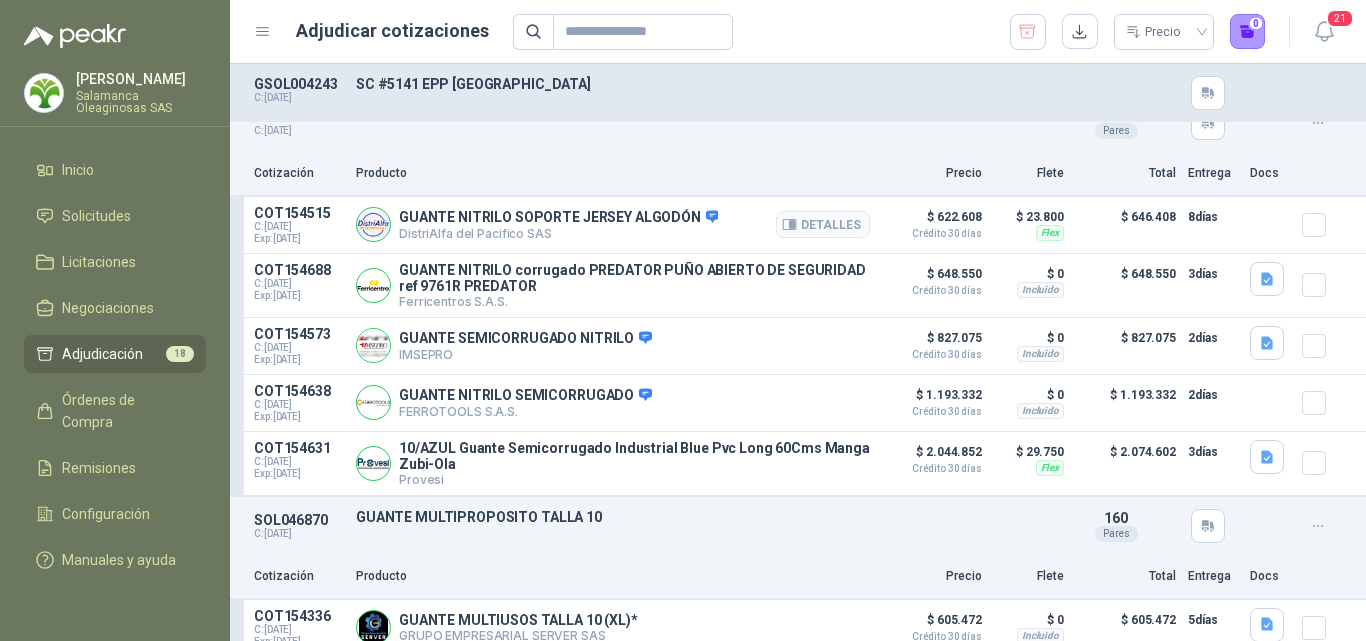 scroll, scrollTop: 100, scrollLeft: 0, axis: vertical 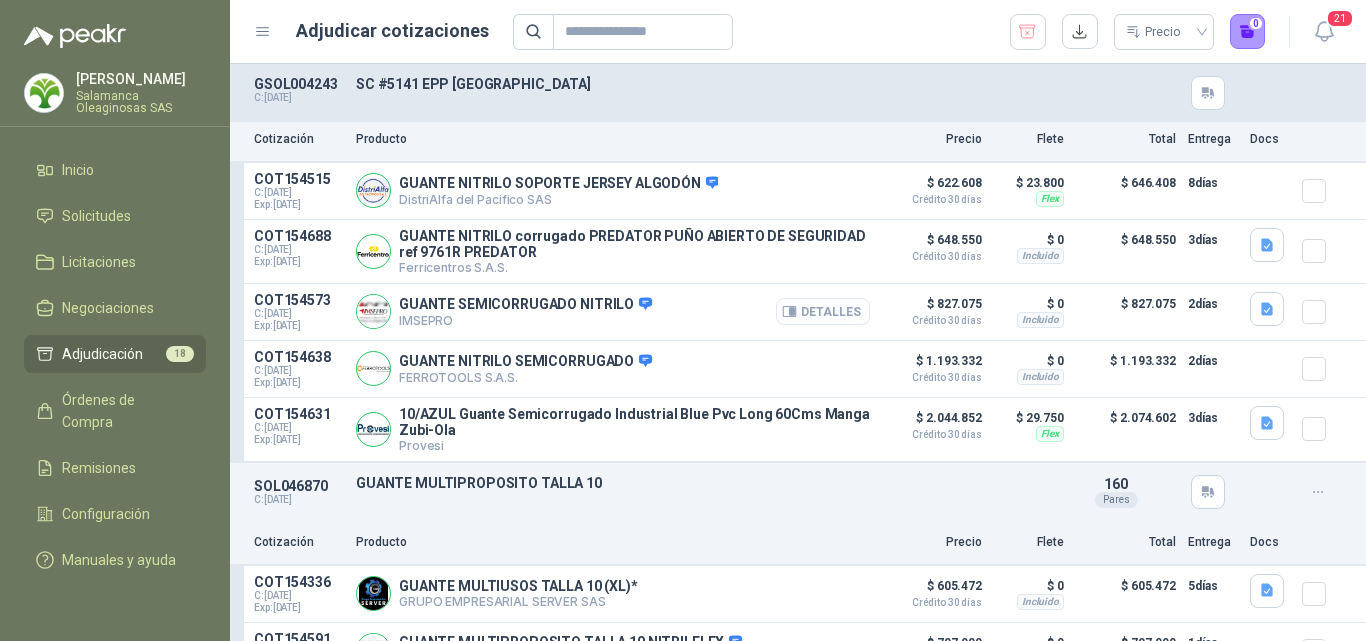 click on "Detalles" at bounding box center [823, 311] 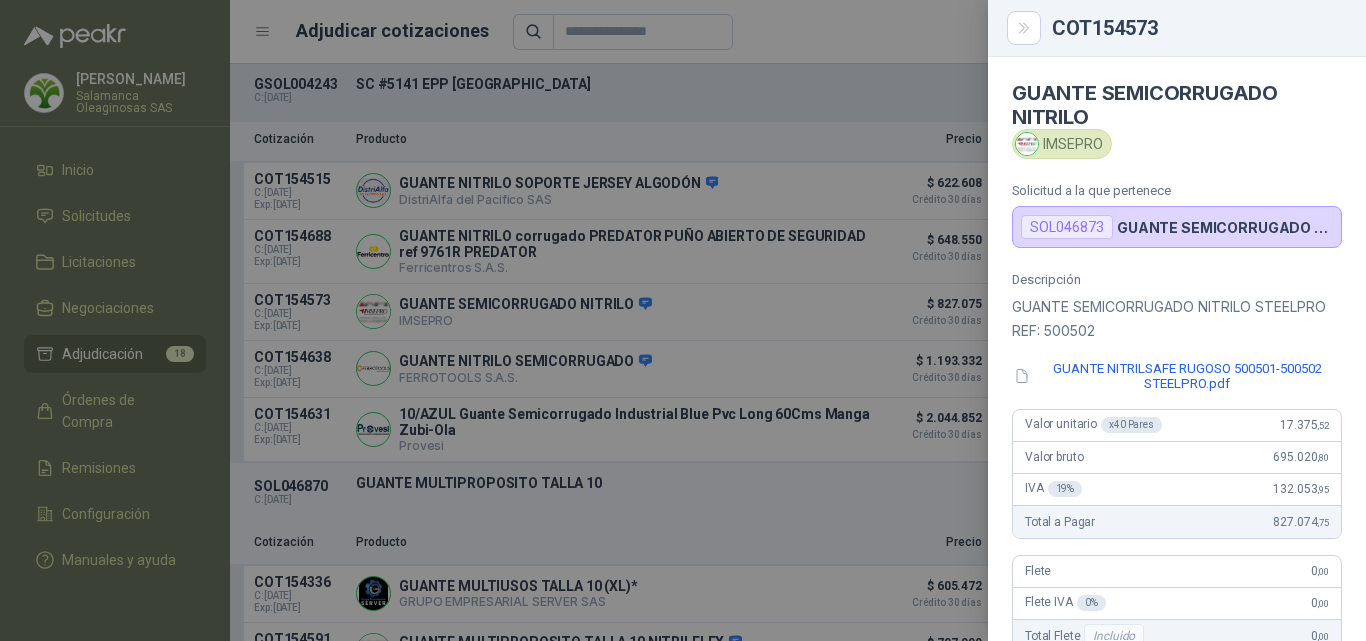 click at bounding box center (683, 320) 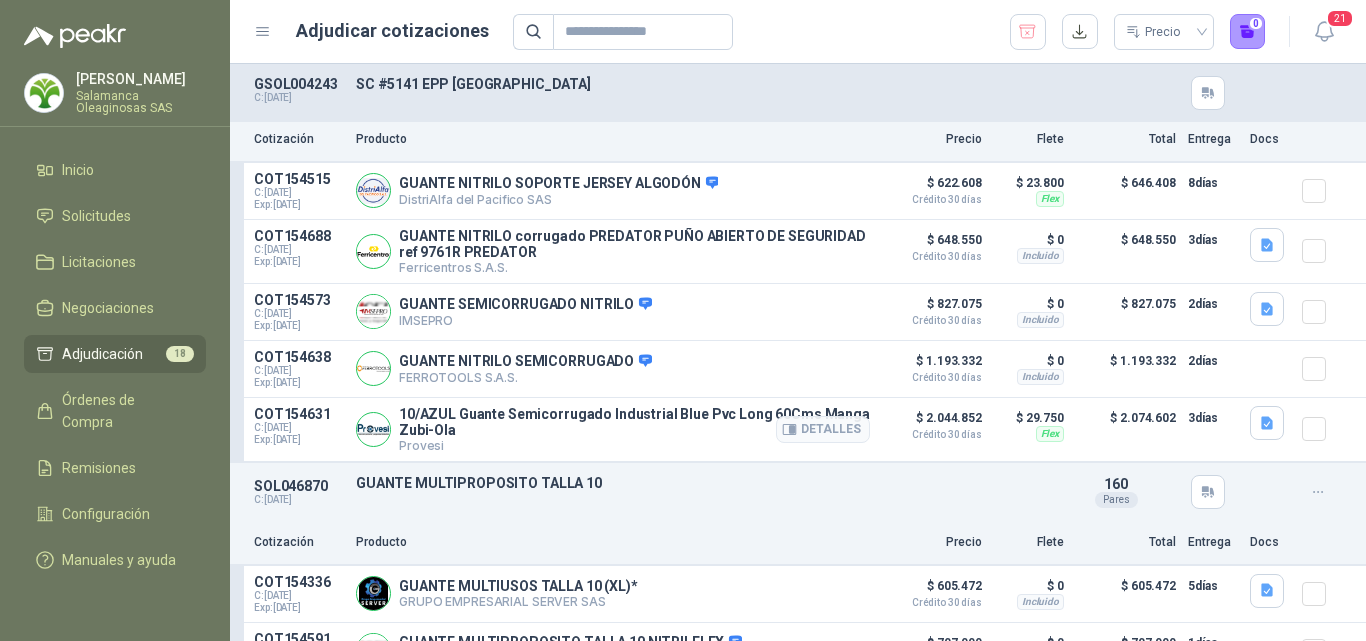 scroll, scrollTop: 0, scrollLeft: 0, axis: both 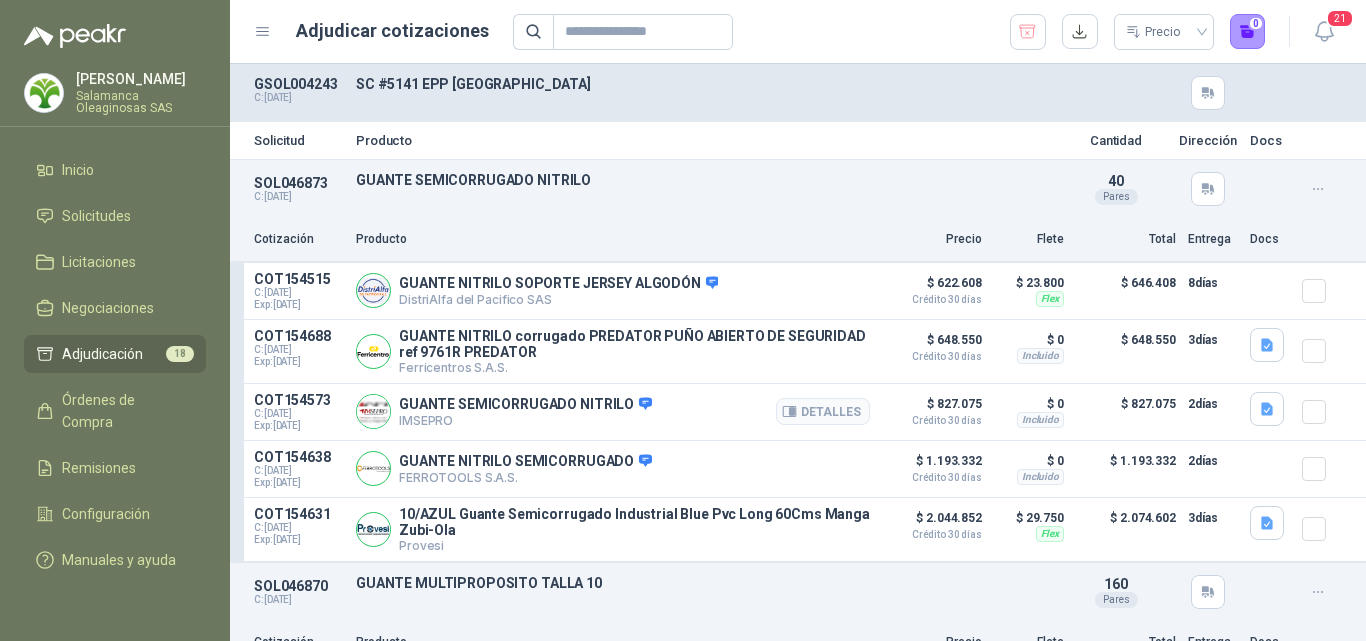 click on "COT154573 C:  [DATE] Exp:  [DATE] GUANTE SEMICORRUGADO NITRILO   IMSEPRO Detalles $ 827.075 Crédito 30 días $ 0 Incluido   $ 827.075 2  días" at bounding box center [798, 412] 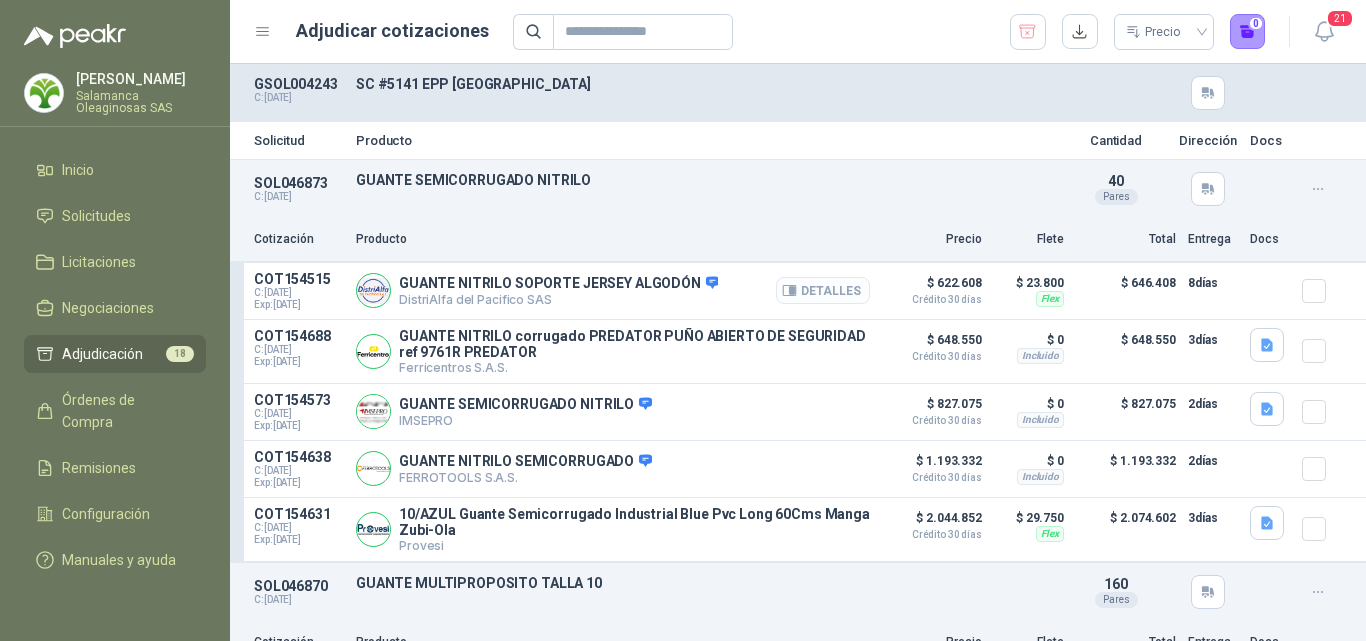 click on "Detalles" at bounding box center [823, 290] 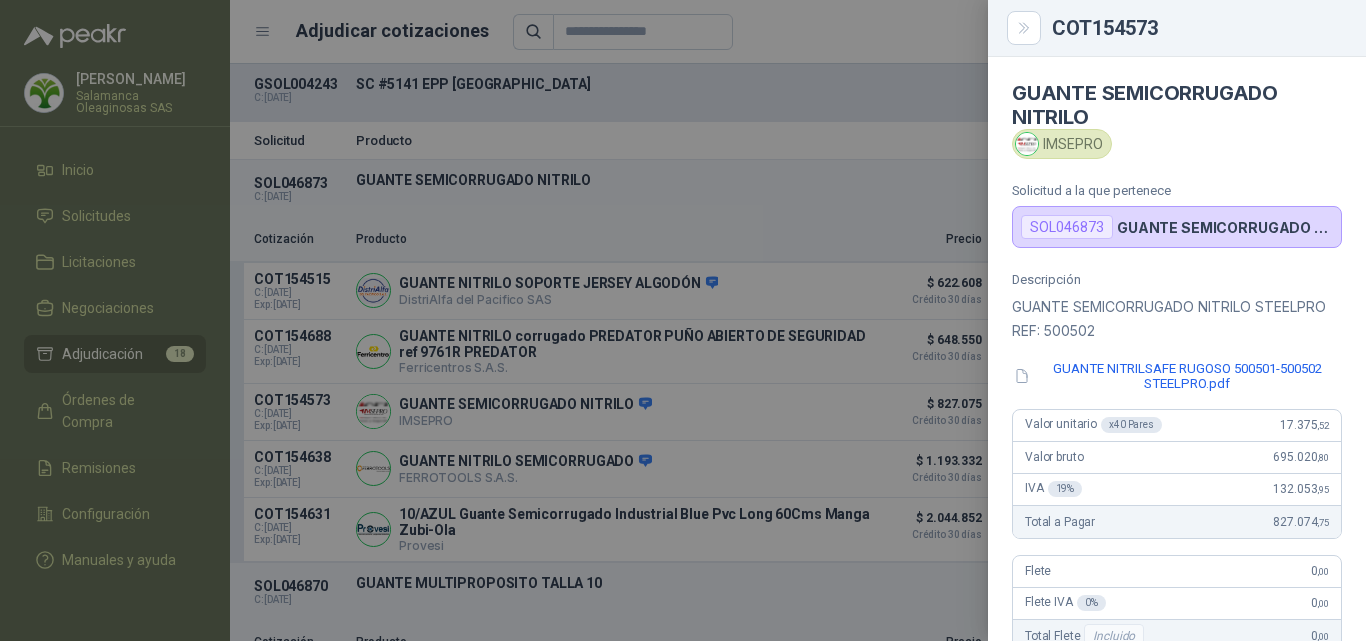 click at bounding box center (683, 320) 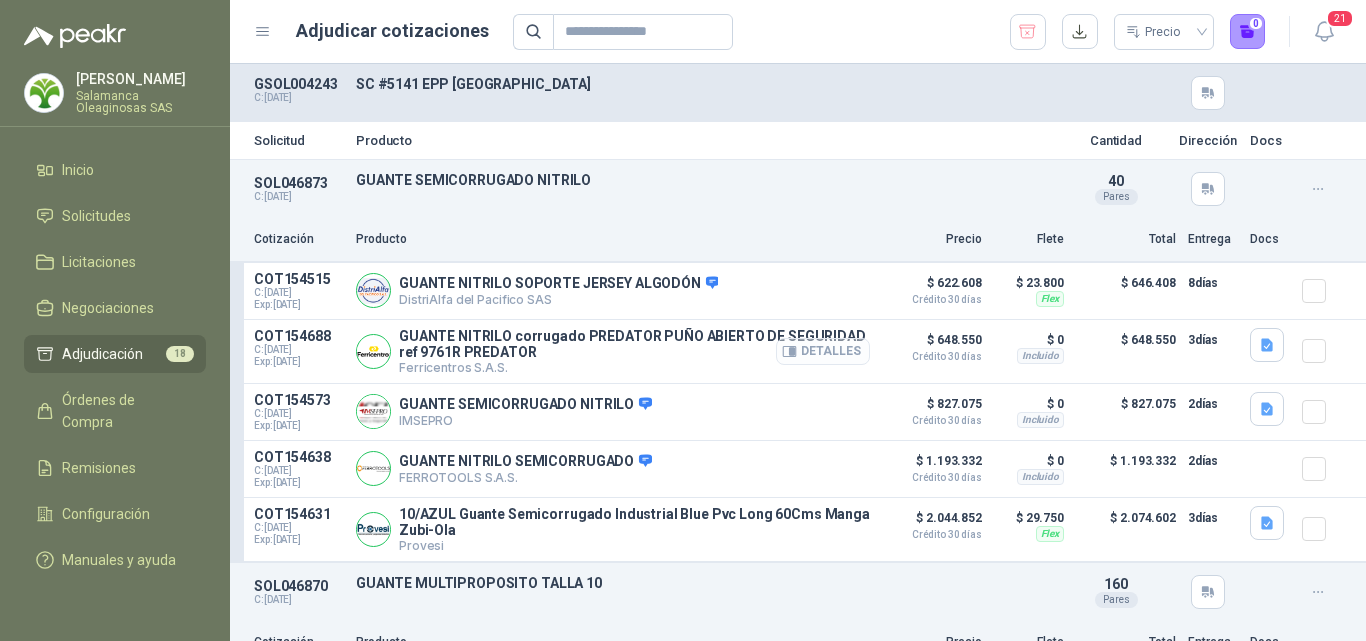 click on "Detalles" at bounding box center (823, 351) 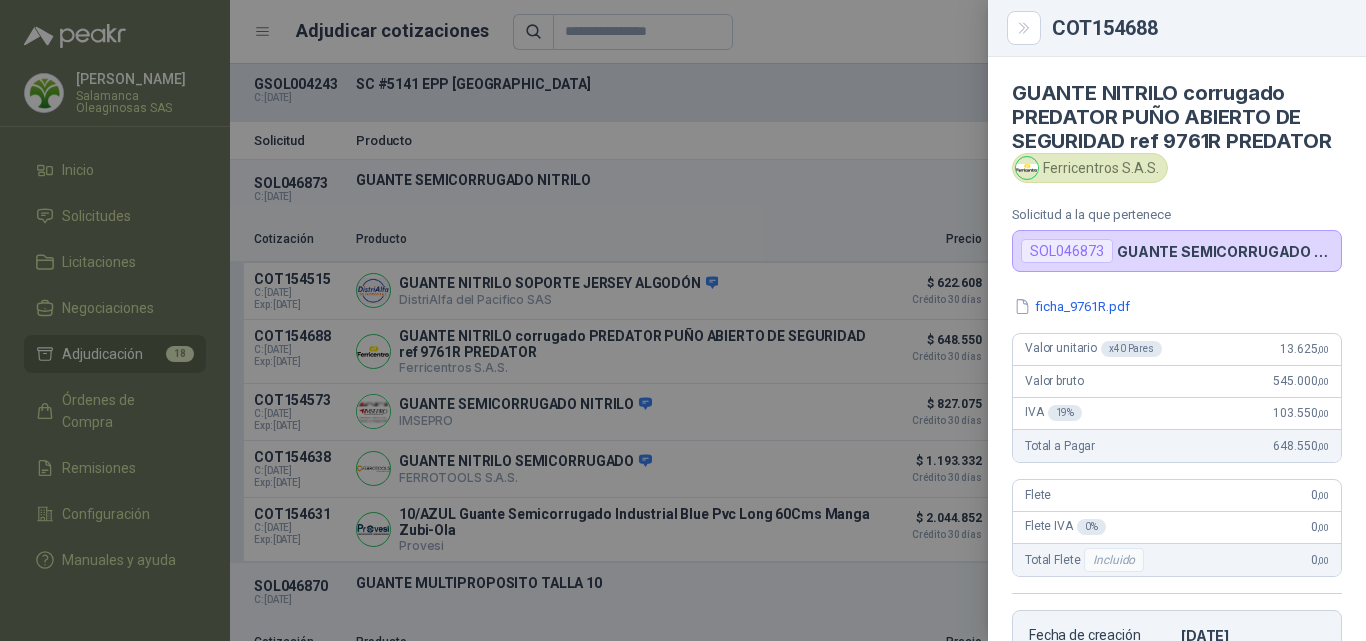 click at bounding box center [683, 320] 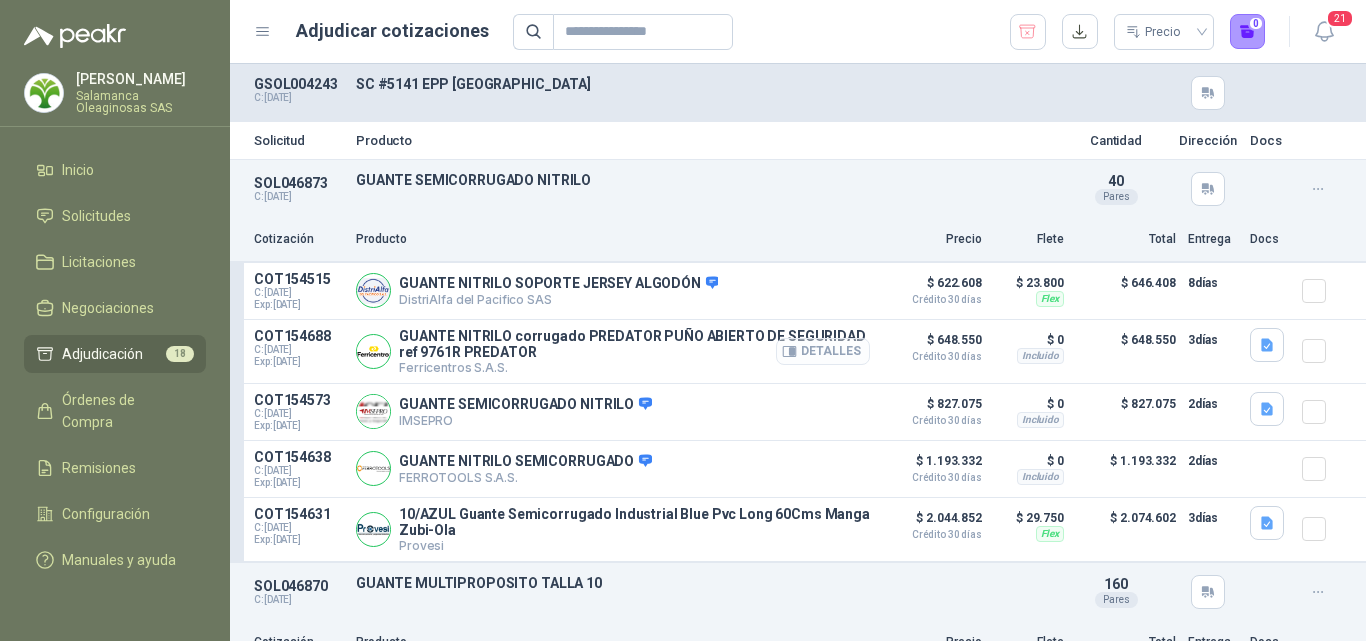 click on "Detalles" at bounding box center [823, 351] 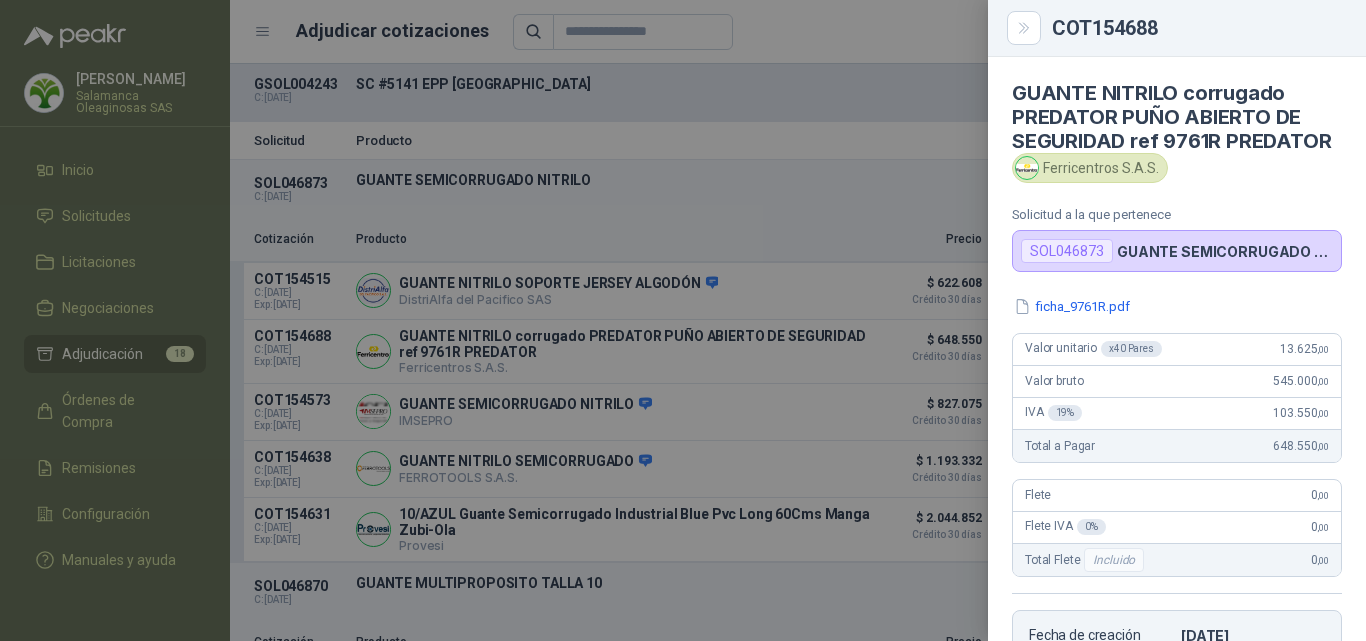 click at bounding box center (683, 320) 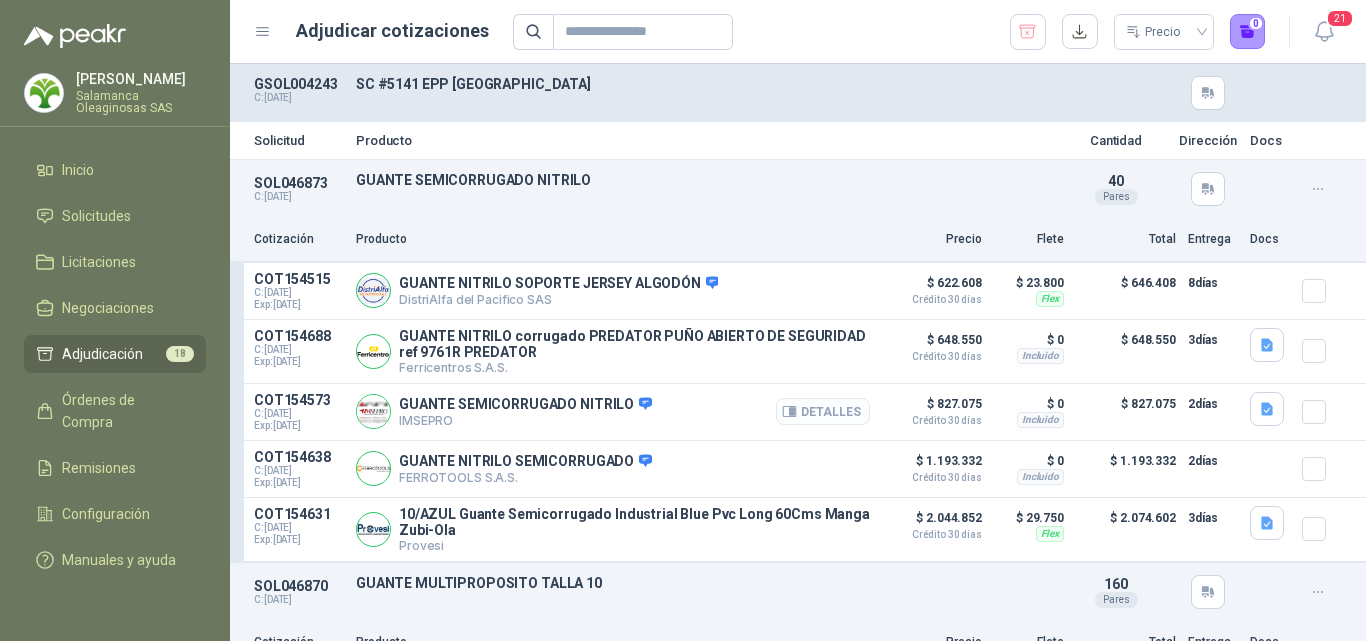 click on "Detalles" at bounding box center [823, 411] 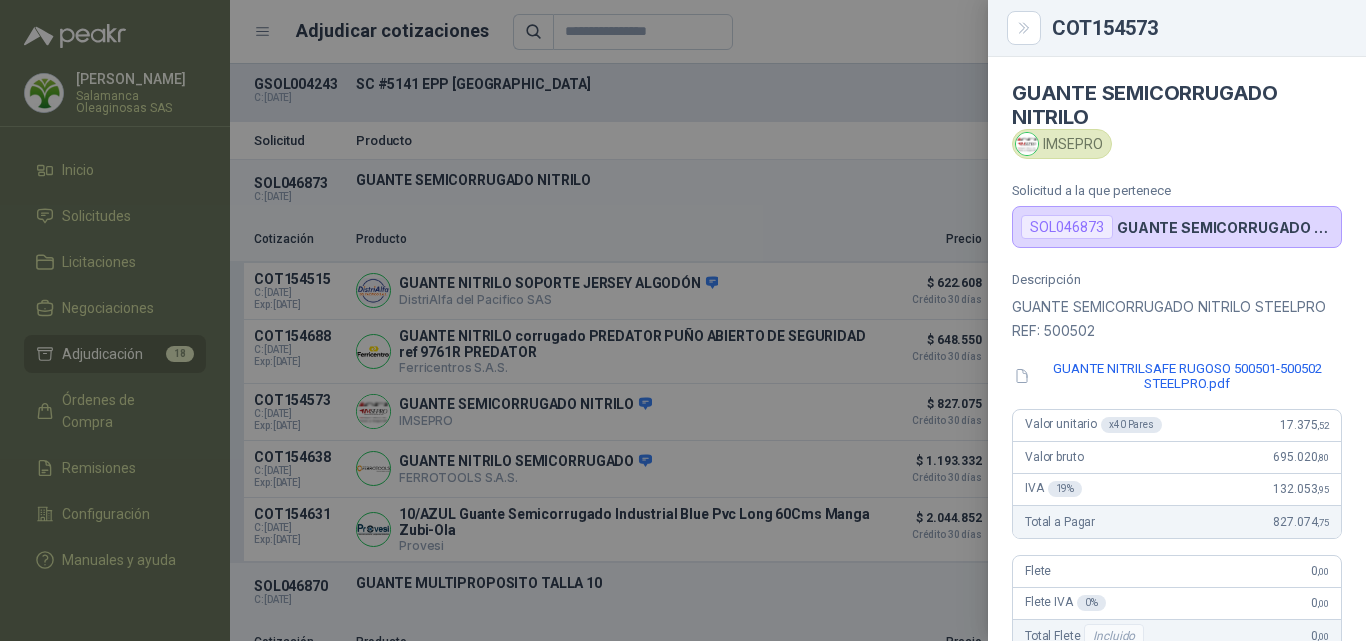 click at bounding box center [683, 320] 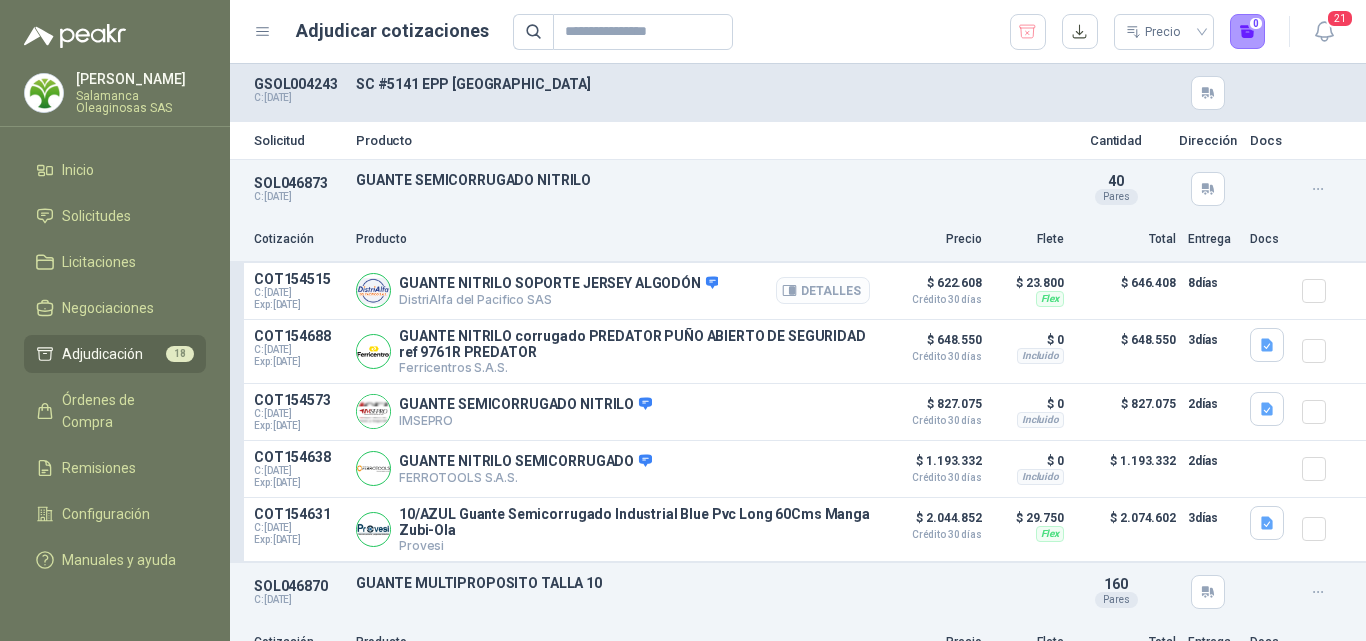 click on "Detalles" at bounding box center [823, 290] 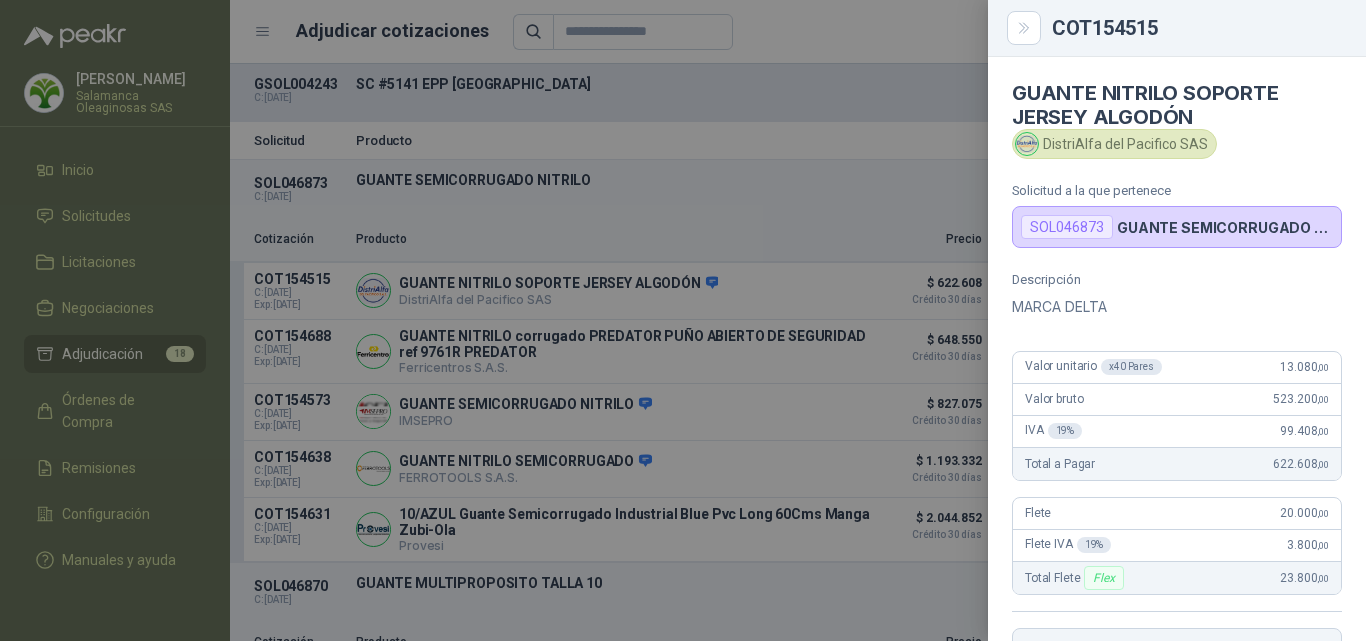 click at bounding box center [683, 320] 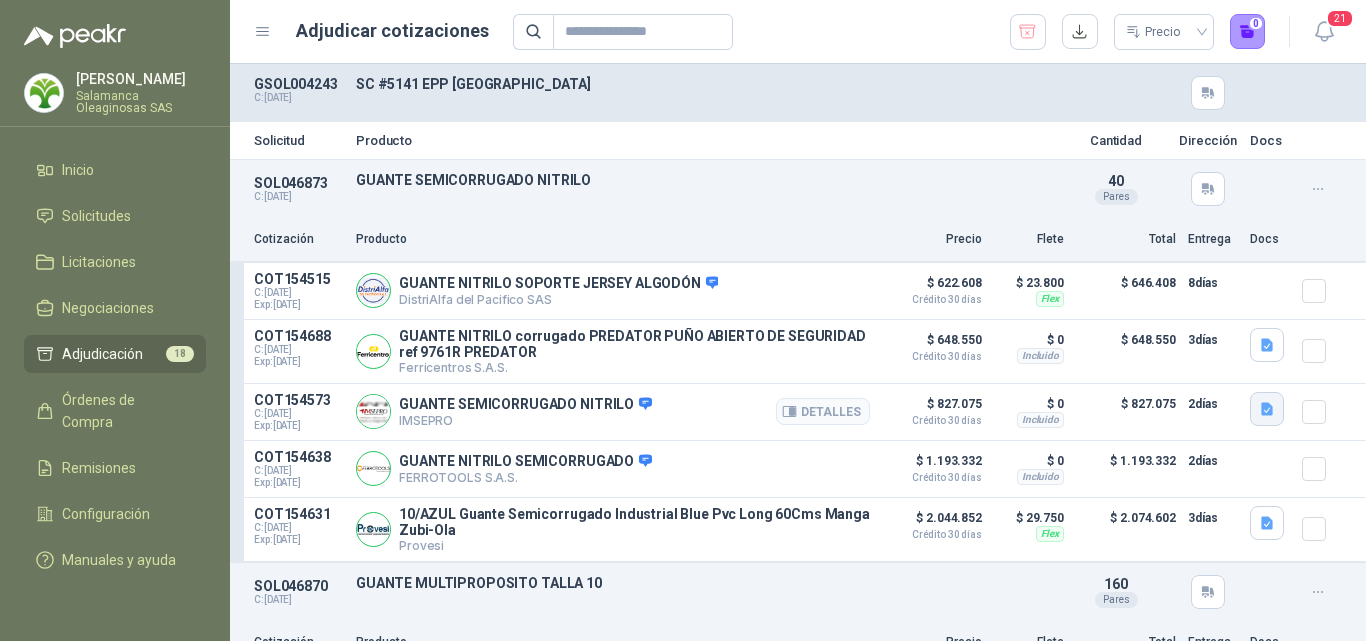 click 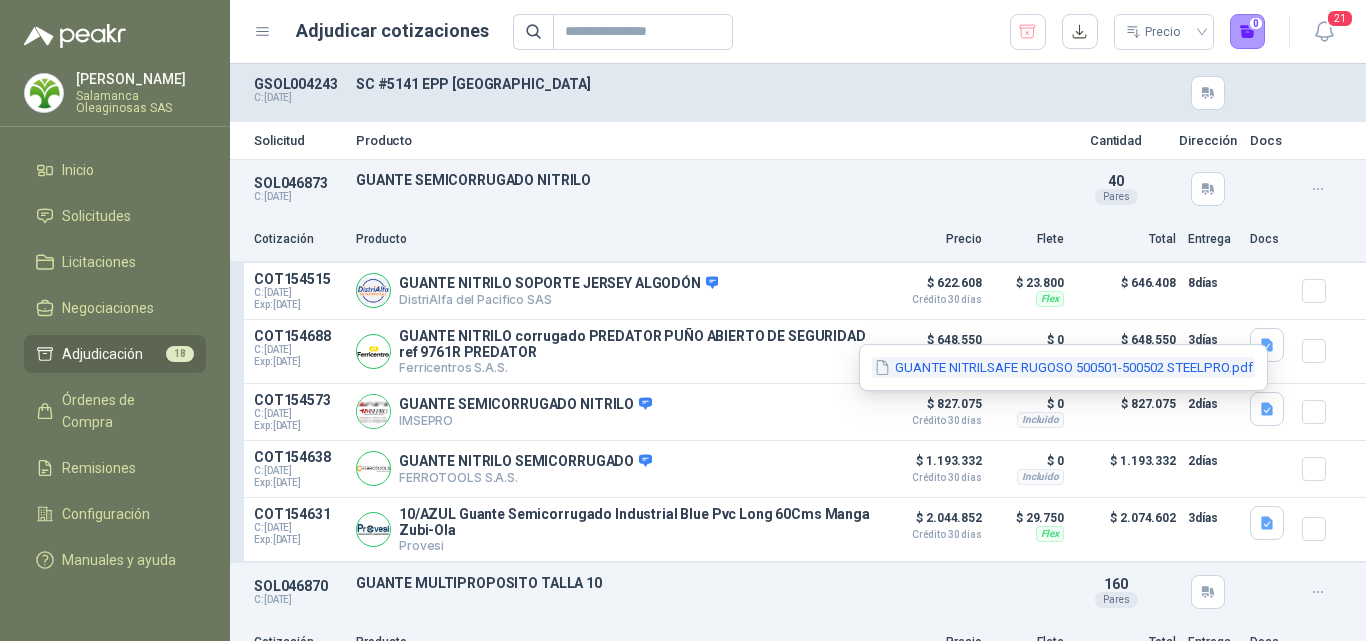 click on "GUANTE NITRILSAFE RUGOSO 500501-500502 STEELPRO.pdf" at bounding box center (1063, 367) 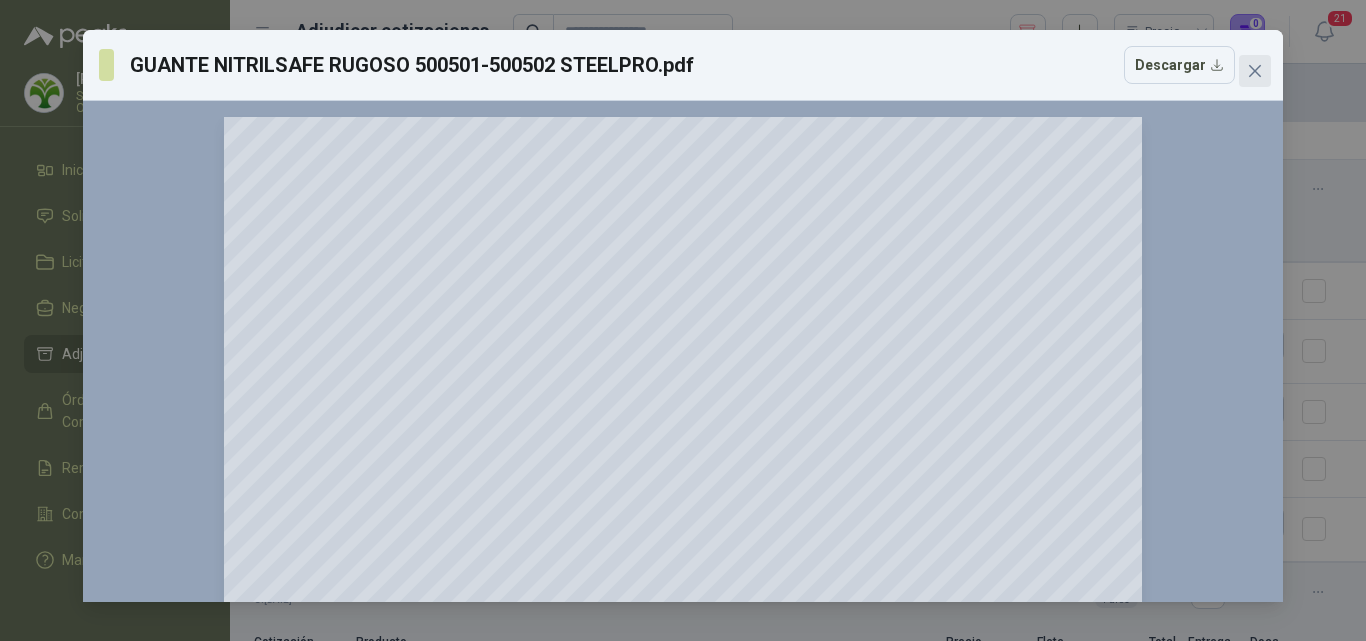 click 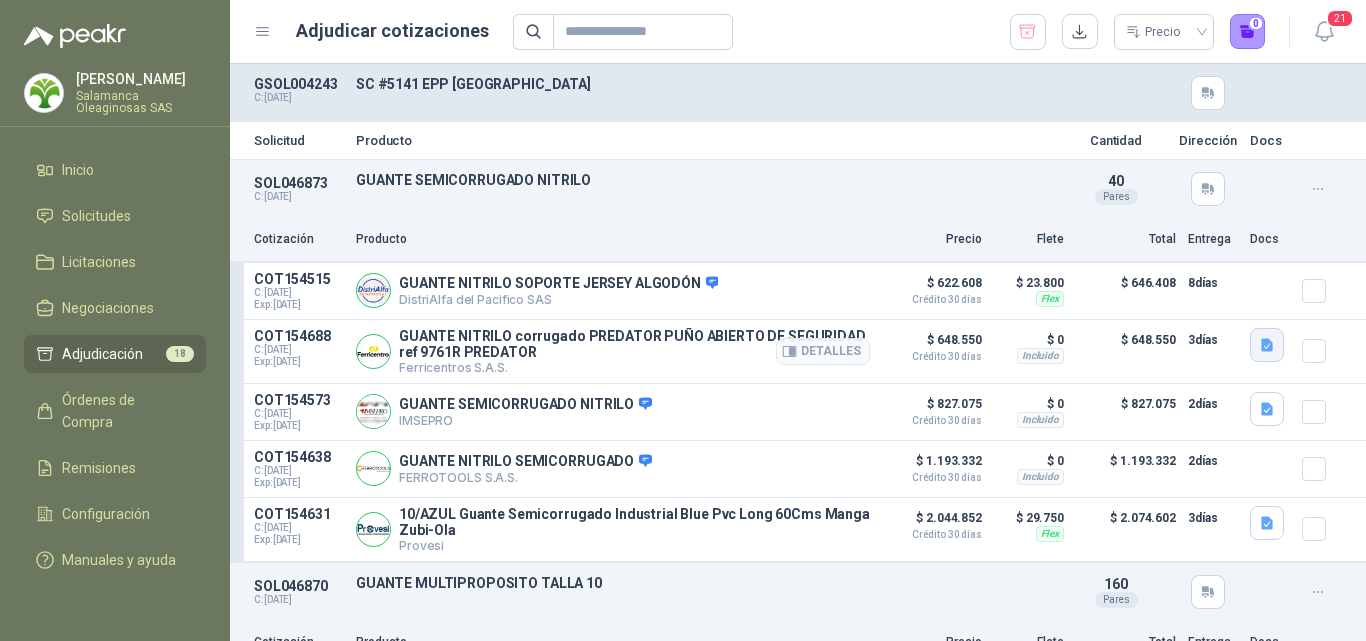 click 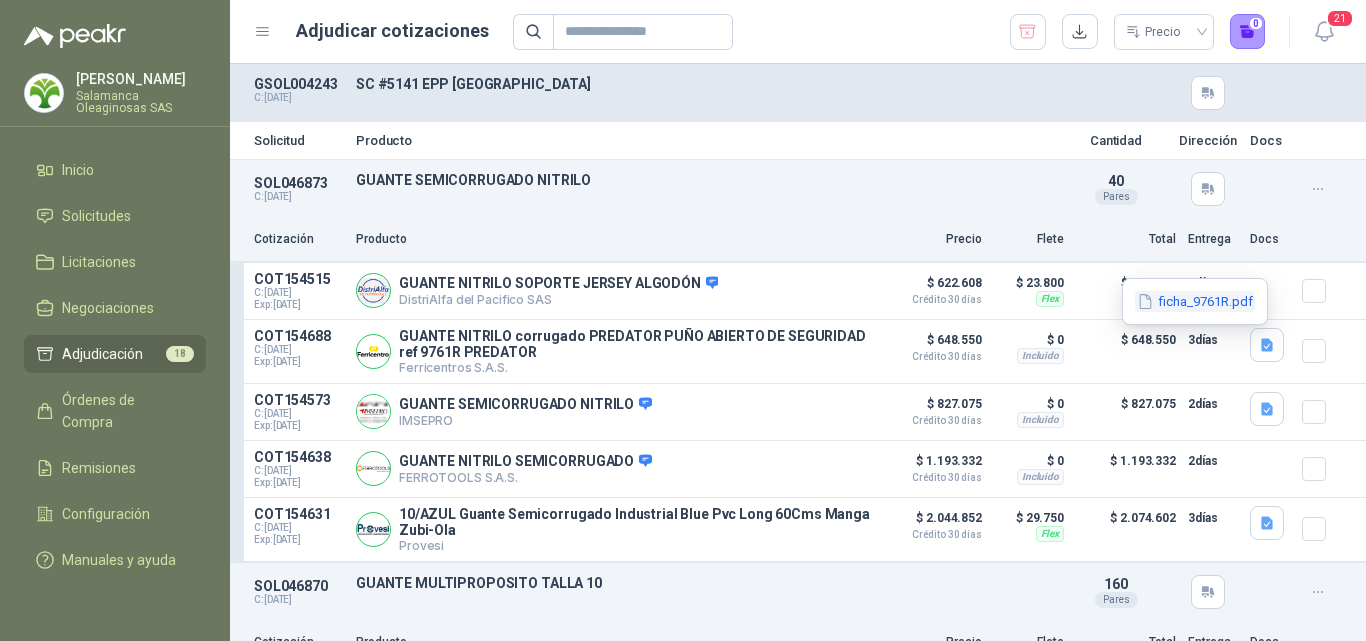 click on "ficha_9761R.pdf" at bounding box center [1195, 301] 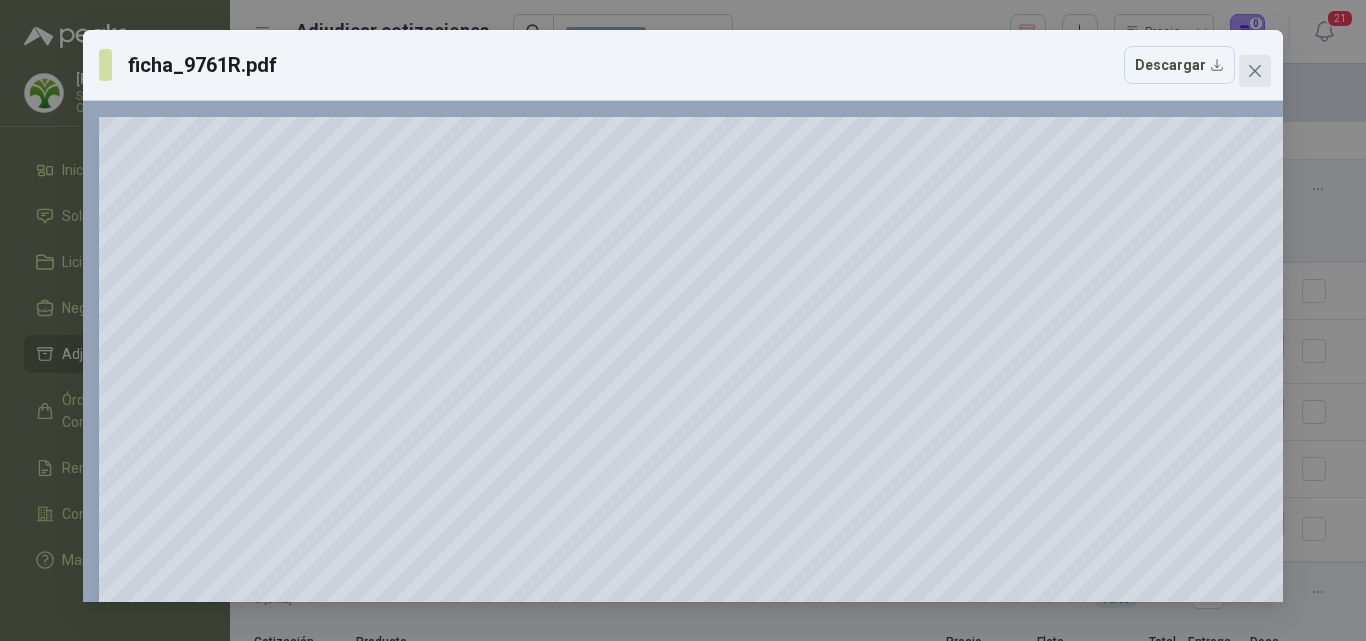 click 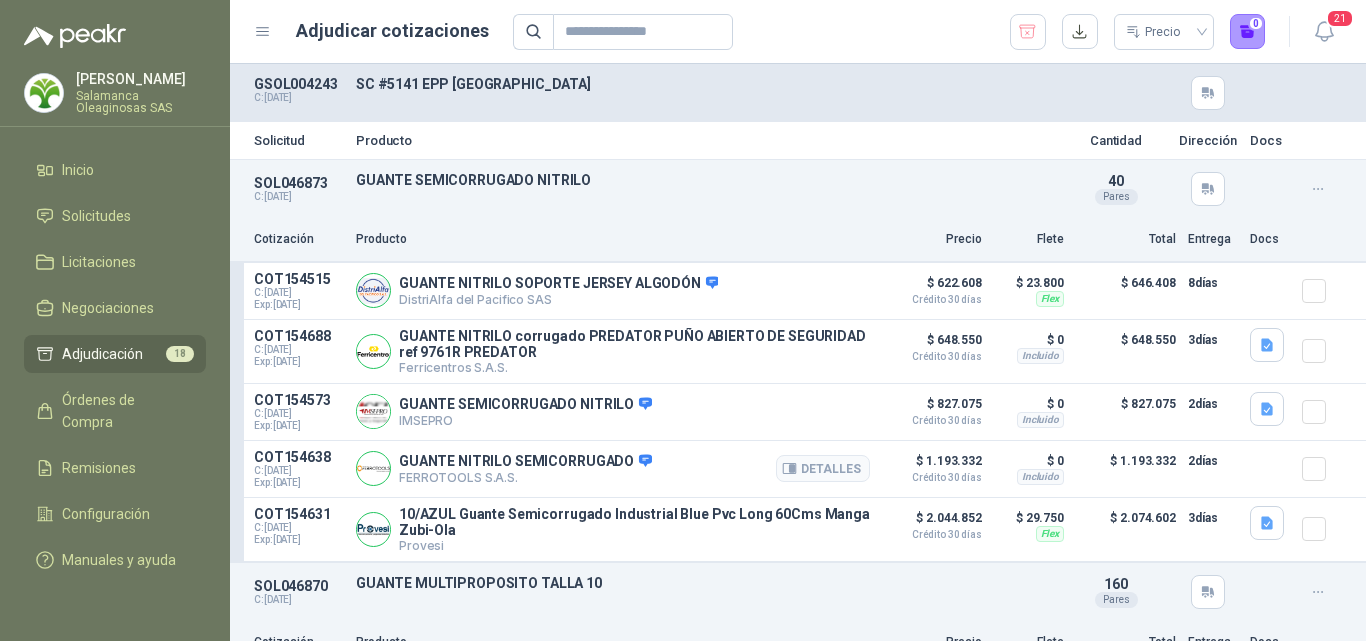 click on "COT154638 C:  [DATE] Exp:  [DATE] GUANTE NITRILO SEMICORRUGADO   FERROTOOLS S.A.S. Detalles $ 1.193.332 Crédito 30 días $ 0 Incluido   $ 1.193.332 2  días" at bounding box center (798, 469) 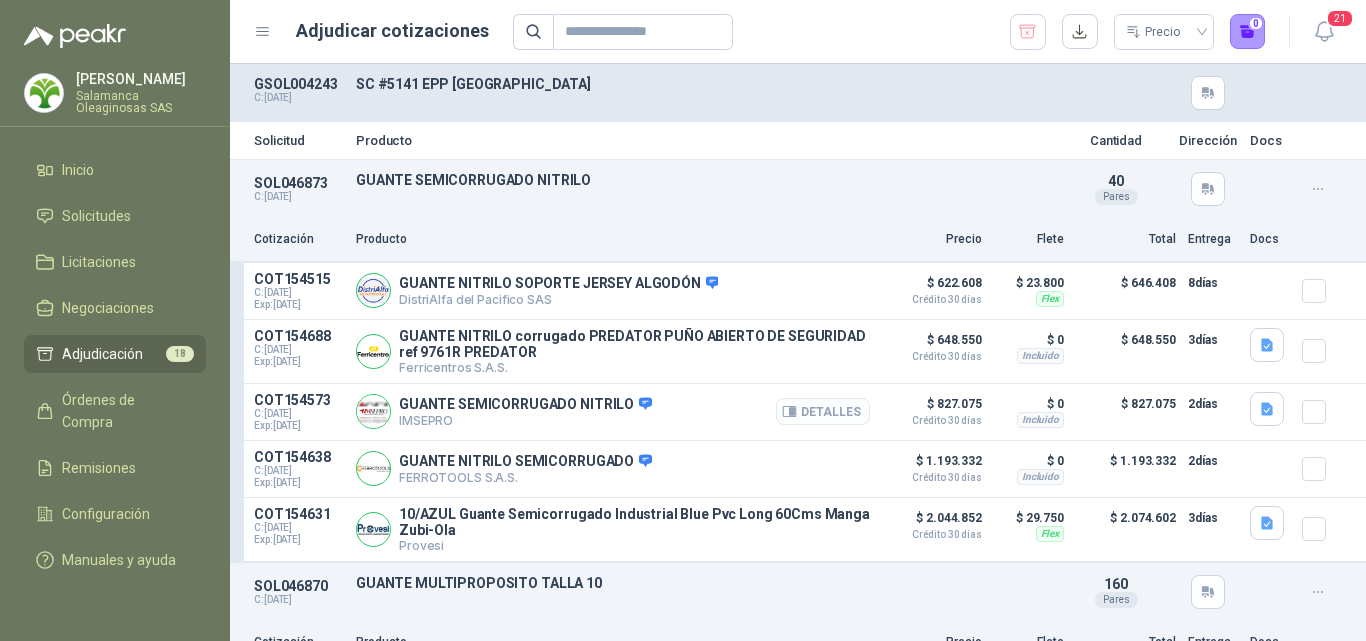 click on "Detalles" at bounding box center (823, 411) 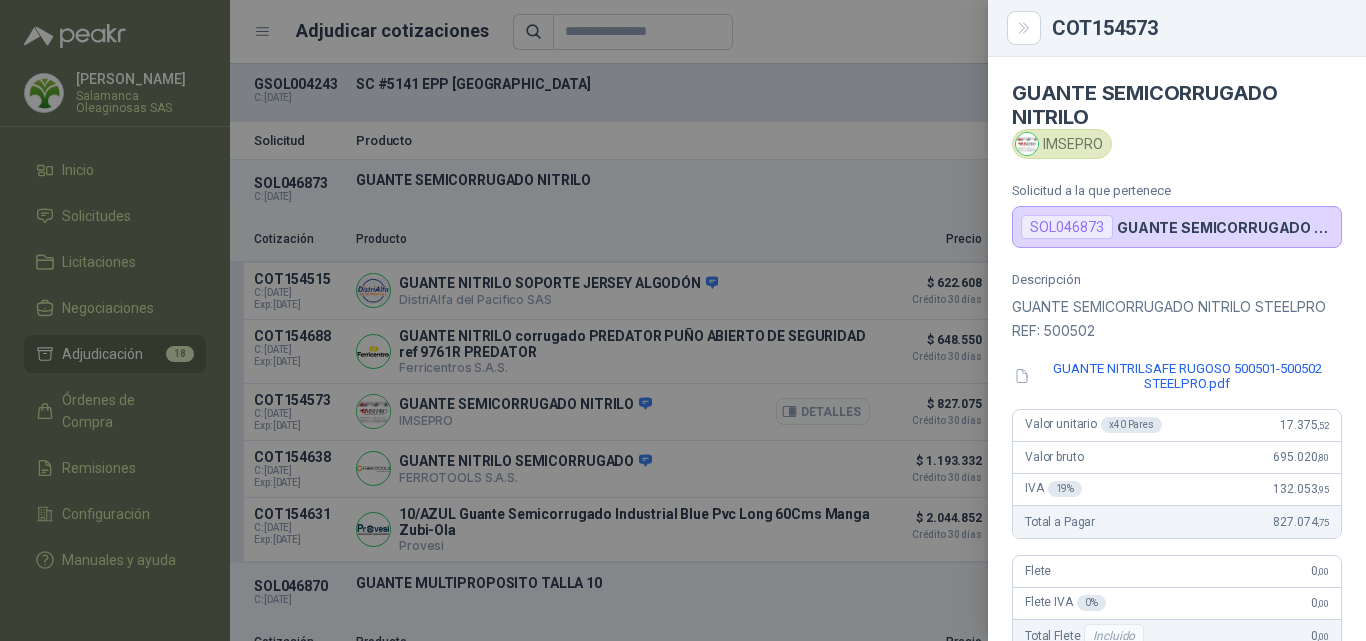 click at bounding box center [683, 320] 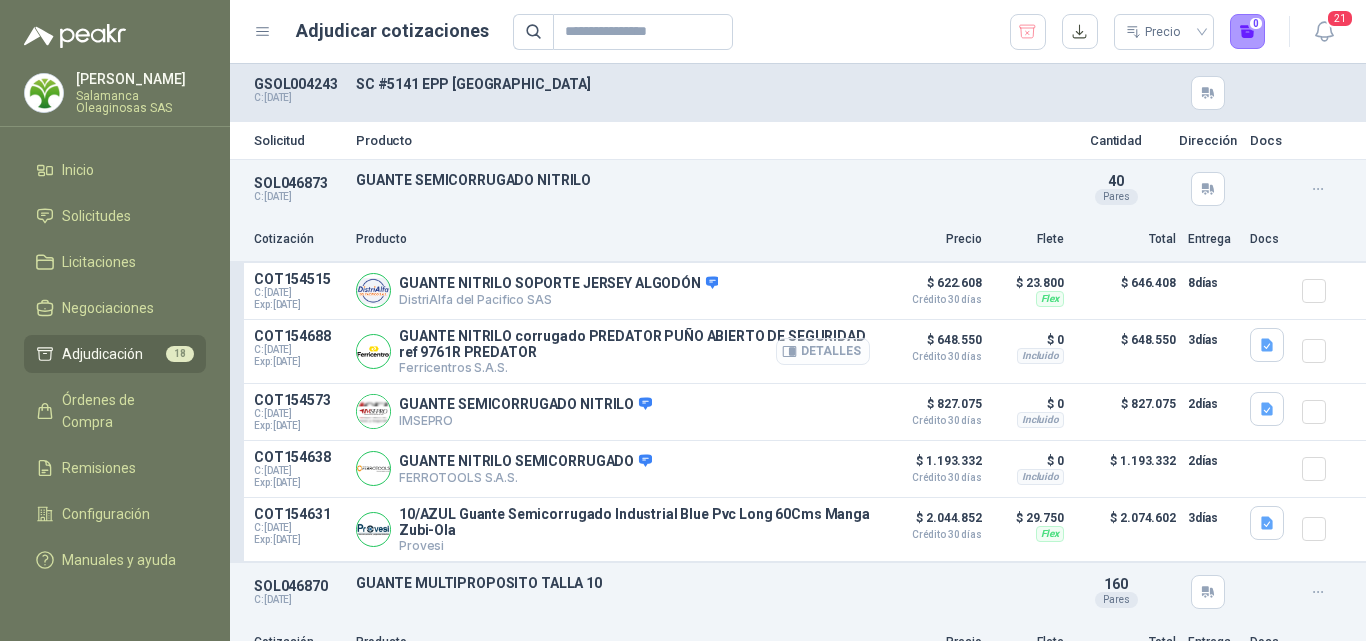 click on "Detalles" at bounding box center (823, 351) 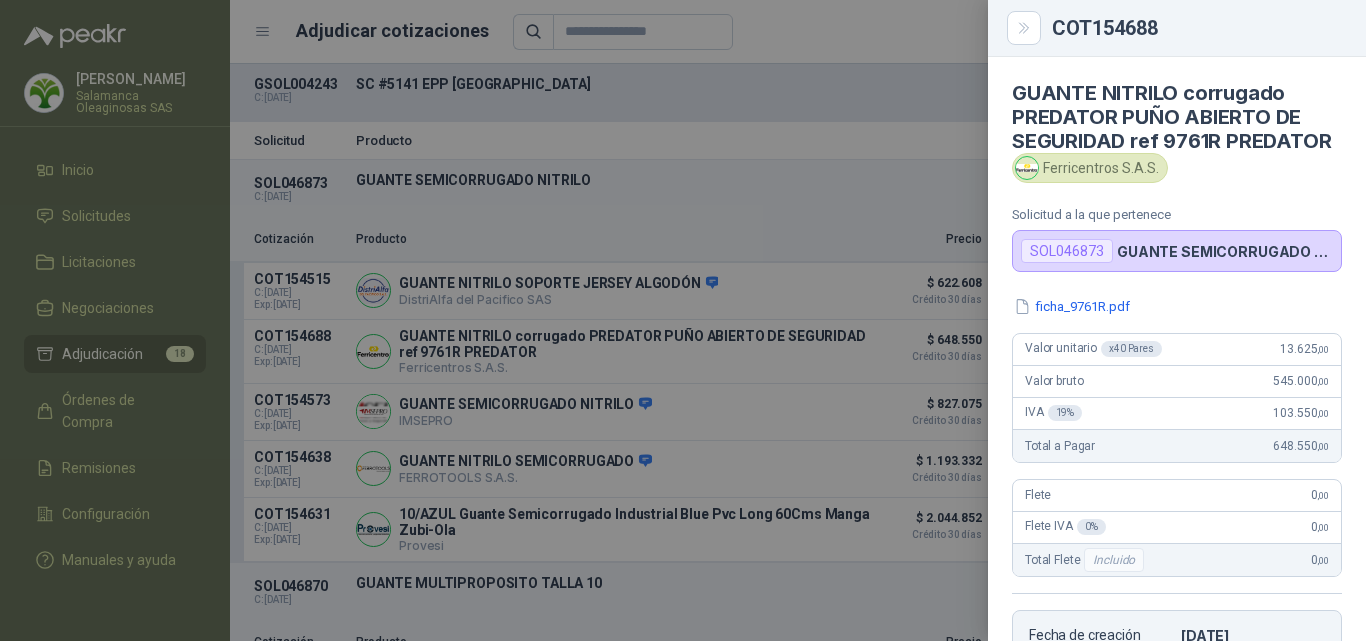 click at bounding box center [683, 320] 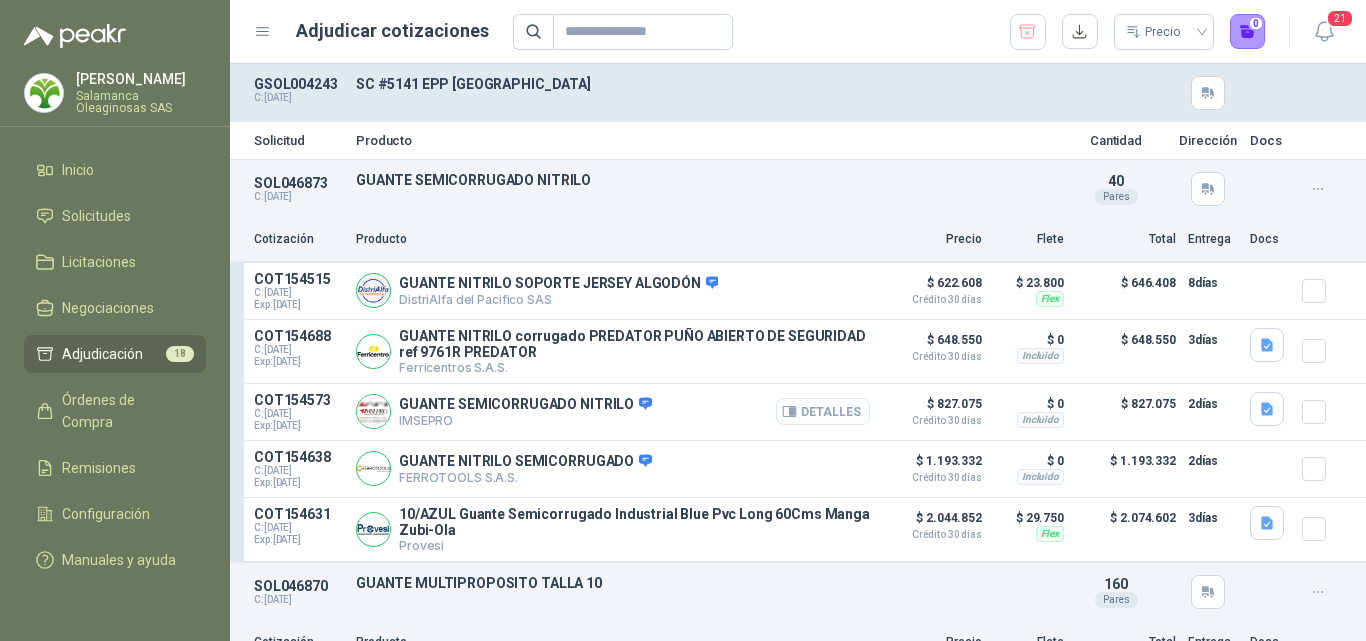click on "Detalles" at bounding box center (823, 411) 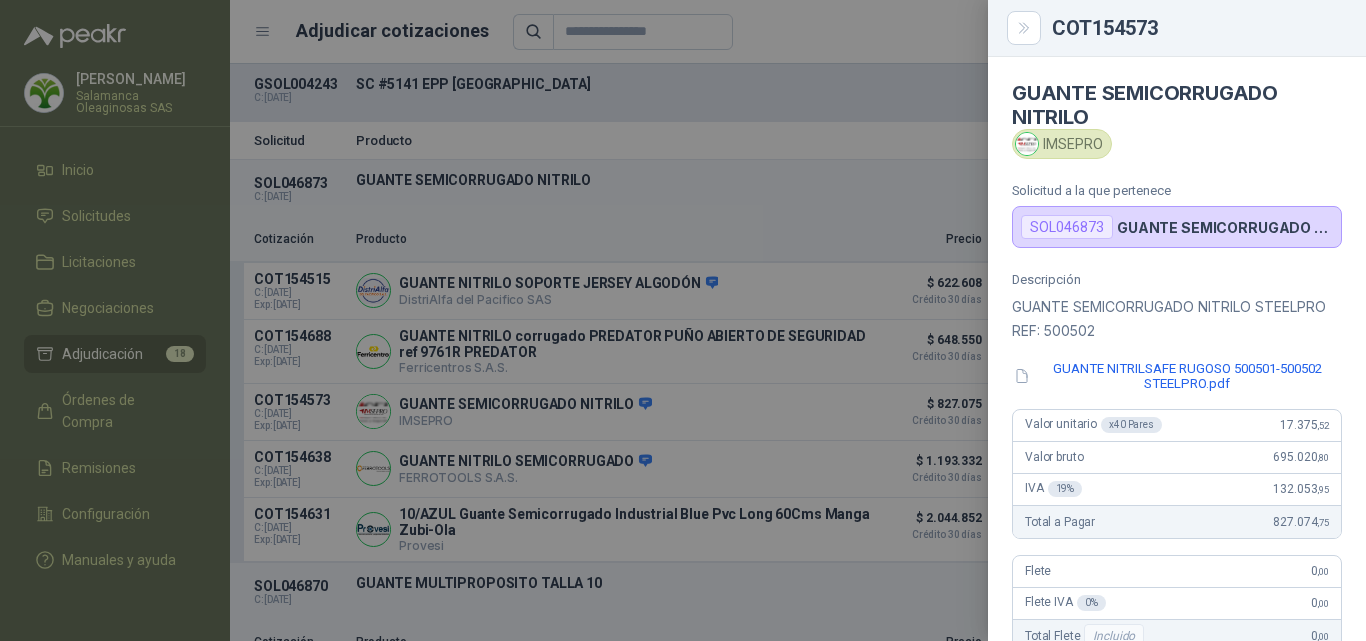 click on "GUANTE NITRILSAFE RUGOSO 500501-500502 STEELPRO.pdf" at bounding box center (1177, 376) 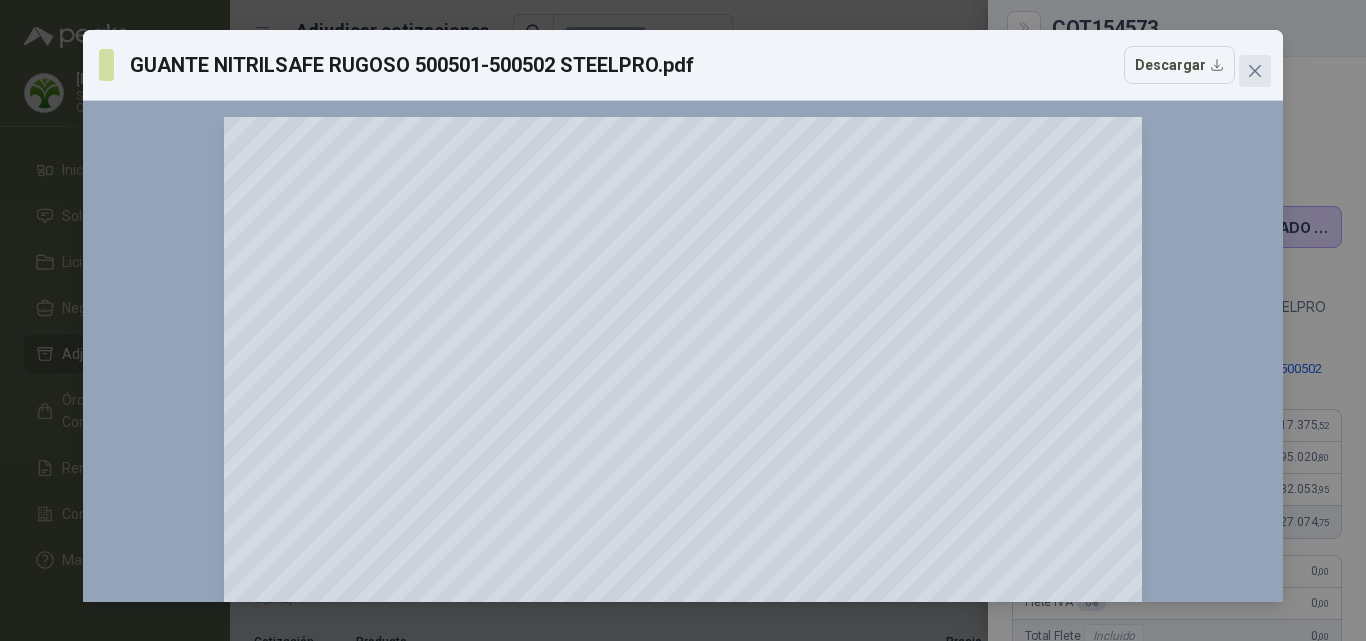click at bounding box center [1255, 71] 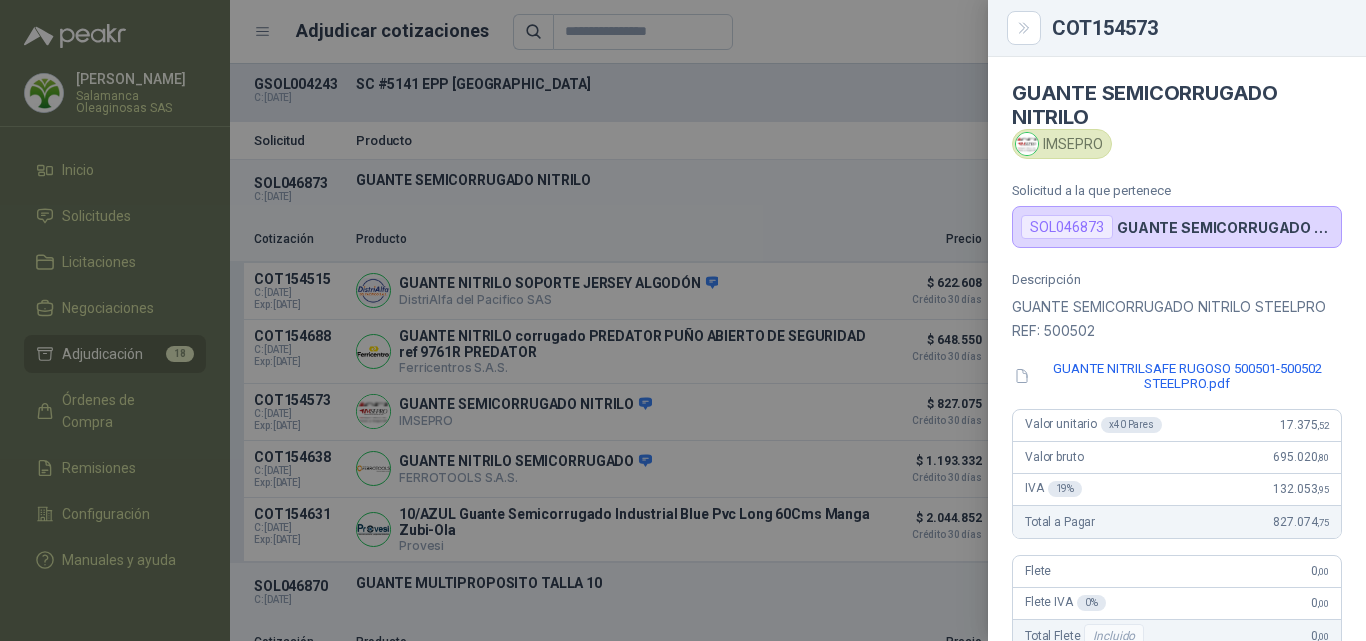 click at bounding box center (683, 320) 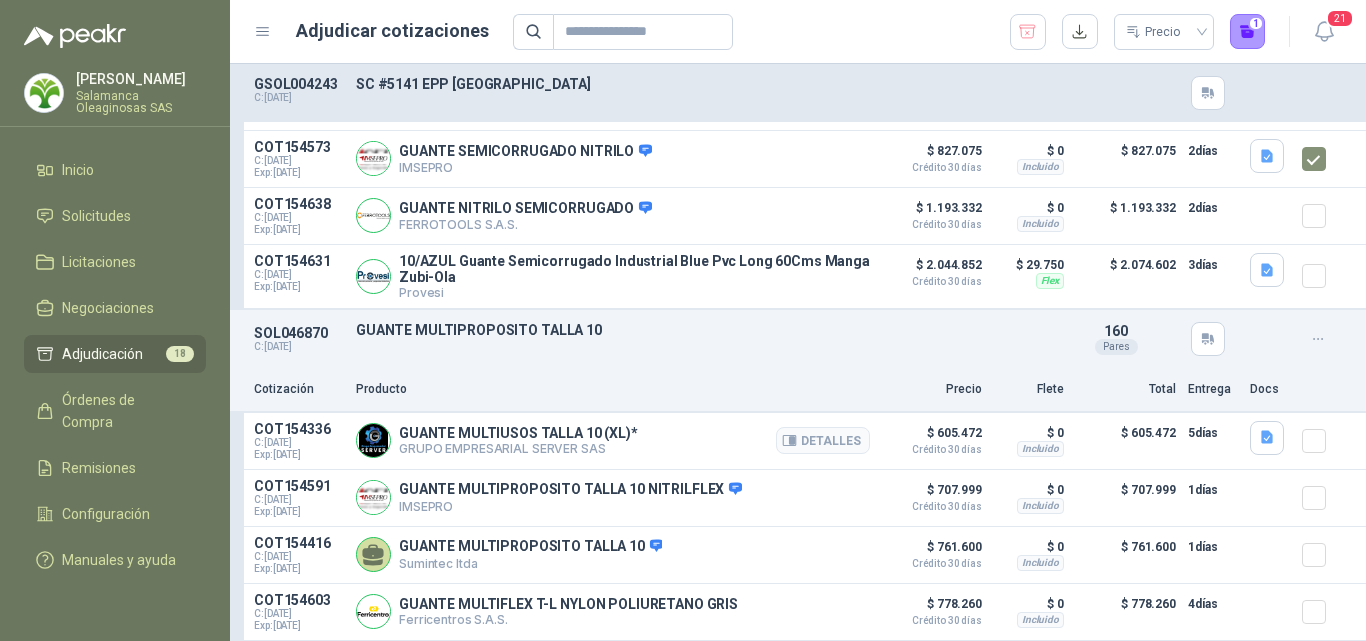 scroll, scrollTop: 300, scrollLeft: 0, axis: vertical 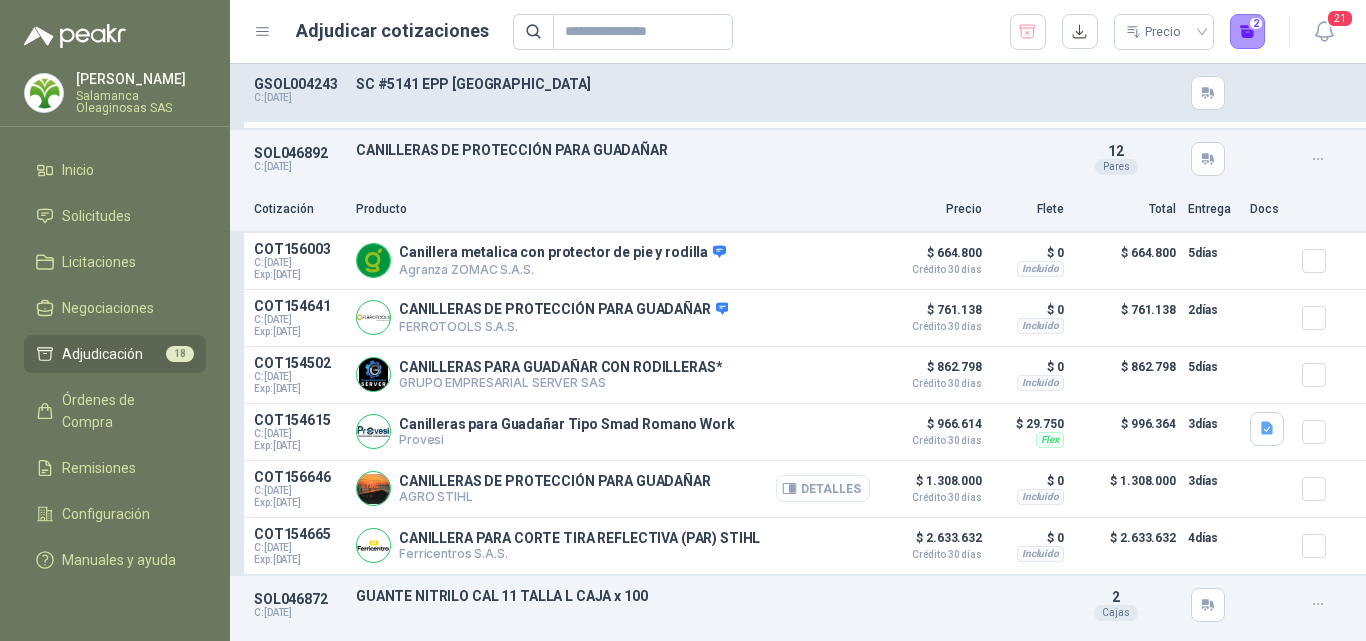 click on "Detalles" at bounding box center (823, 488) 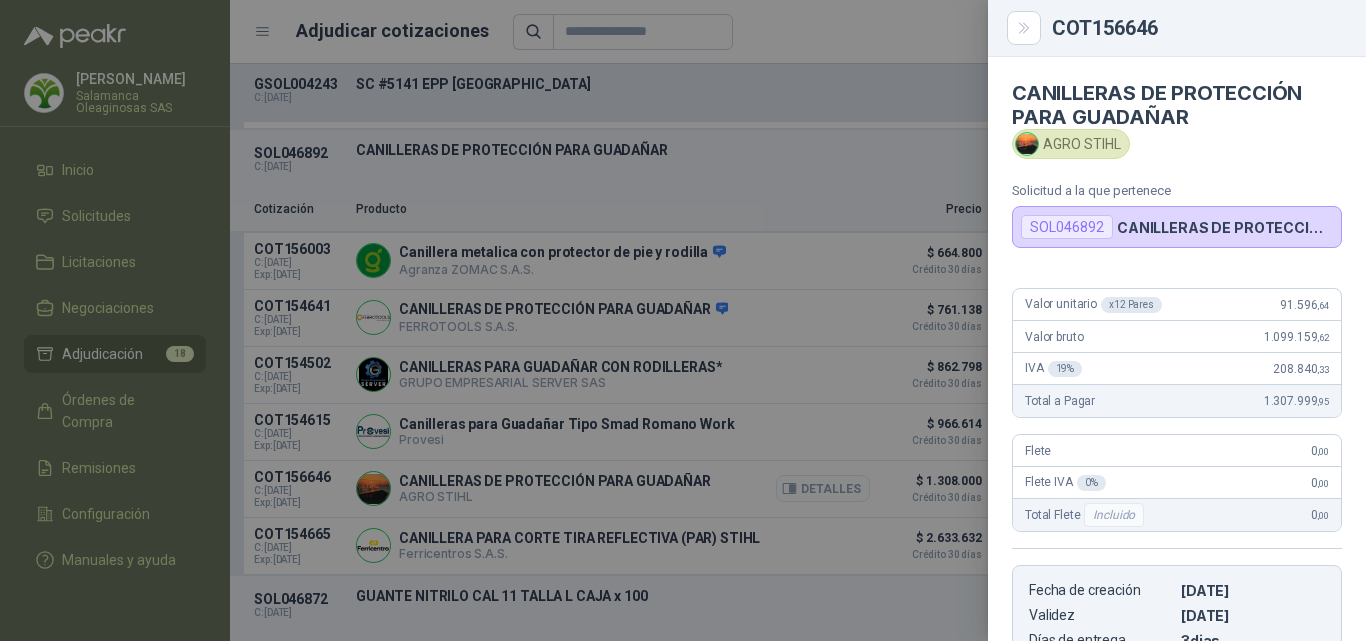 click at bounding box center [683, 320] 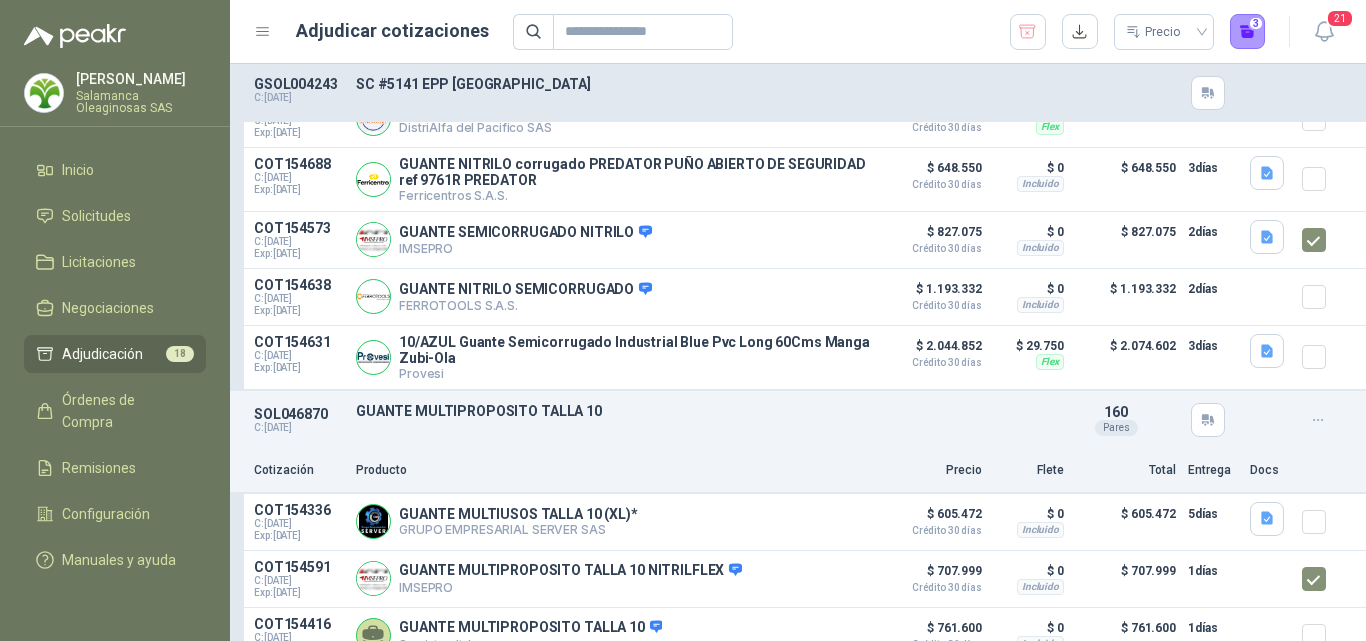 scroll, scrollTop: 0, scrollLeft: 0, axis: both 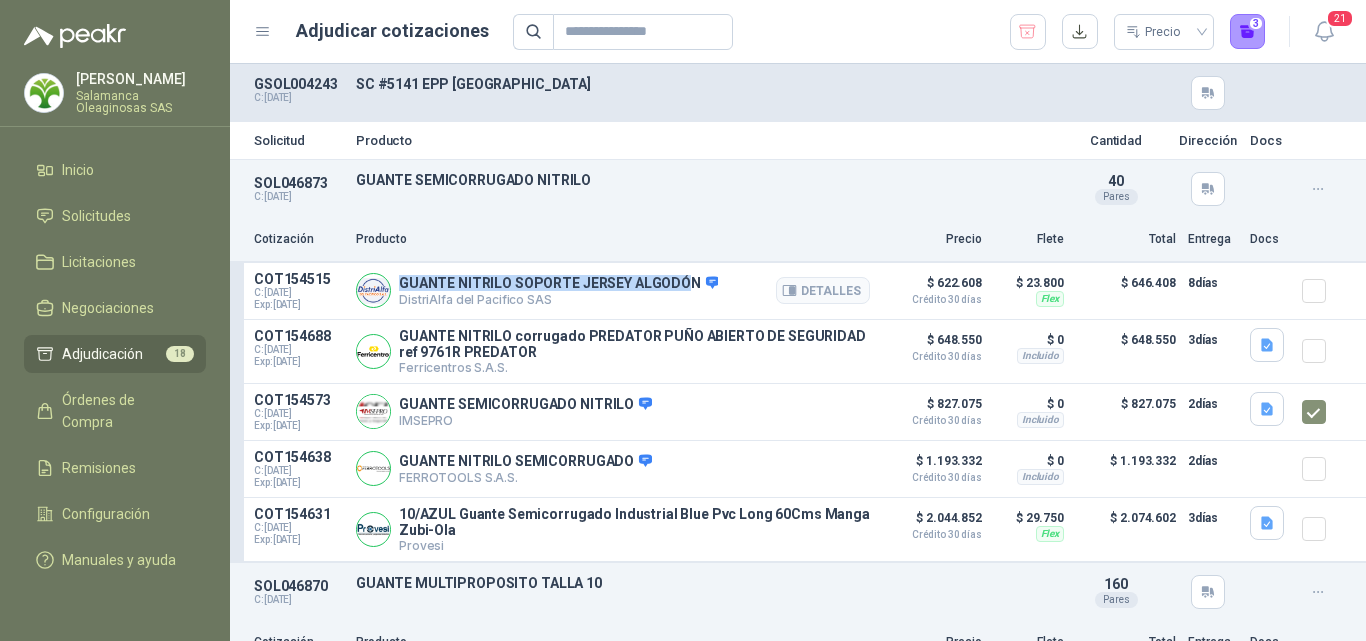 drag, startPoint x: 677, startPoint y: 276, endPoint x: 402, endPoint y: 282, distance: 275.06546 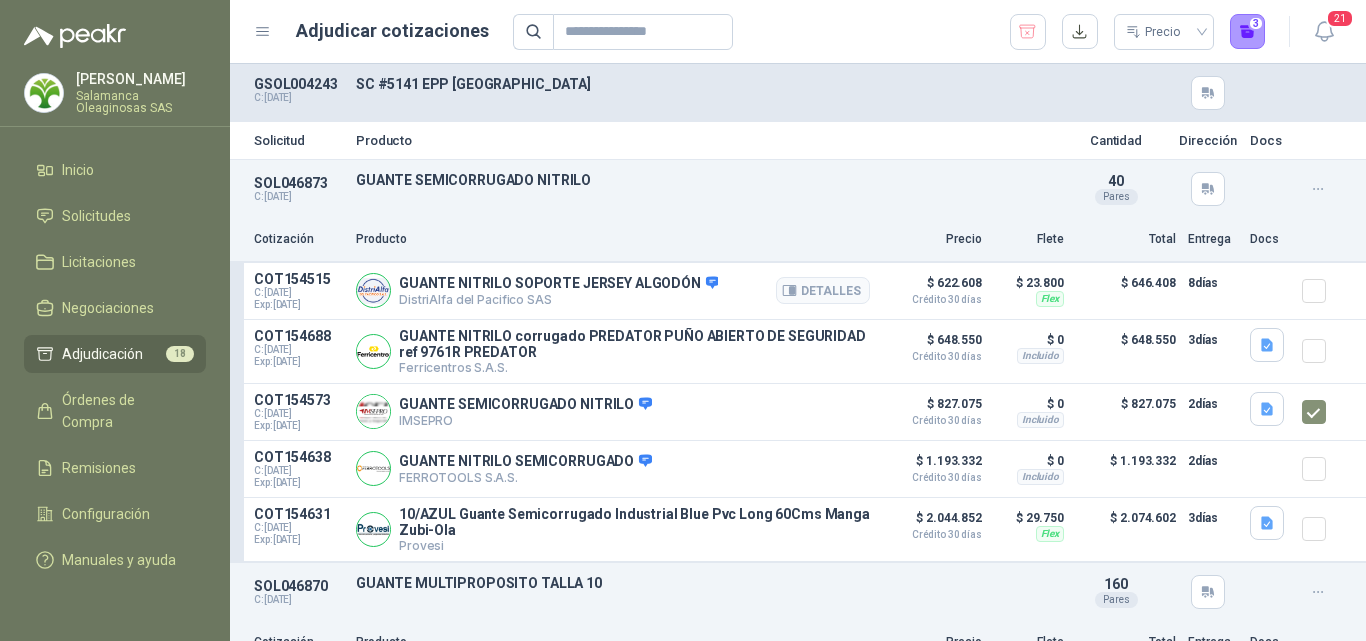 click on "GUANTE NITRILO SOPORTE JERSEY ALGODÓN   DistriAlfa [PERSON_NAME] SAS Detalles" at bounding box center (613, 291) 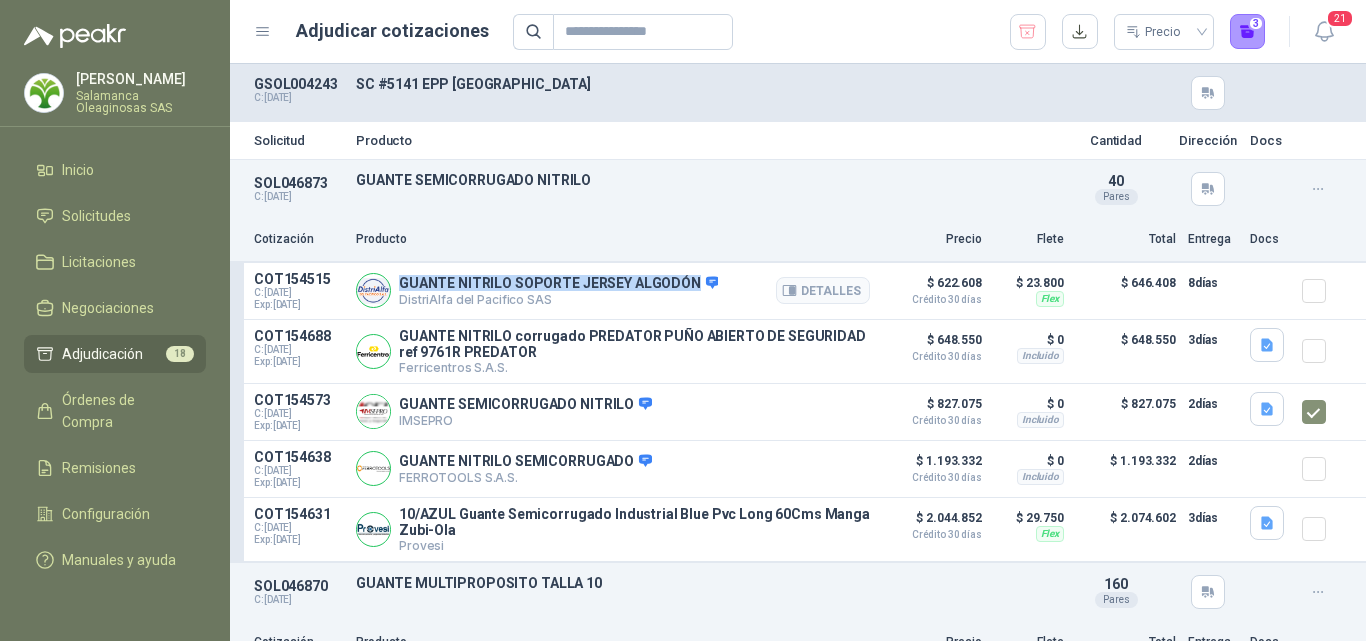 drag, startPoint x: 689, startPoint y: 276, endPoint x: 396, endPoint y: 277, distance: 293.0017 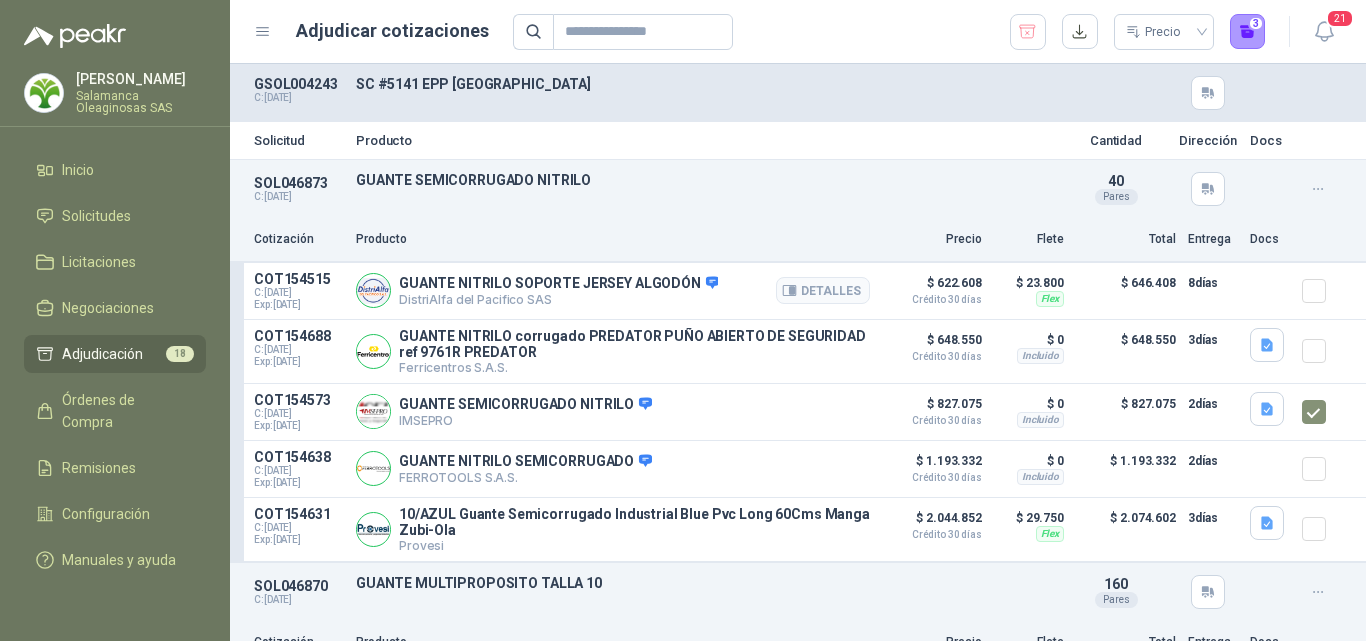 click on "COT154515 C:  [DATE] Exp:  [DATE] GUANTE NITRILO SOPORTE JERSEY ALGODÓN   DistriAlfa [PERSON_NAME] SAS Detalles $ 622.608 Crédito 30 días $ 23.800 Flex   $ 646.408 8  días" at bounding box center [798, 291] 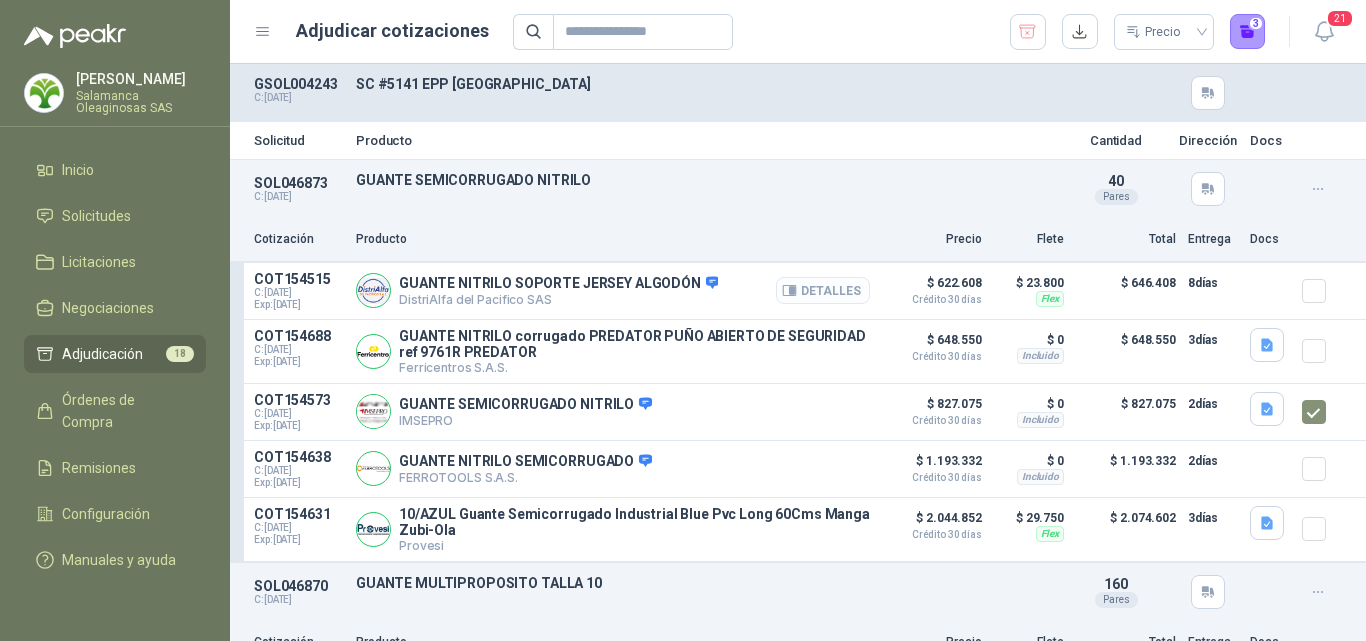 click on "Detalles" at bounding box center [823, 290] 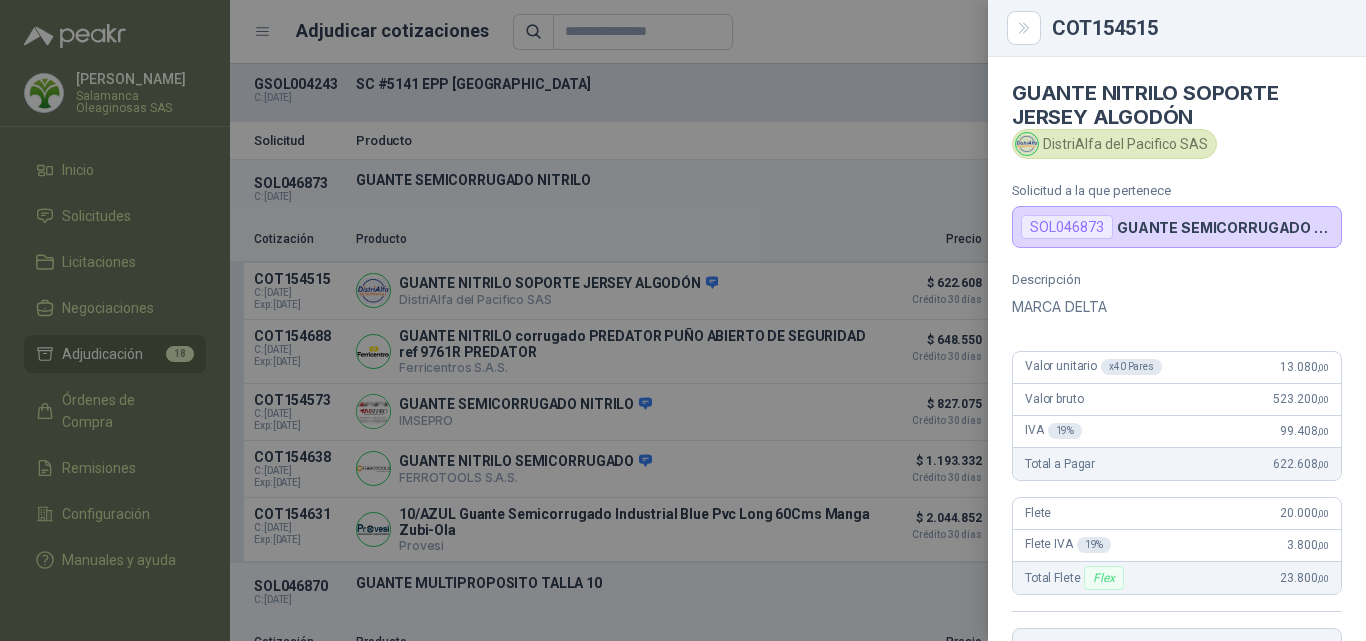click at bounding box center (683, 320) 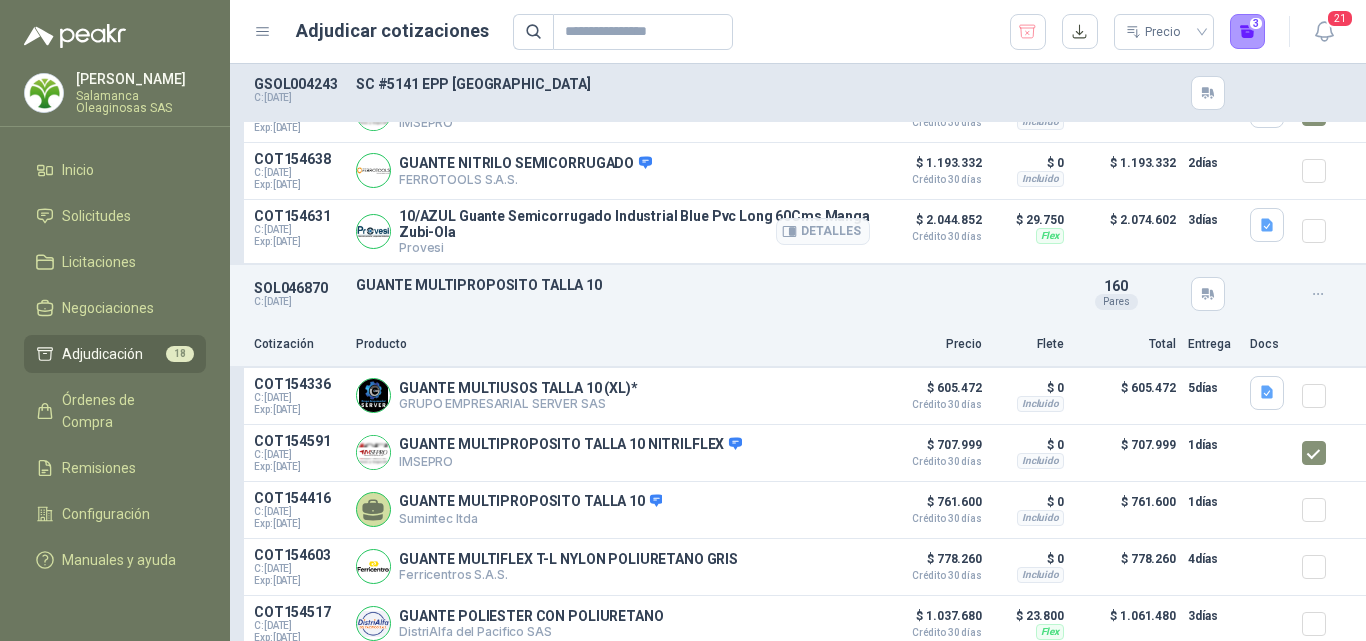 scroll, scrollTop: 300, scrollLeft: 0, axis: vertical 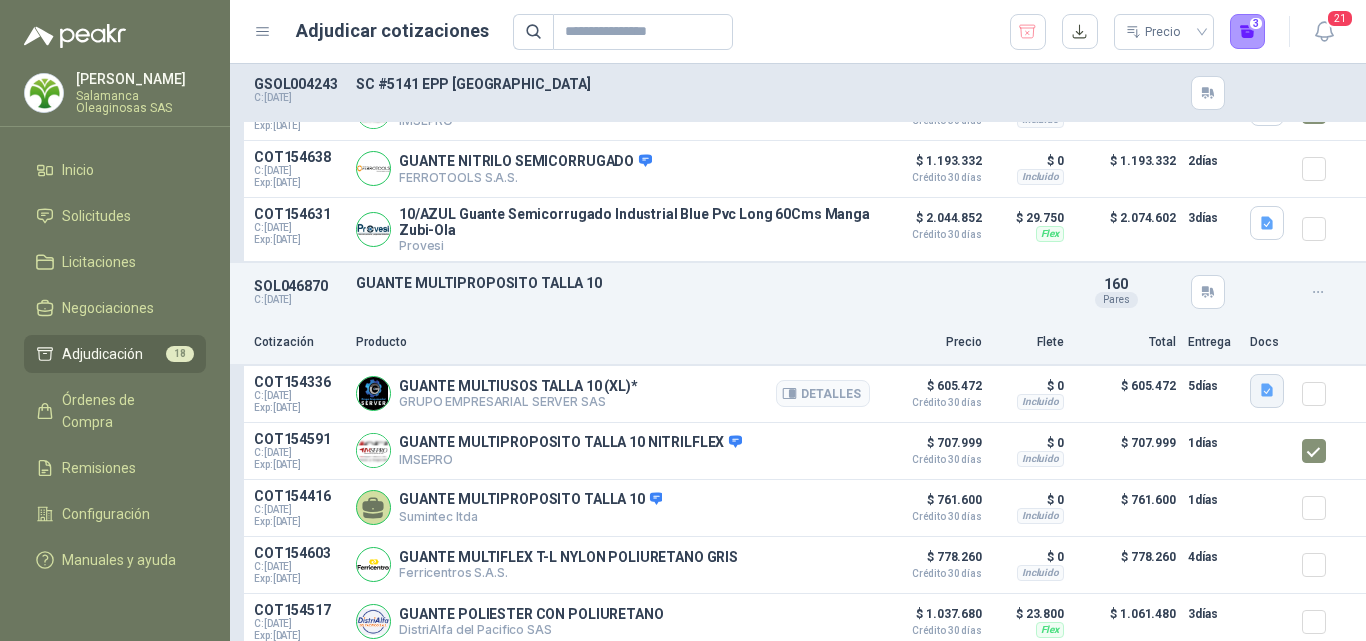 click 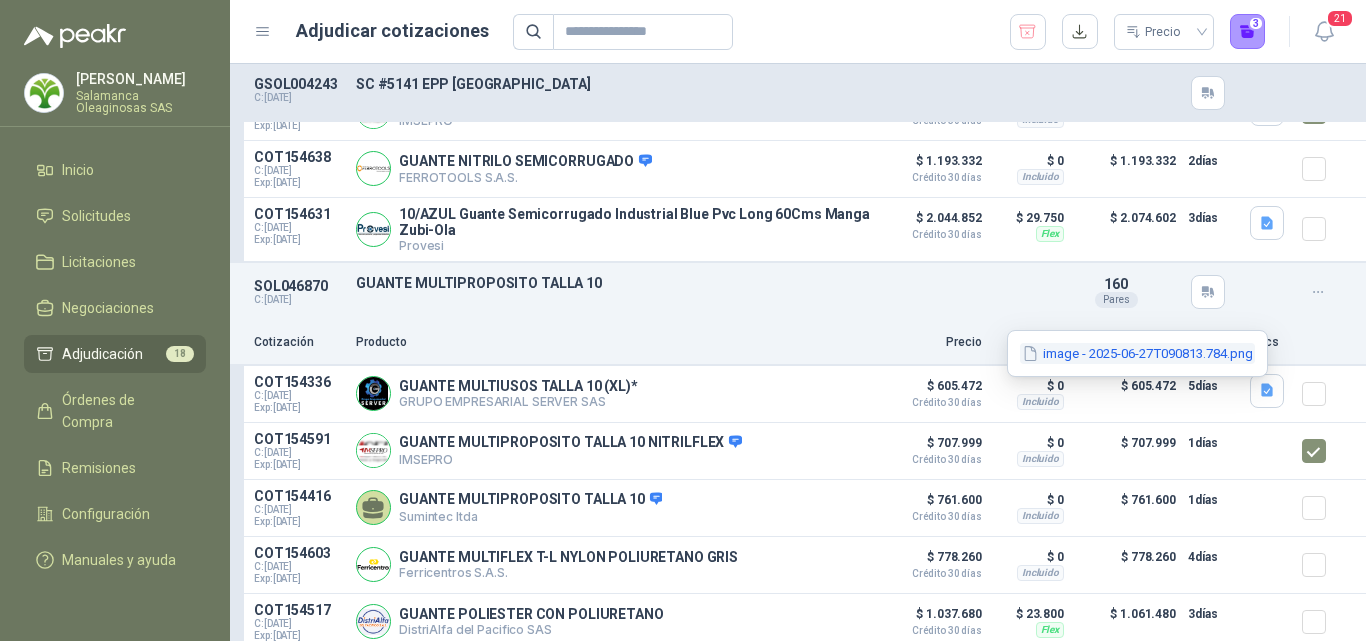 click on "image - 2025-06-27T090813.784.png" at bounding box center (1137, 353) 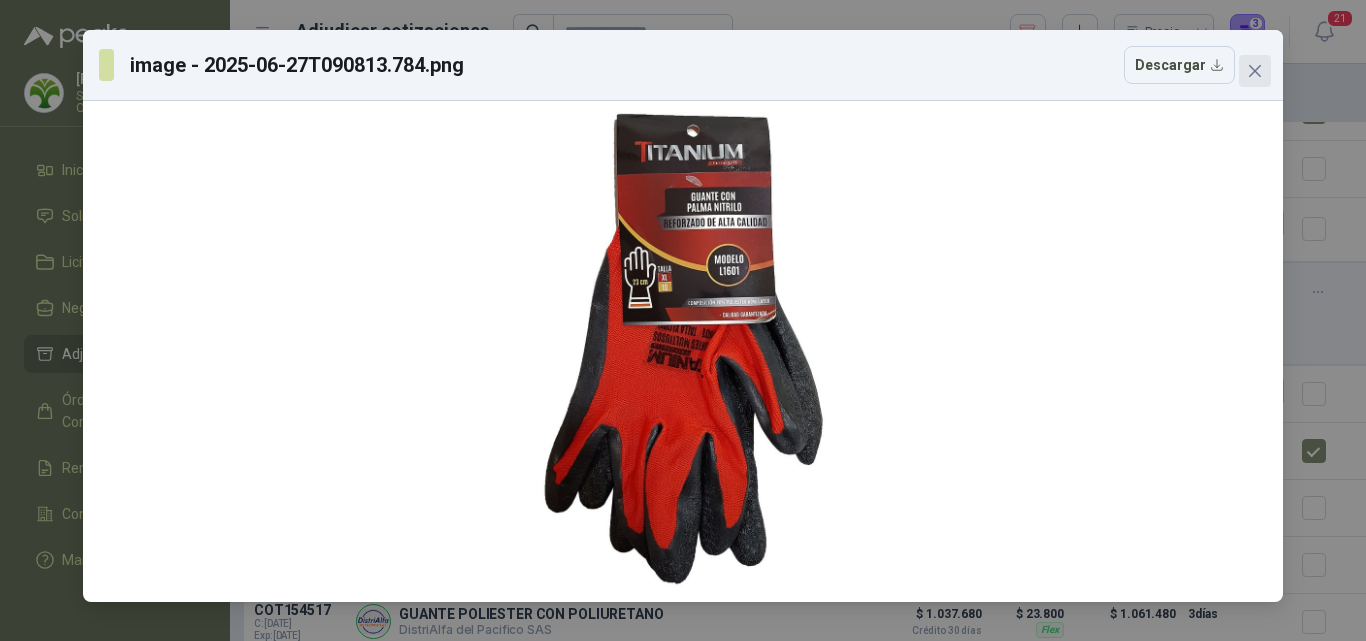click at bounding box center (1255, 71) 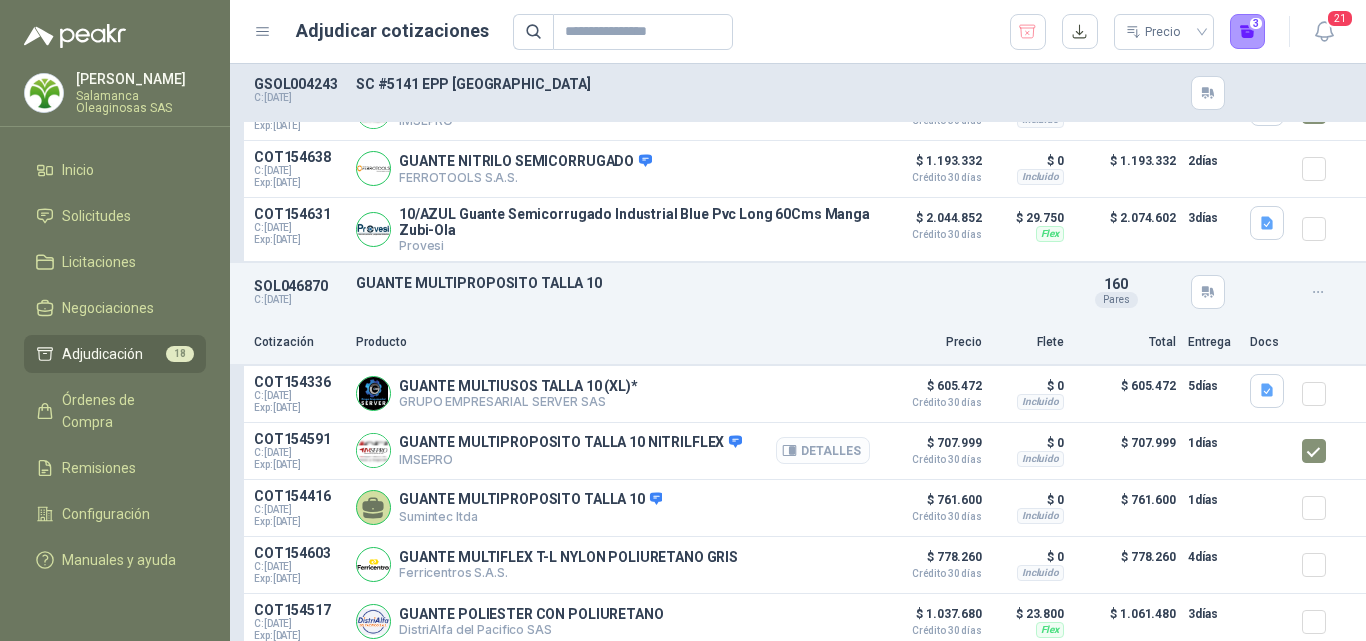 click on "Detalles" at bounding box center [823, 450] 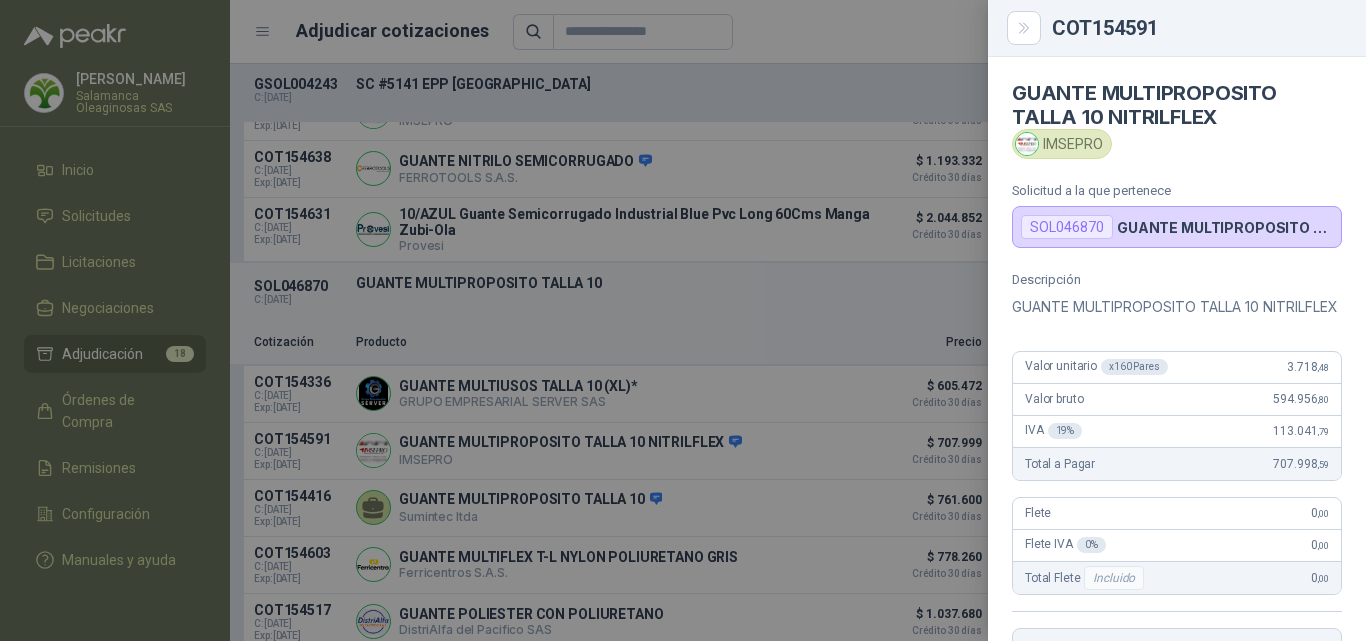 click at bounding box center [683, 320] 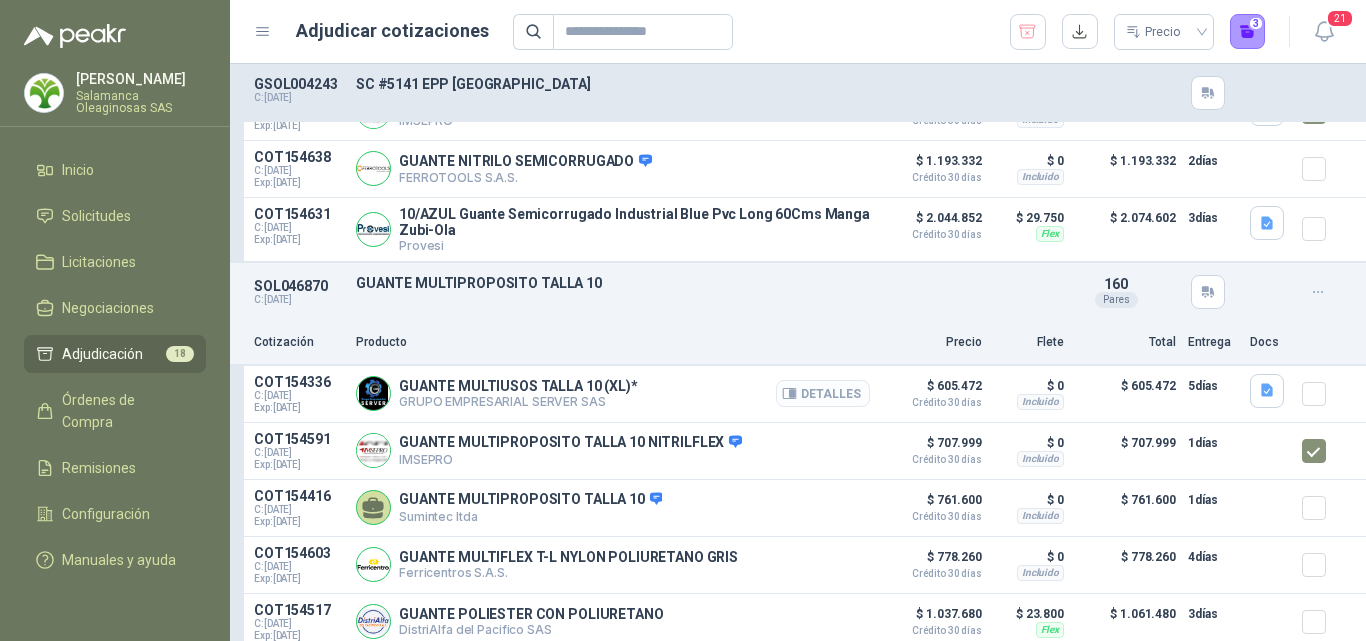 click on "Detalles" at bounding box center (823, 393) 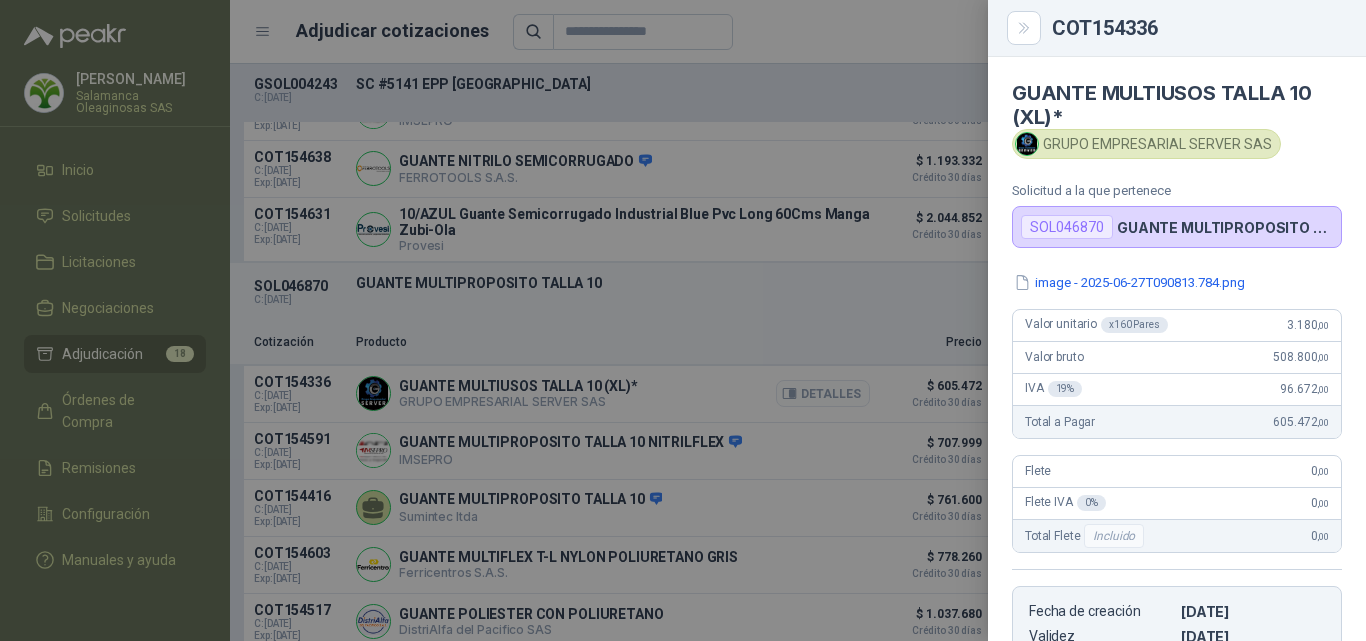 click at bounding box center [683, 320] 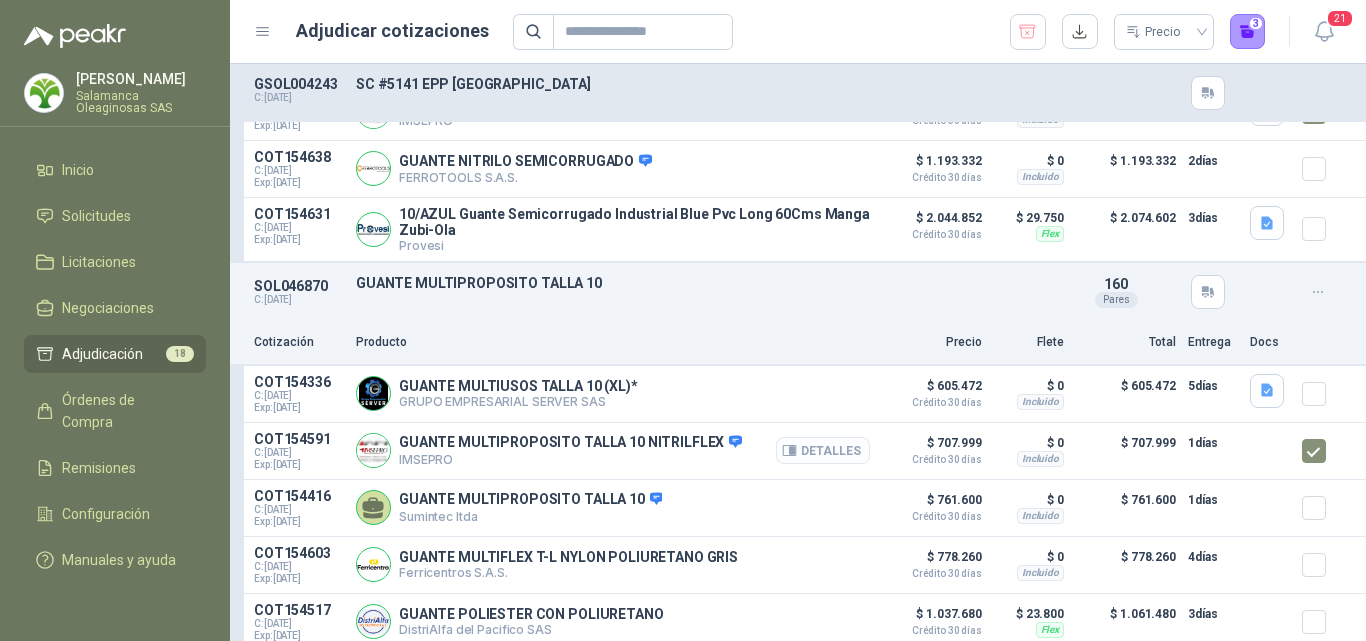 click on "Detalles" at bounding box center (823, 450) 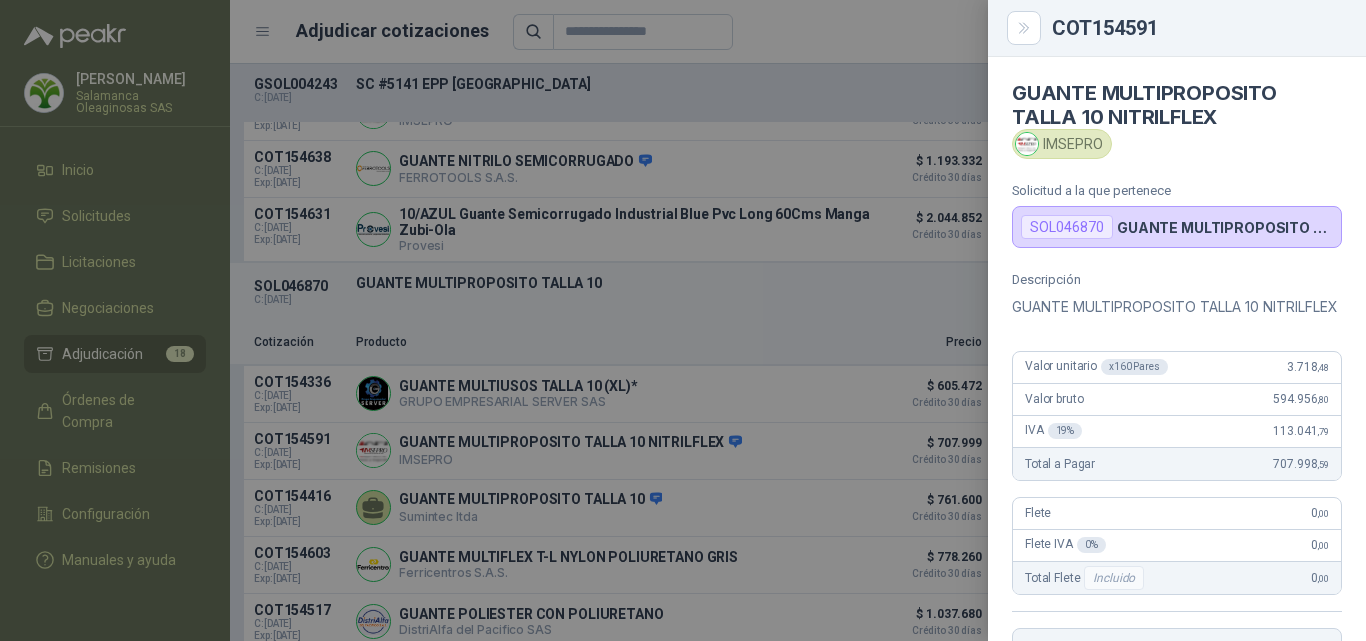 click at bounding box center (683, 320) 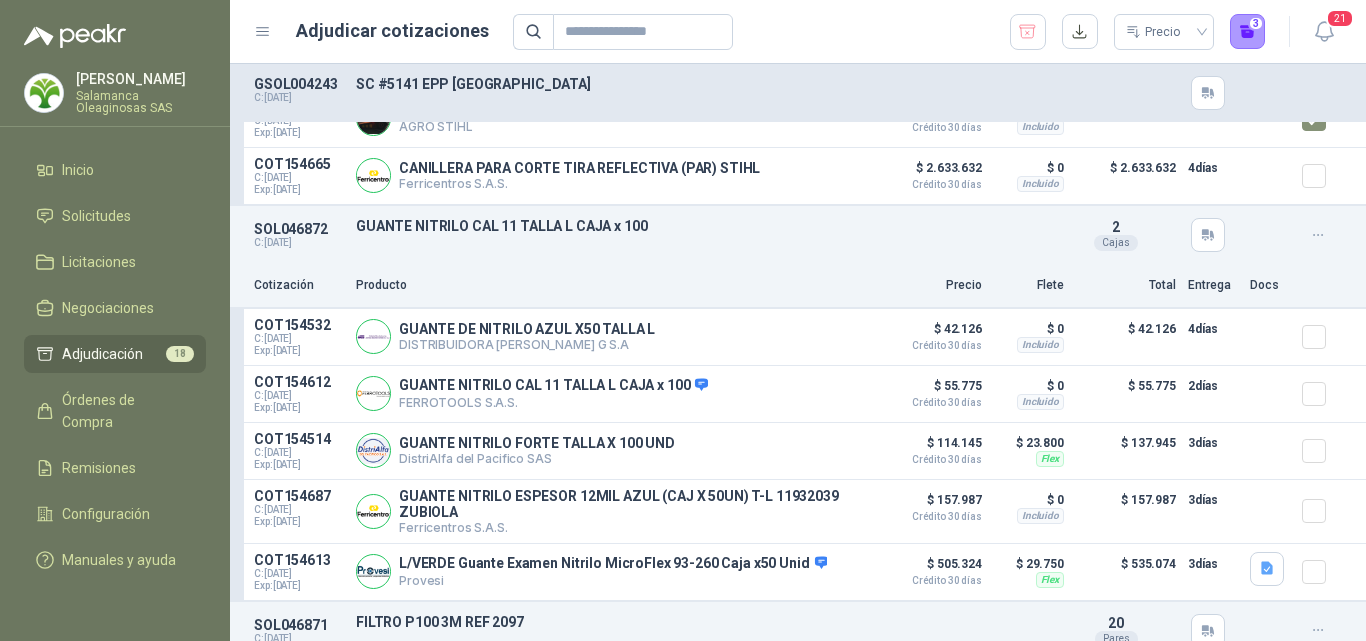 scroll, scrollTop: 1400, scrollLeft: 0, axis: vertical 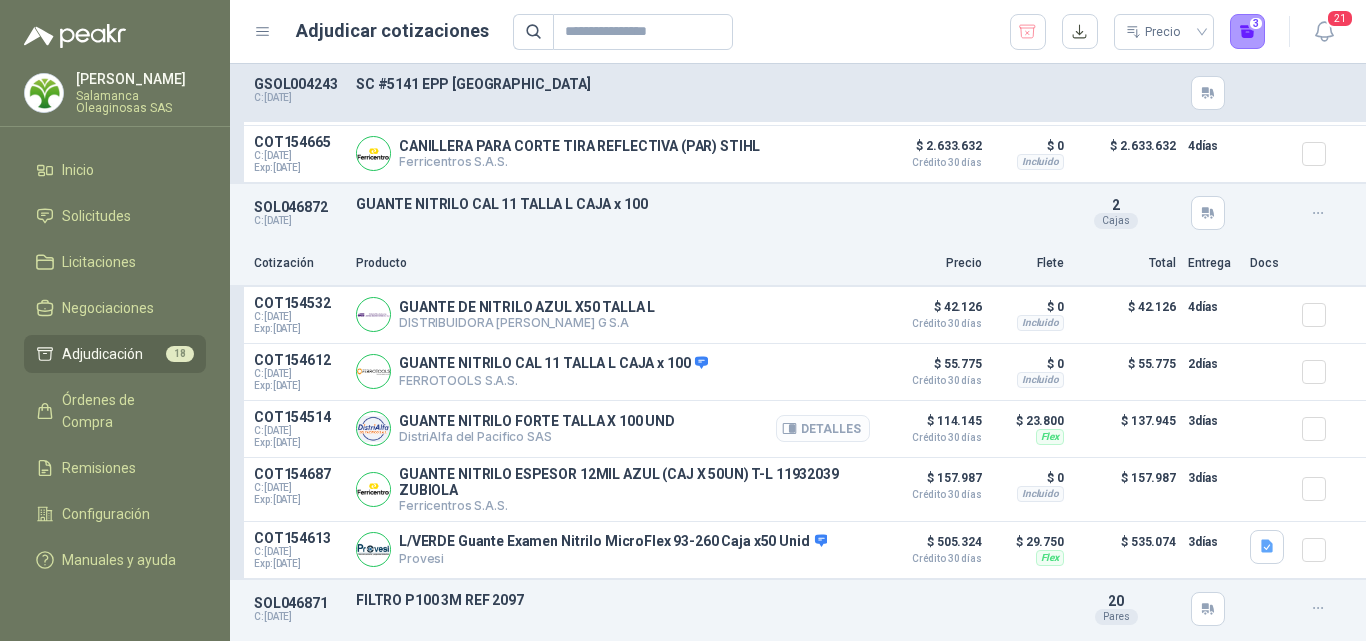 click on "Detalles" at bounding box center (823, 428) 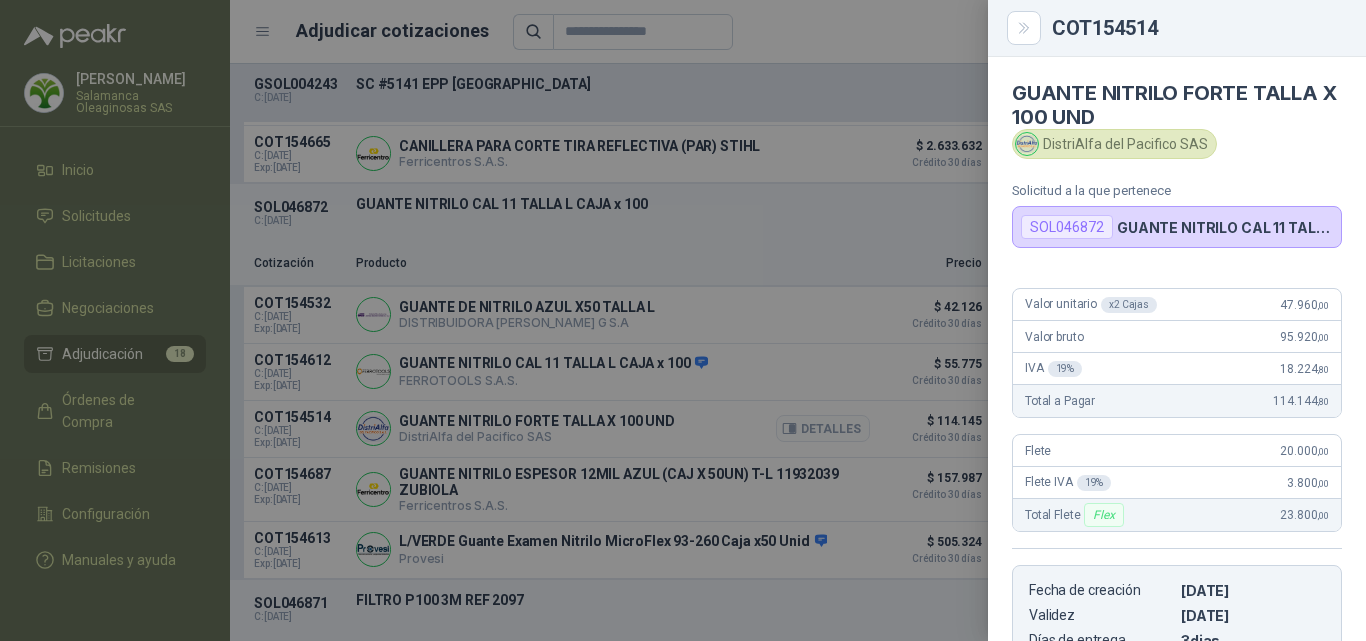 click at bounding box center (683, 320) 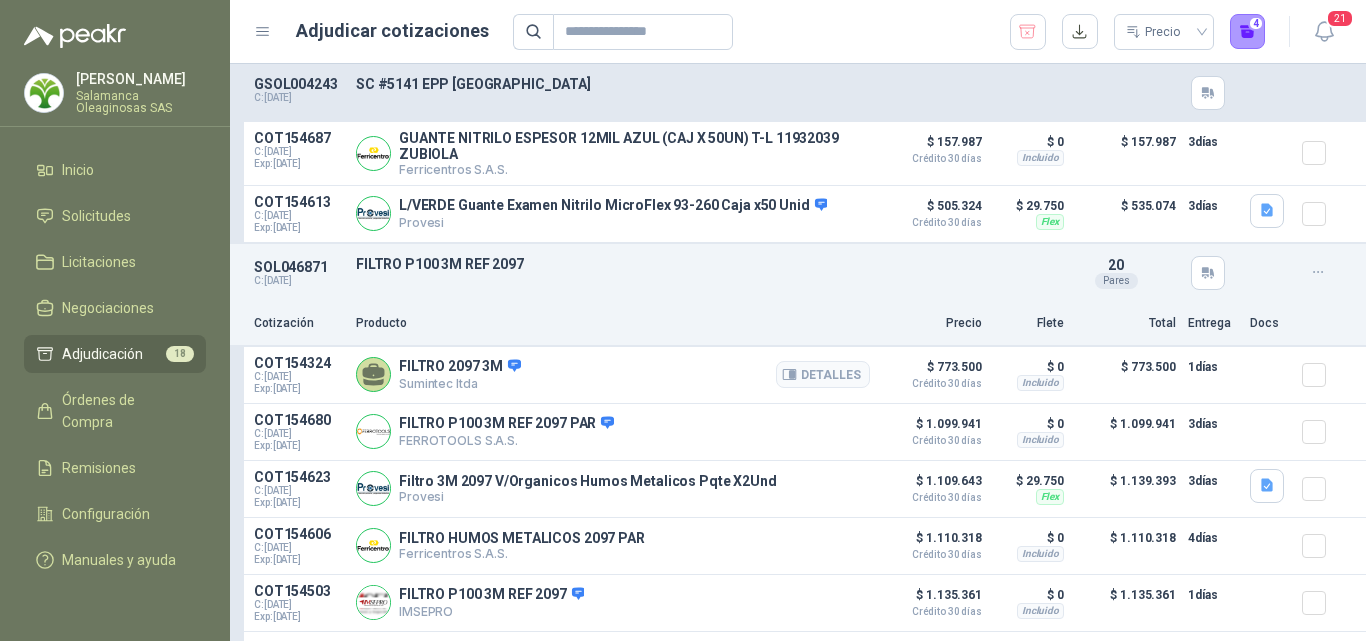 scroll, scrollTop: 1800, scrollLeft: 0, axis: vertical 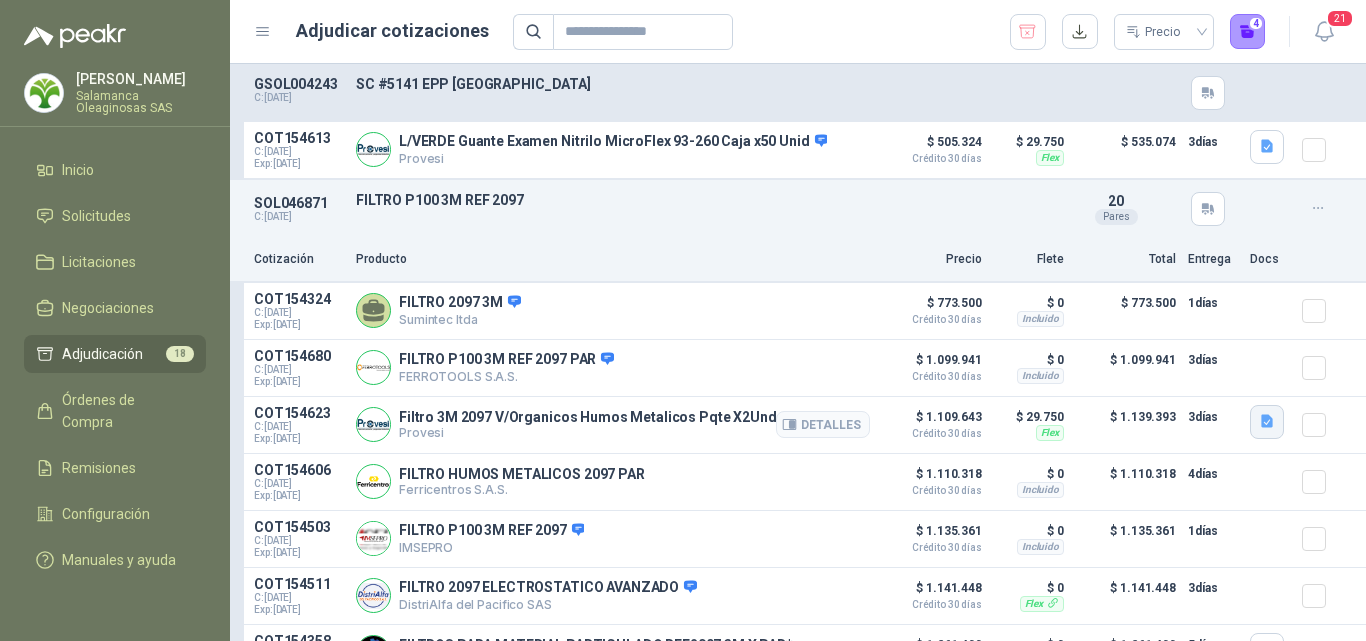 click 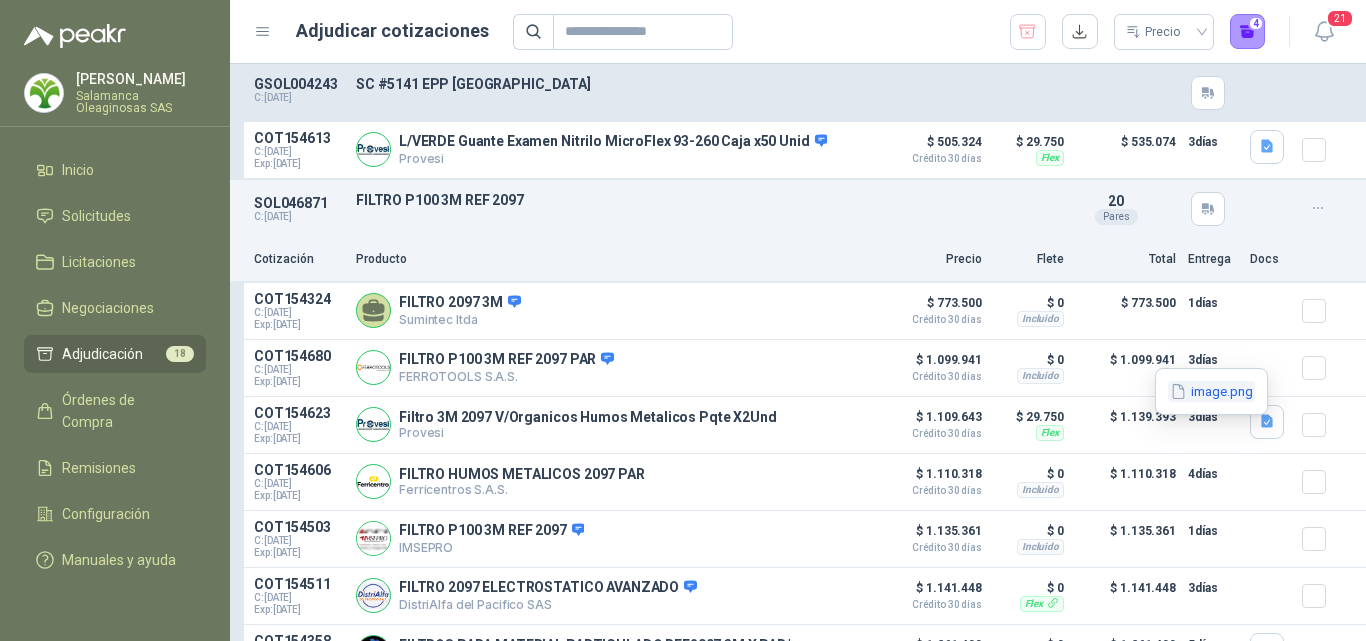 click on "image.png" at bounding box center (1211, 391) 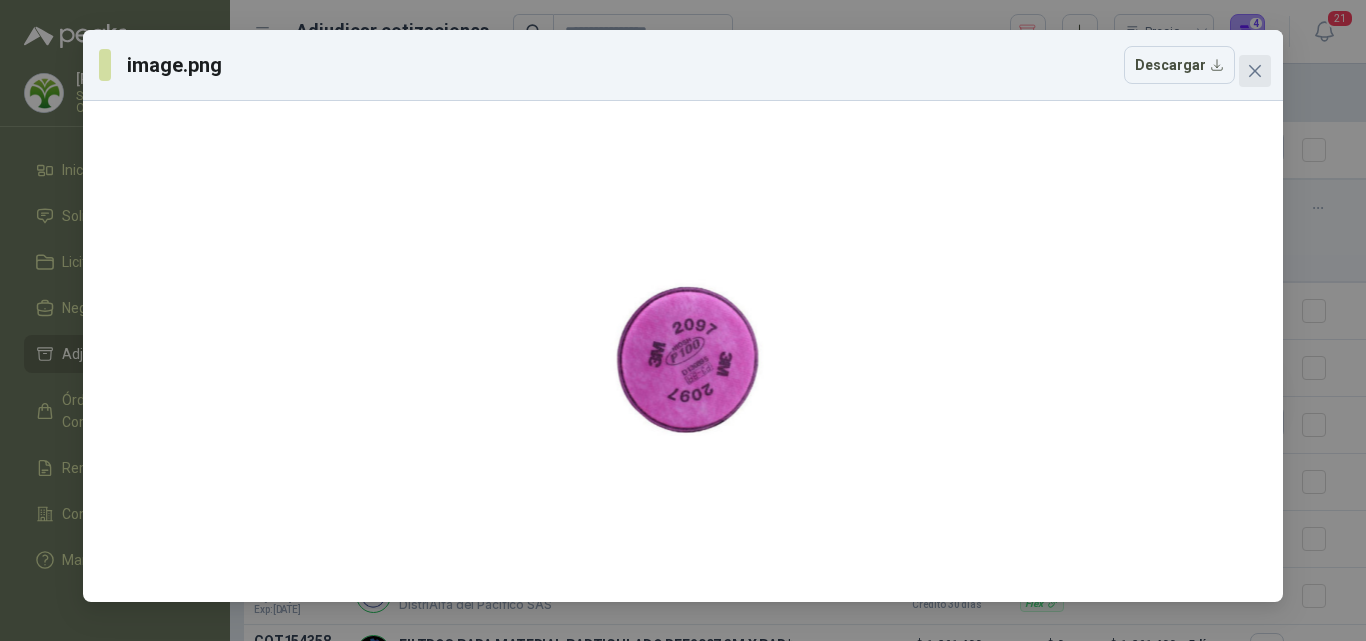 click at bounding box center [1255, 71] 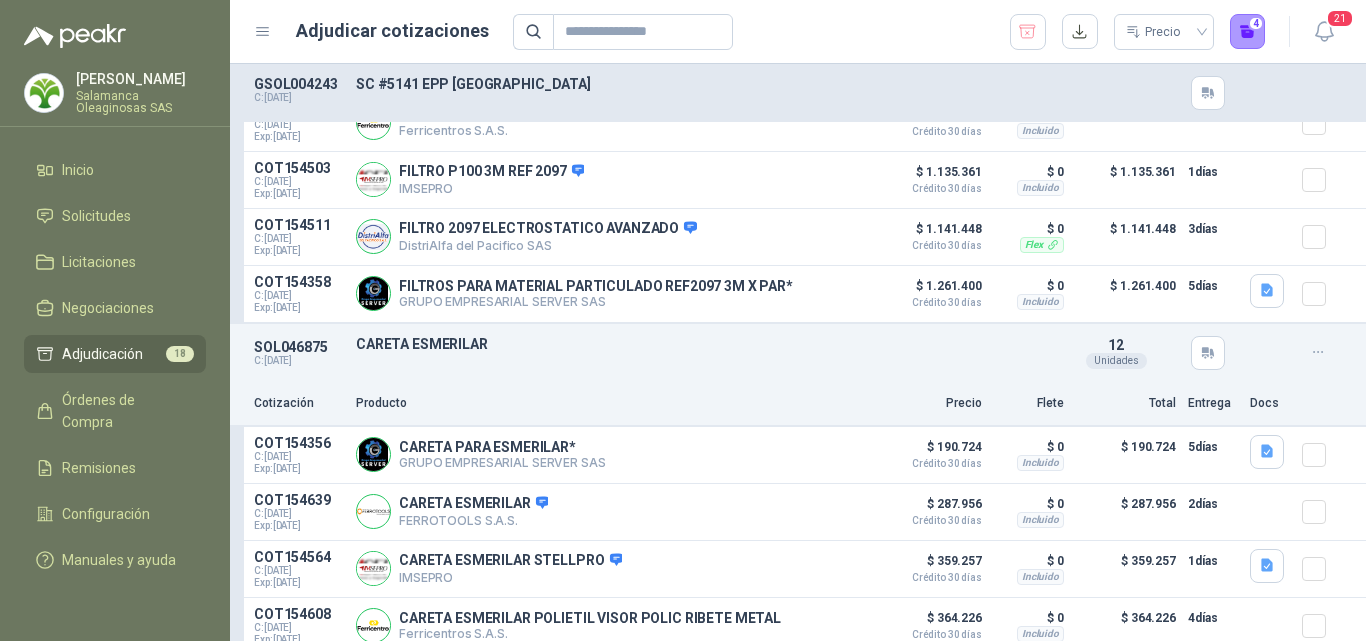 scroll, scrollTop: 2200, scrollLeft: 0, axis: vertical 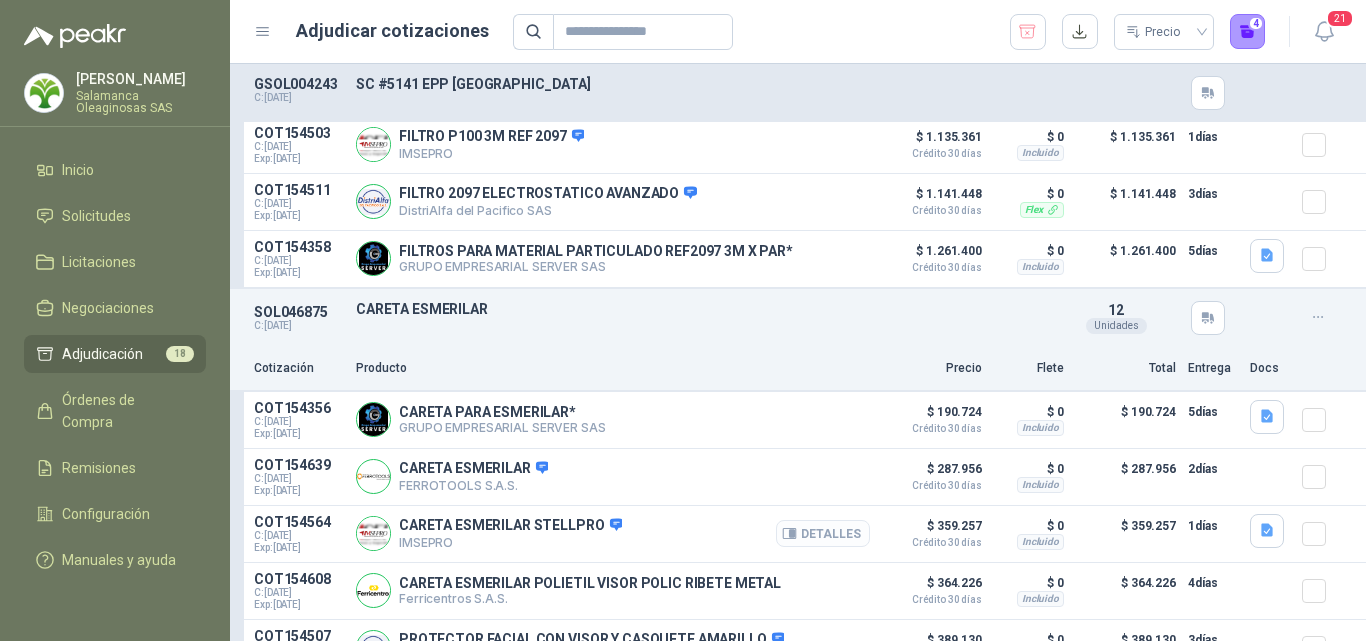 click on "Detalles" at bounding box center [823, 533] 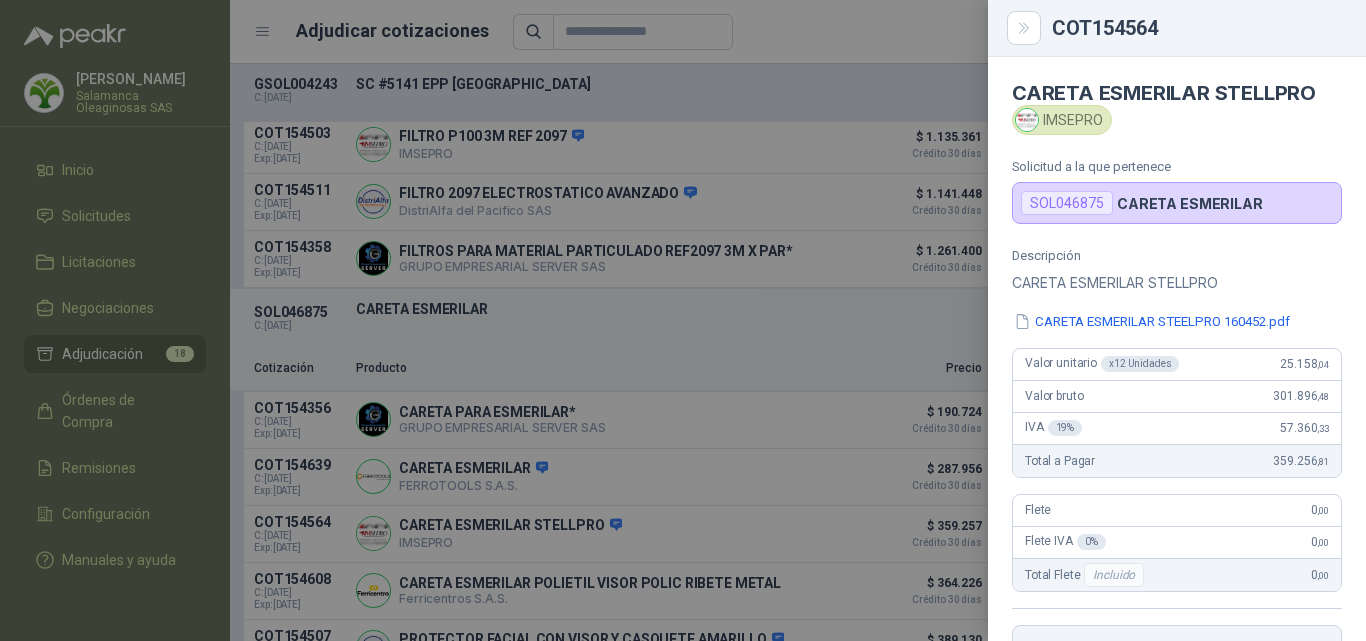 click on "Descripción CARETA ESMERILAR STELLPRO CARETA ESMERILAR STEELPRO 160452.pdf Valor unitario x 12   Unidades 25.158 ,04 Valor bruto 301.896 ,48 IVA 19 % 57.360 ,33 Total a Pagar 359.256 ,81 Flete  0 ,00 Flete IVA 0 % 0 ,00 Total Flete Incluido   0 ,00 Fecha de creación [DATE] Validez [DATE] Días de entrega 1  dias" at bounding box center (1177, 487) 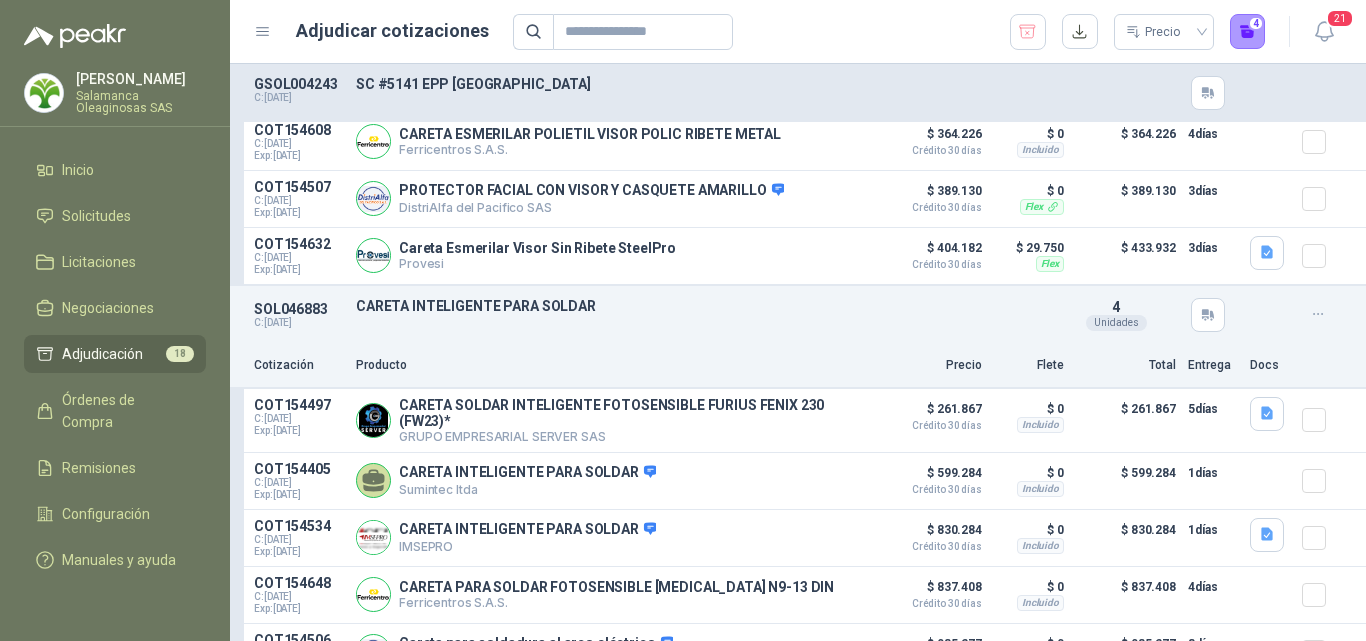 scroll, scrollTop: 2700, scrollLeft: 0, axis: vertical 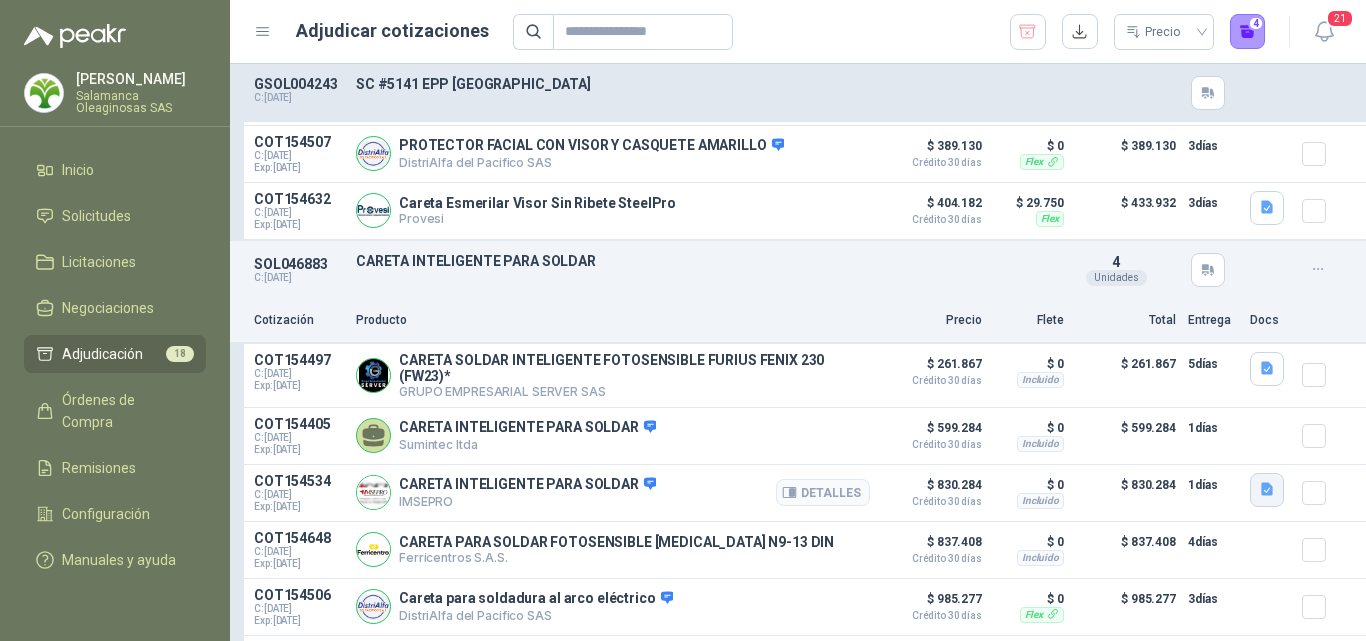 click 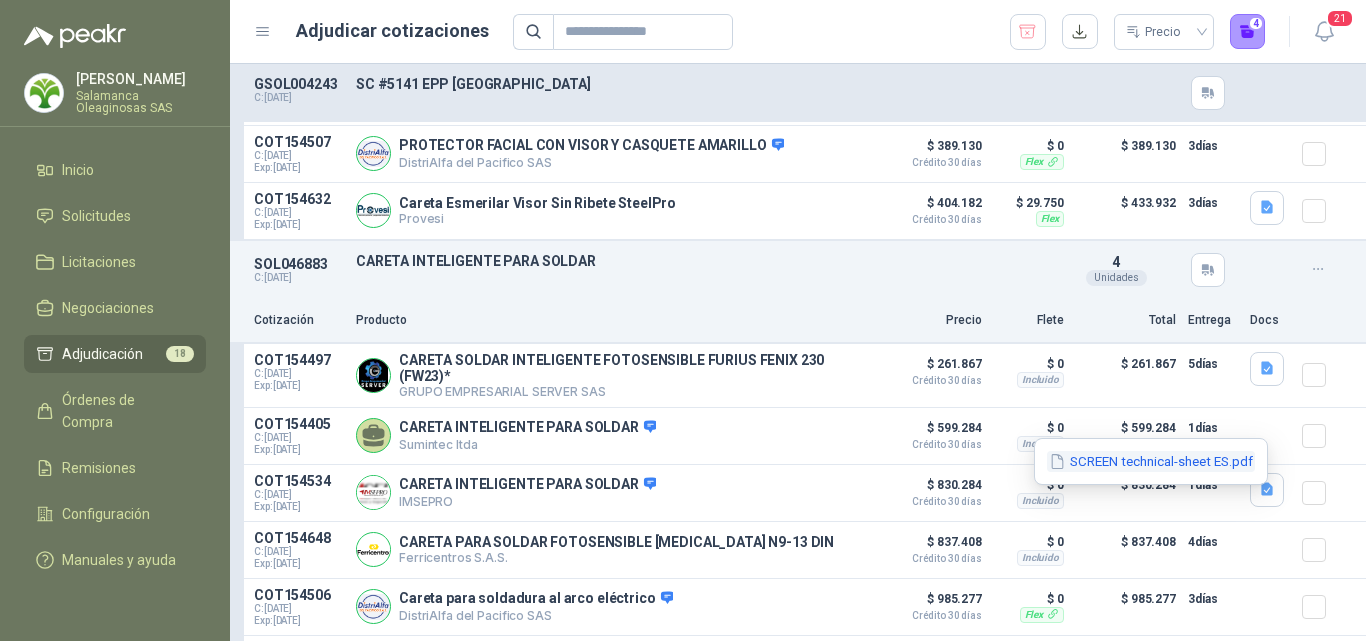 click on "SCREEN technical-sheet ES.pdf" at bounding box center (1151, 461) 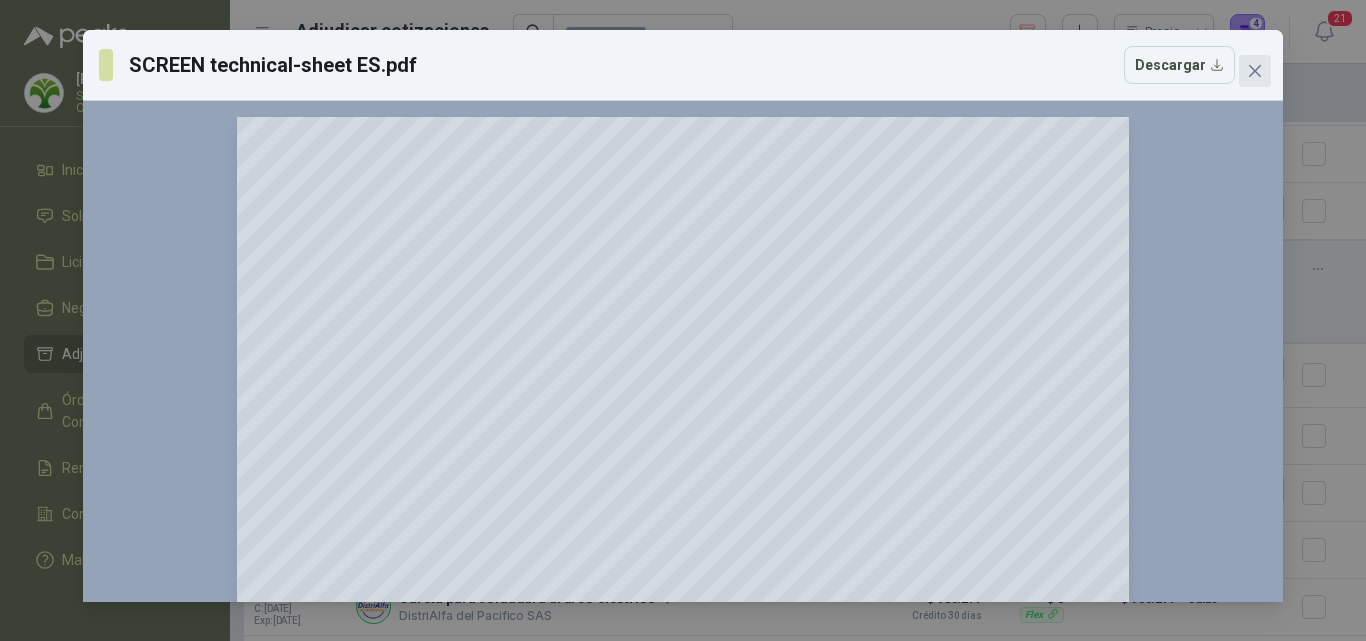 click 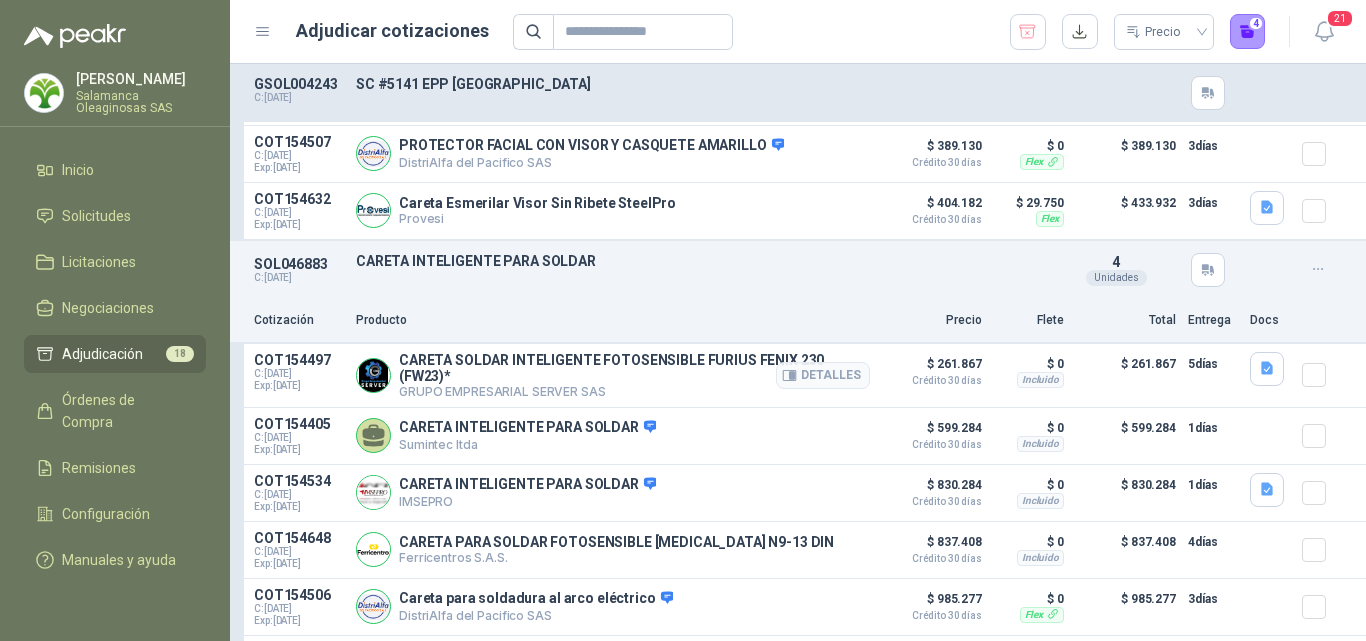 click on "COT154497 C:  [DATE] Exp:  [DATE] CARETA SOLDAR INTELIGENTE FOTOSENSIBLE FURIUS FENIX 230 (FW23)* GRUPO EMPRESARIAL SERVER SAS Detalles $ 261.867 Crédito 30 días $ 0 Incluido   $ 261.867 5  días" at bounding box center [798, 376] 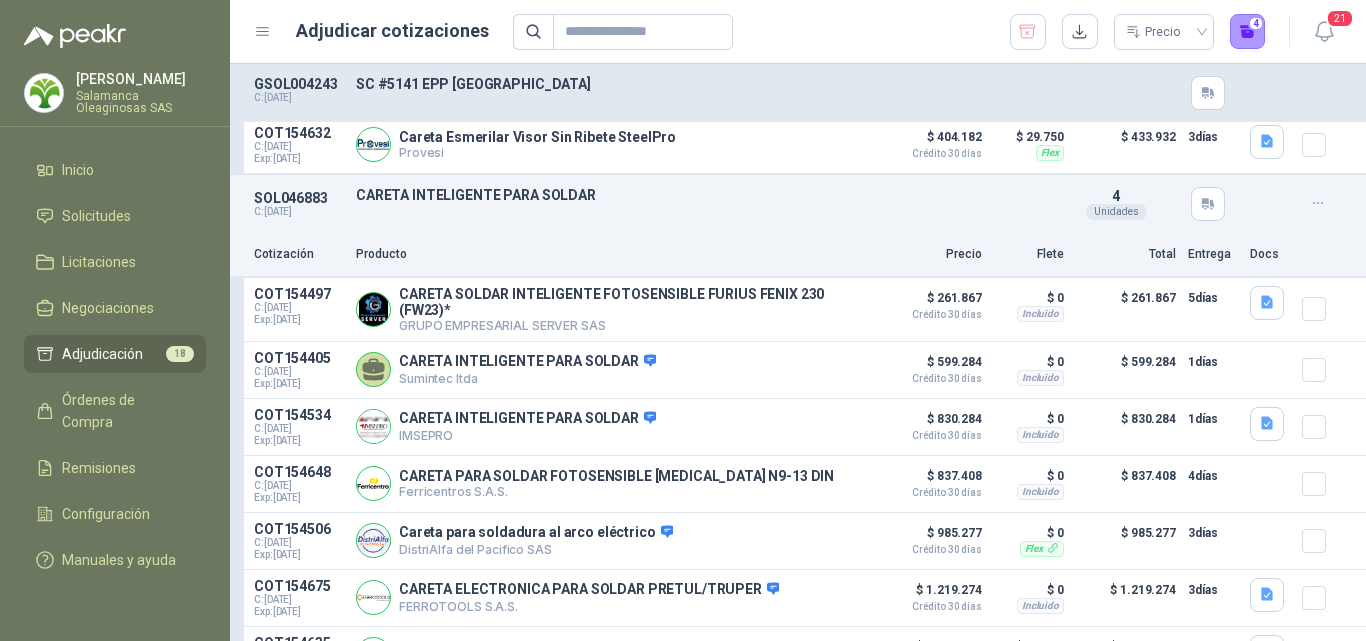 scroll, scrollTop: 2800, scrollLeft: 0, axis: vertical 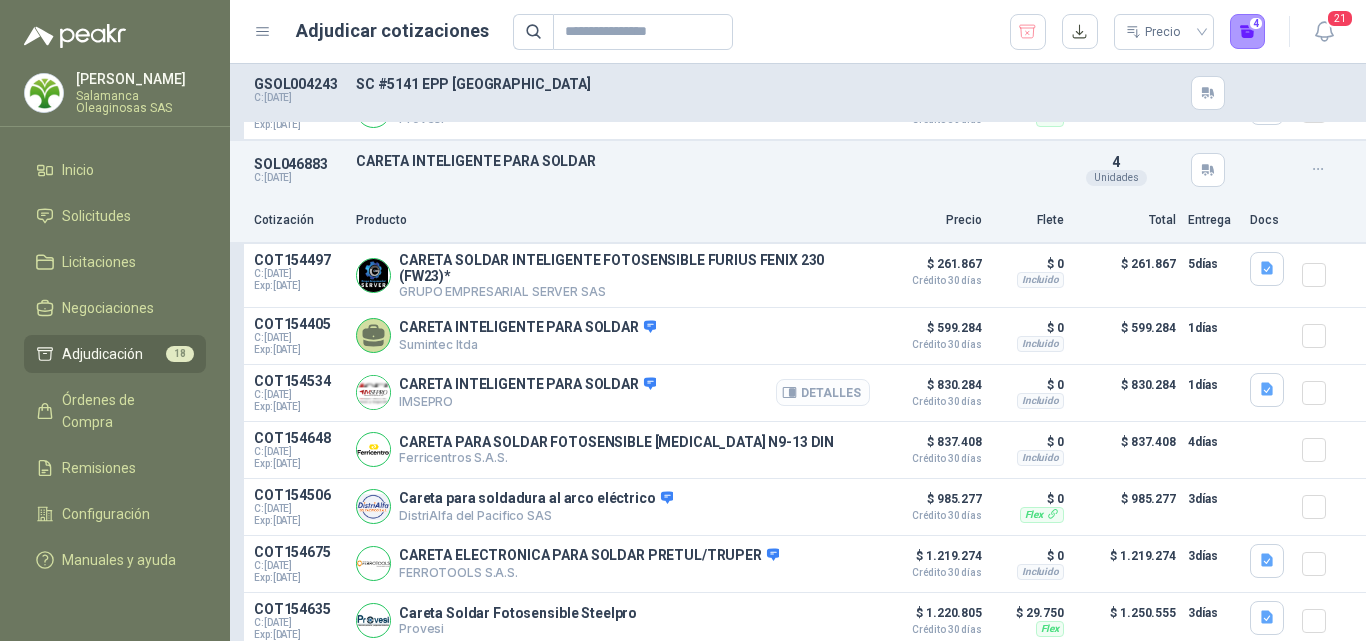 click on "Detalles" at bounding box center [823, 392] 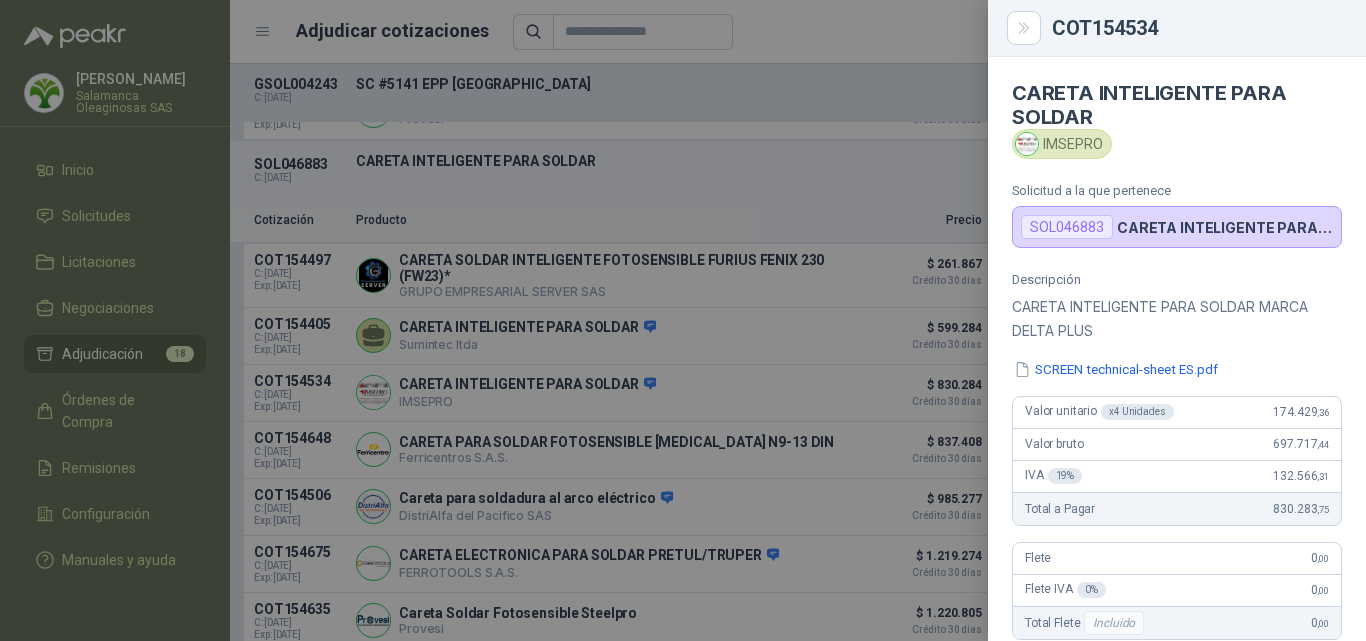 click at bounding box center (683, 320) 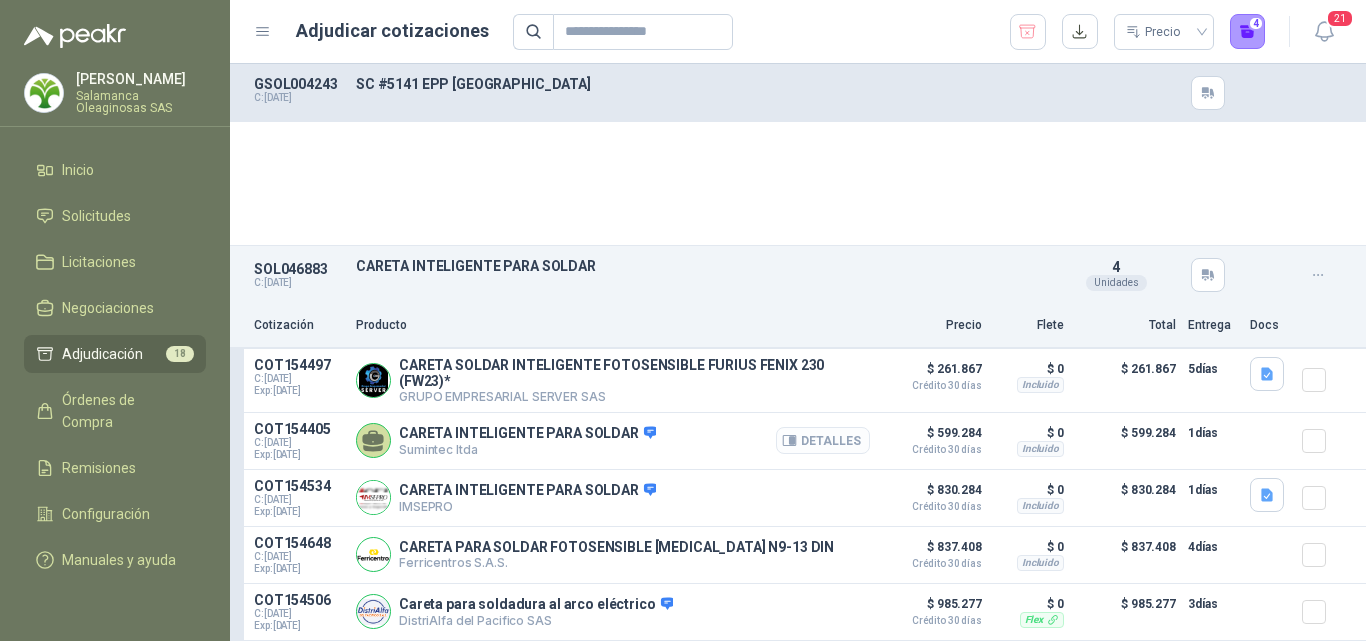 scroll, scrollTop: 2700, scrollLeft: 0, axis: vertical 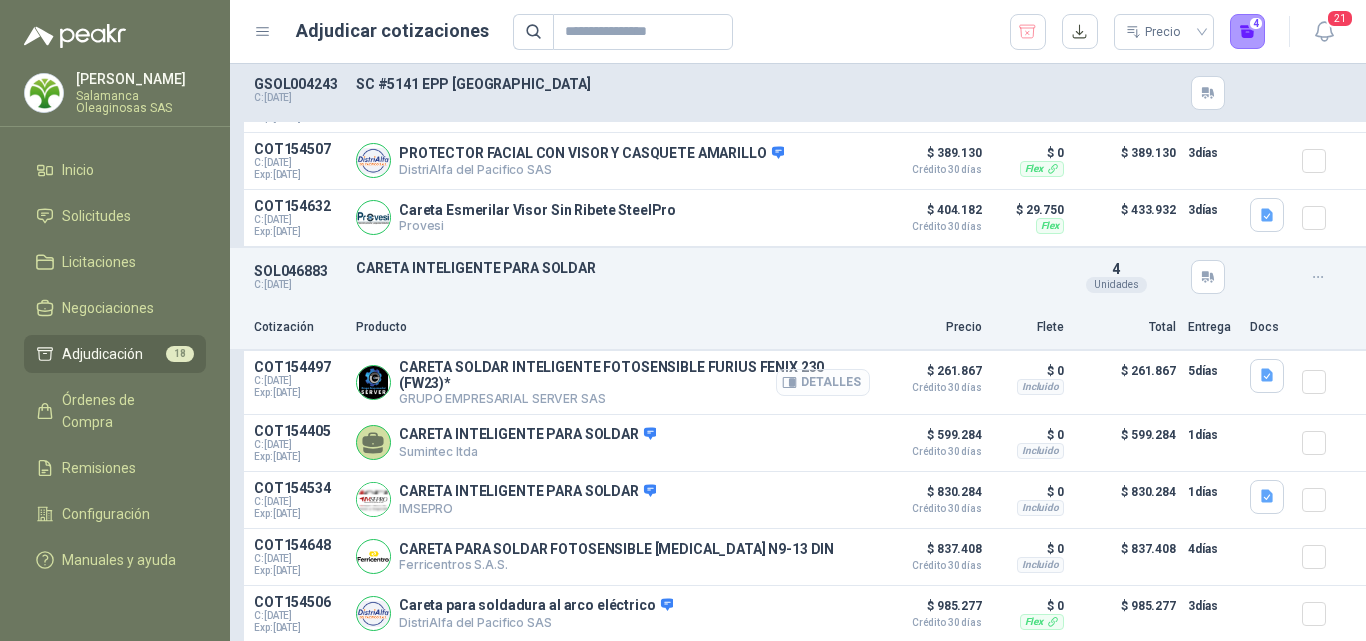 click on "Detalles" at bounding box center [823, 382] 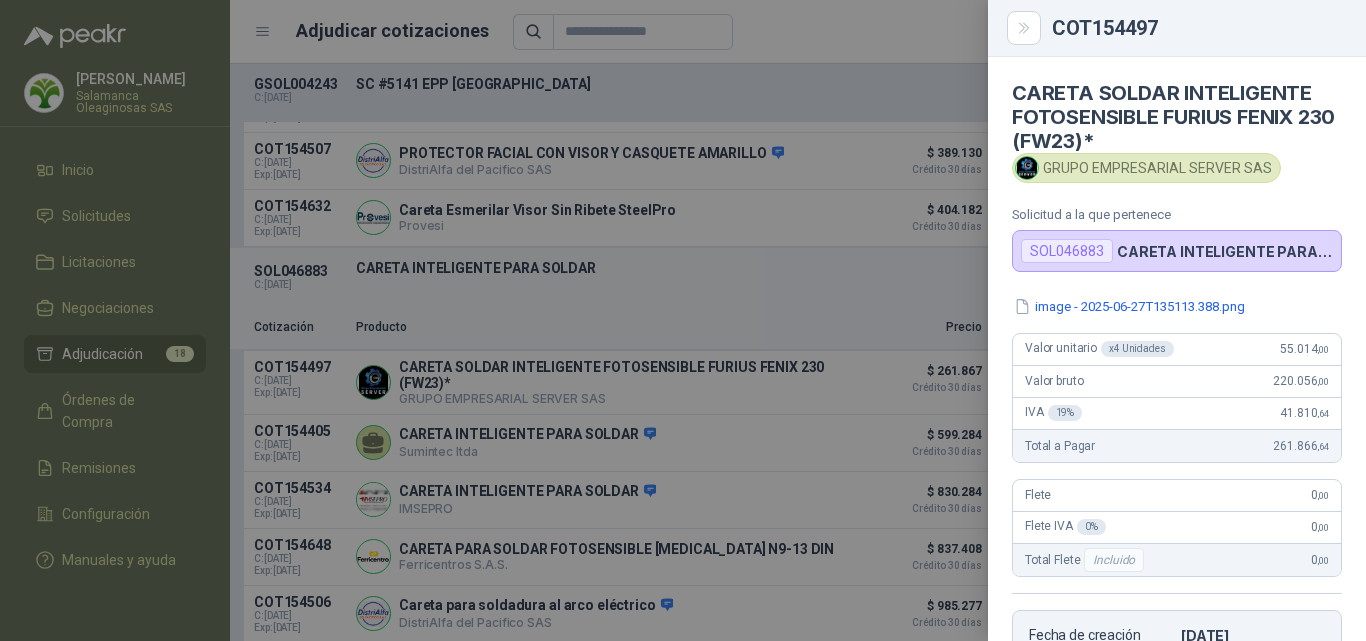 click at bounding box center [683, 320] 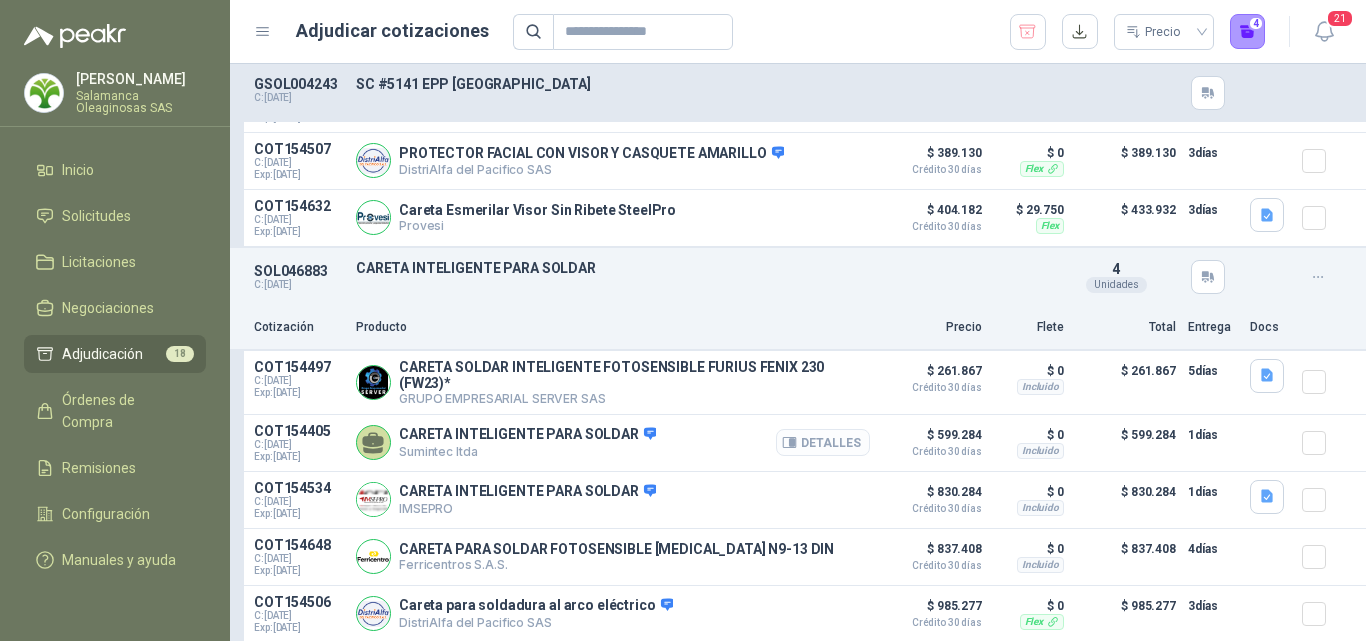 click on "Detalles" at bounding box center (823, 442) 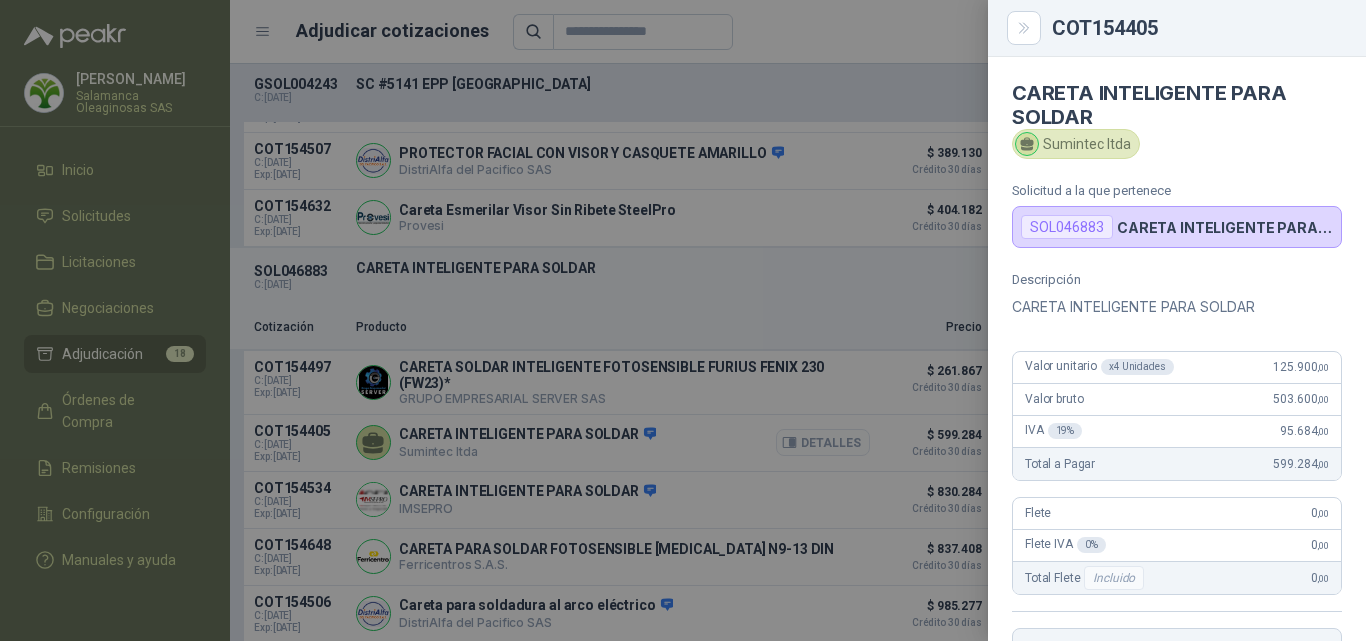 click at bounding box center (683, 320) 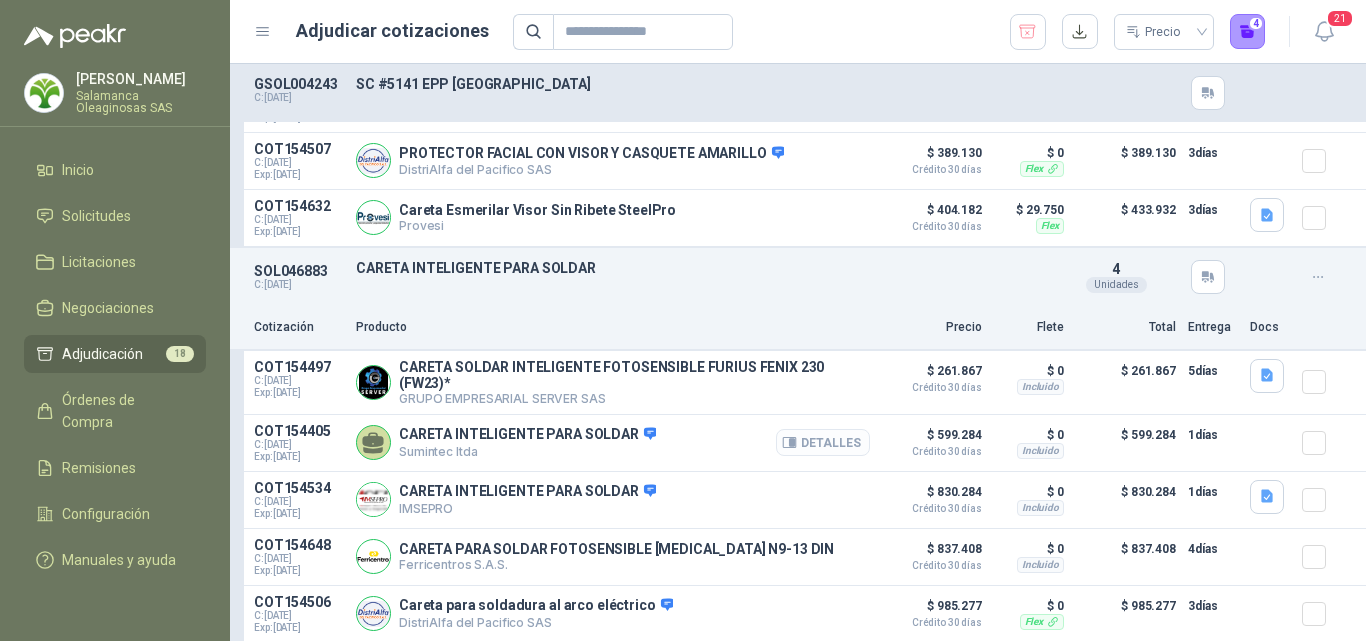 click on "Detalles" at bounding box center [823, 442] 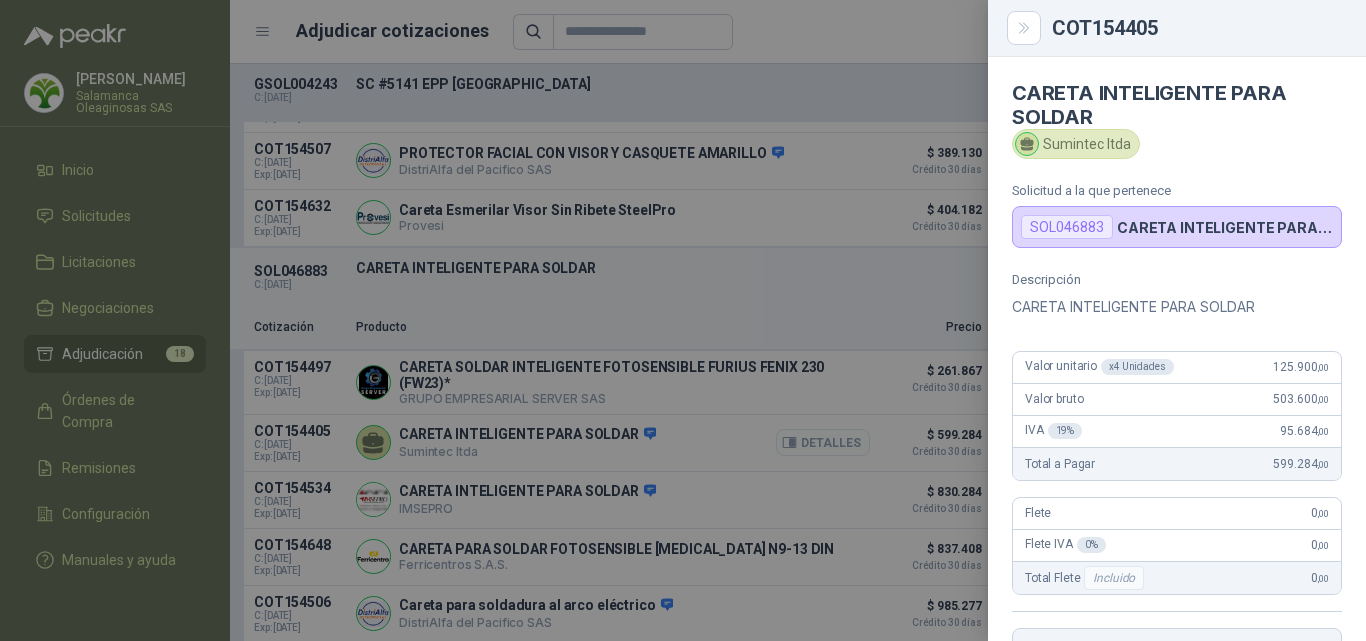click at bounding box center [683, 320] 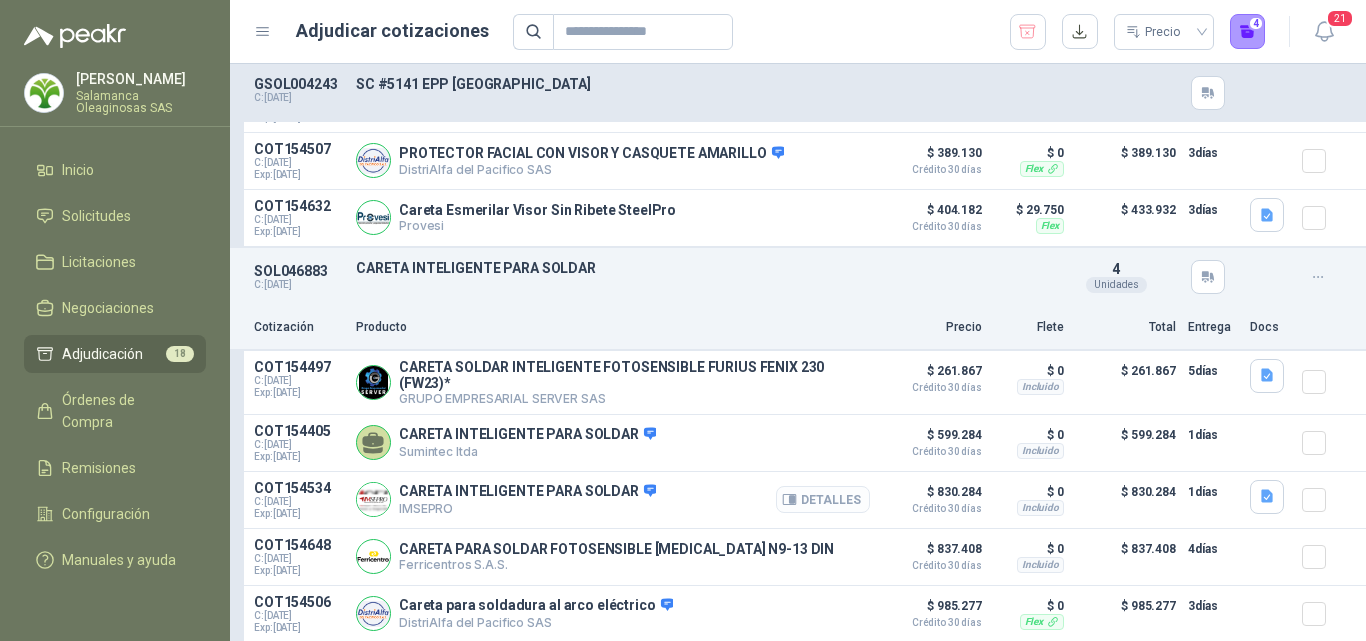 click on "Detalles" at bounding box center (823, 499) 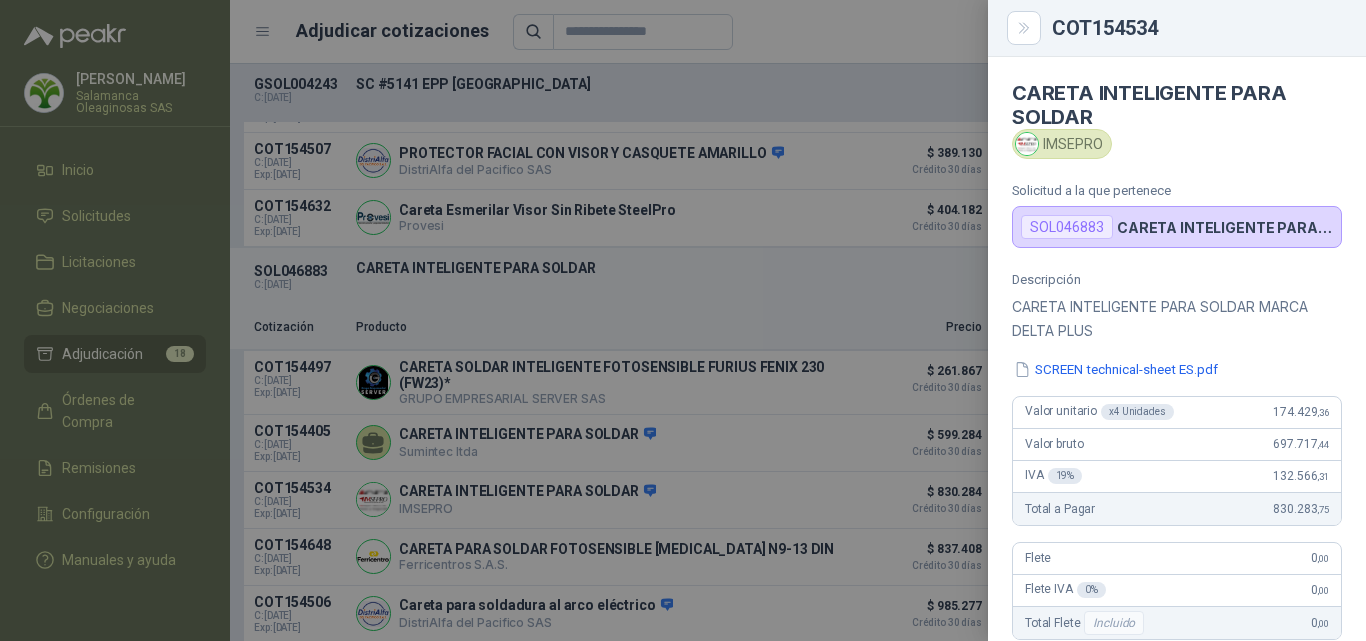 click at bounding box center (683, 320) 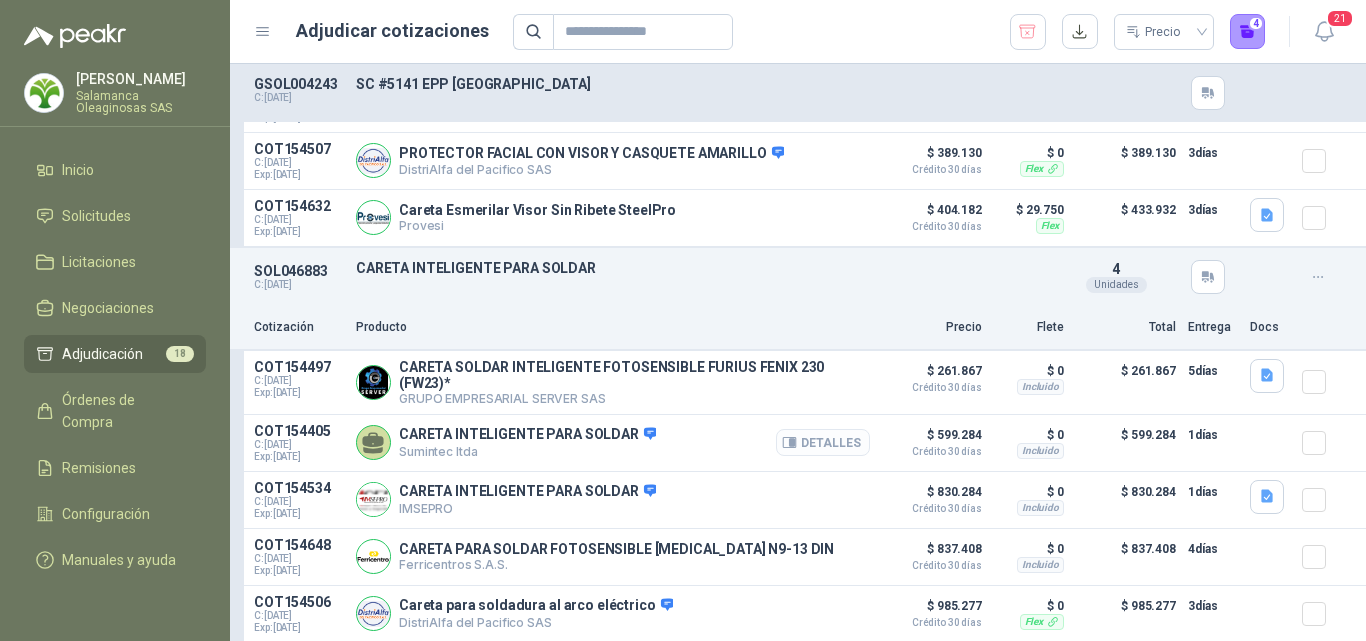 click on "Detalles" at bounding box center (823, 442) 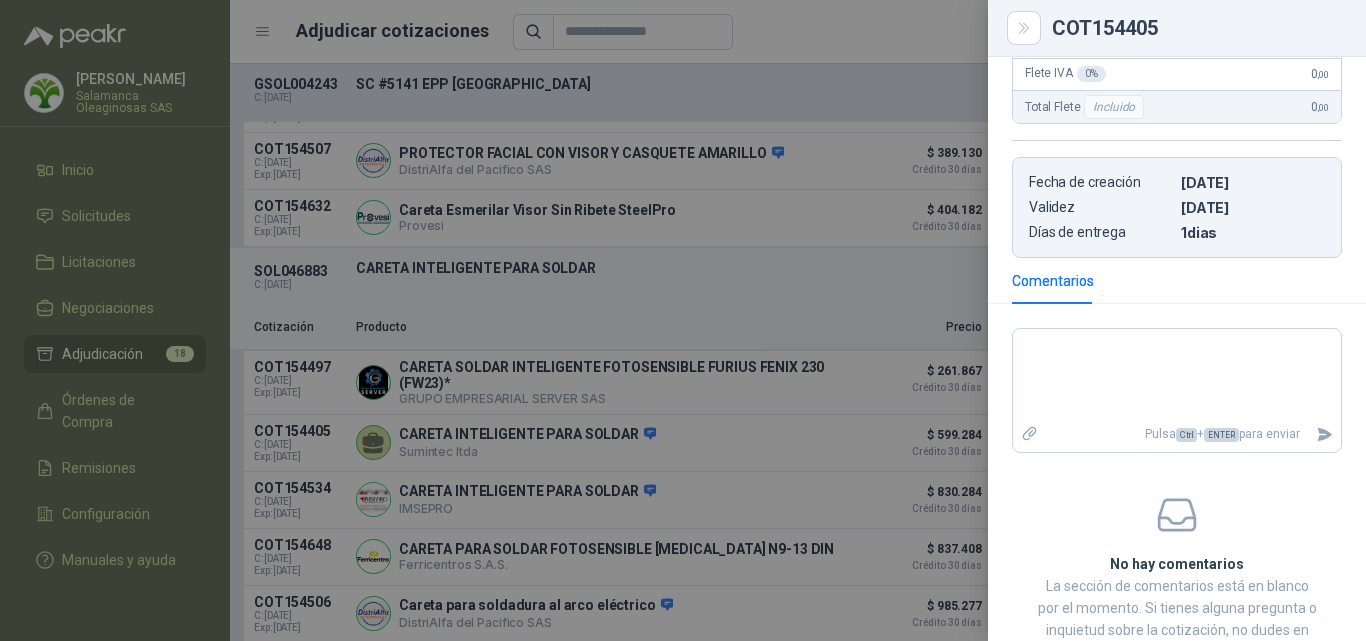 scroll, scrollTop: 500, scrollLeft: 0, axis: vertical 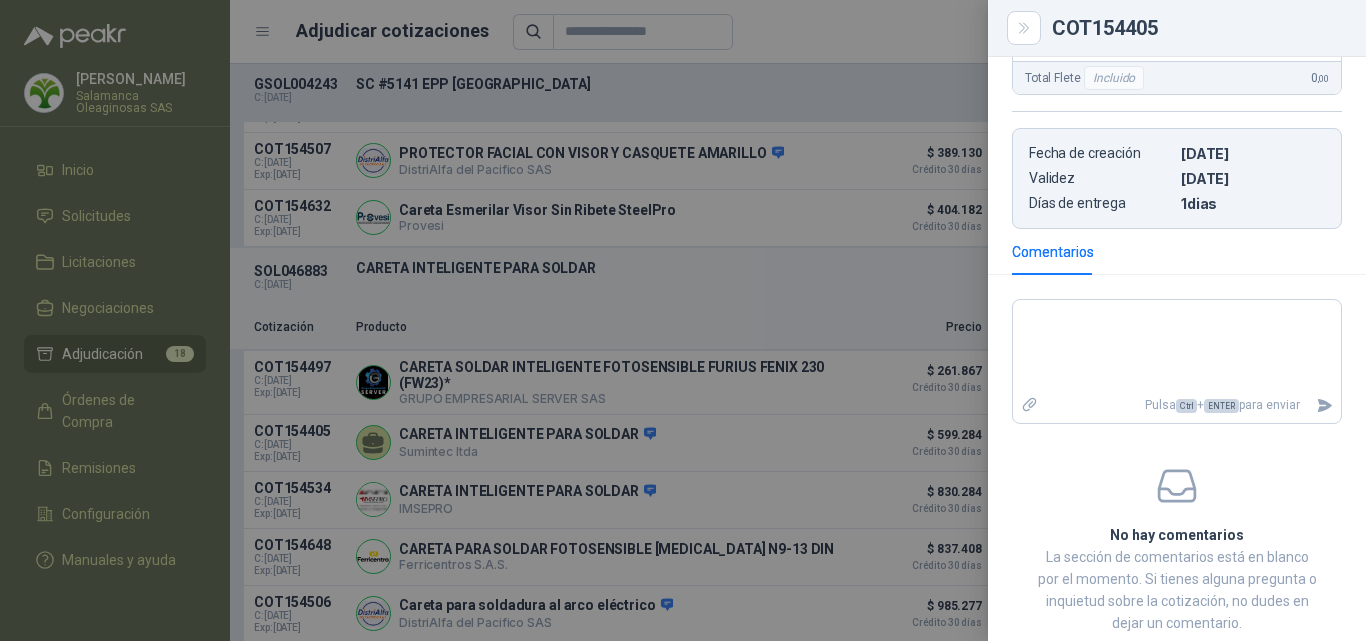 click at bounding box center (683, 320) 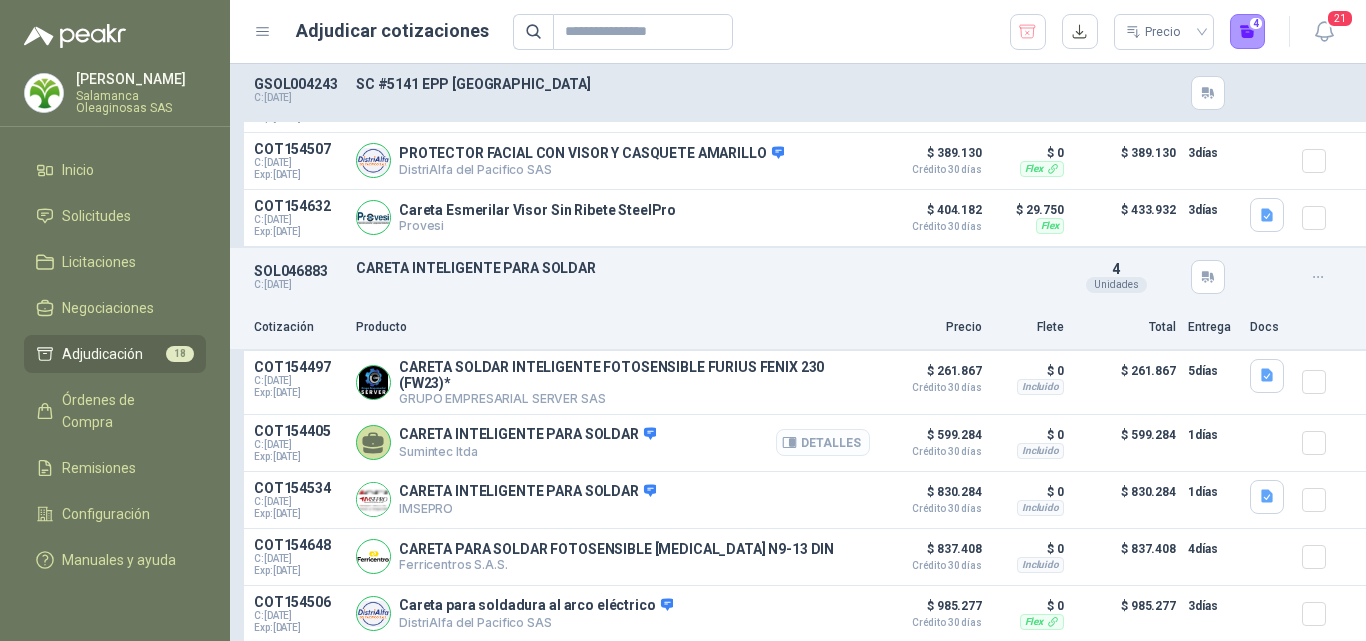 click on "Detalles" at bounding box center (823, 442) 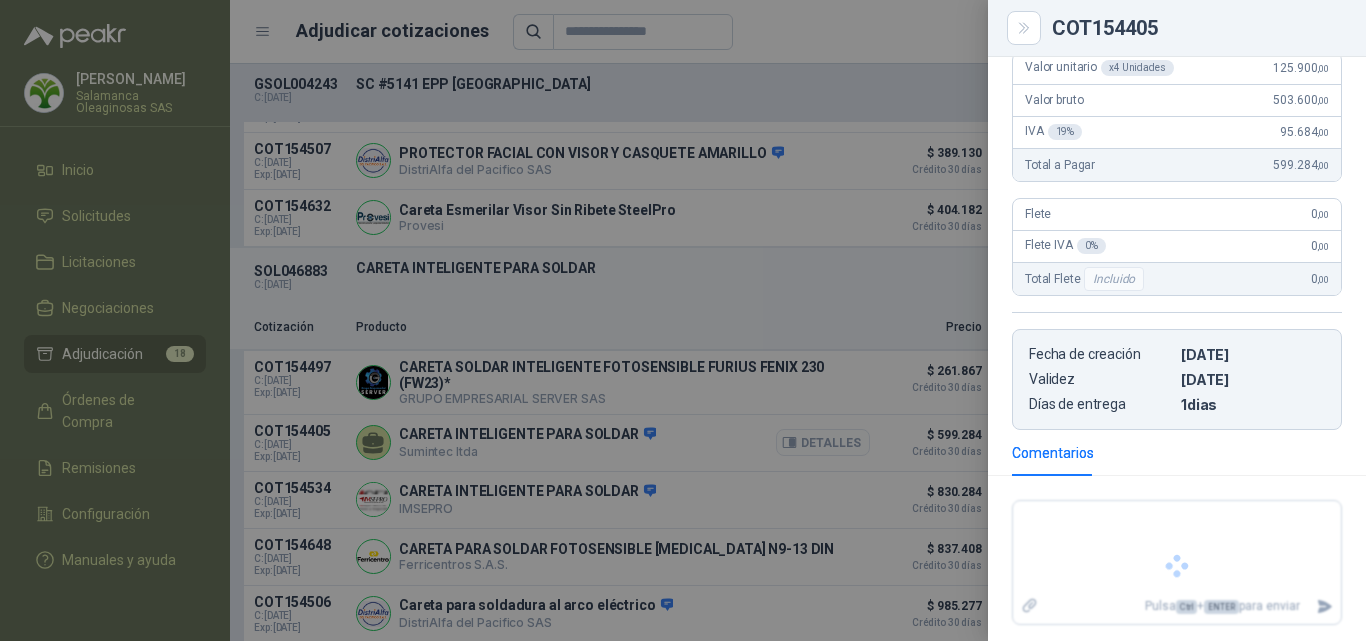 scroll, scrollTop: 299, scrollLeft: 0, axis: vertical 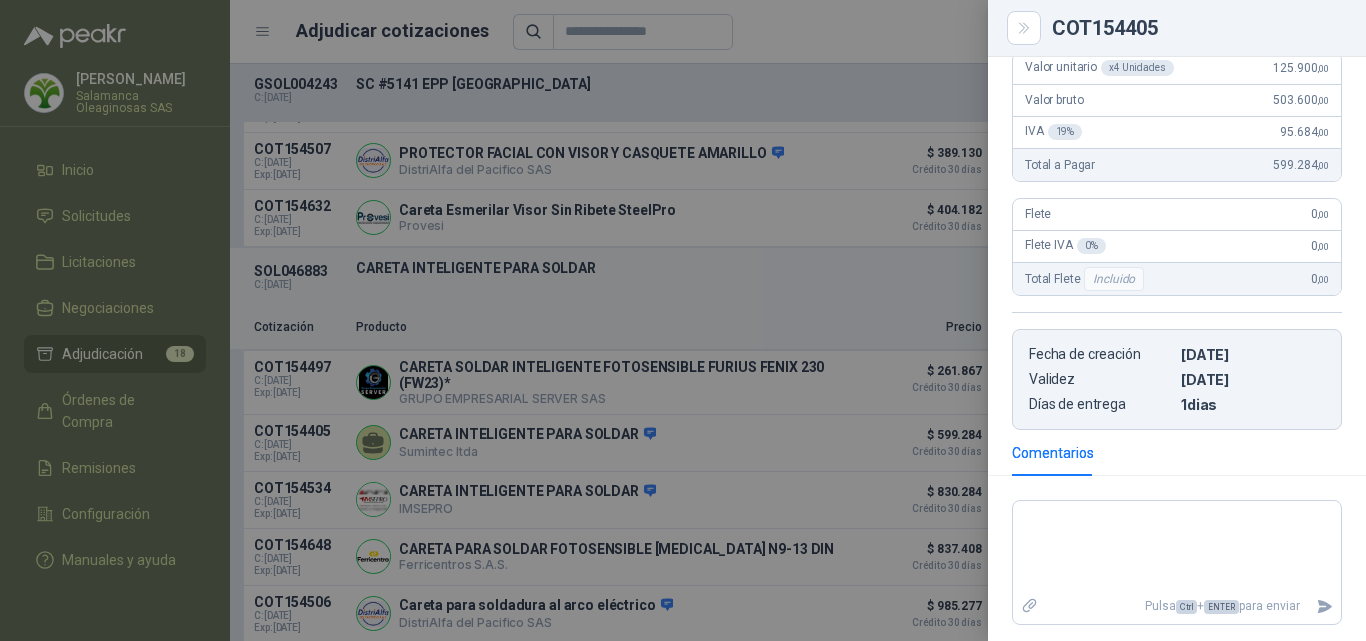 click at bounding box center (683, 320) 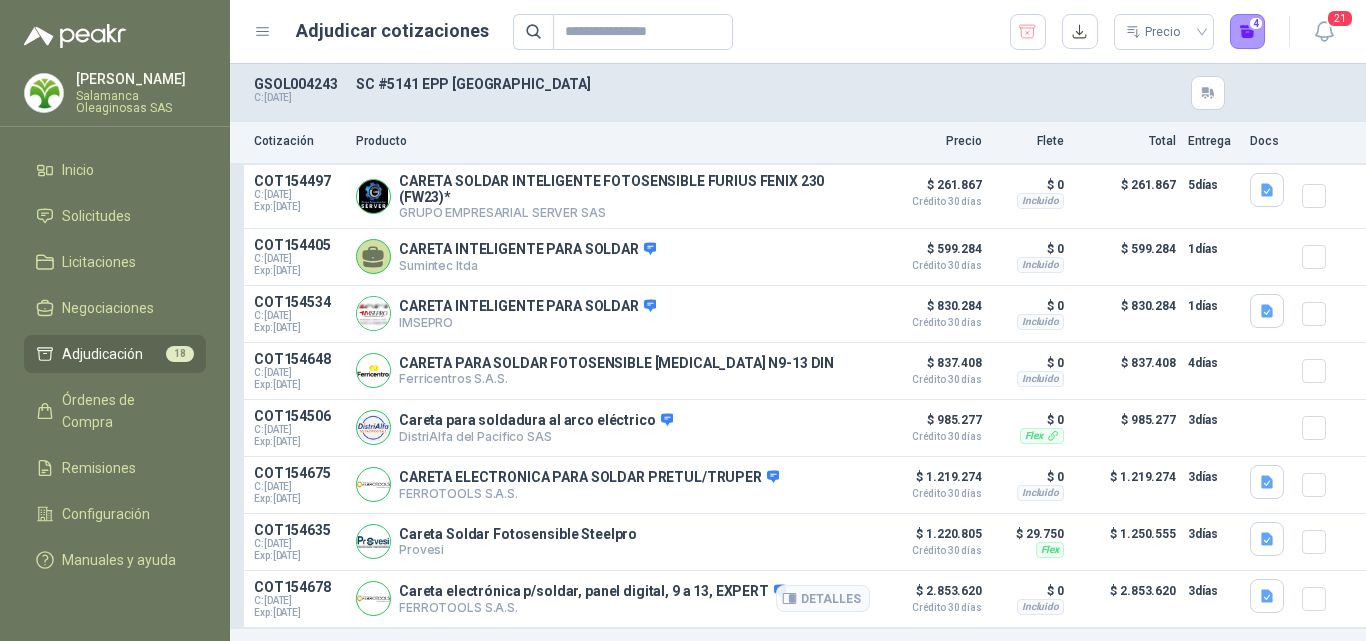 scroll, scrollTop: 2900, scrollLeft: 0, axis: vertical 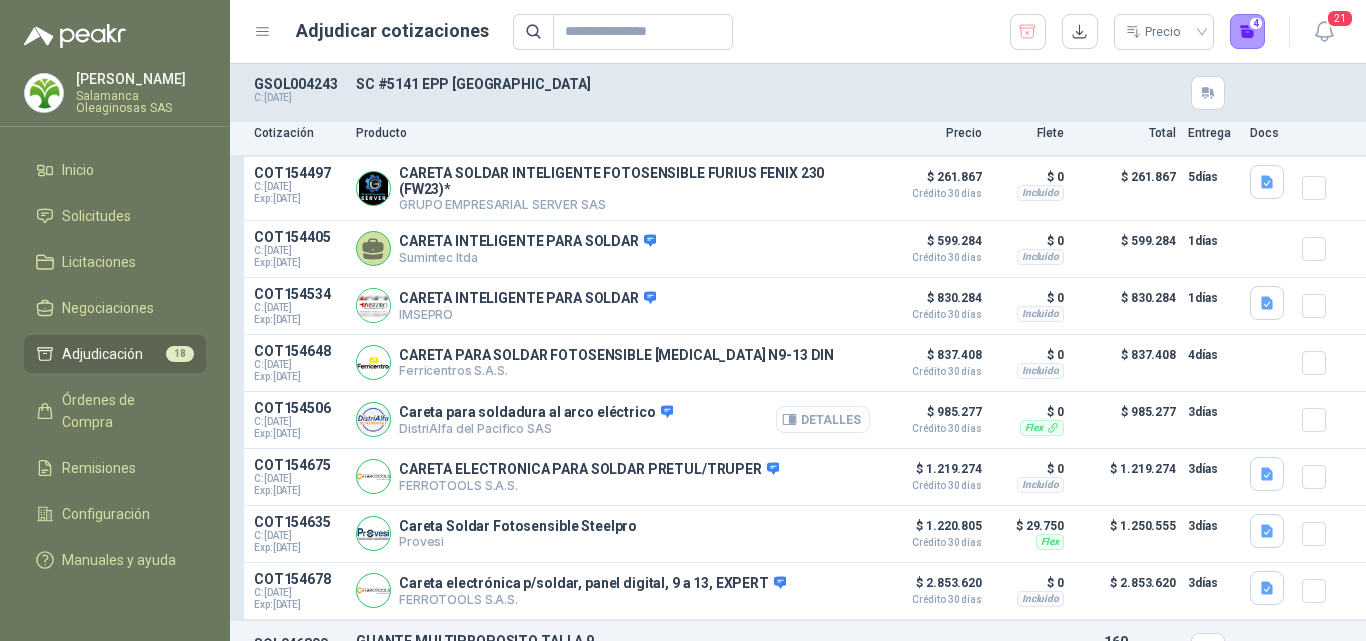 click on "Detalles" at bounding box center [823, 419] 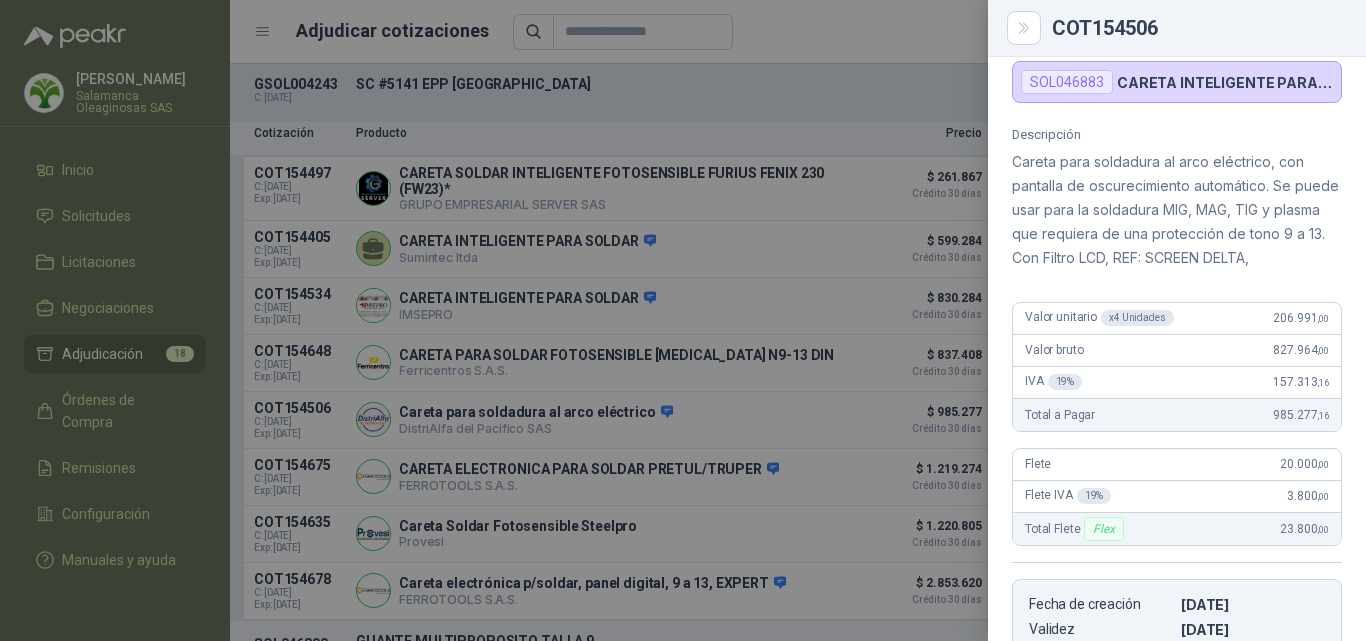 scroll, scrollTop: 95, scrollLeft: 0, axis: vertical 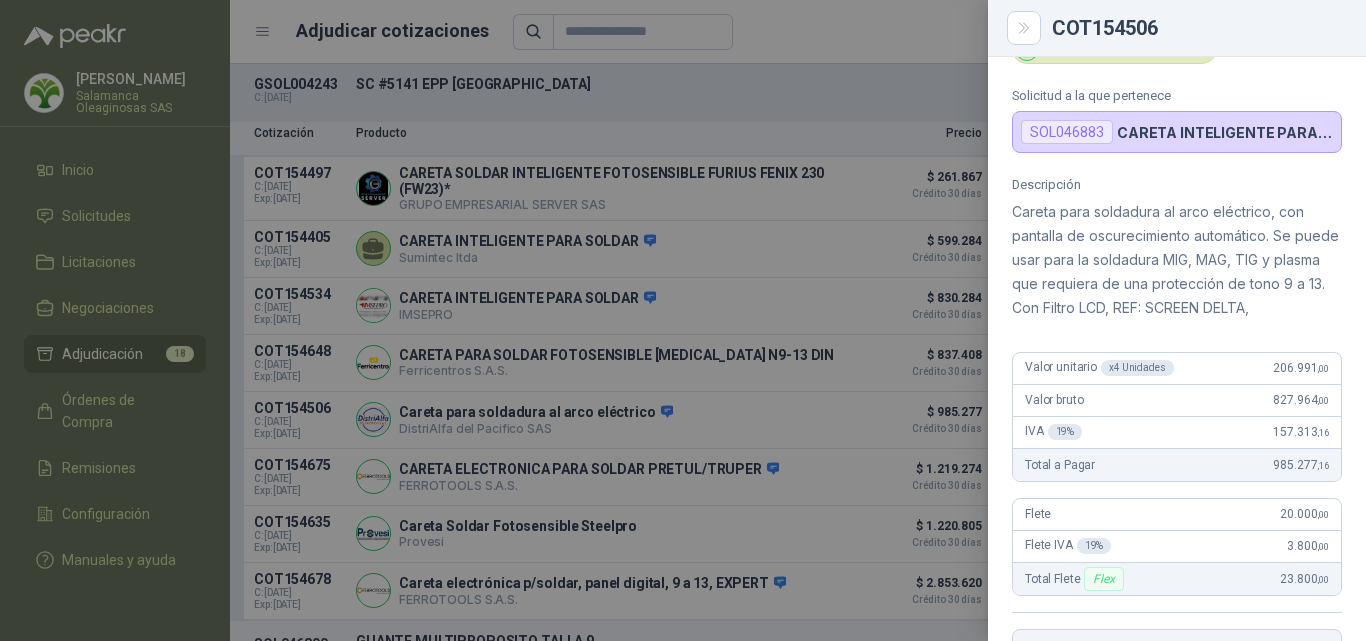 click at bounding box center [683, 320] 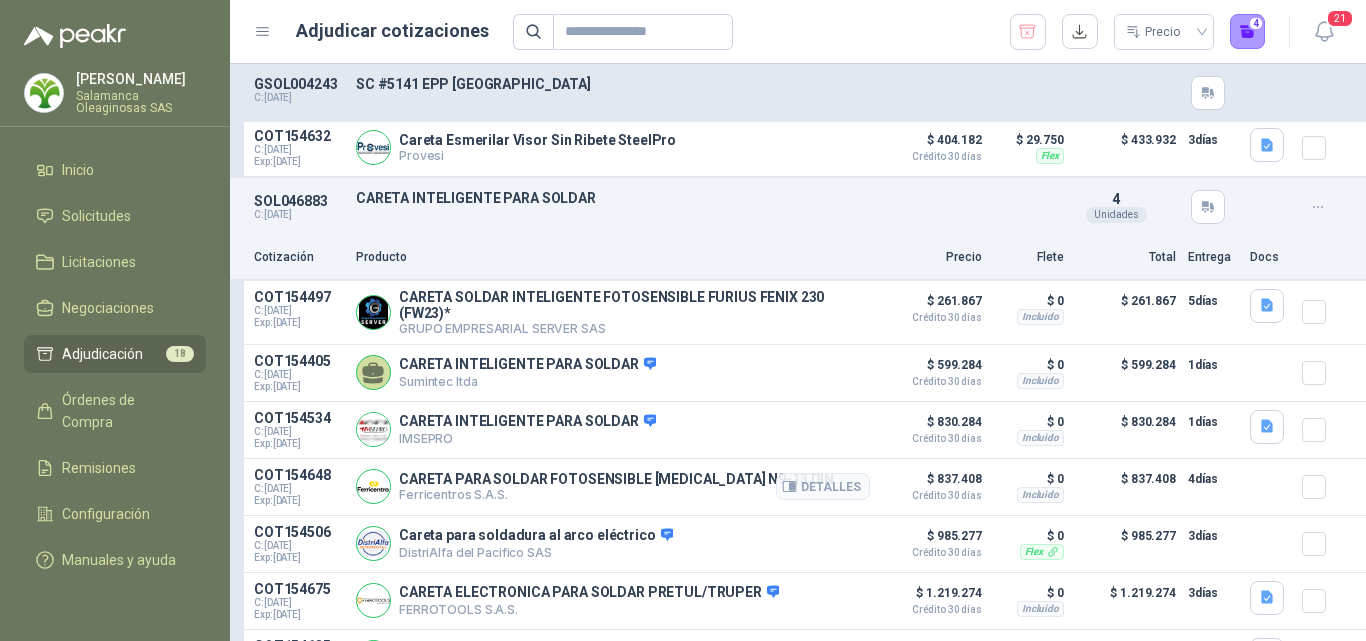 scroll, scrollTop: 2800, scrollLeft: 0, axis: vertical 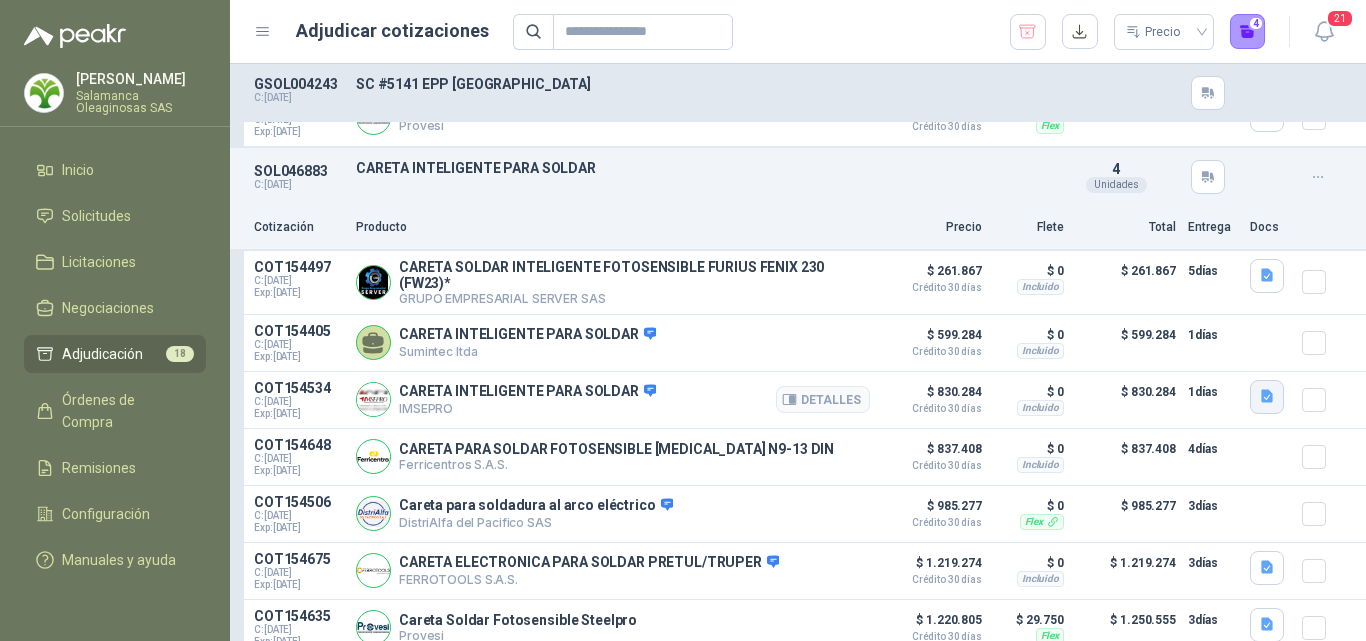 click 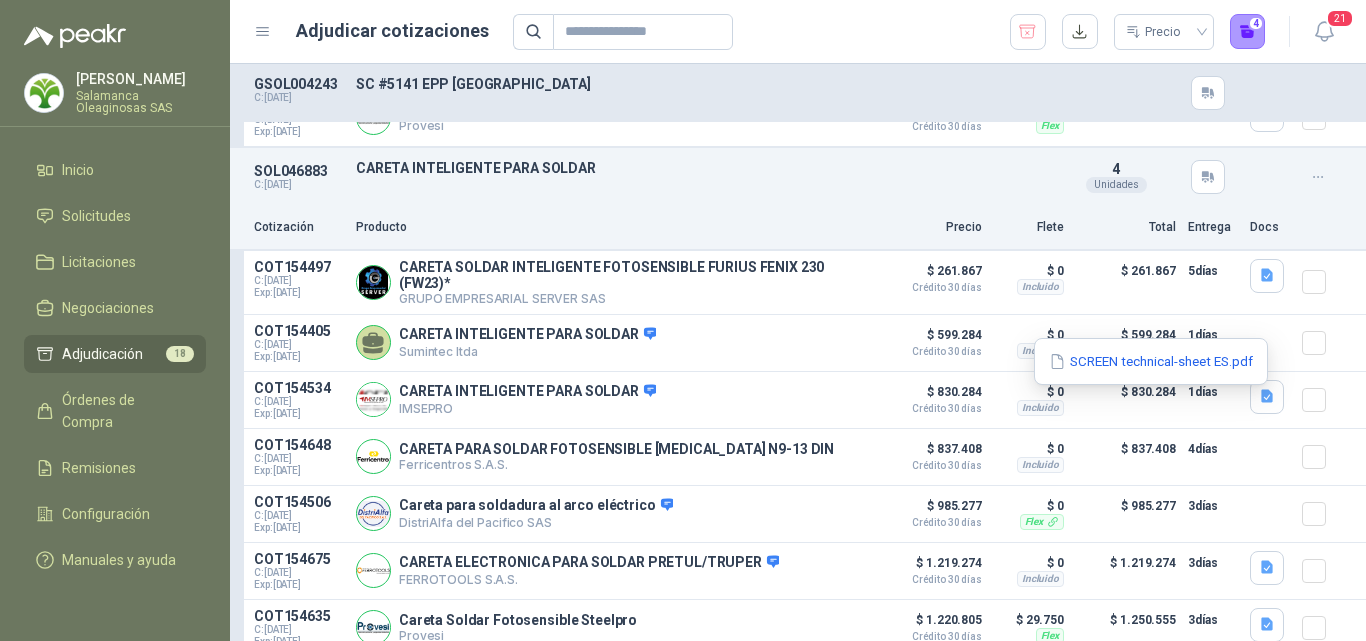 click on "SCREEN technical-sheet ES.pdf" at bounding box center (1151, 361) 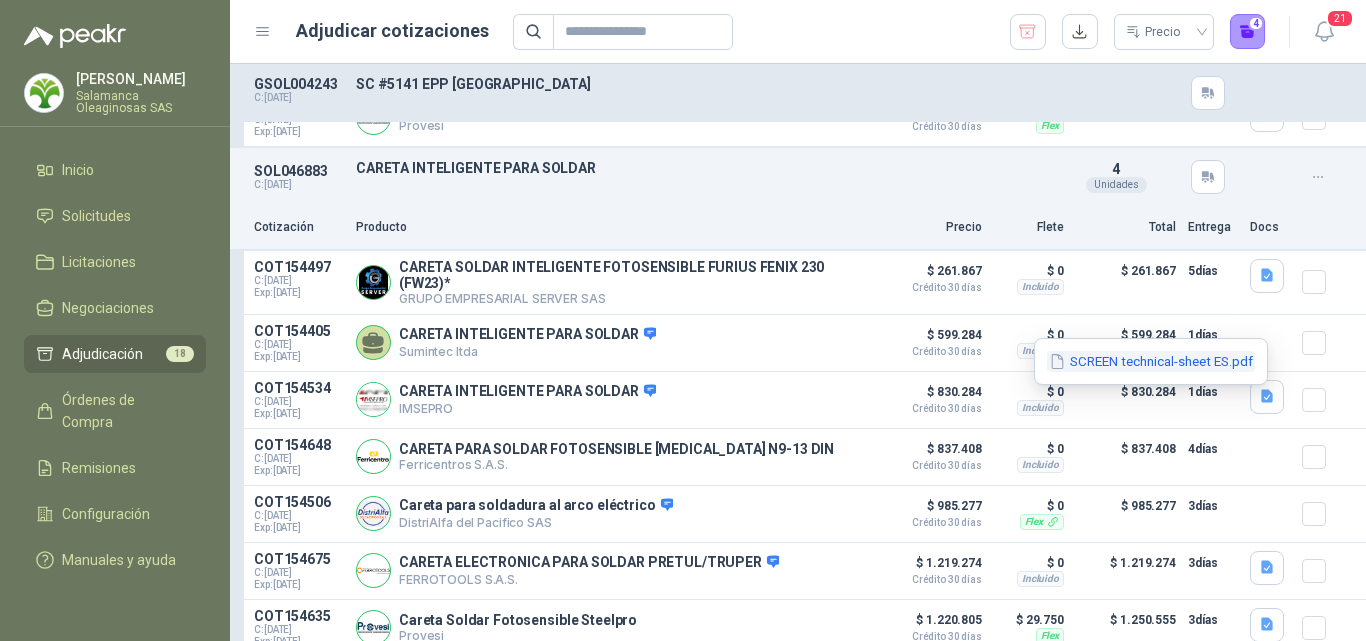 click on "SCREEN technical-sheet ES.pdf" at bounding box center (1151, 361) 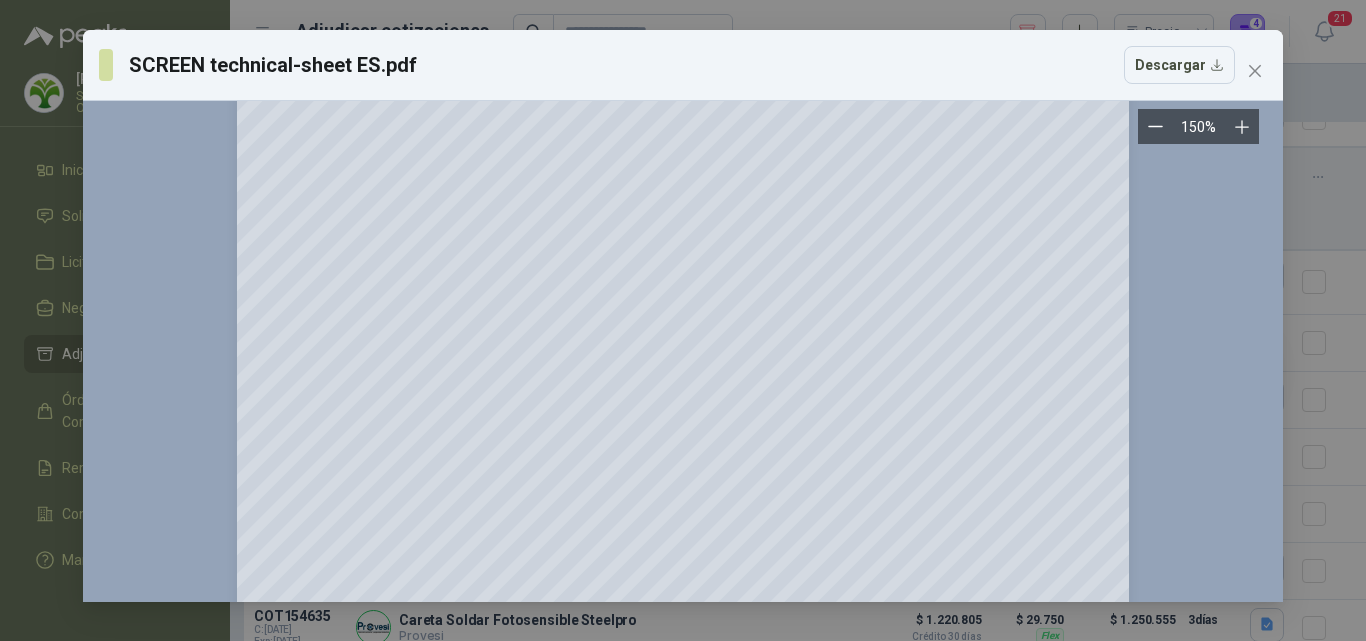 scroll, scrollTop: 3352, scrollLeft: 0, axis: vertical 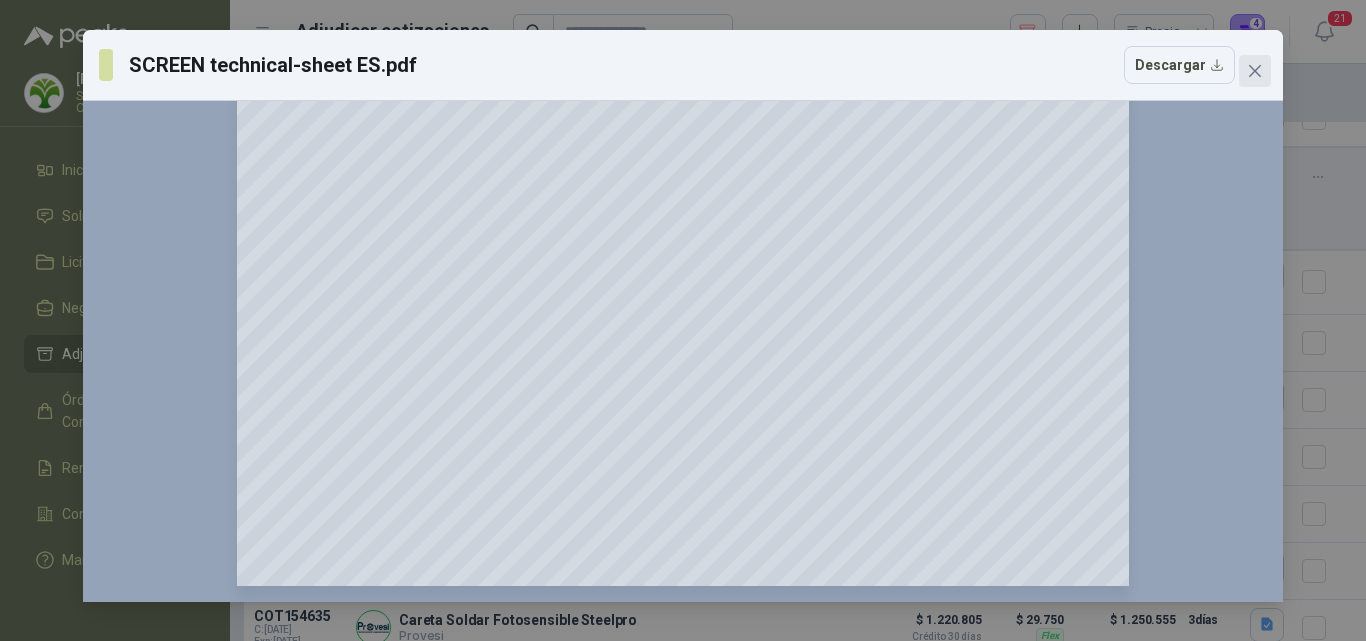 click 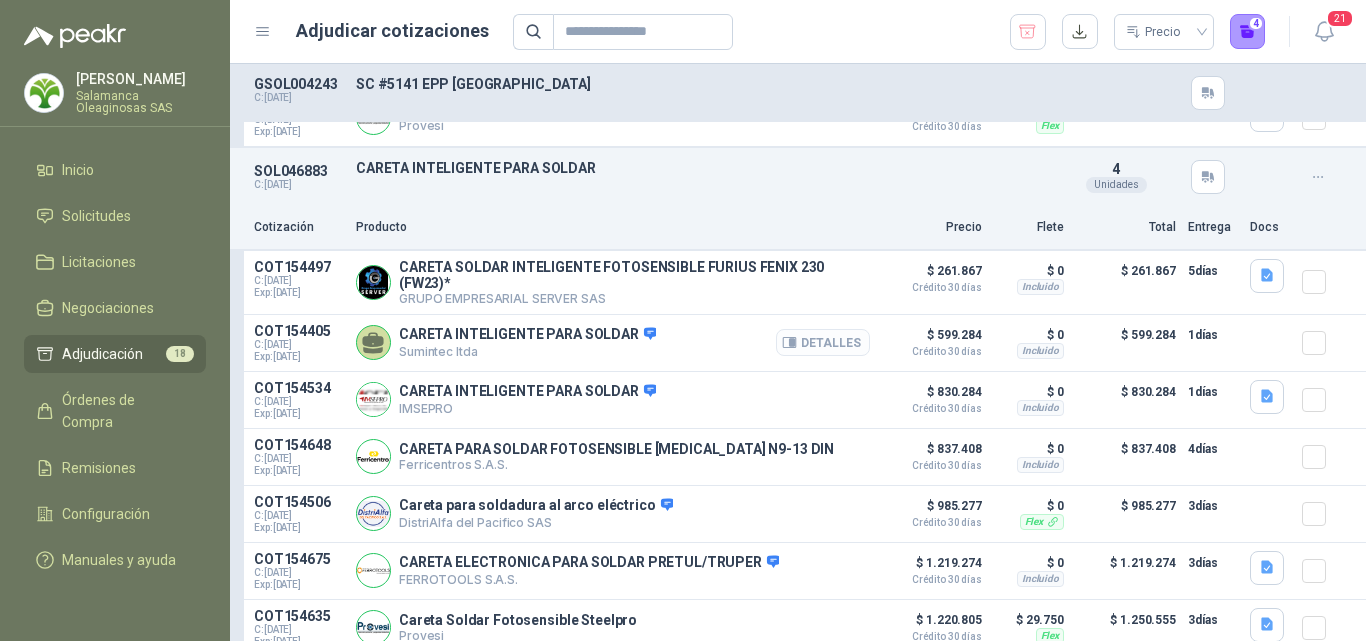 click on "Detalles" at bounding box center (823, 342) 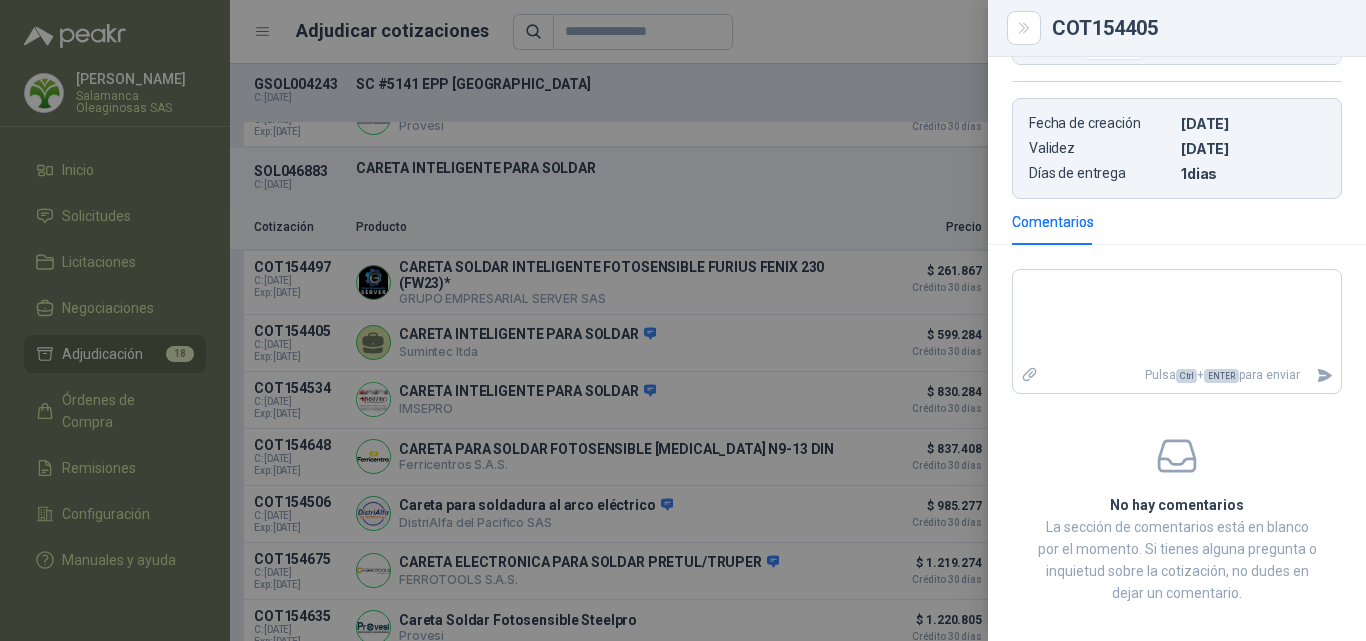 scroll, scrollTop: 549, scrollLeft: 0, axis: vertical 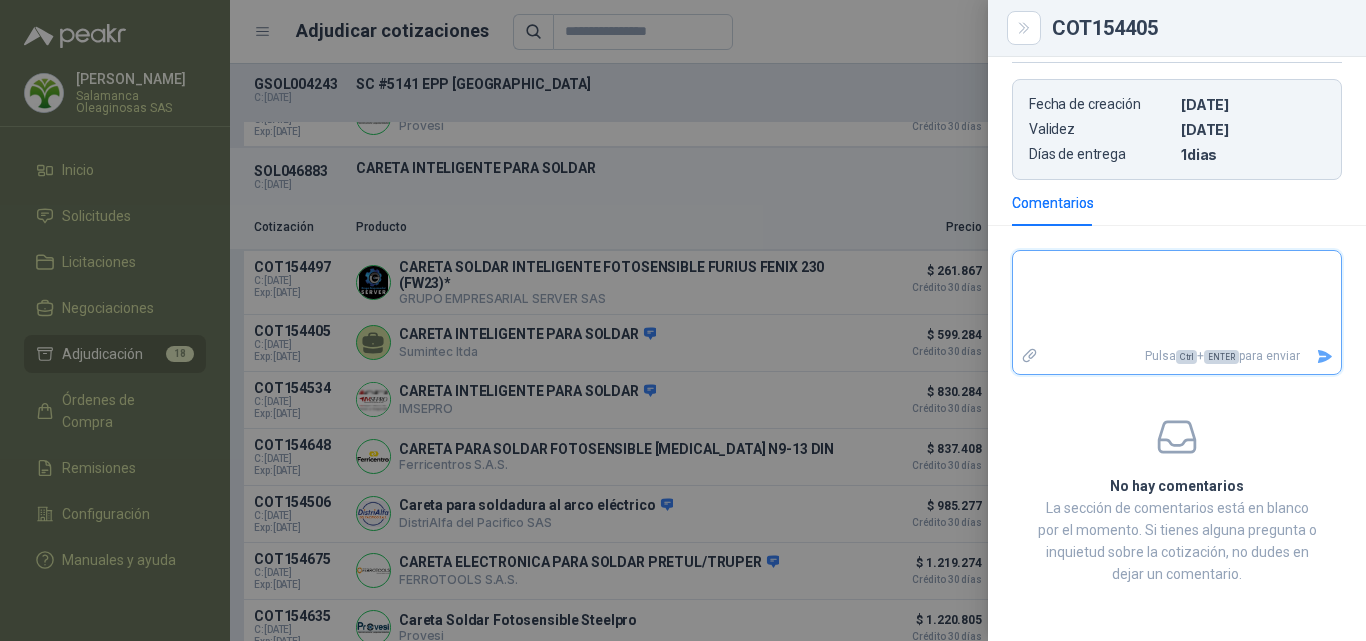 click at bounding box center [1177, 297] 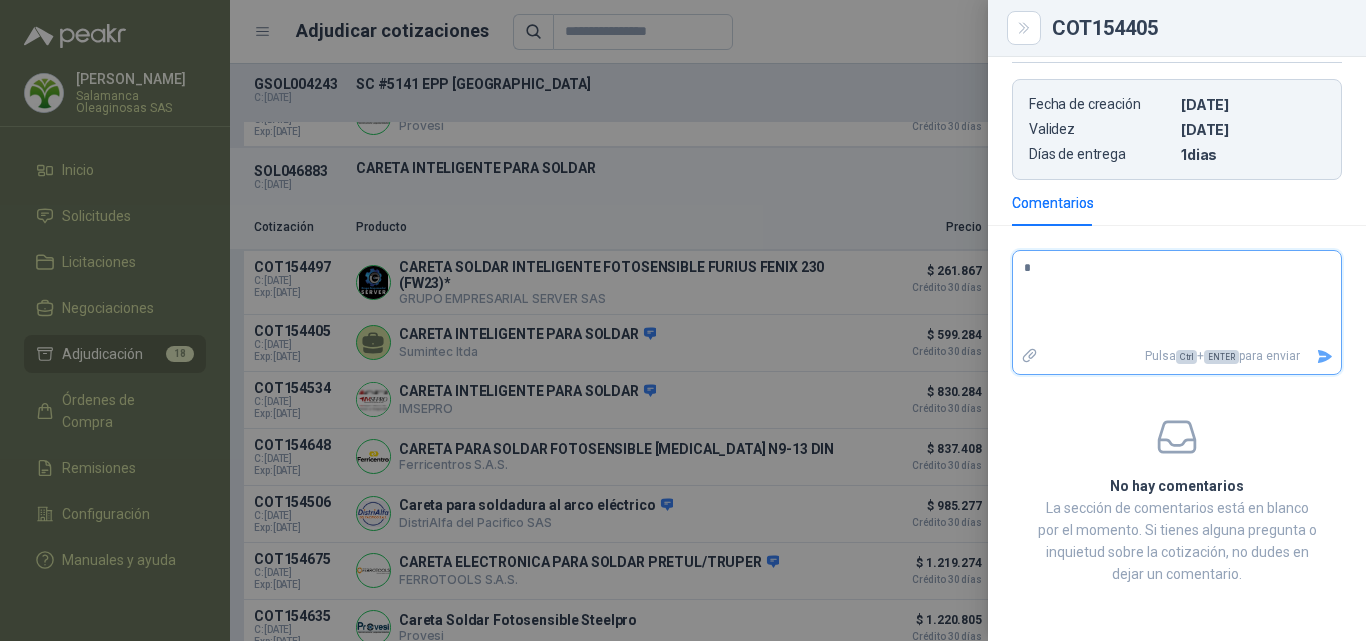 type 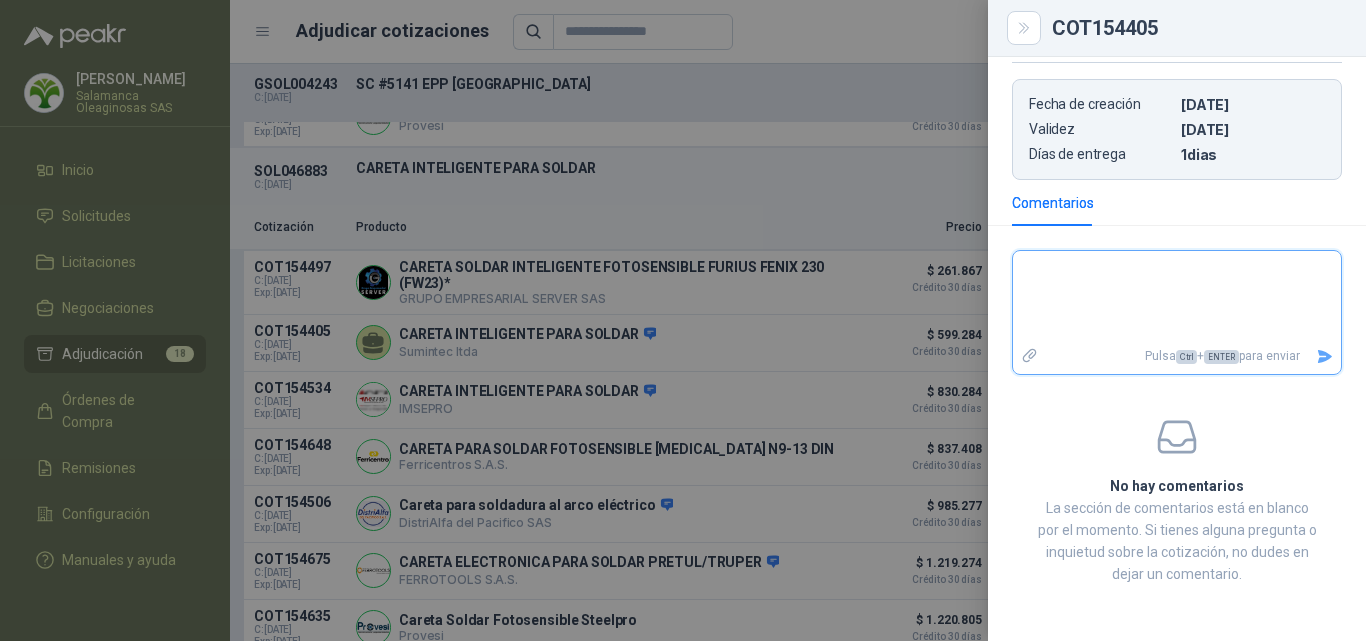 type 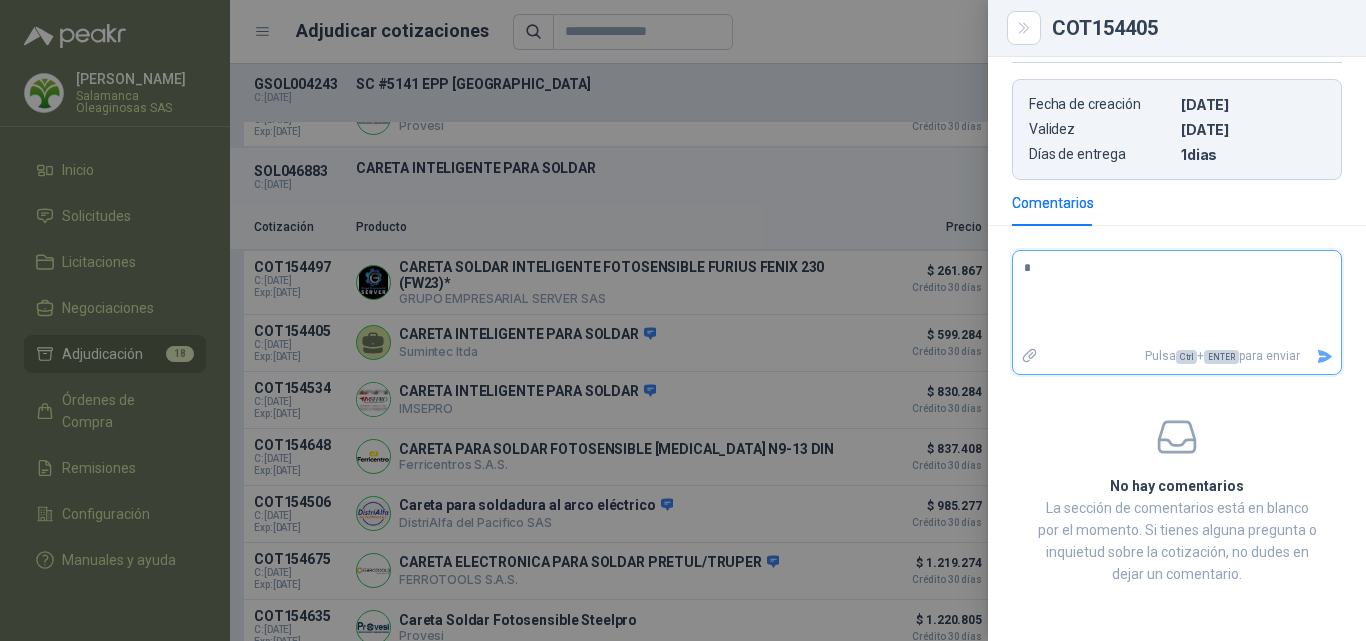 type 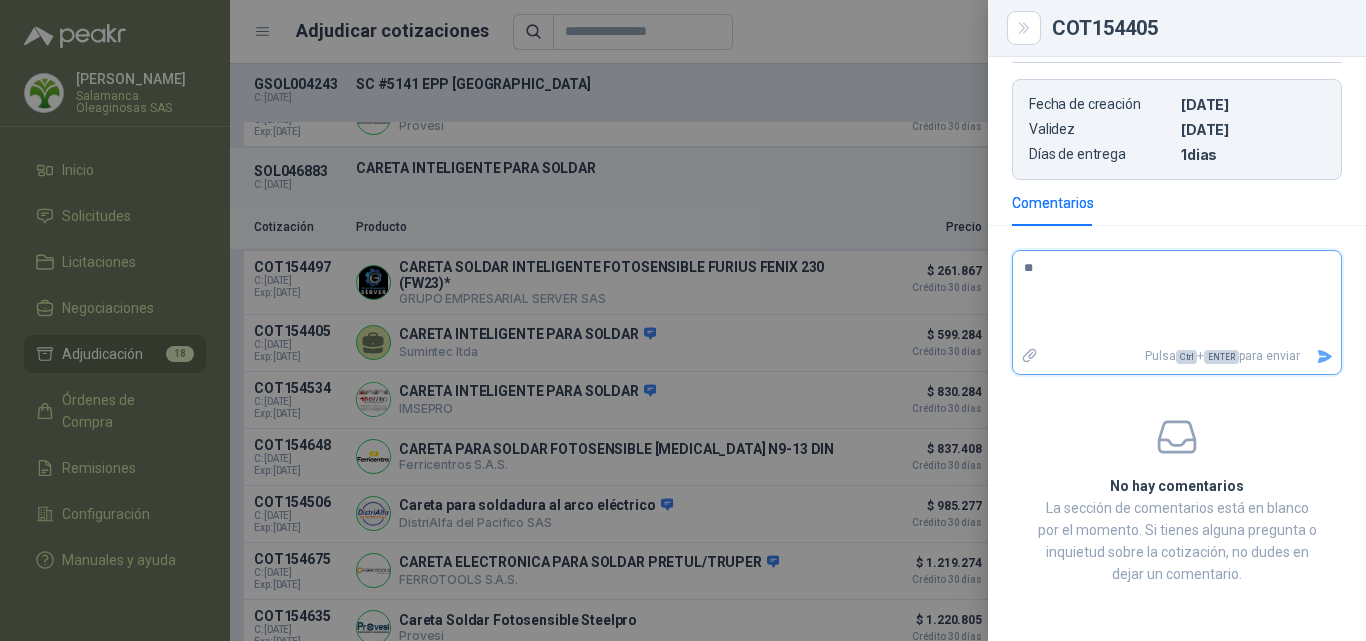 type 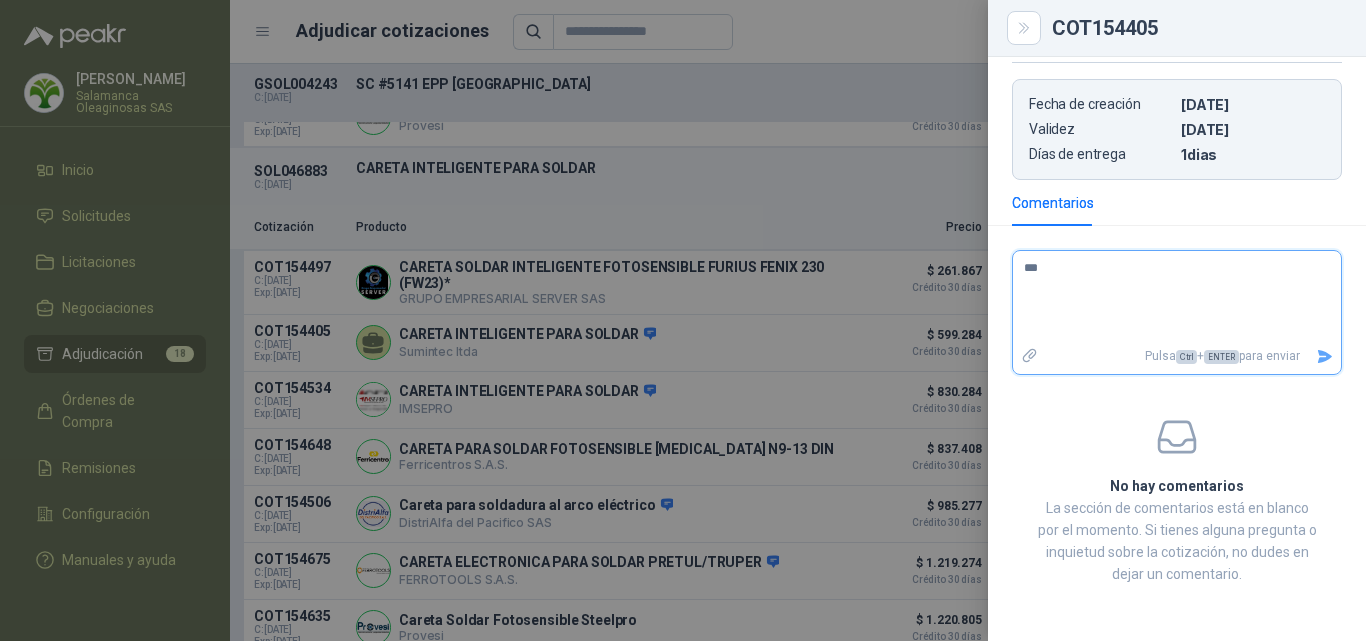 type 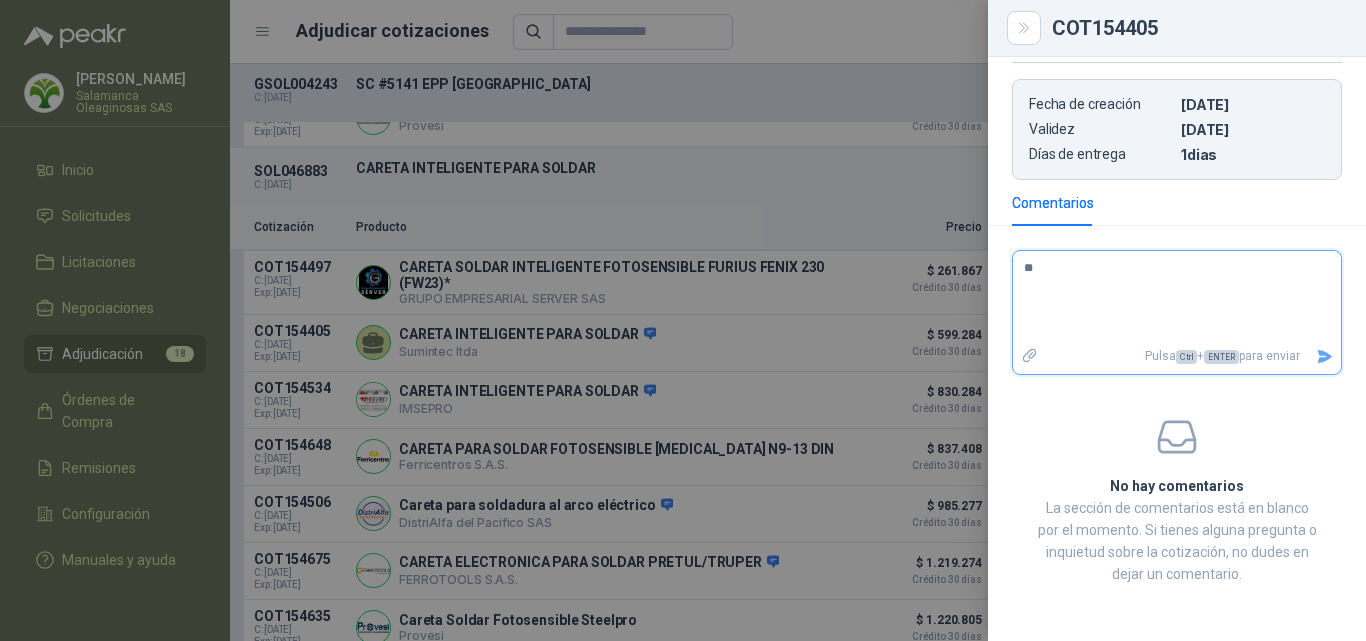 type 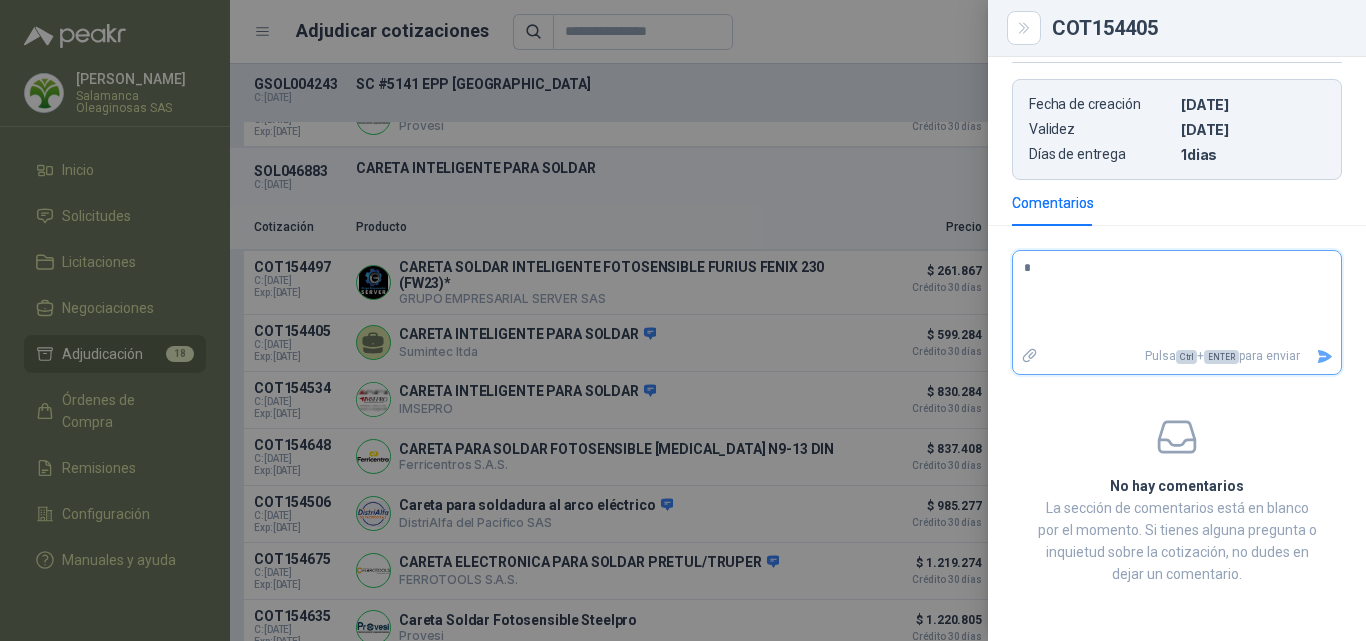 type 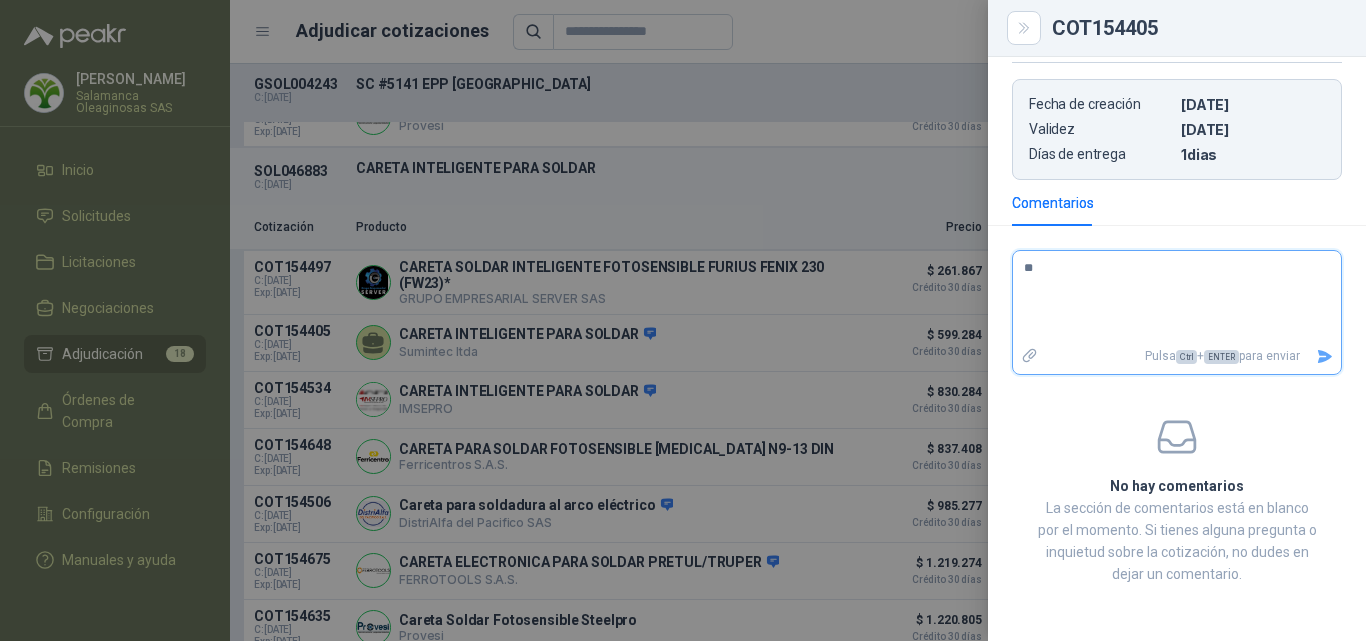 type 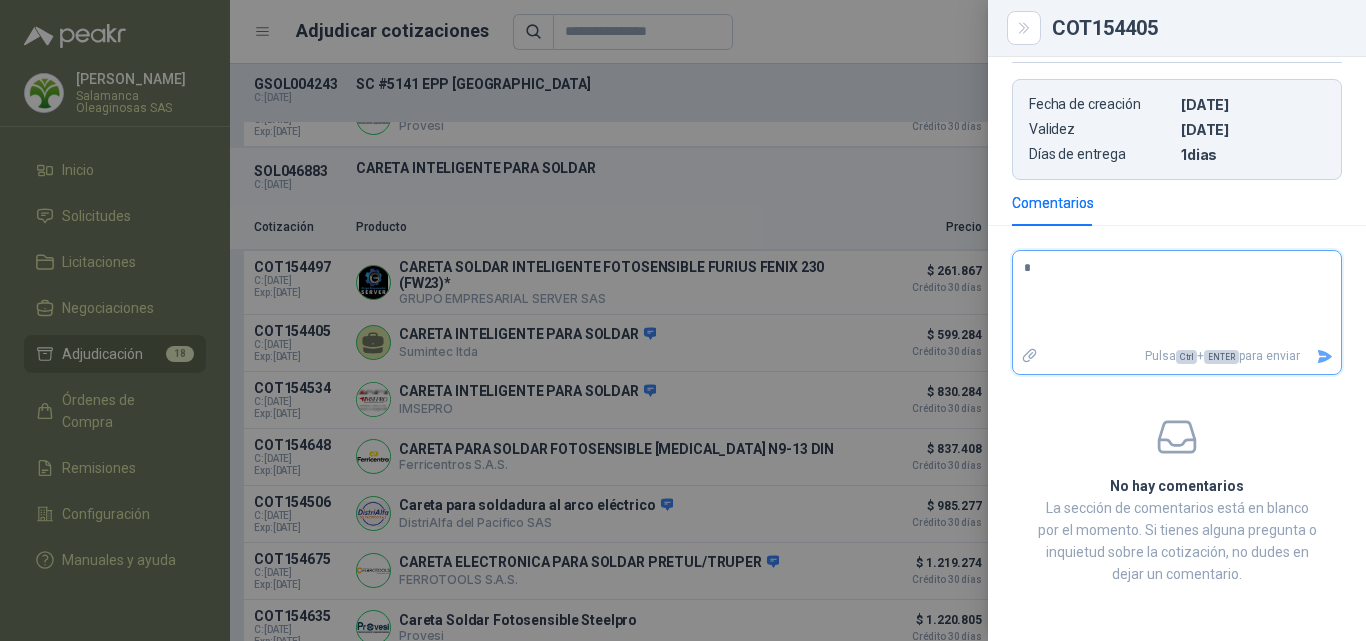 type 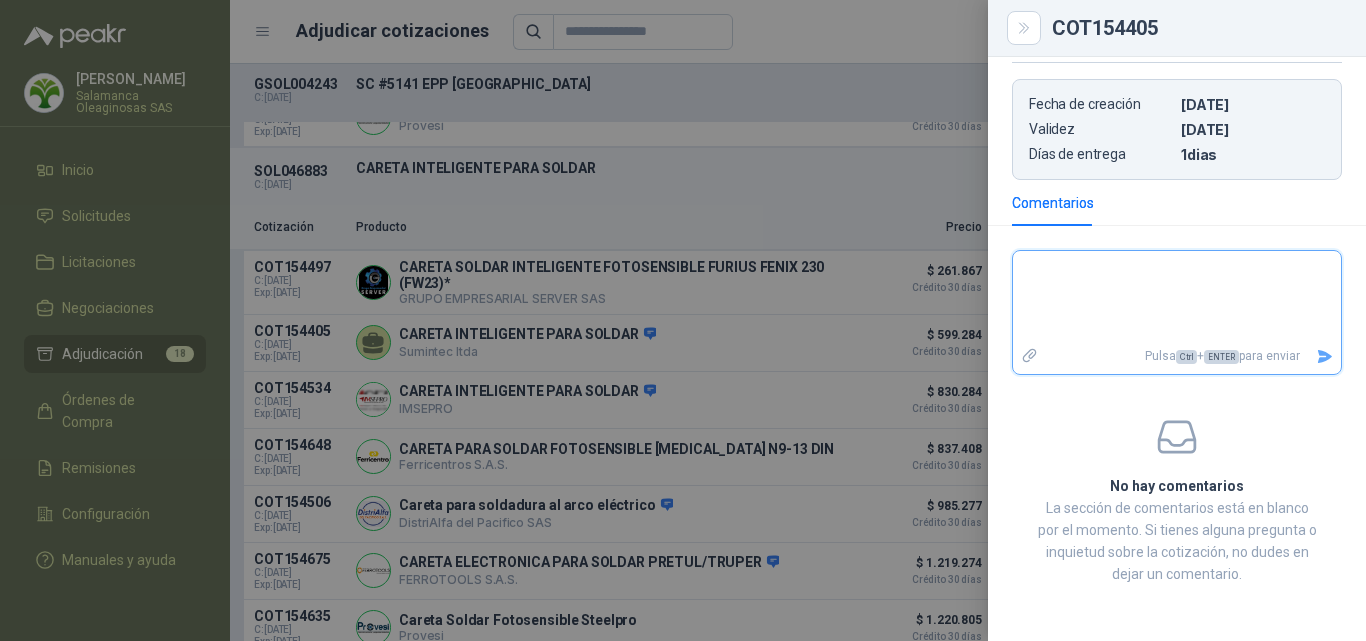 type 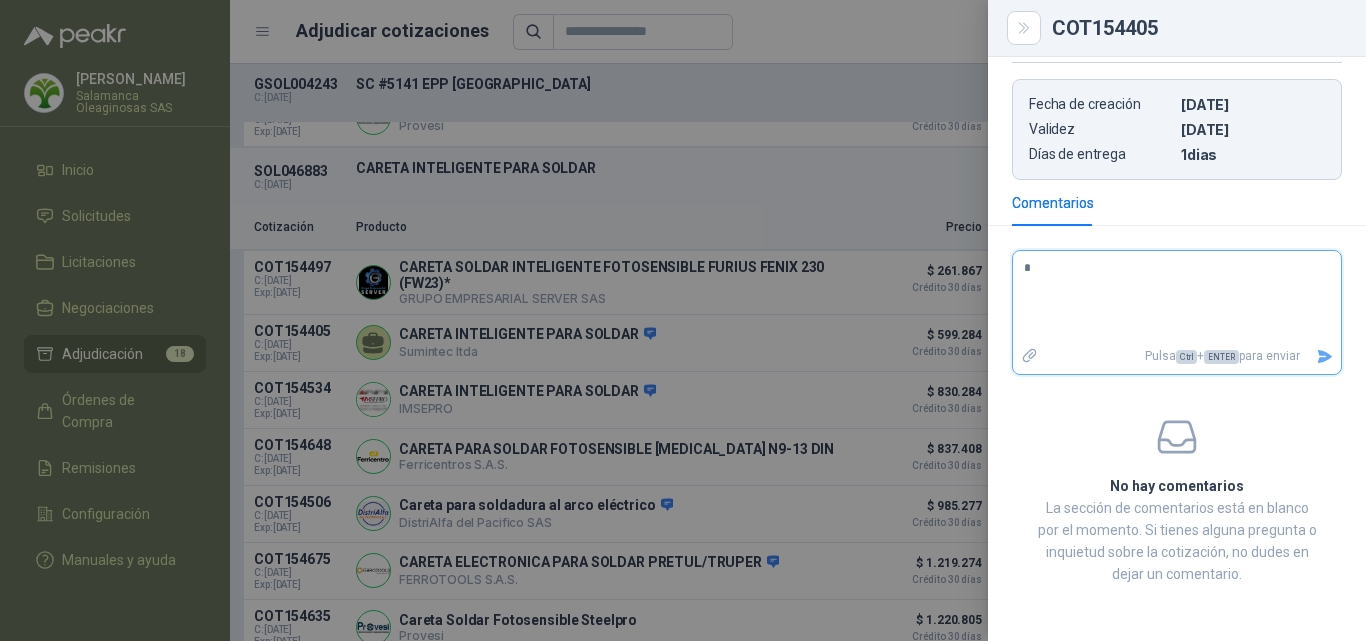 type 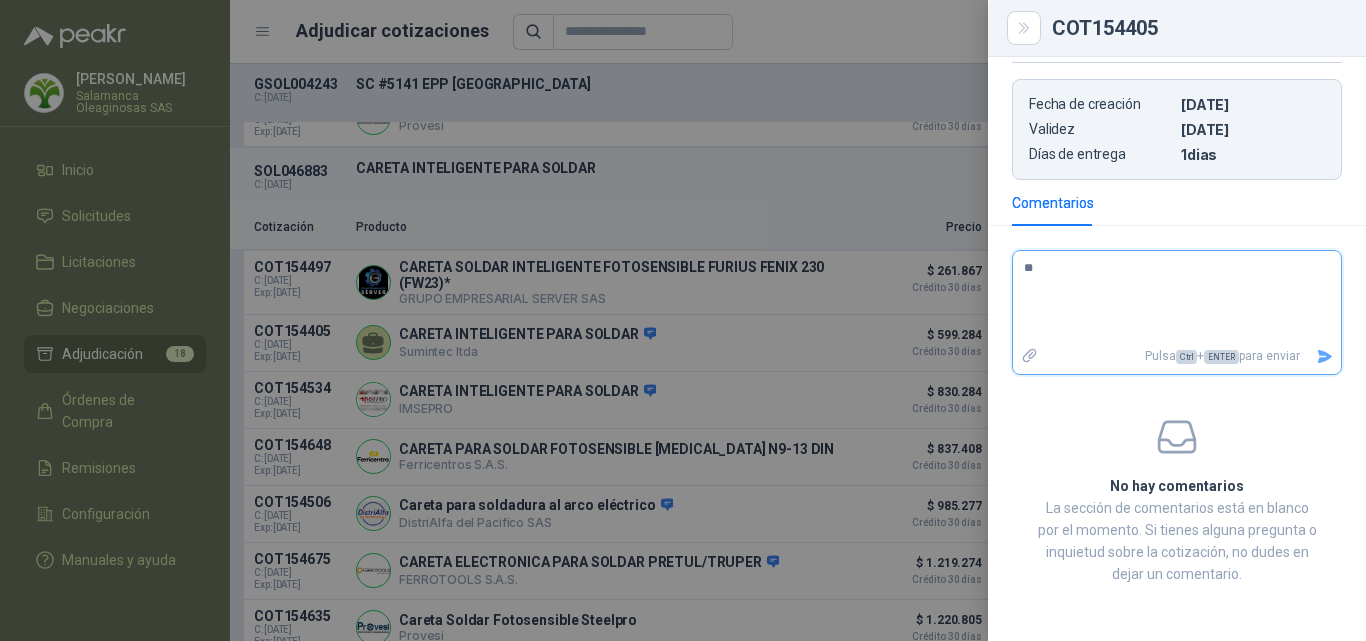 type 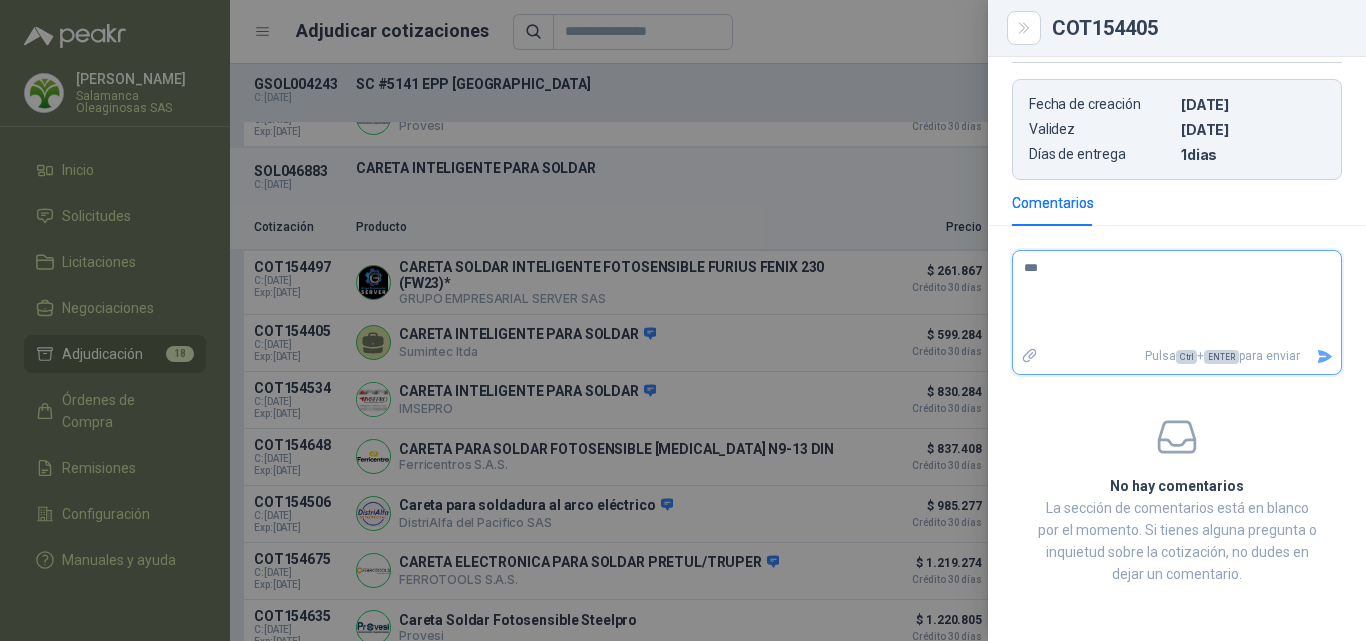 type 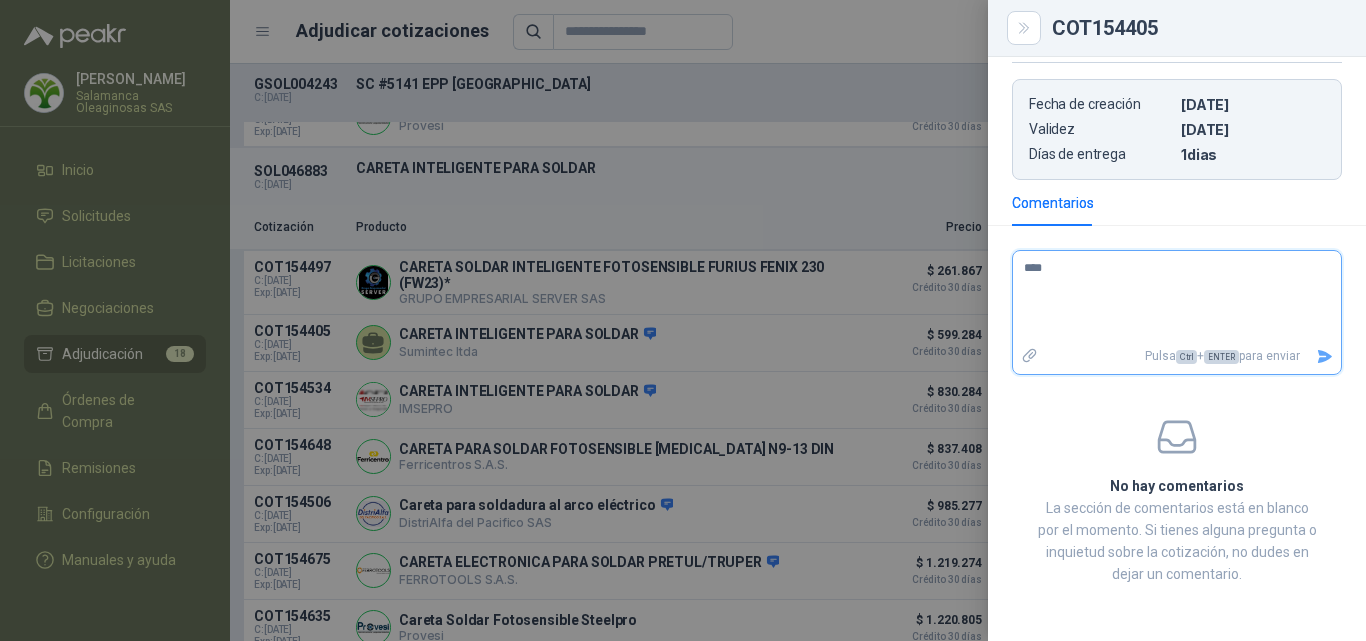 type 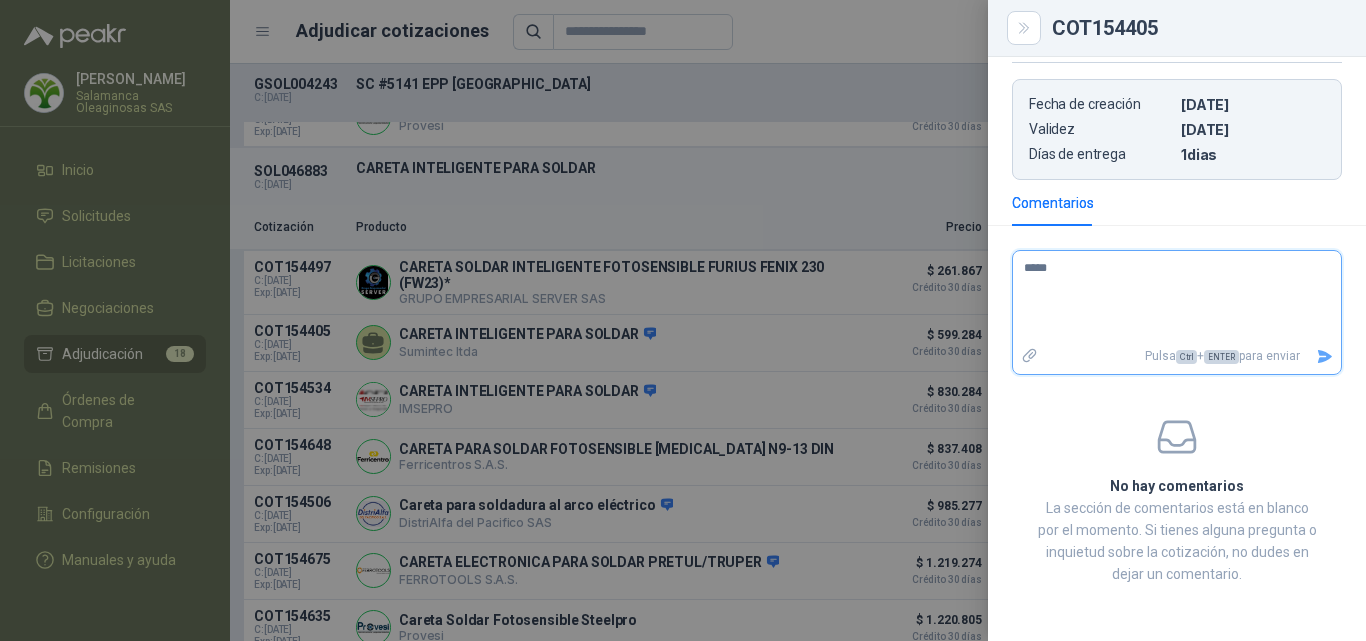 type 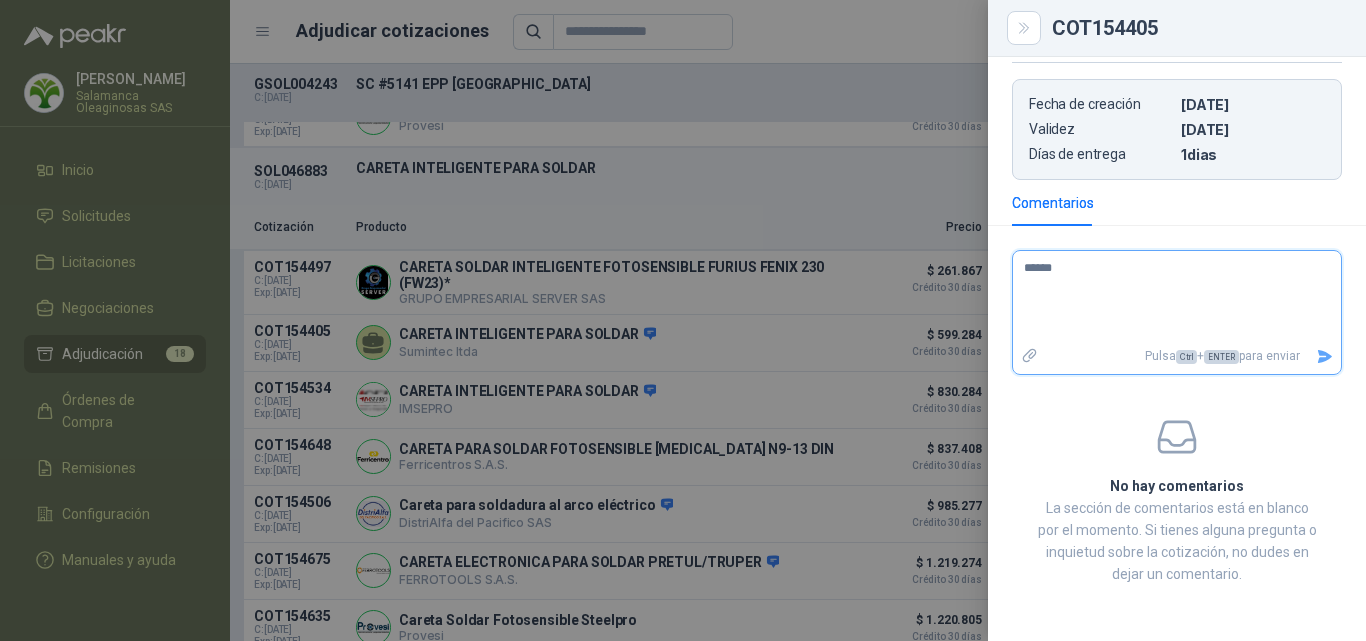 type 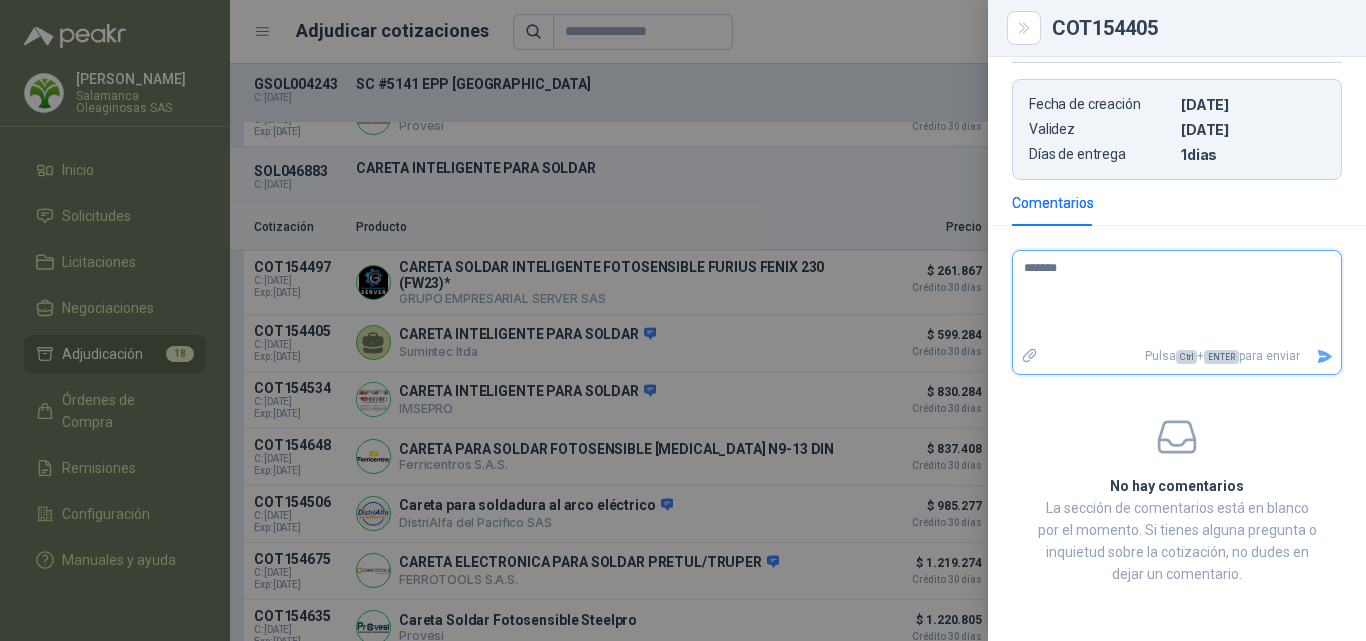 type 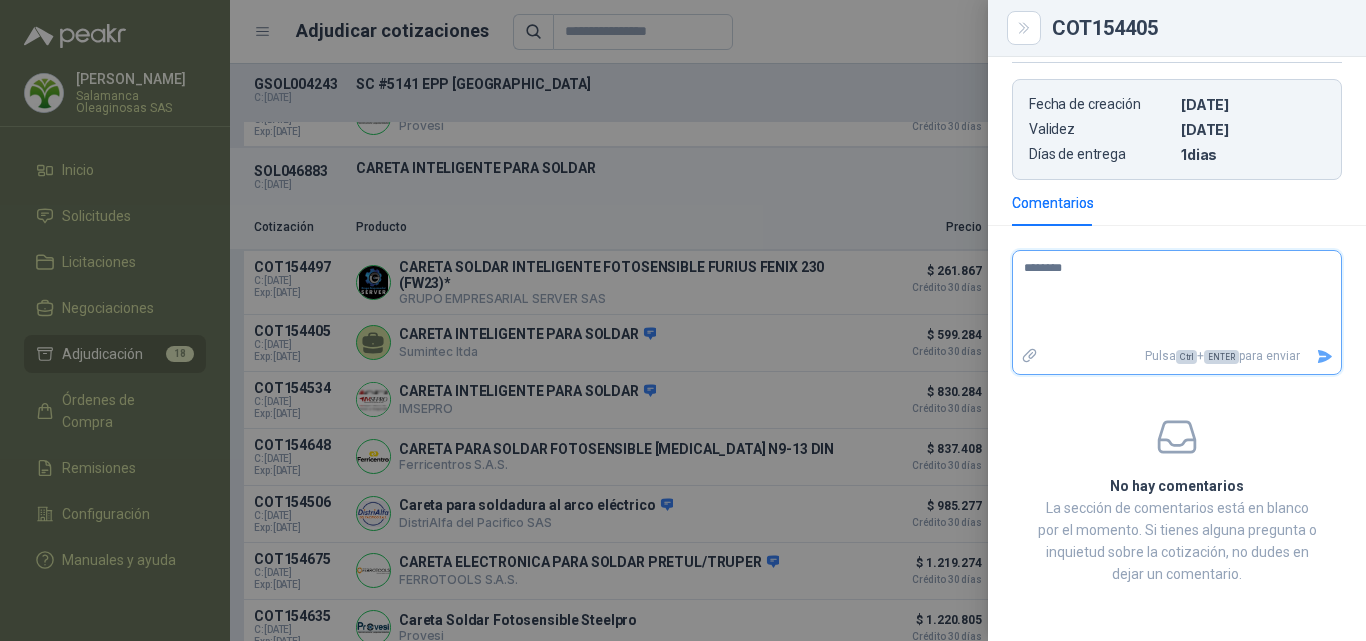 type 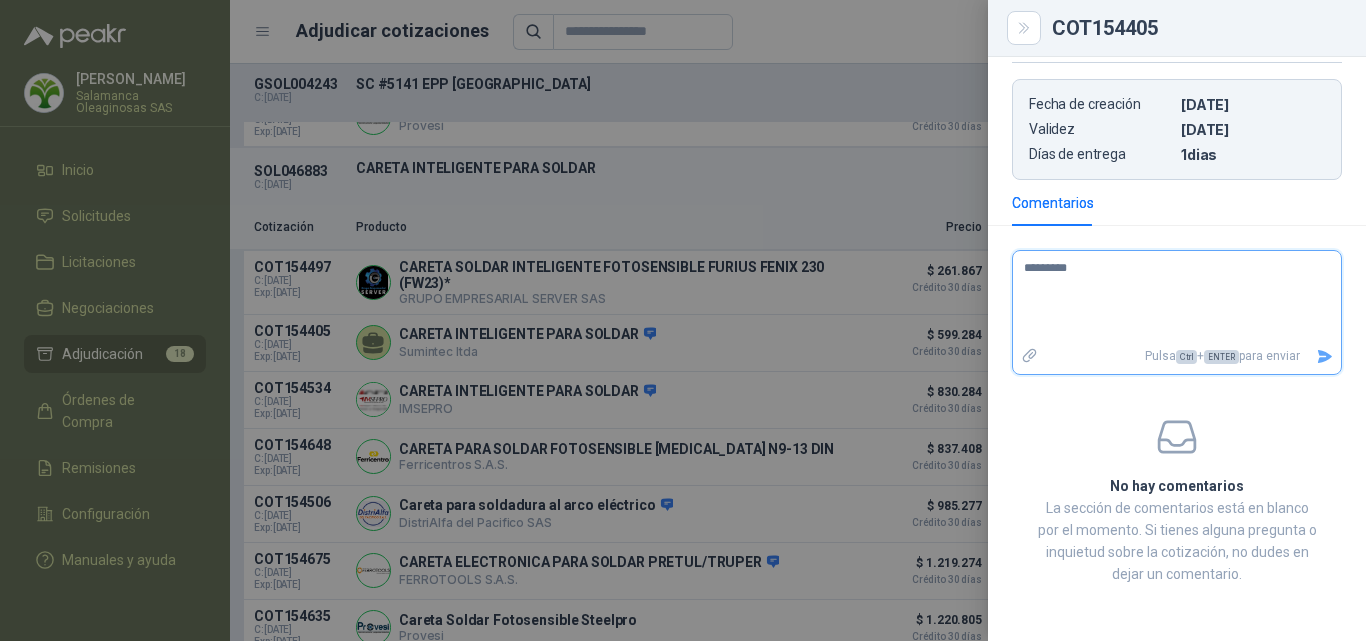 type 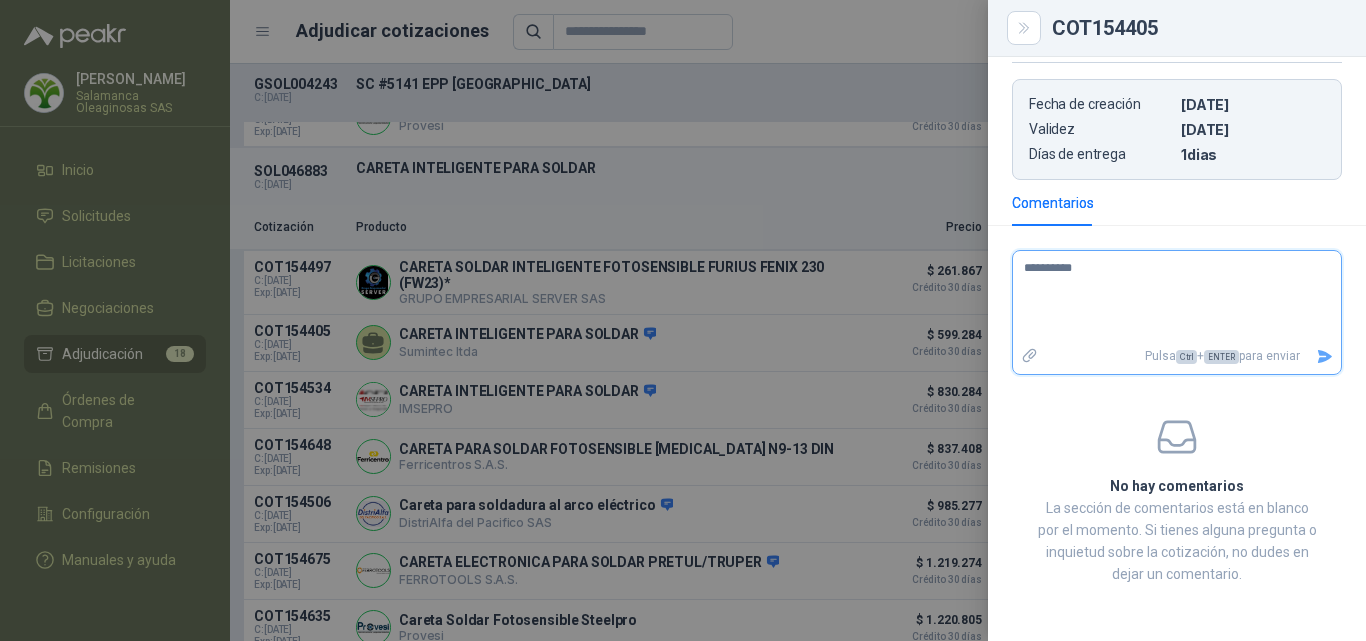 type 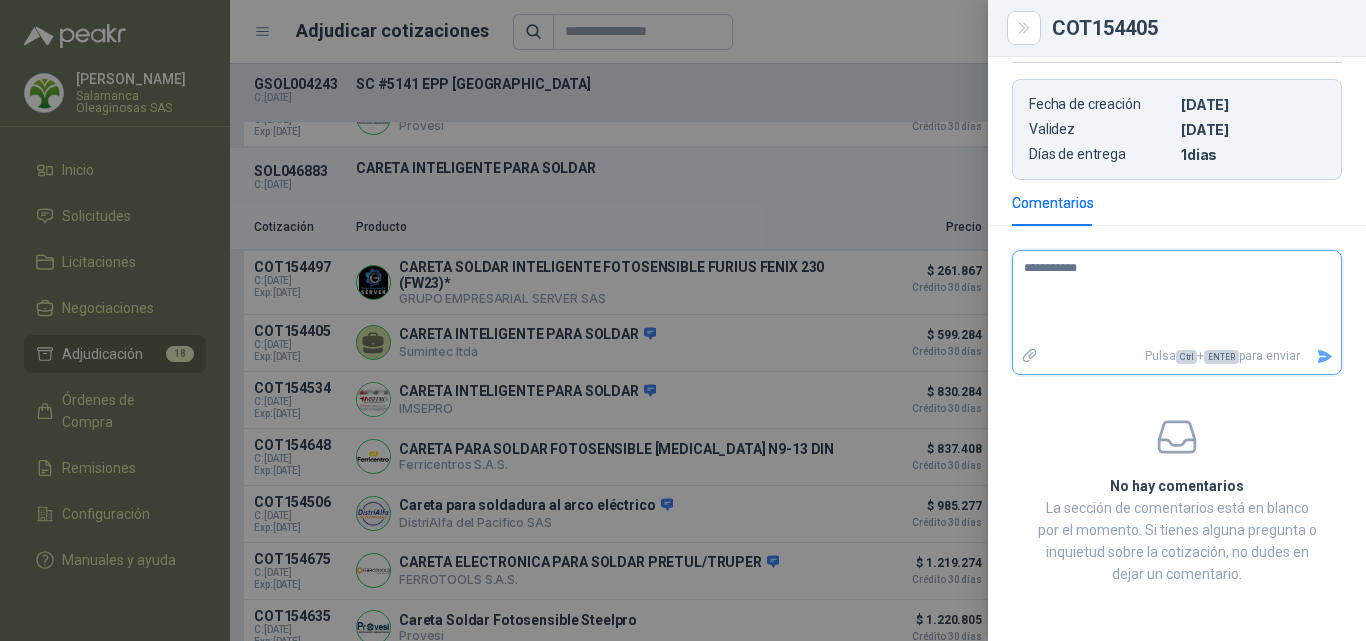 type 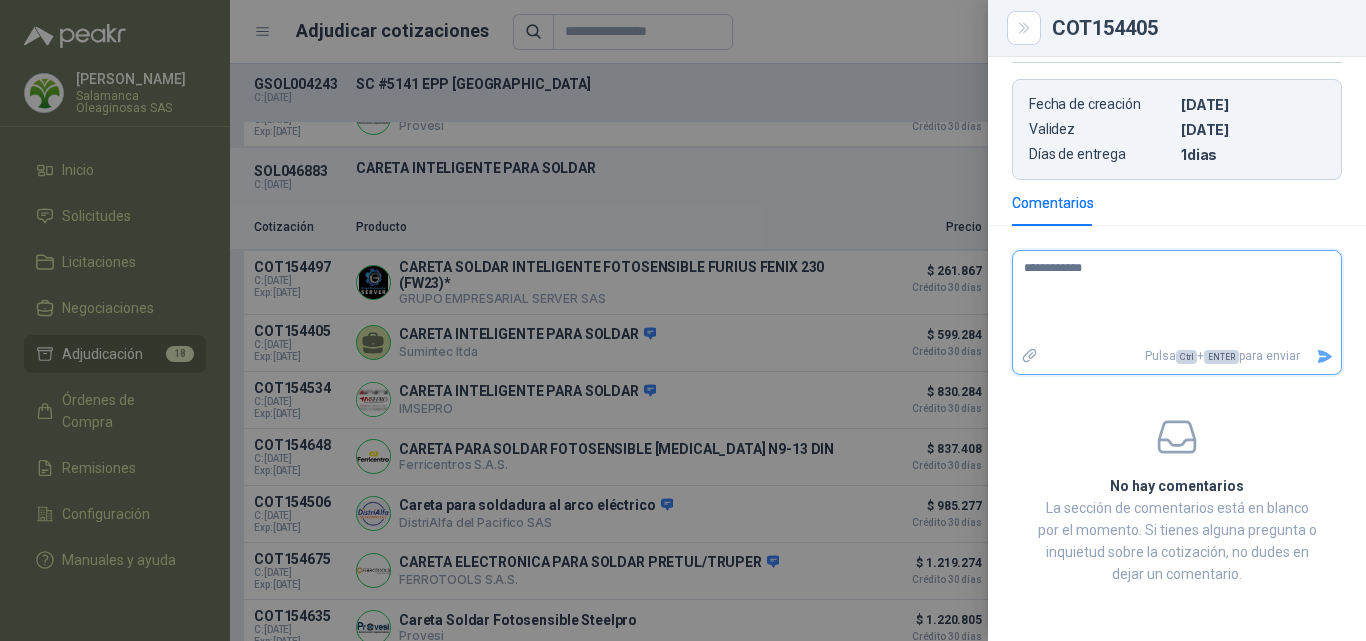 type 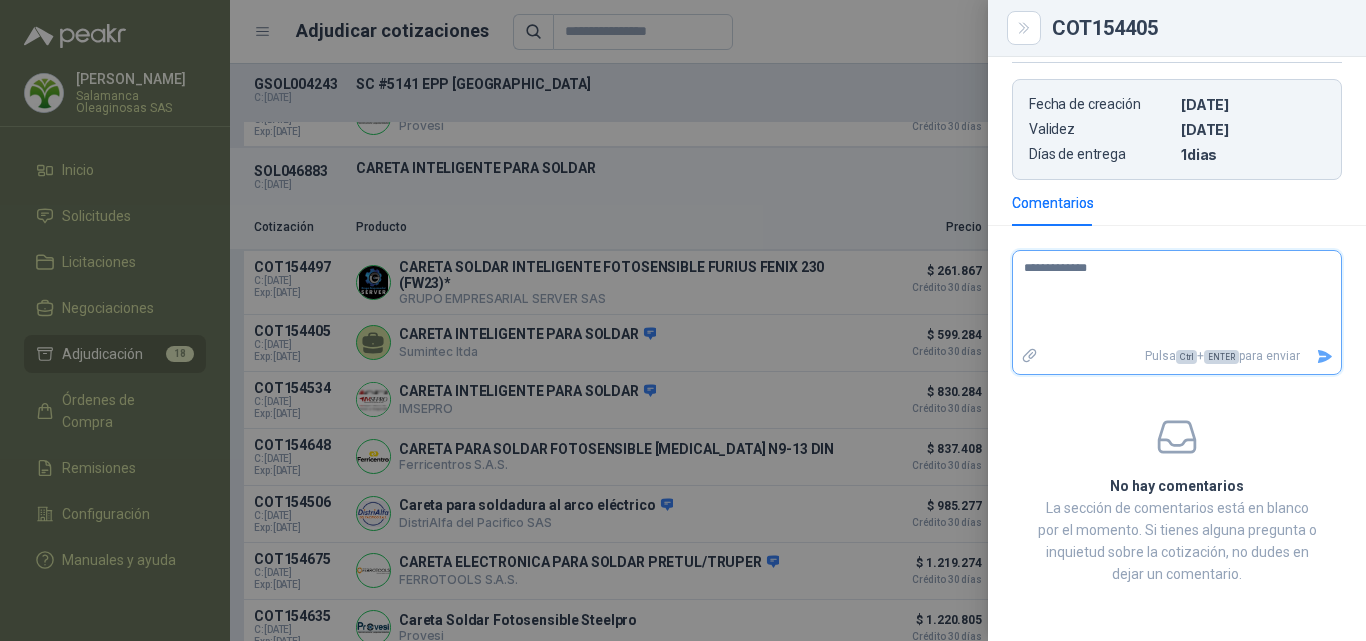 type 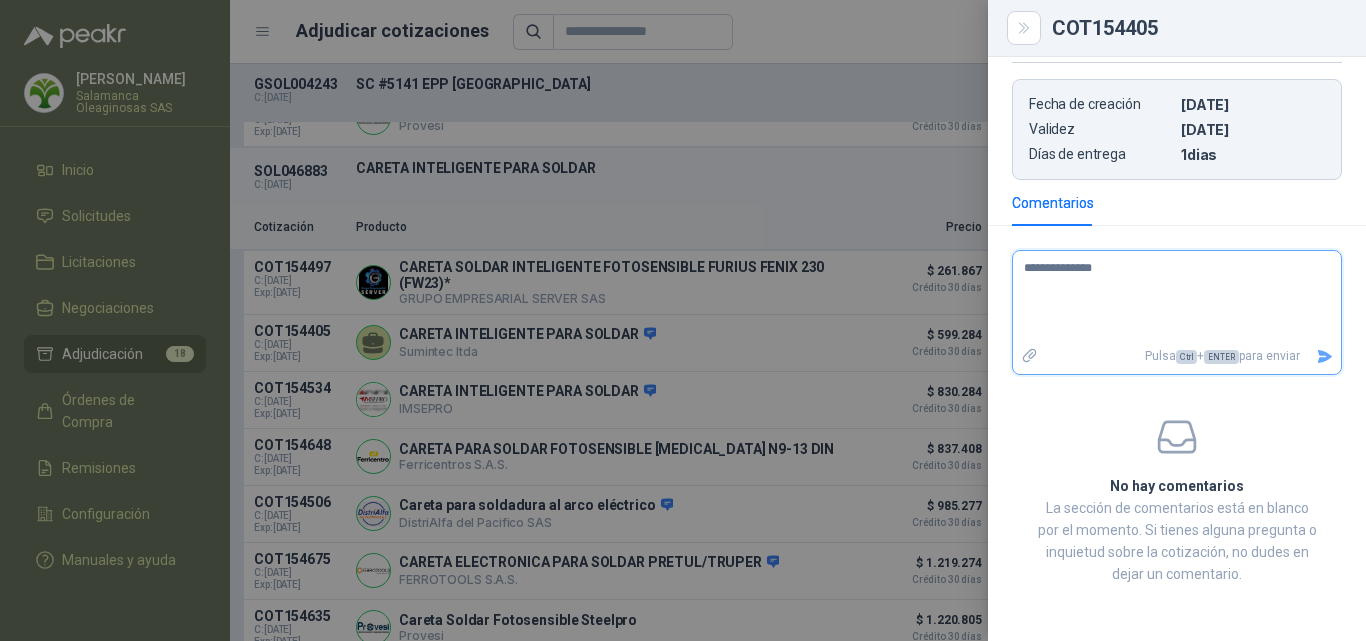 type 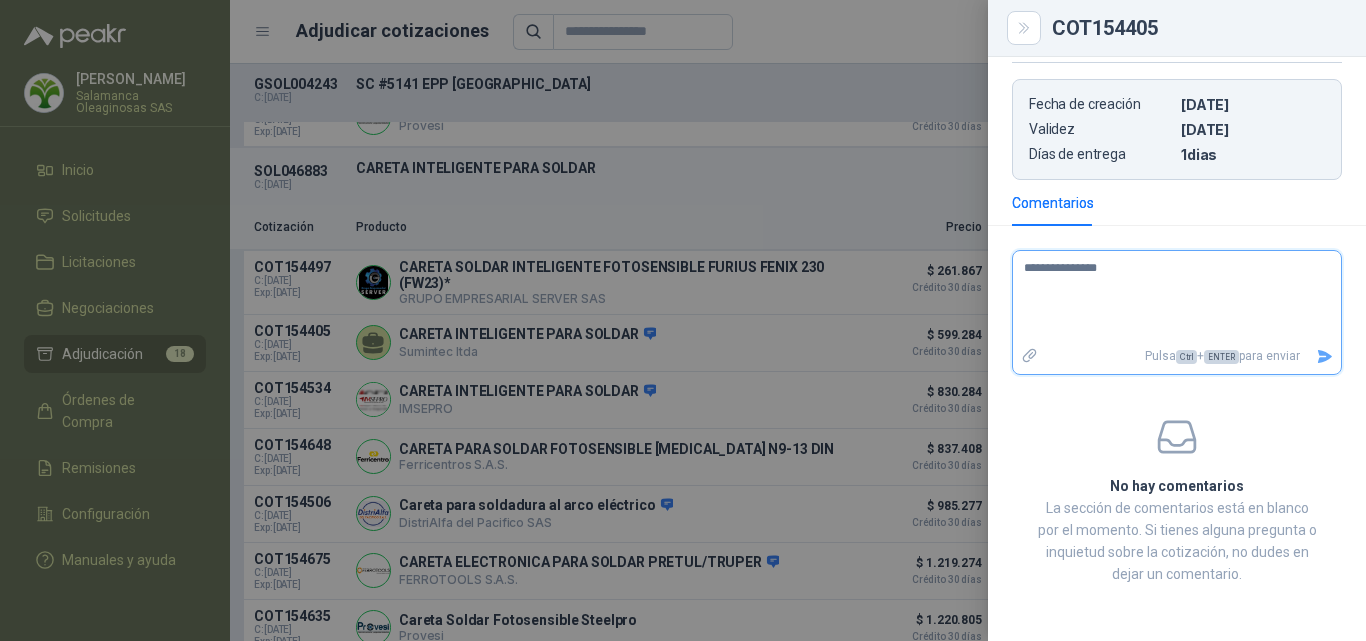 type 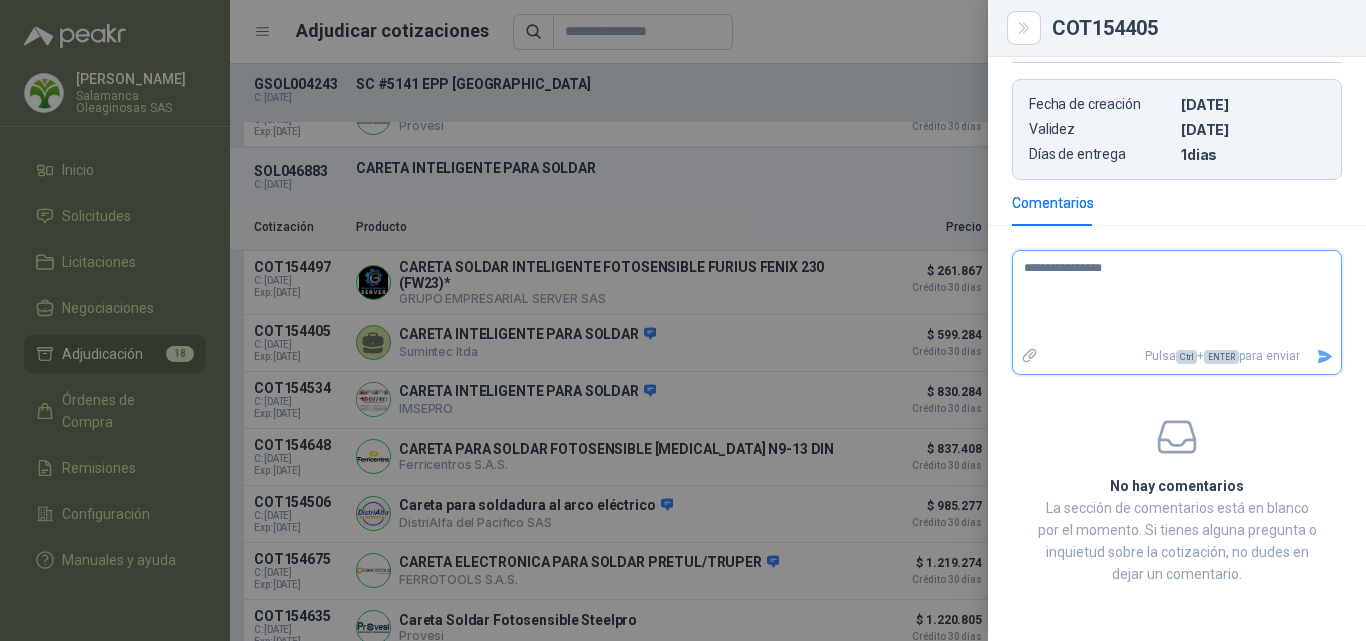 type 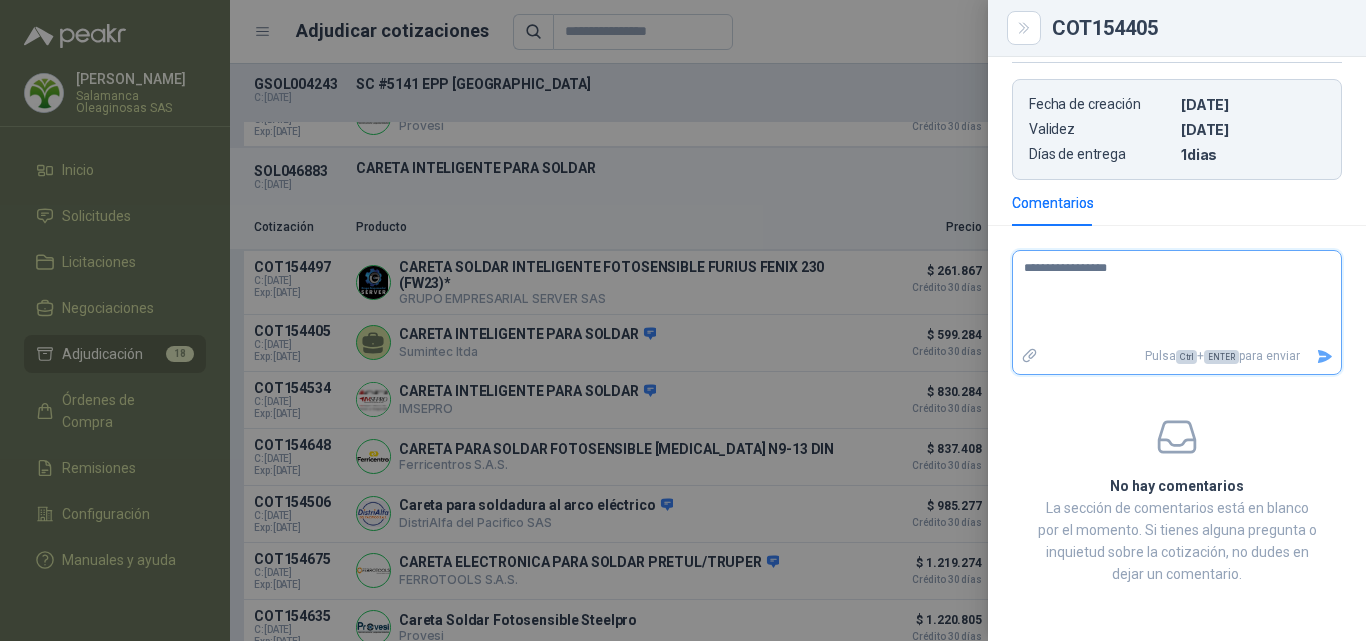 type 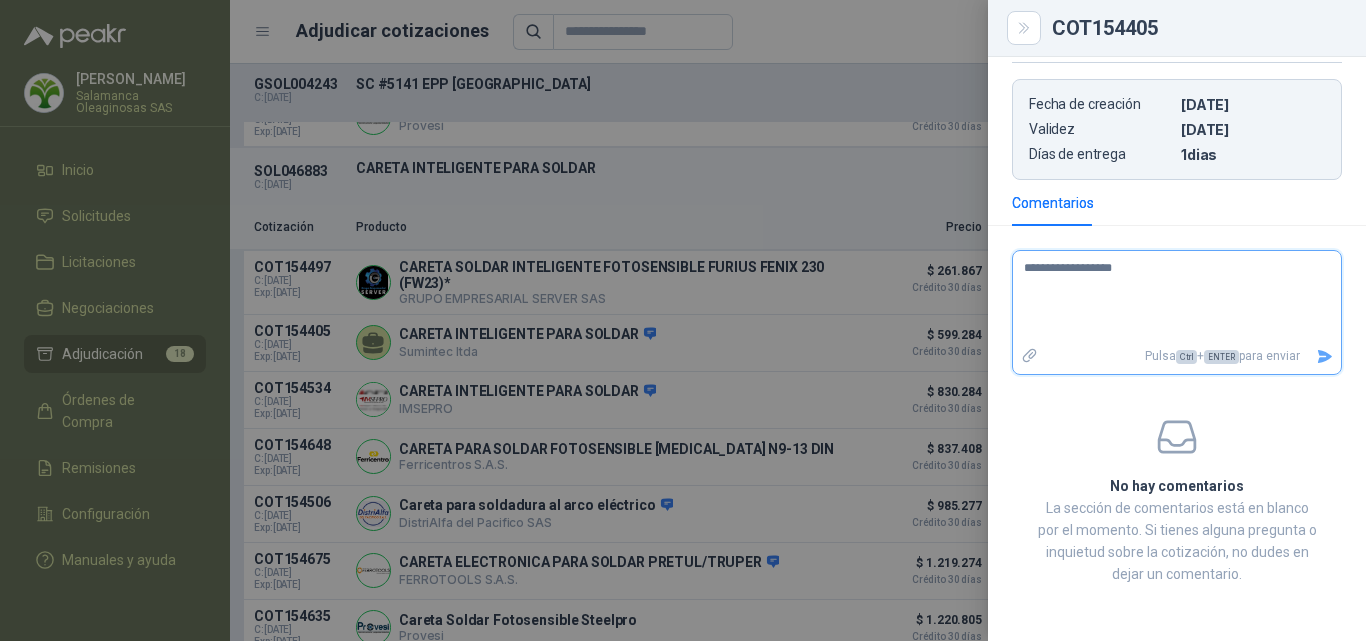 type 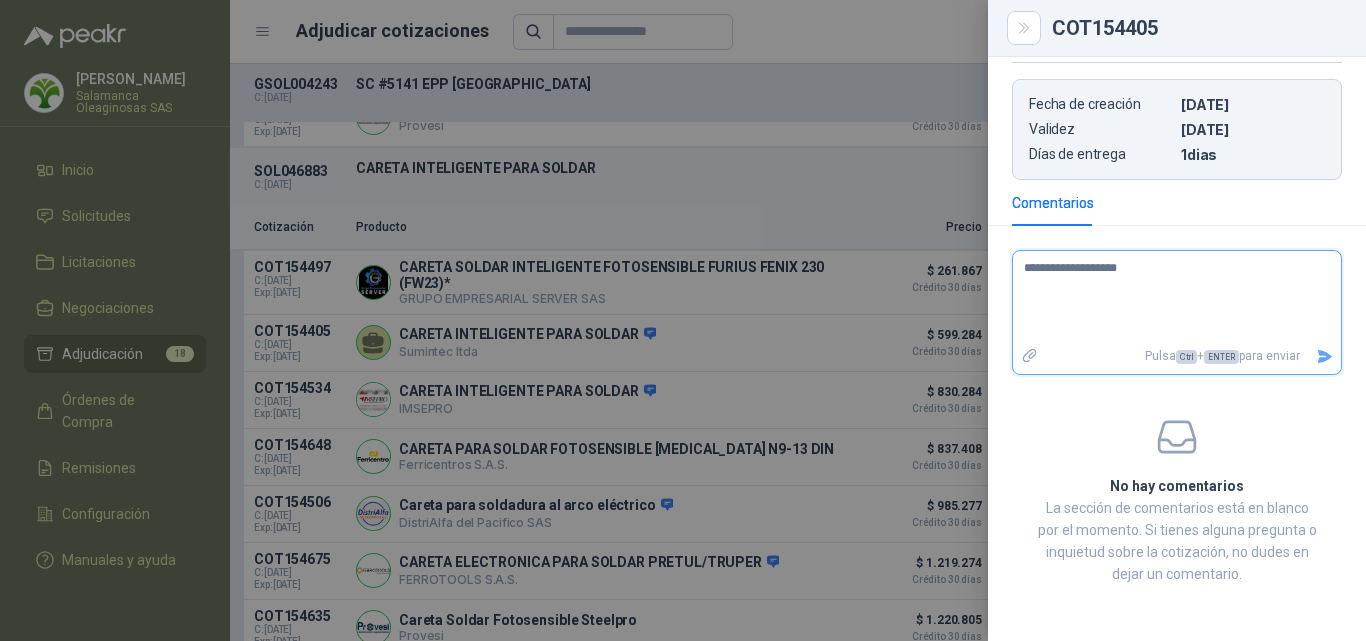 type 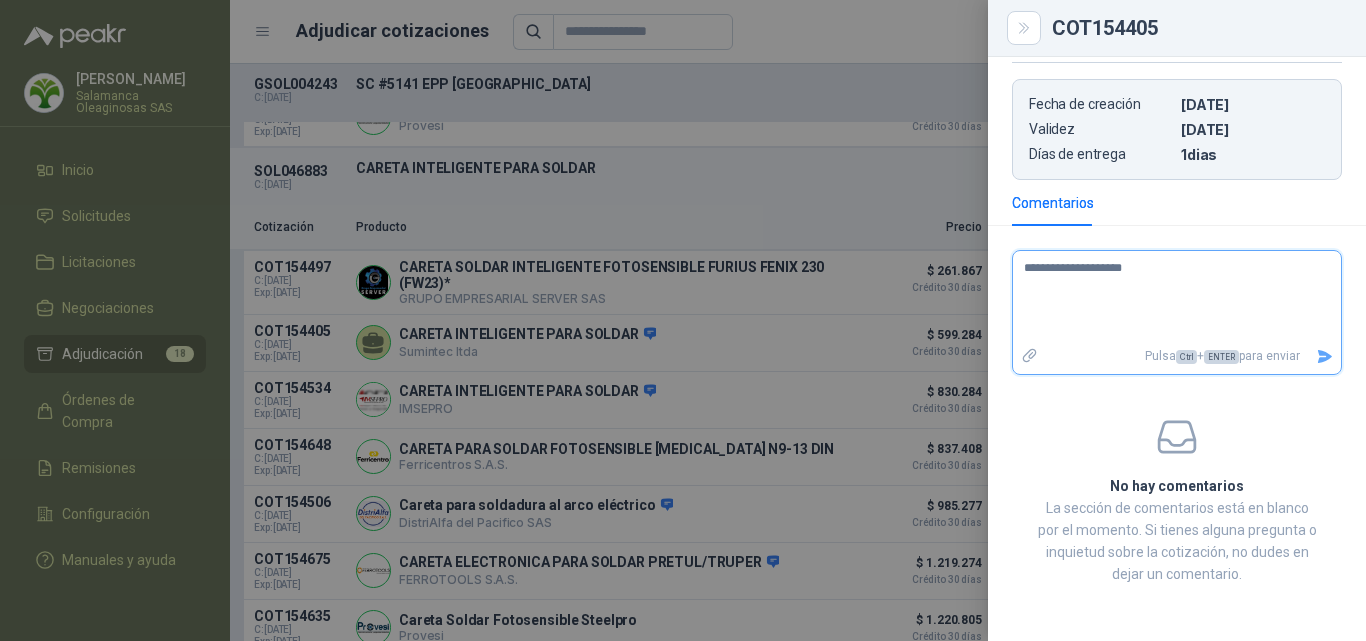 type 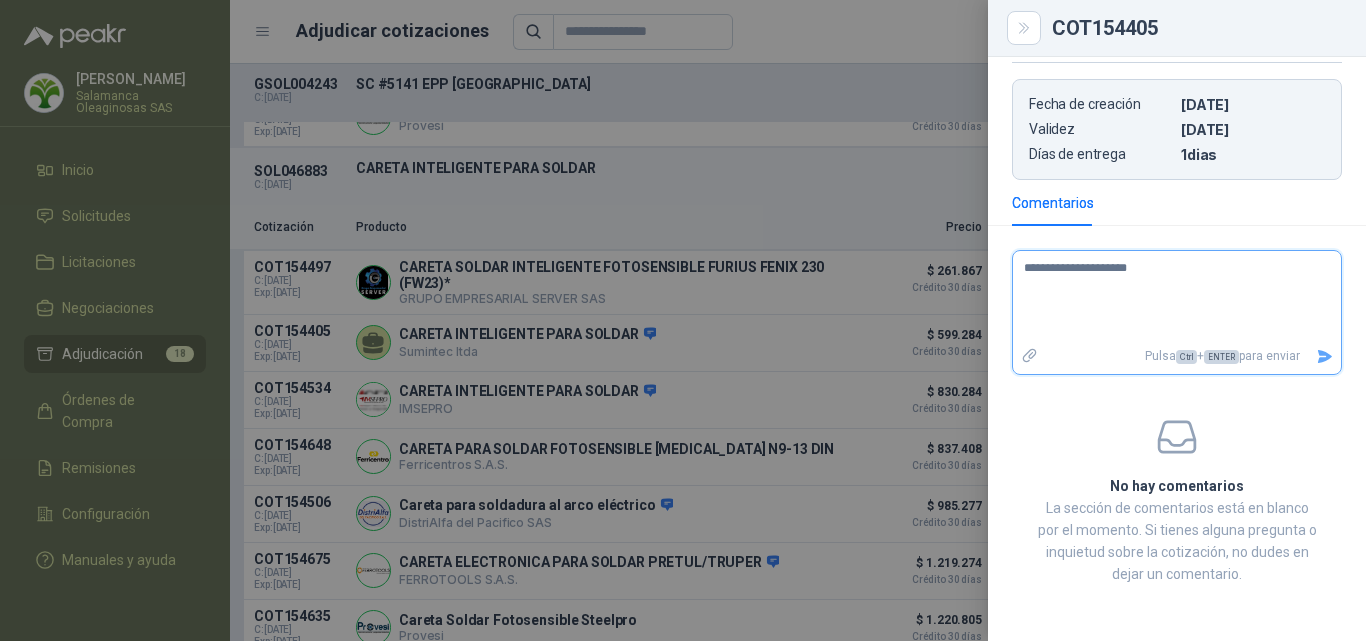 type 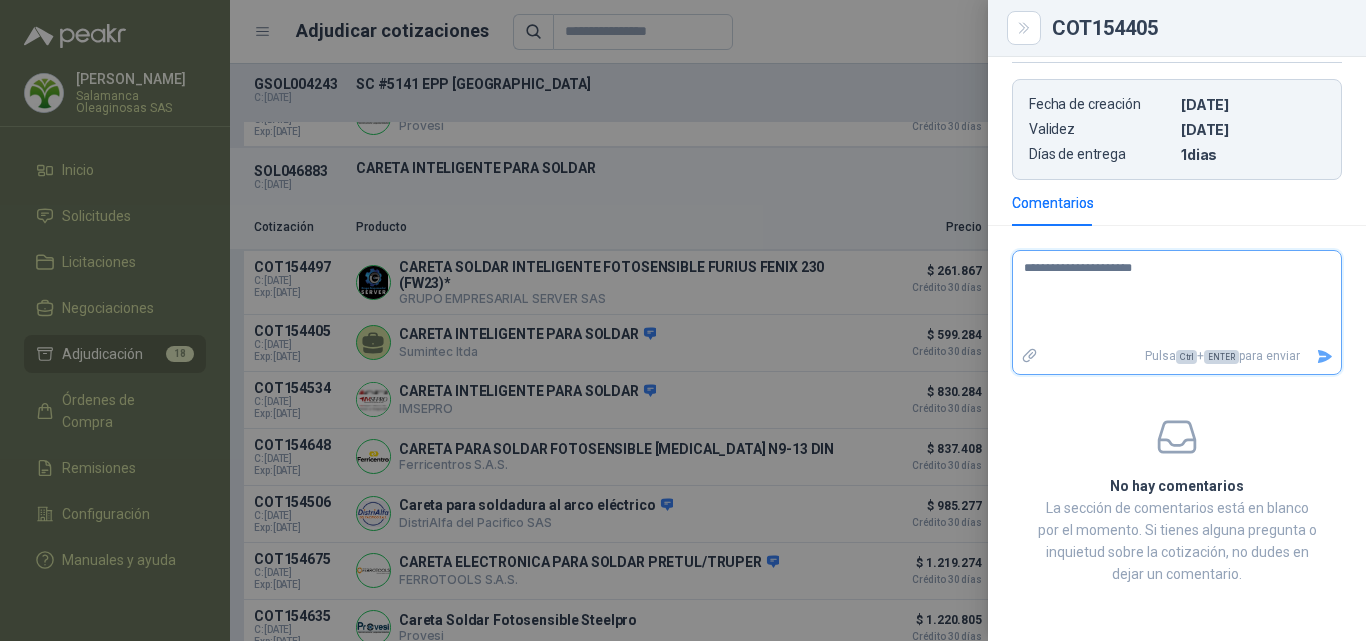 type 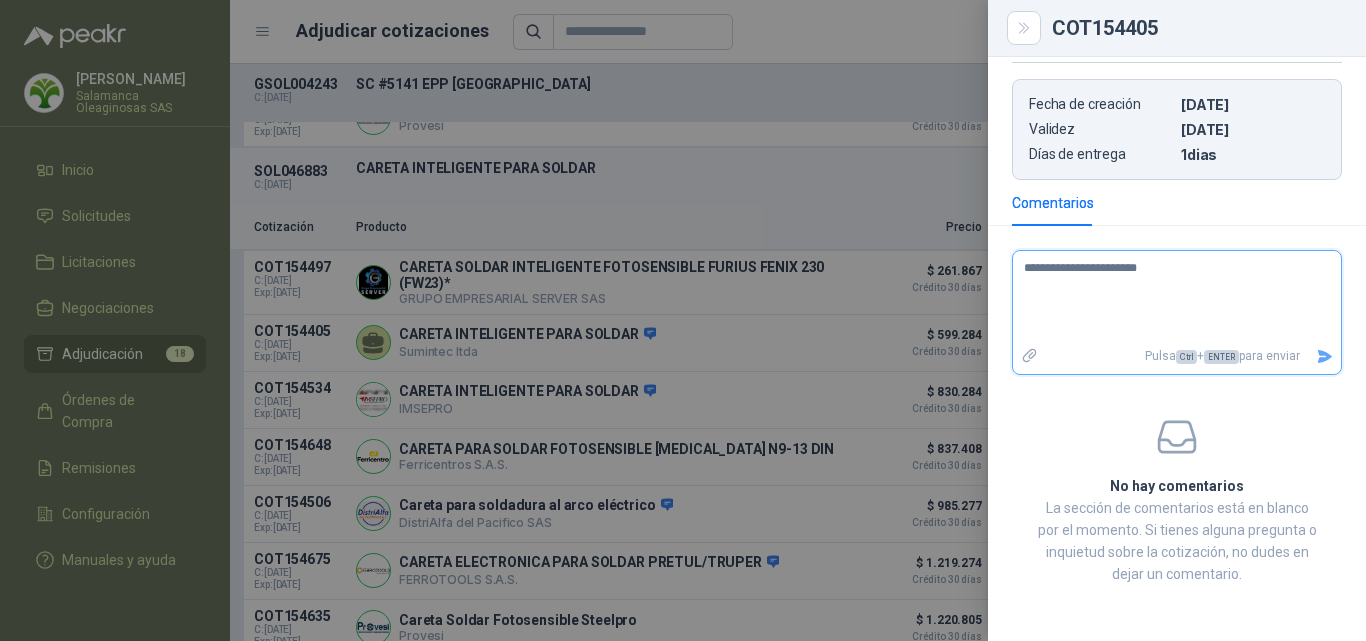 type 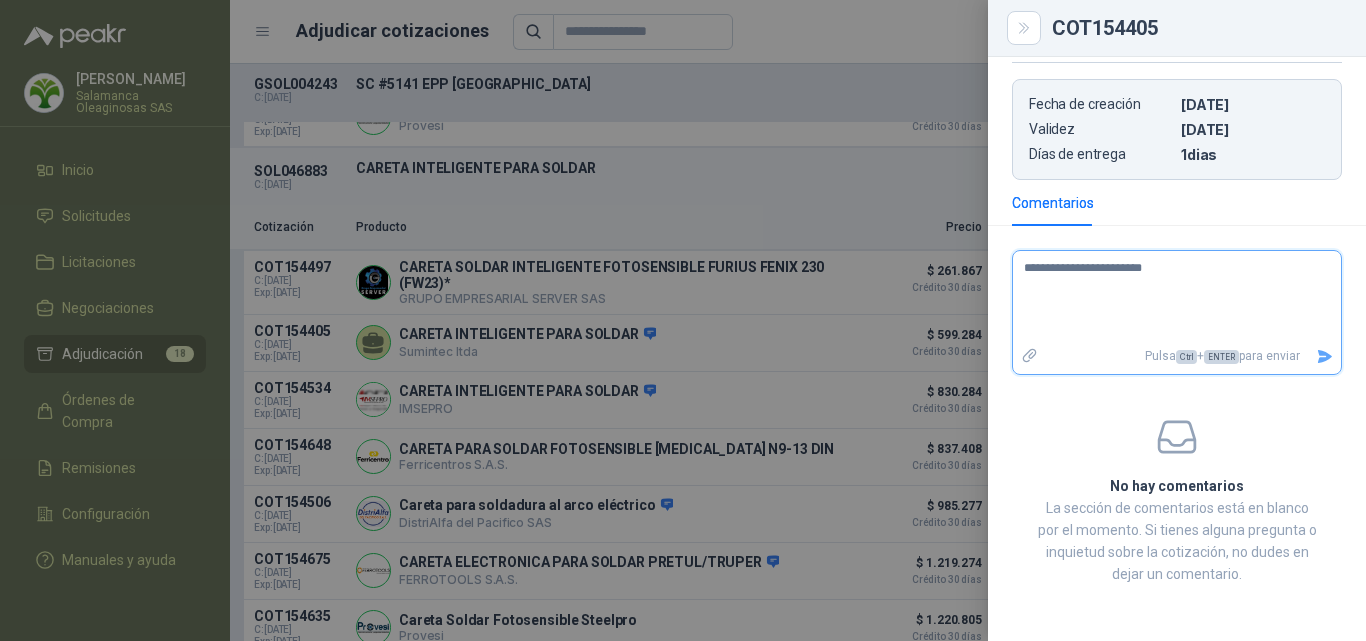 type 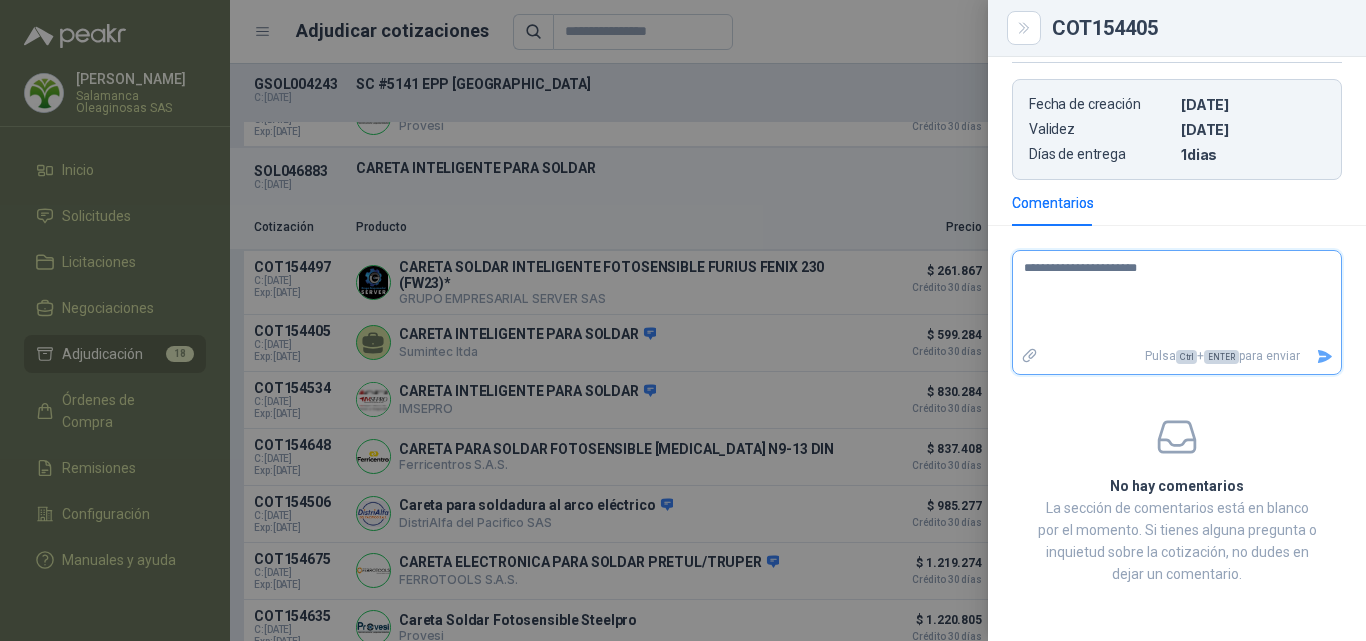 type 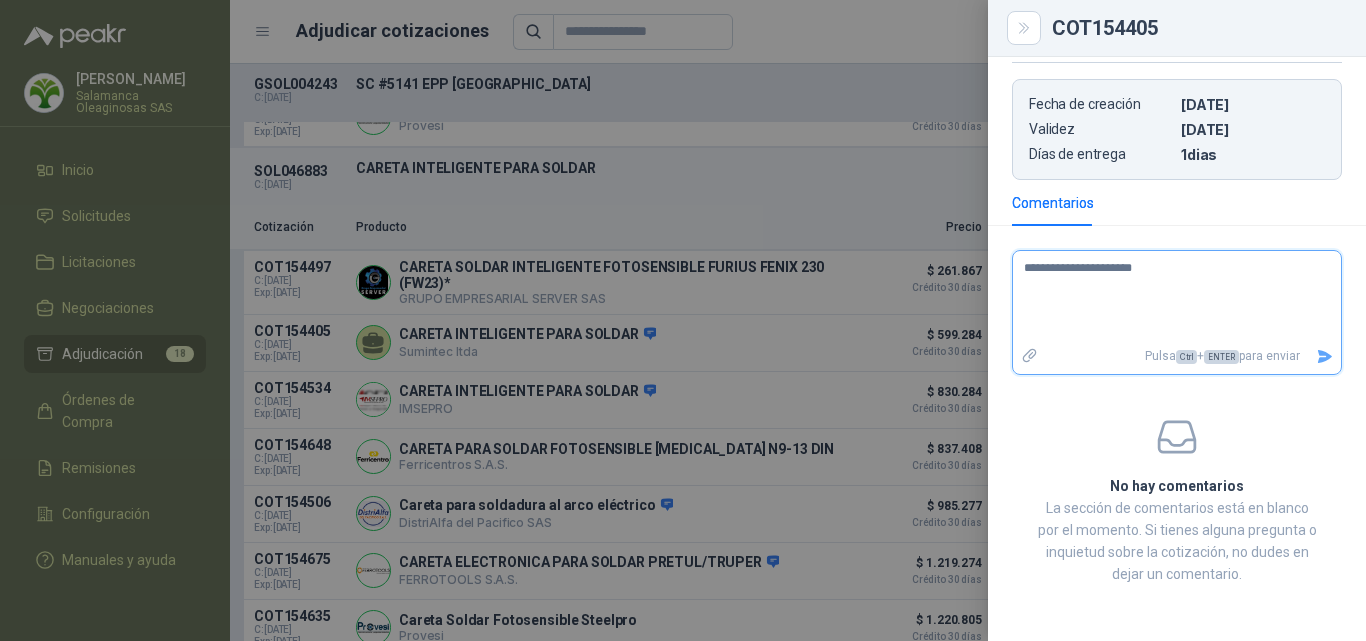 type 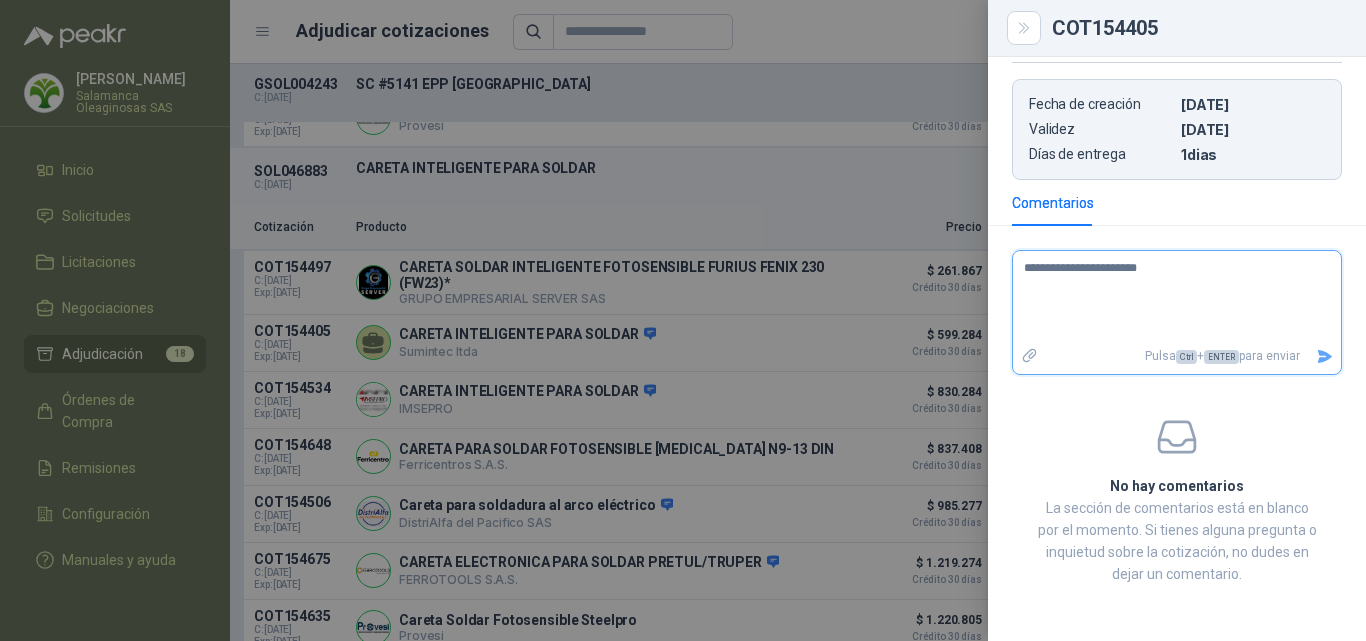 type 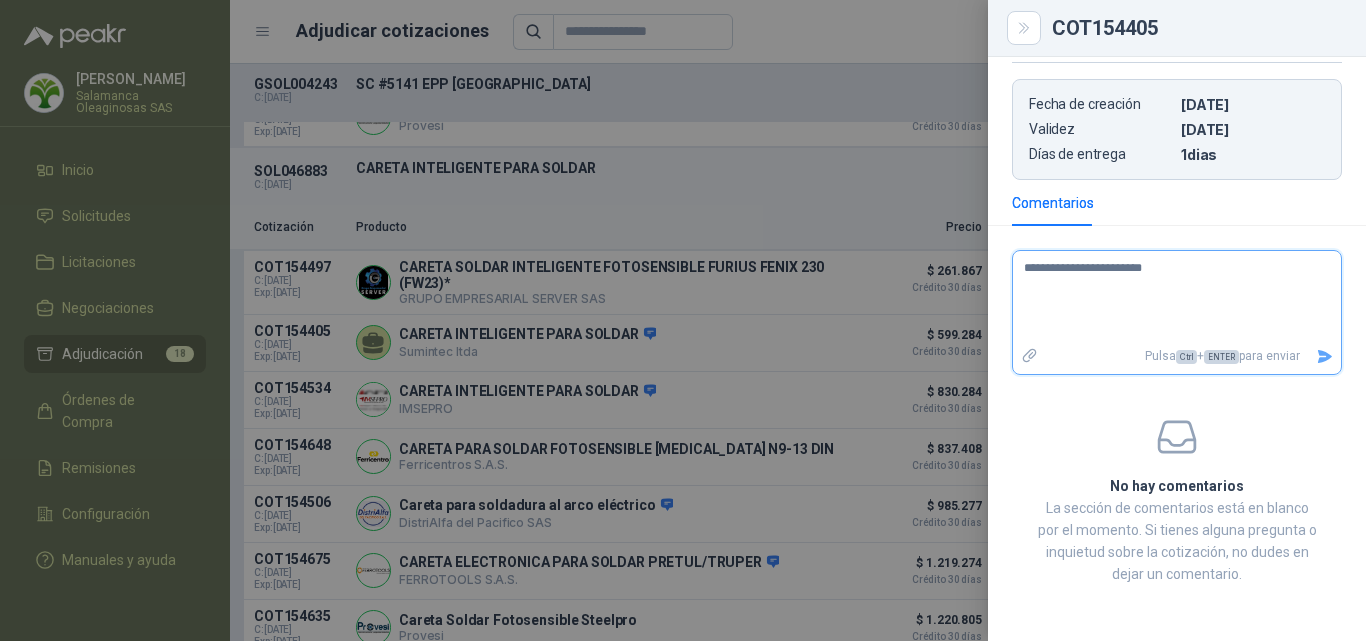 type 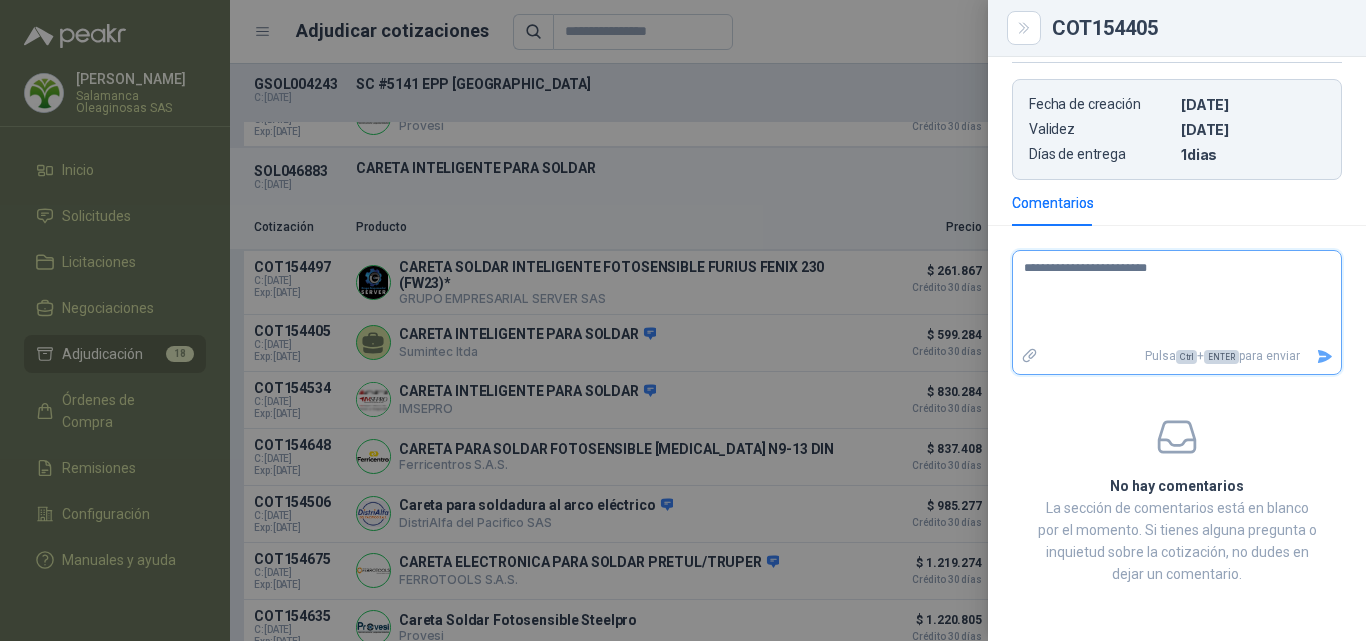 type 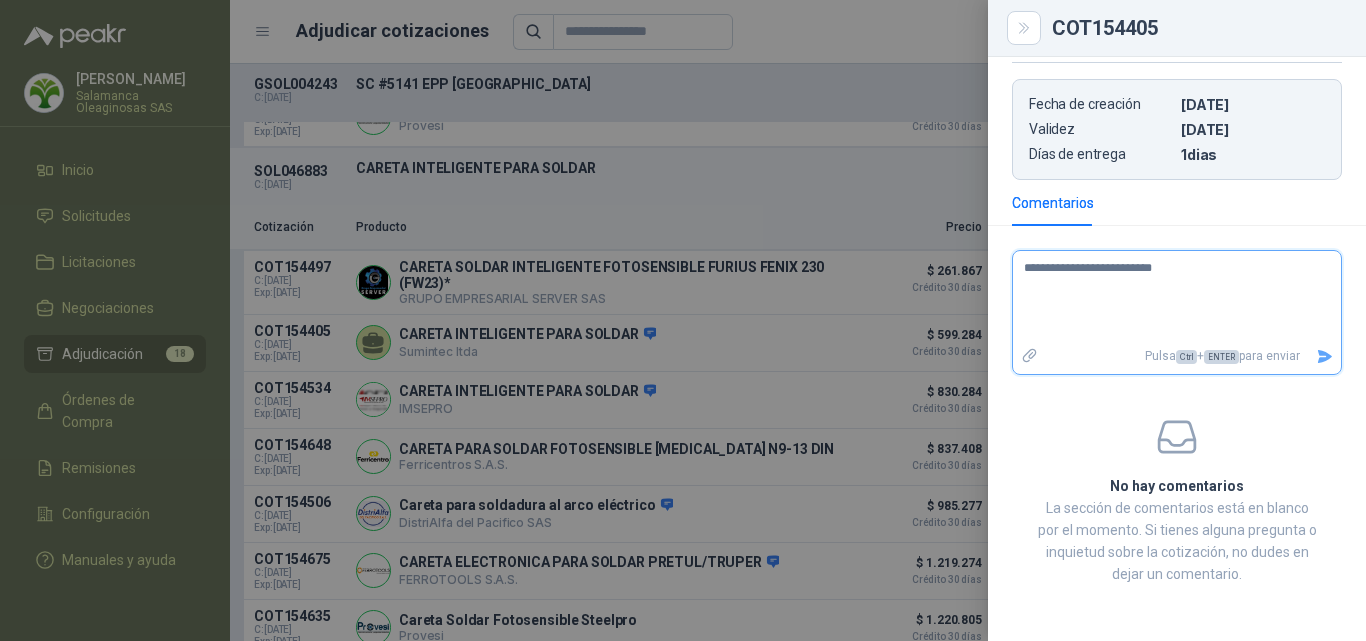 type 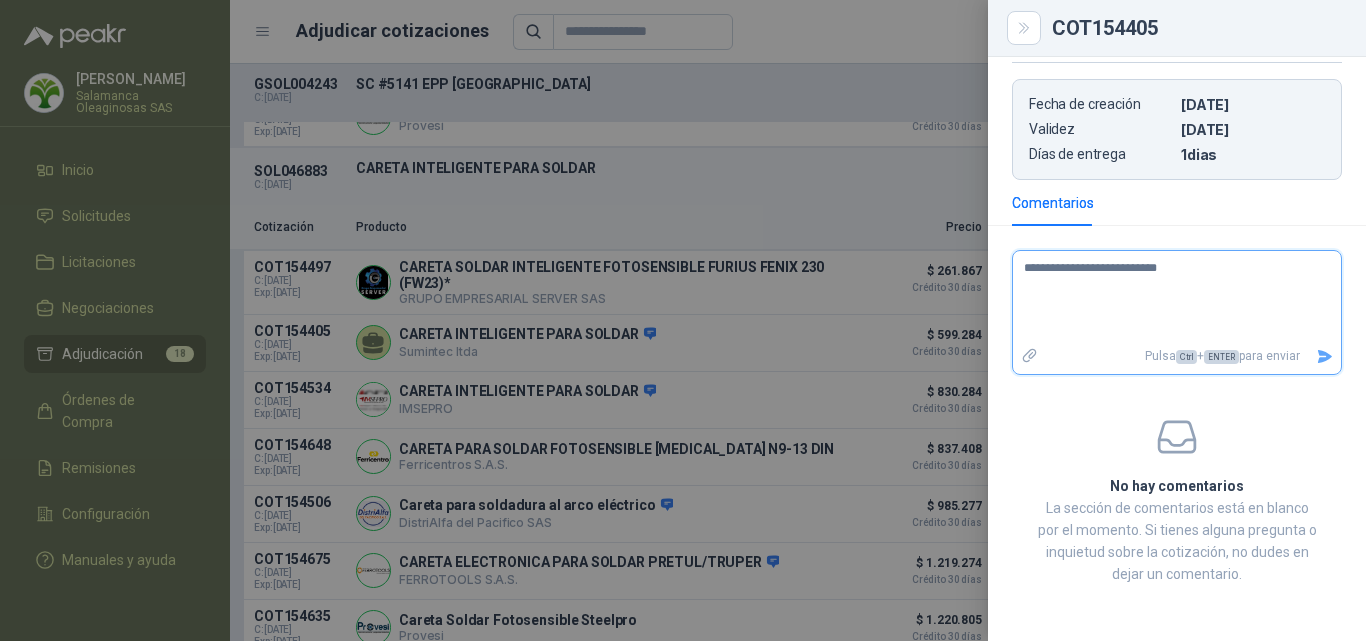 type 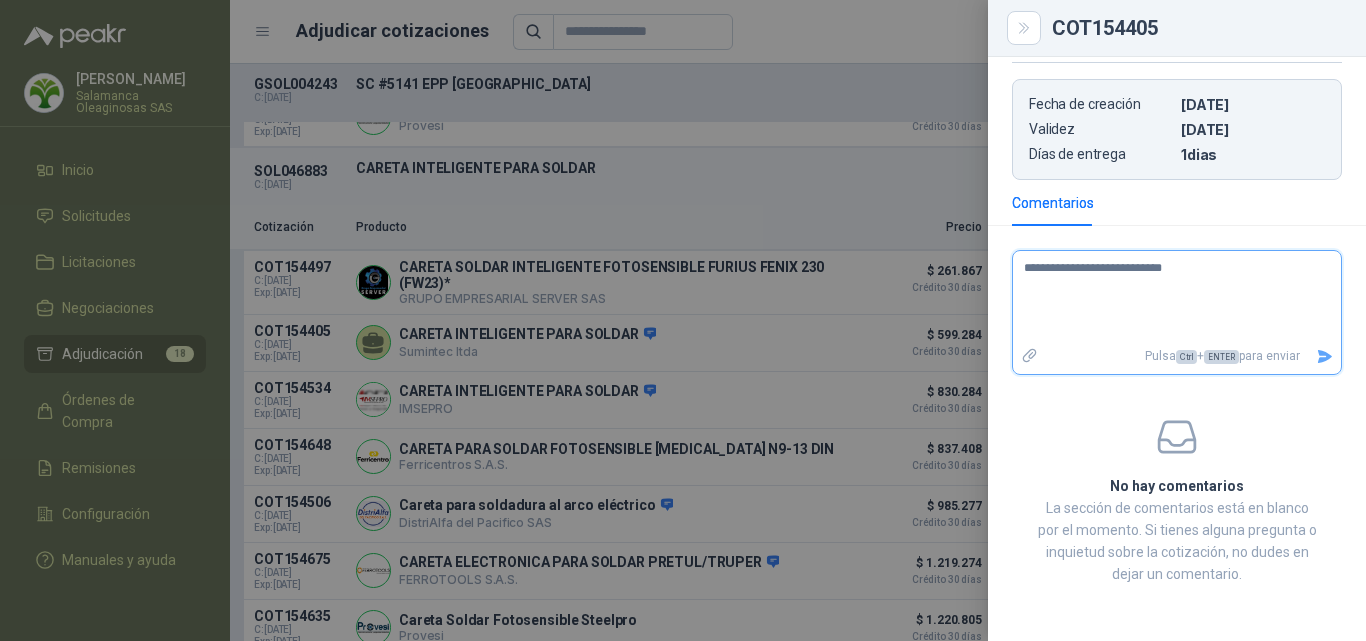 type 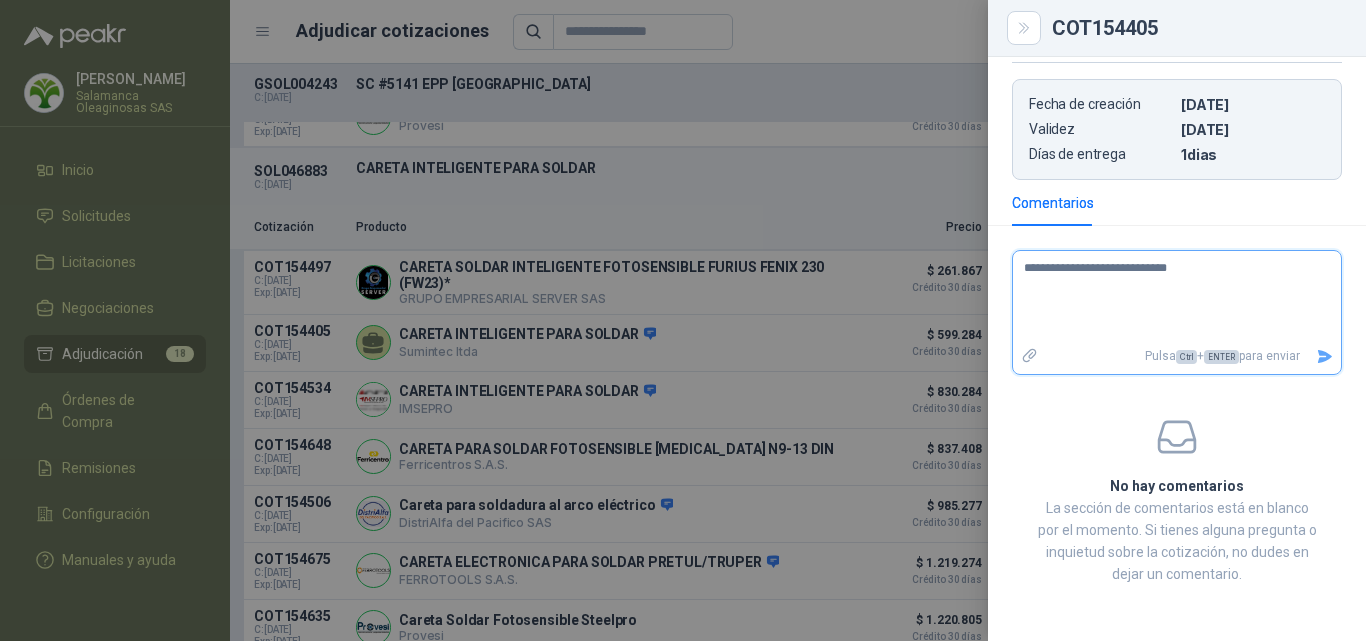 type 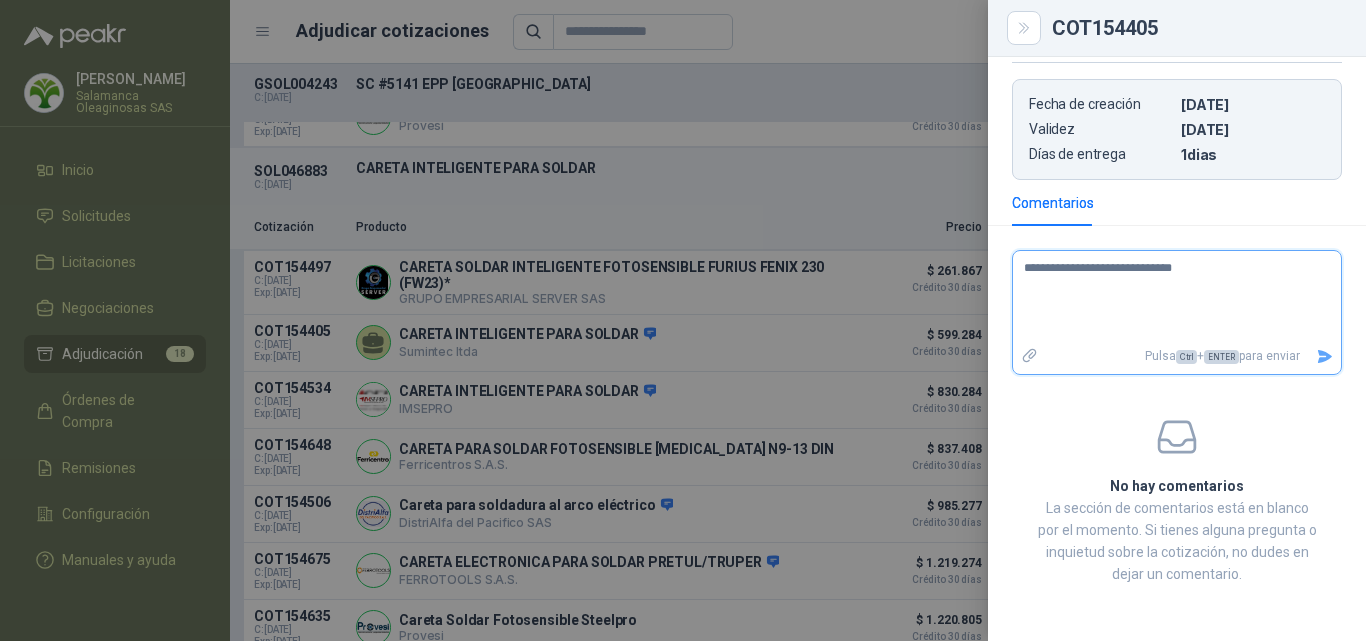 type 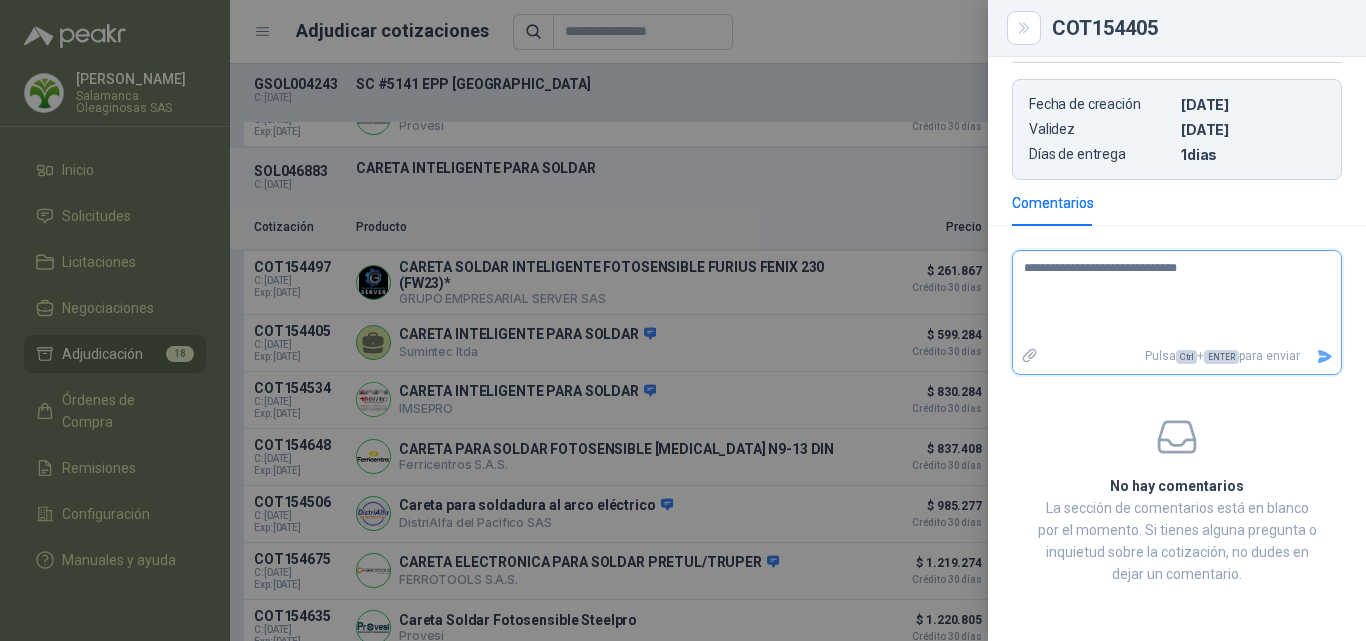 type 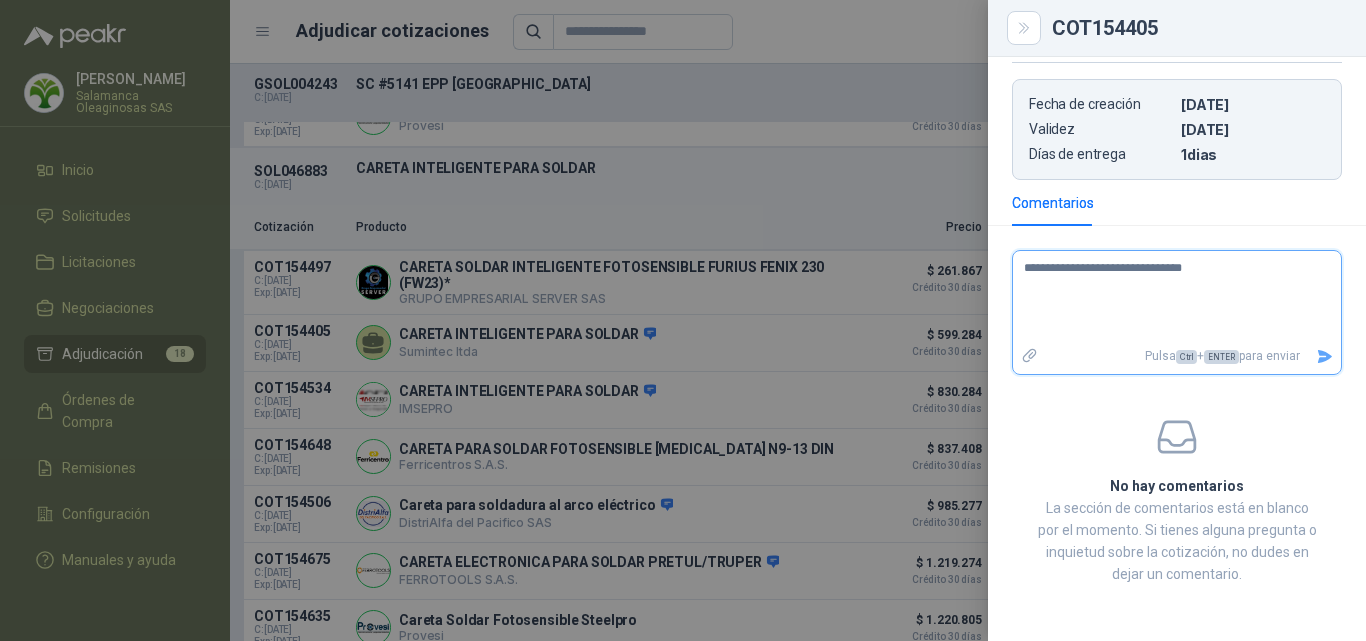 type on "**********" 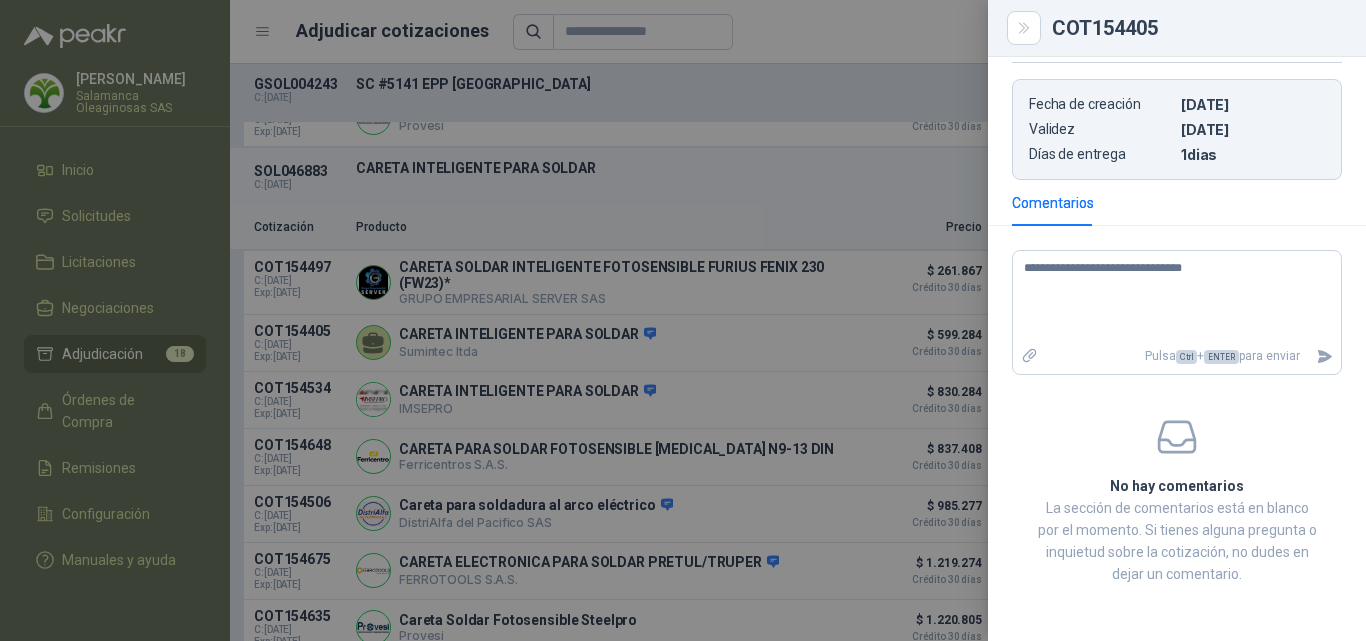 click at bounding box center [683, 320] 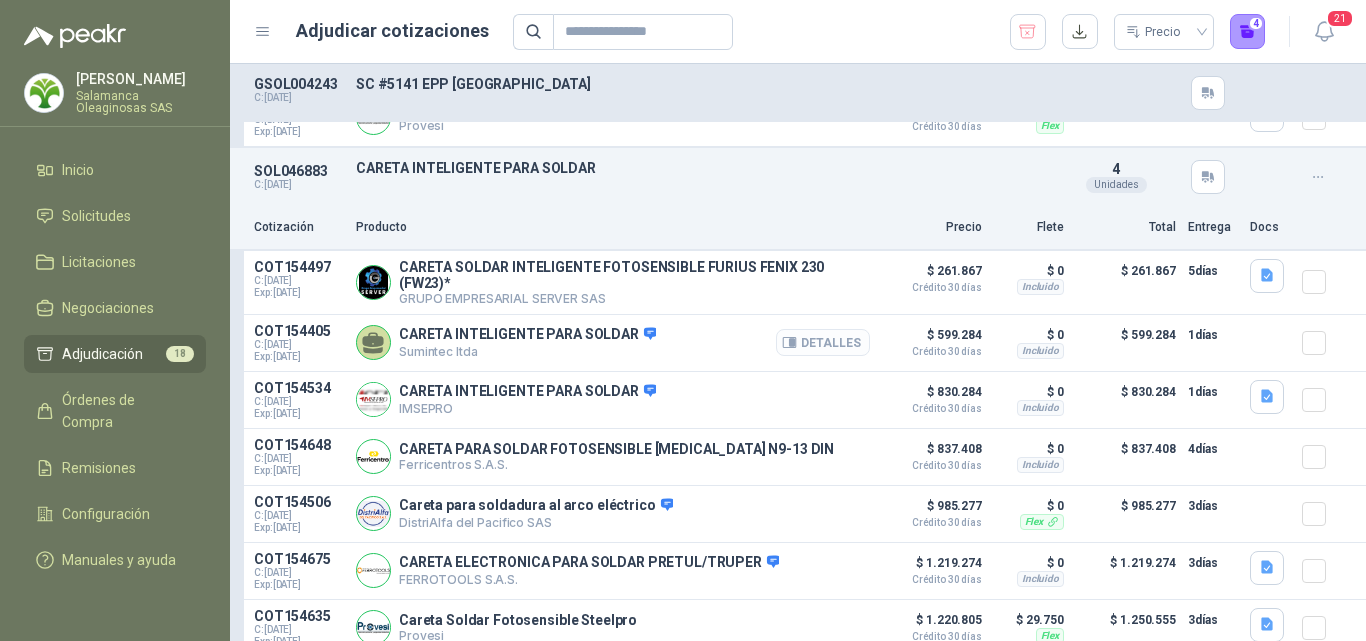 click on "Detalles" at bounding box center [823, 342] 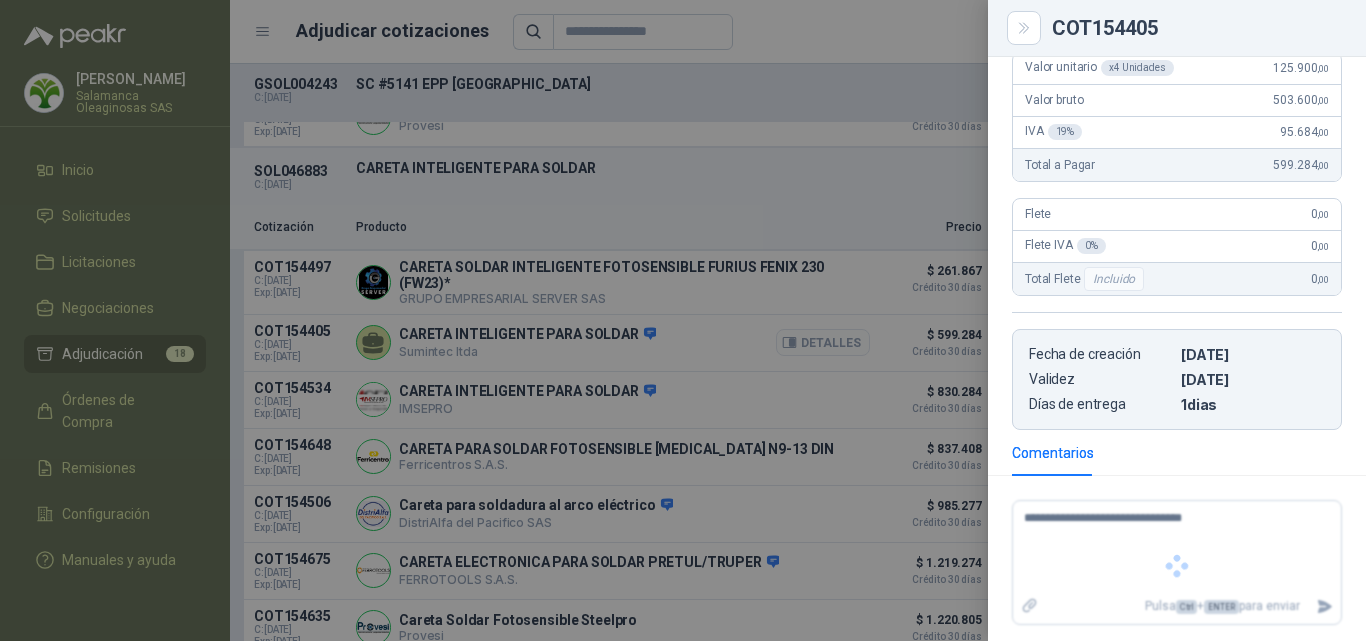 scroll, scrollTop: 299, scrollLeft: 0, axis: vertical 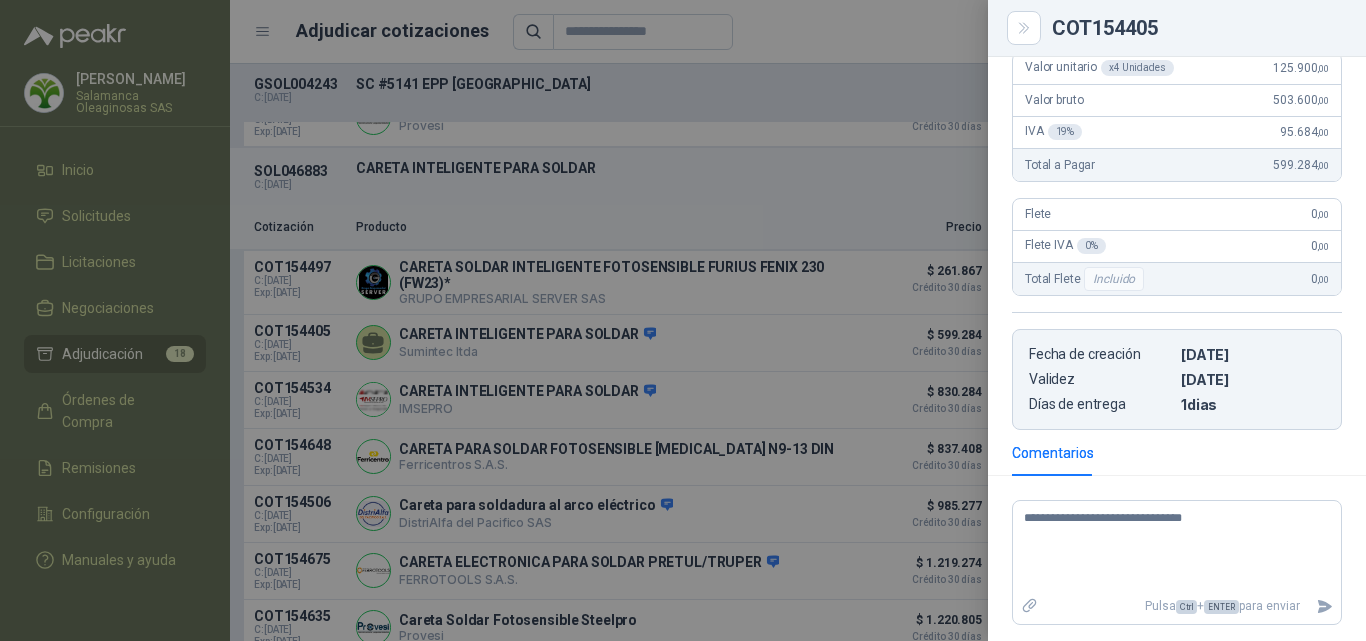 click at bounding box center [683, 320] 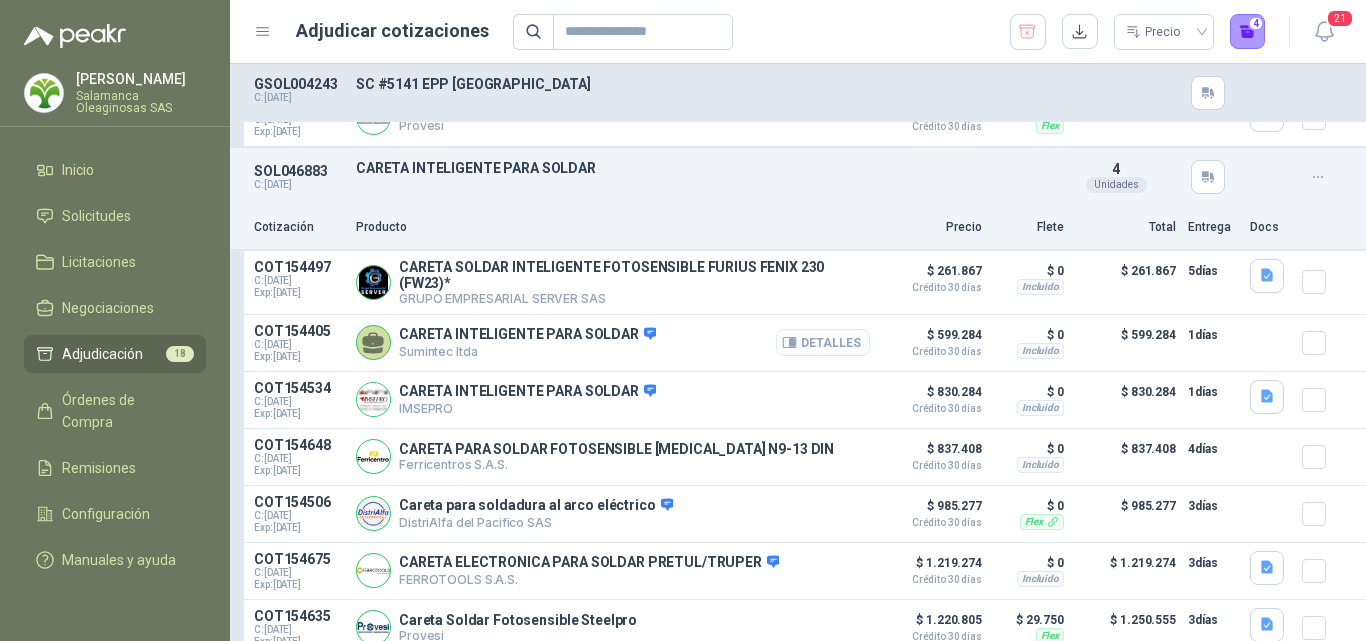 click on "Detalles" at bounding box center (823, 342) 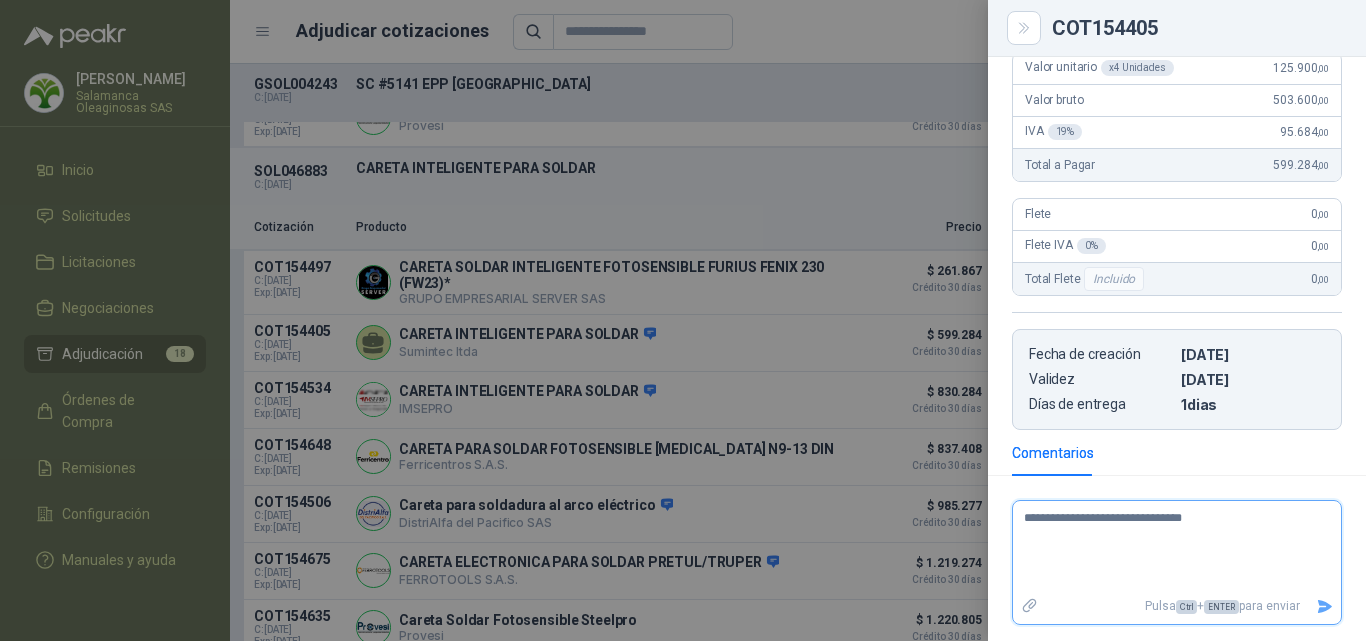 click on "**********" at bounding box center (1169, 547) 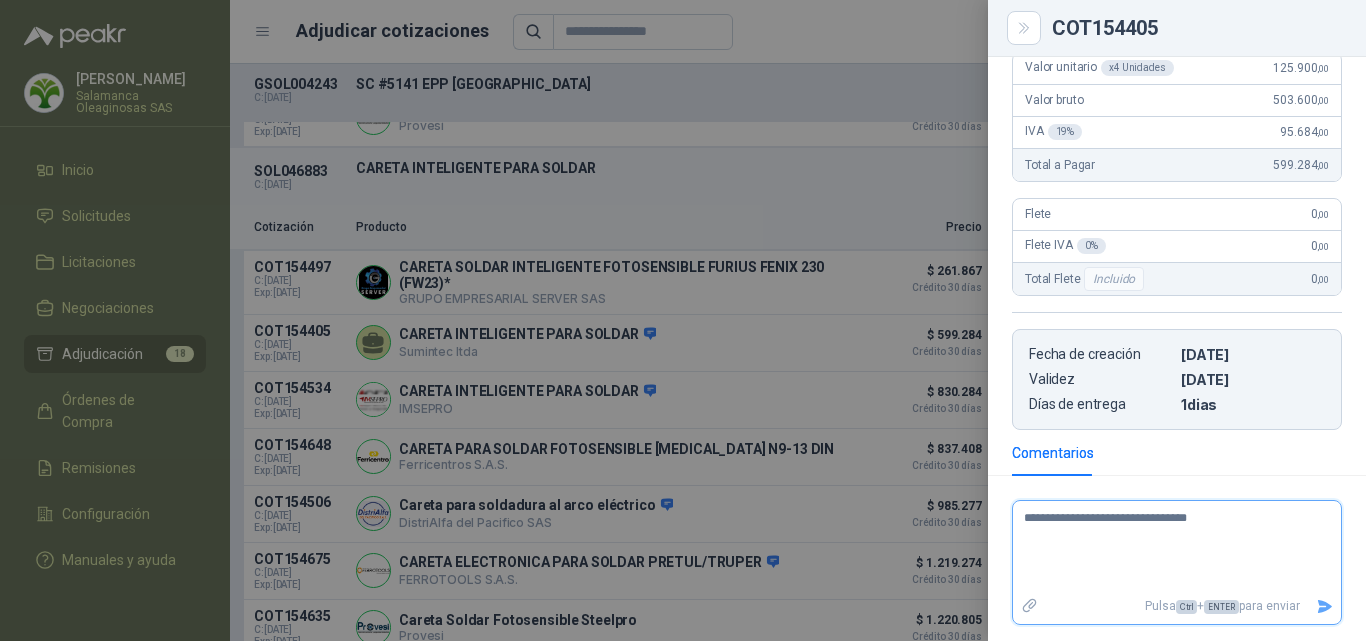 type 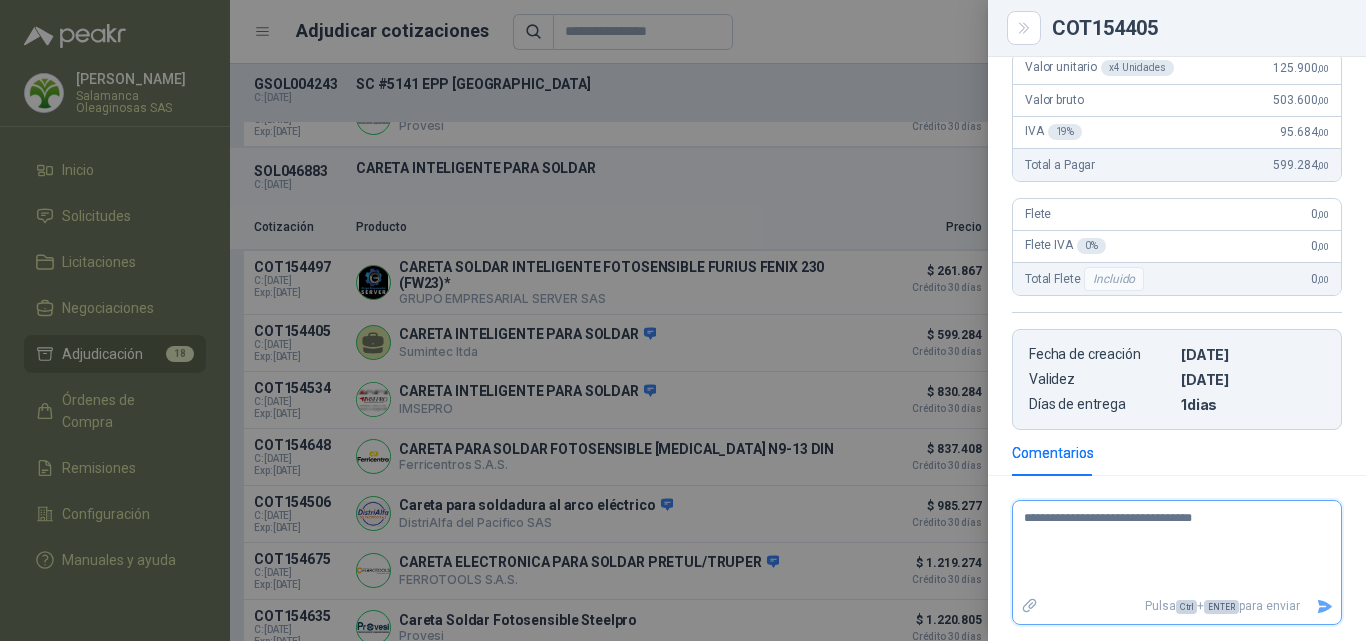 type 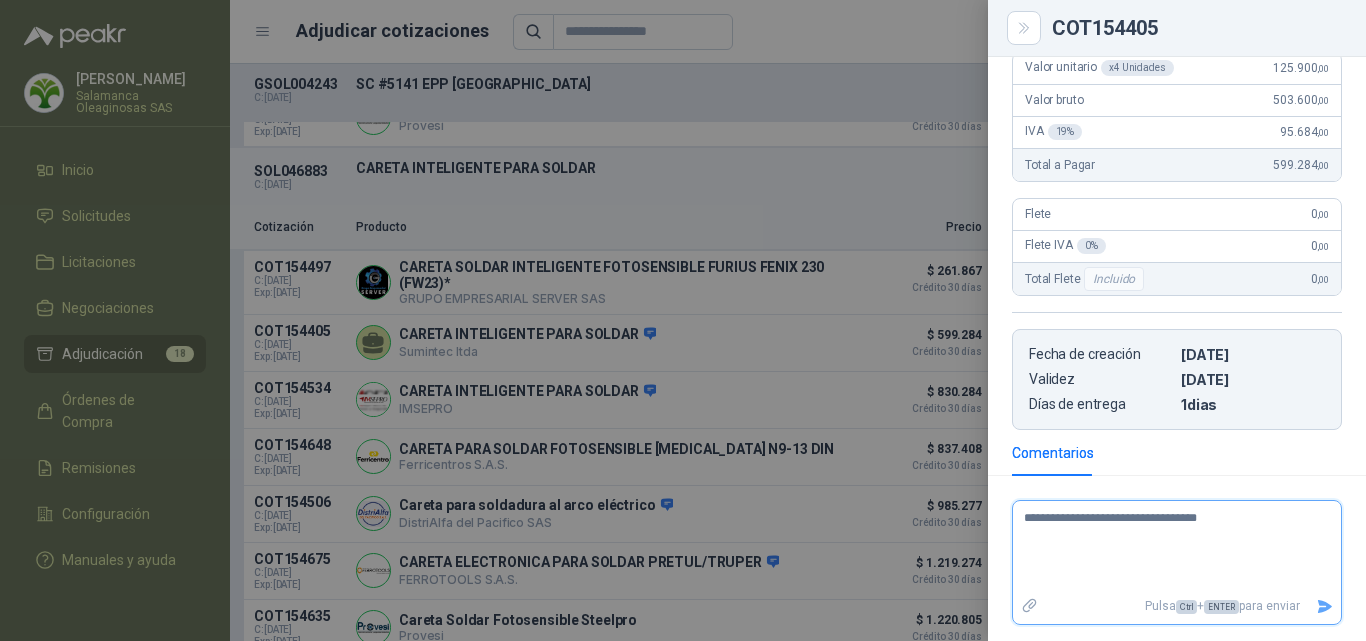 type 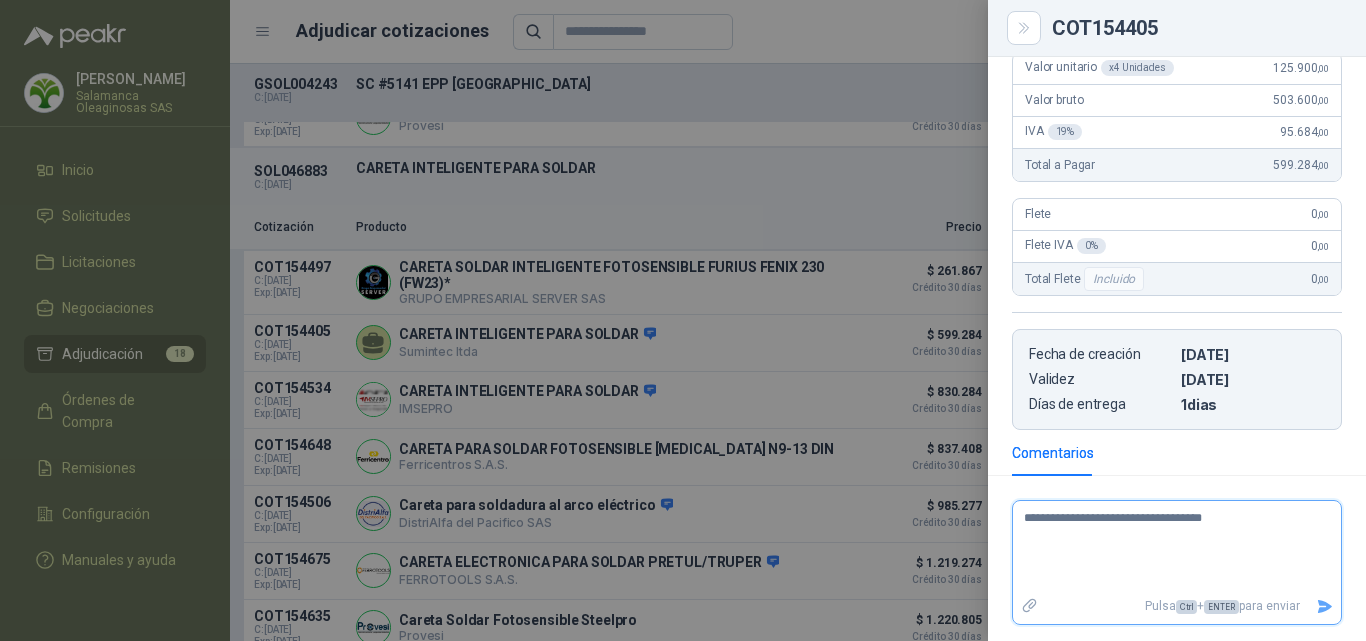 type 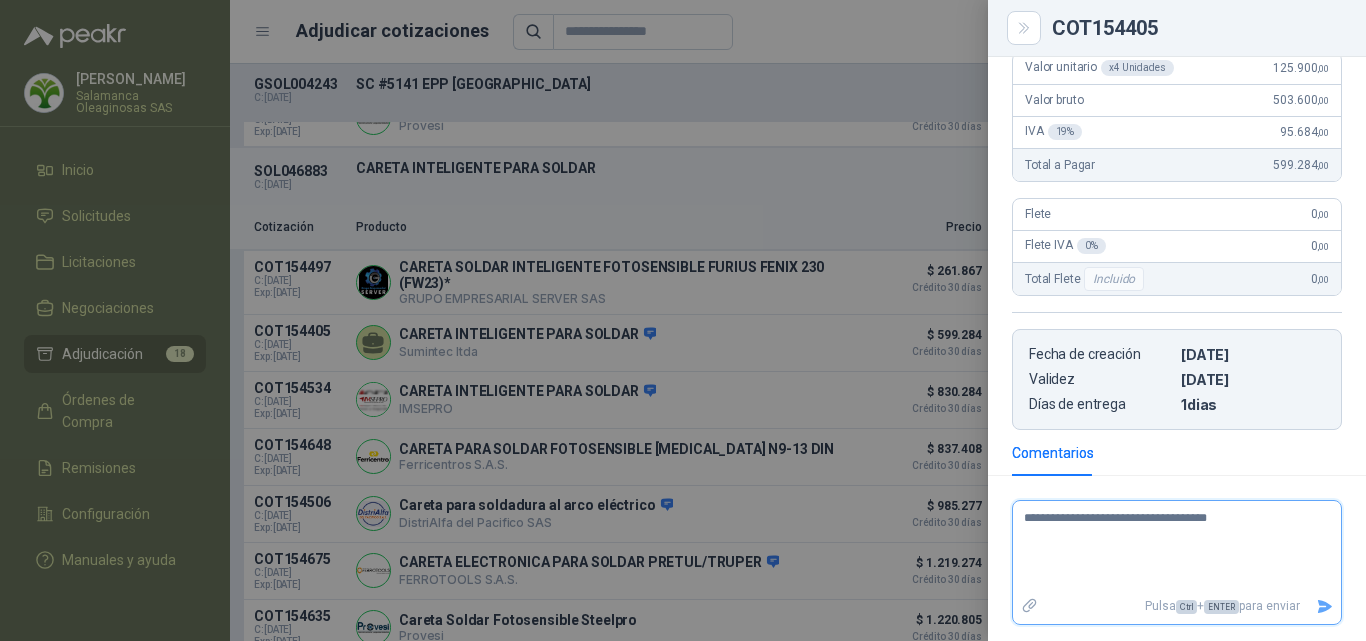 type 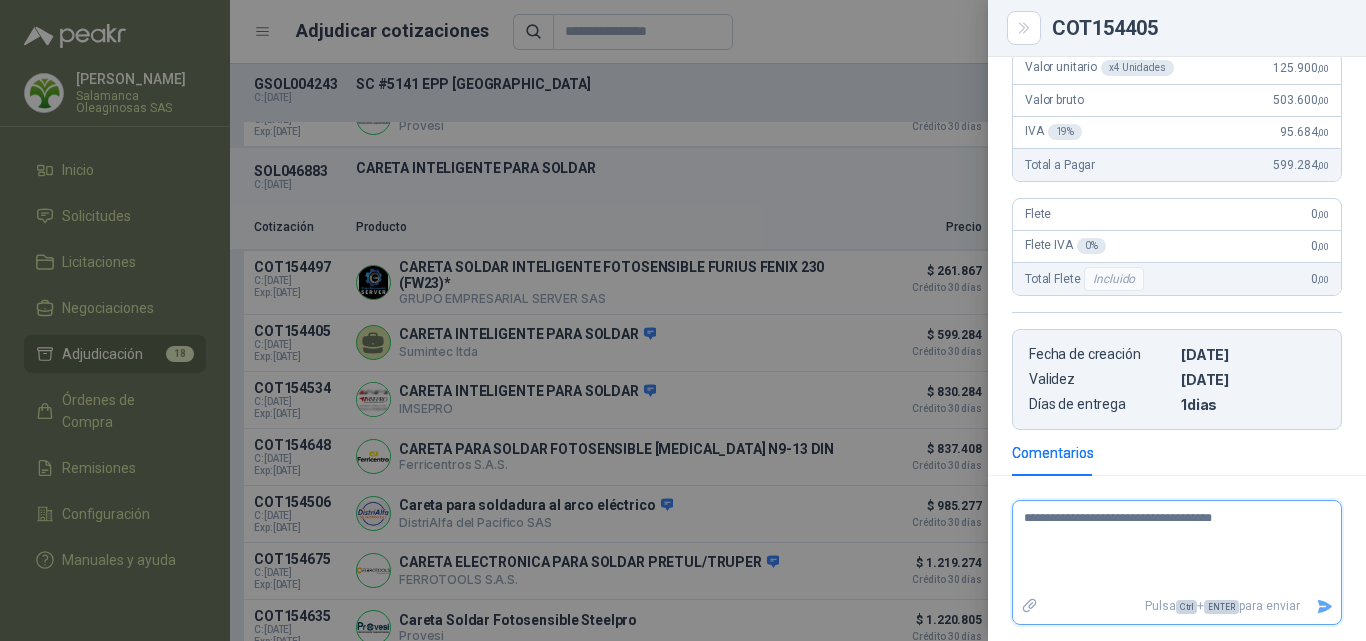 type 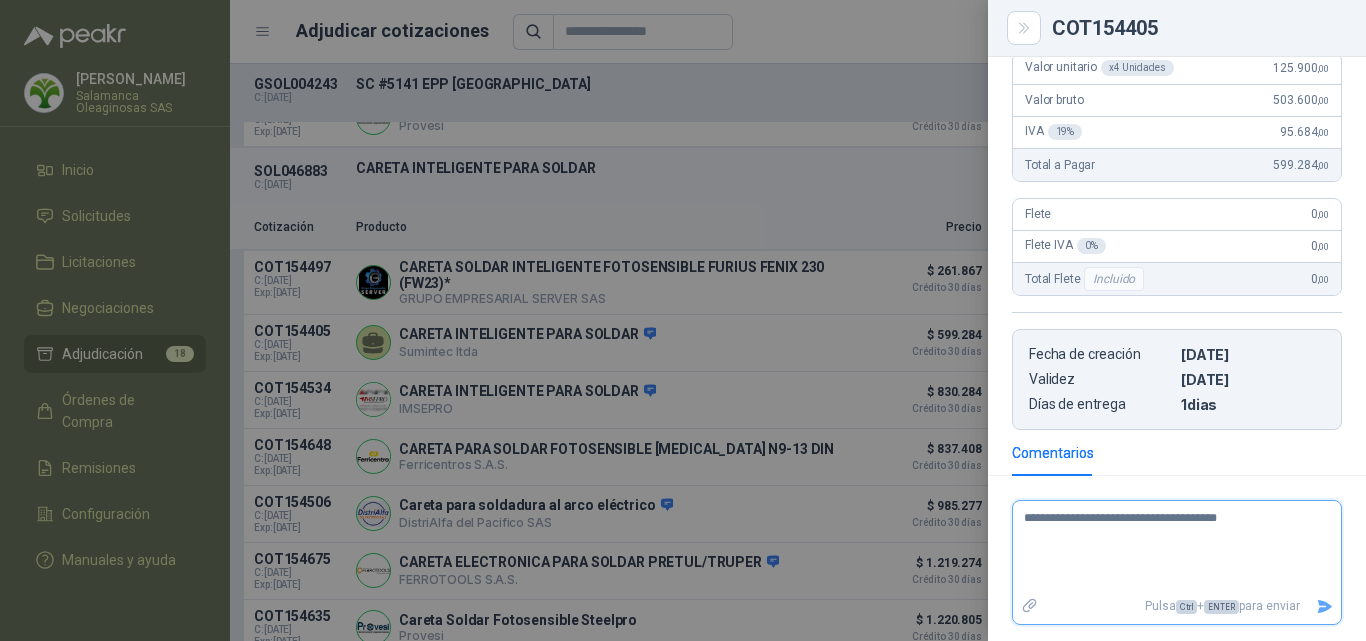 type 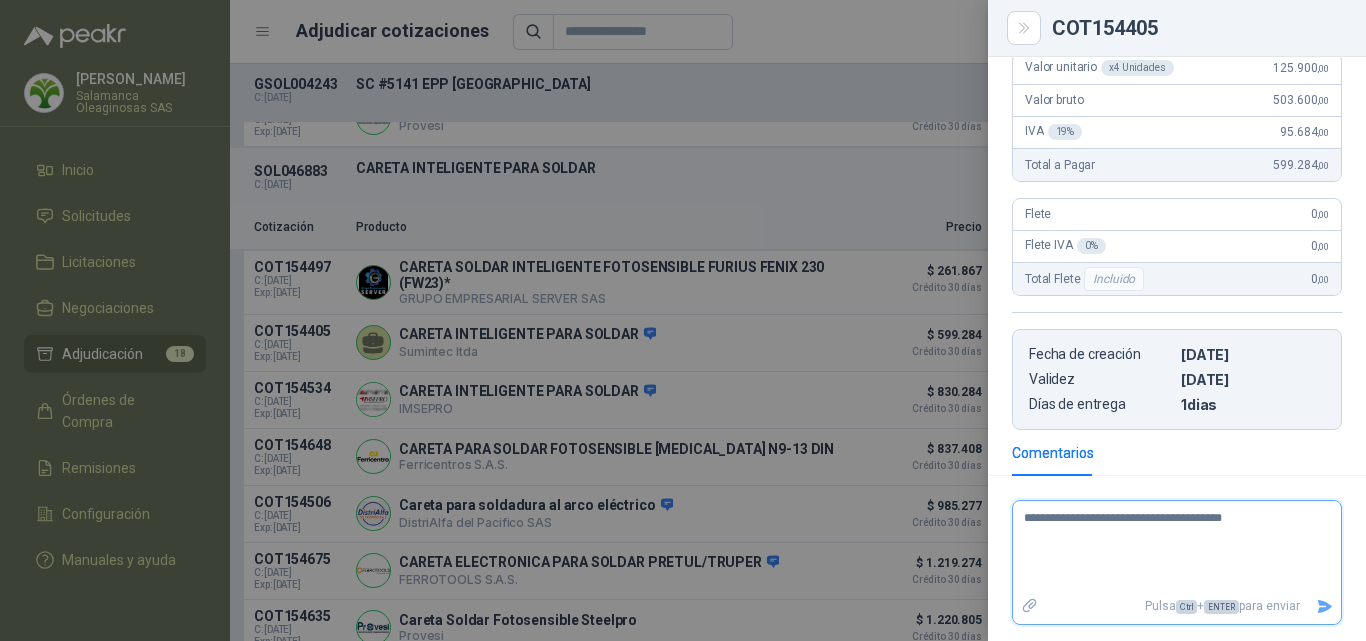 type 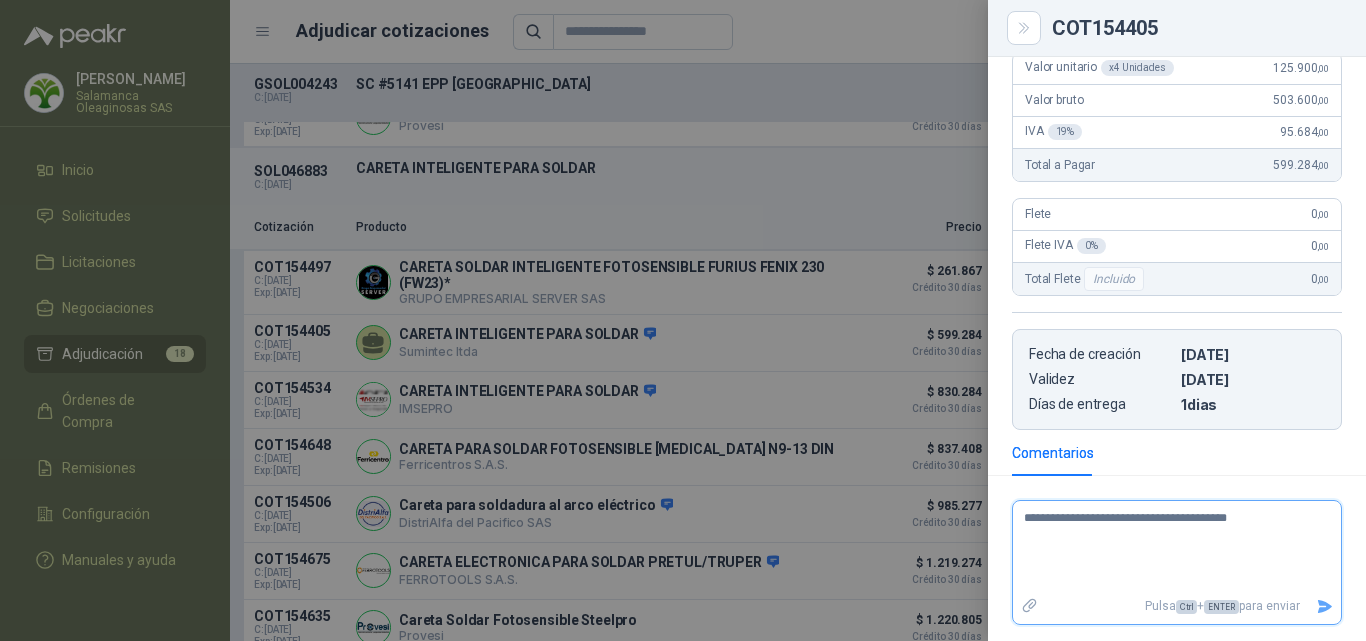type 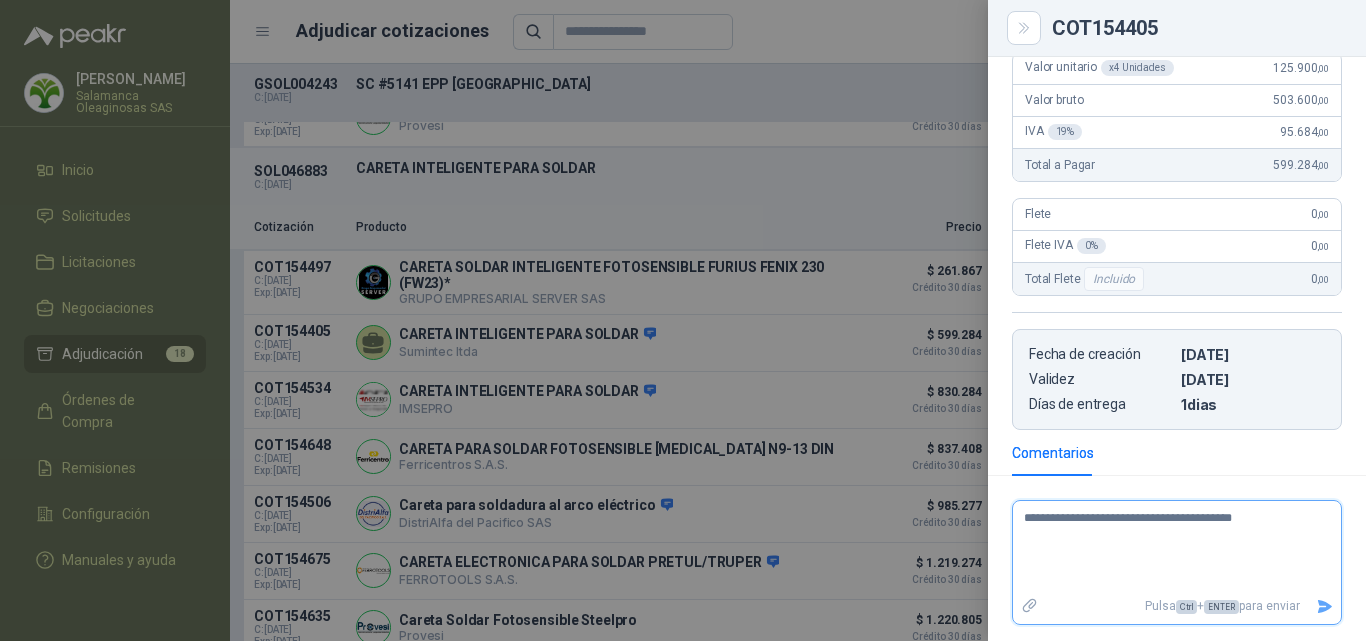 type 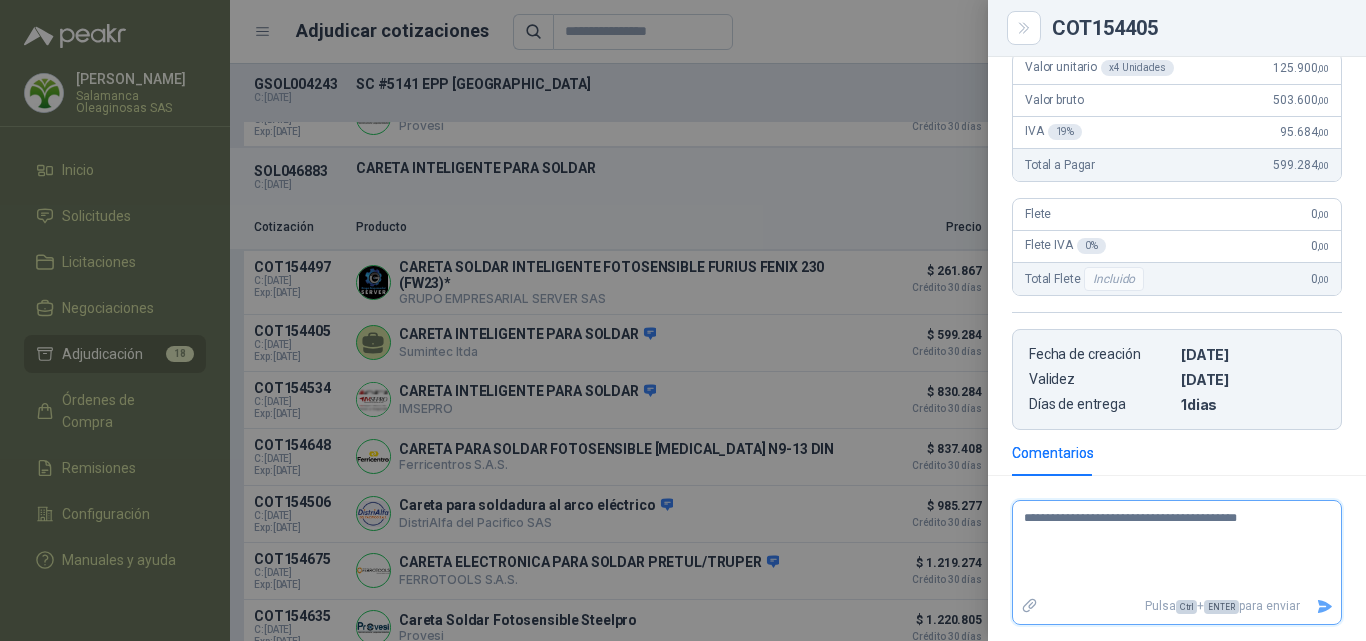 type 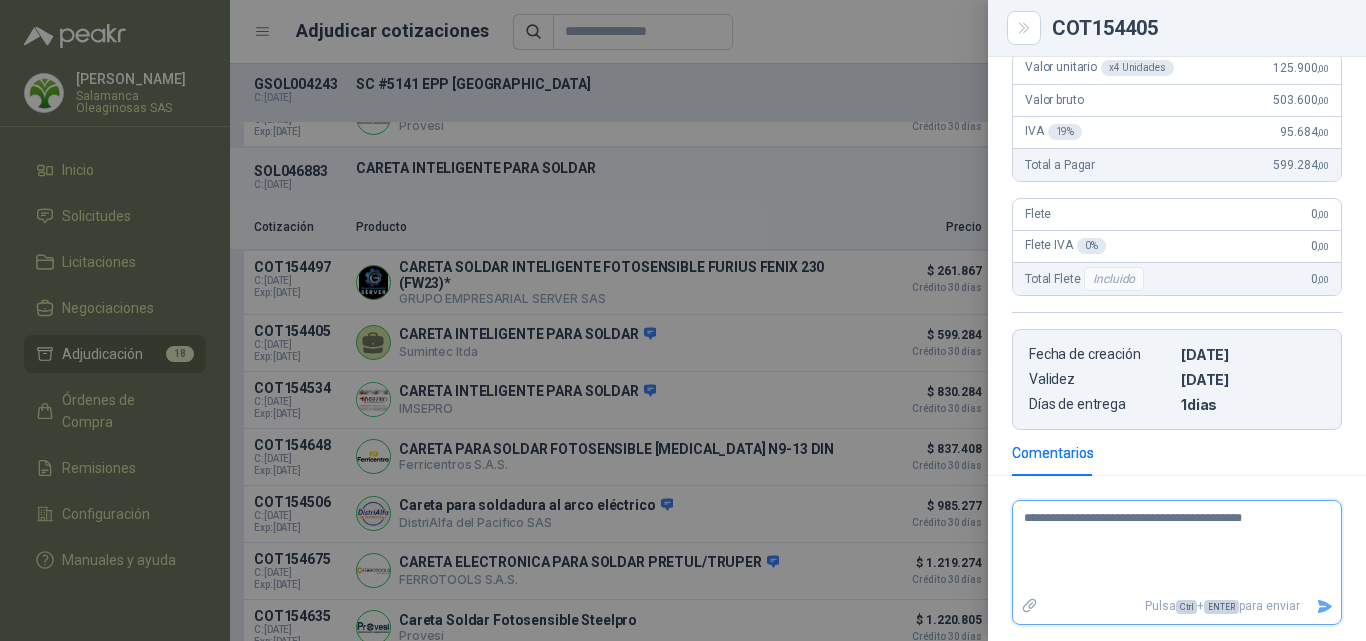 type on "**********" 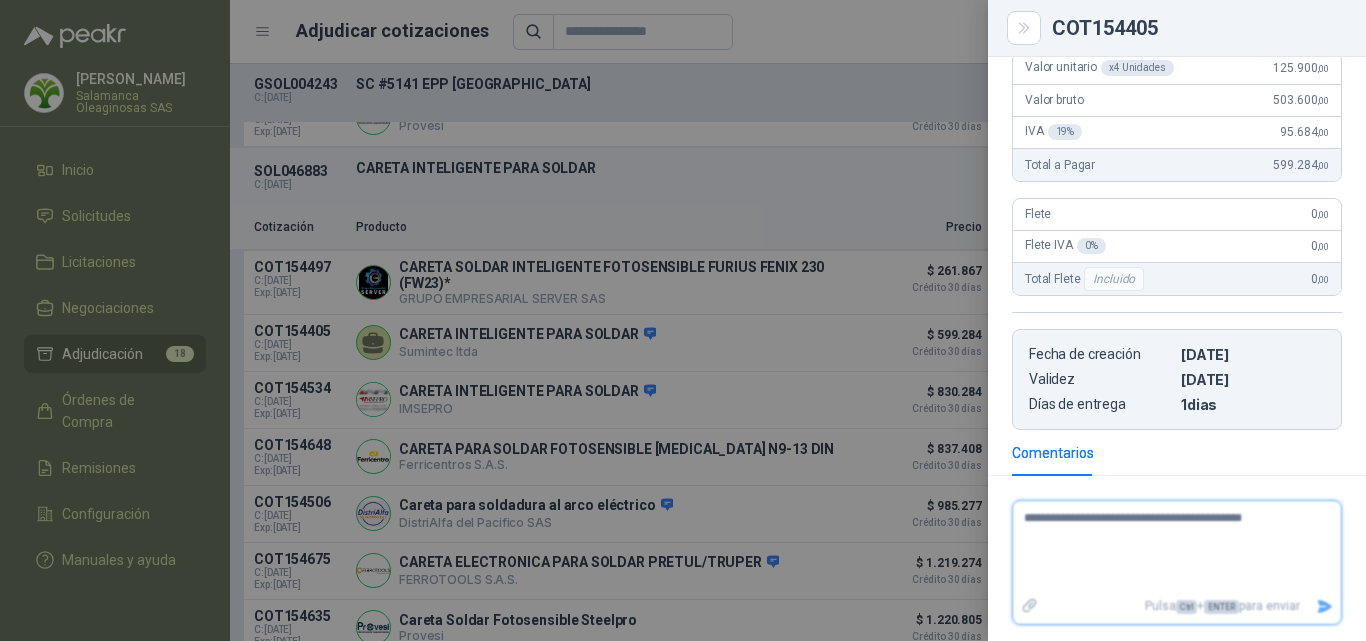 type 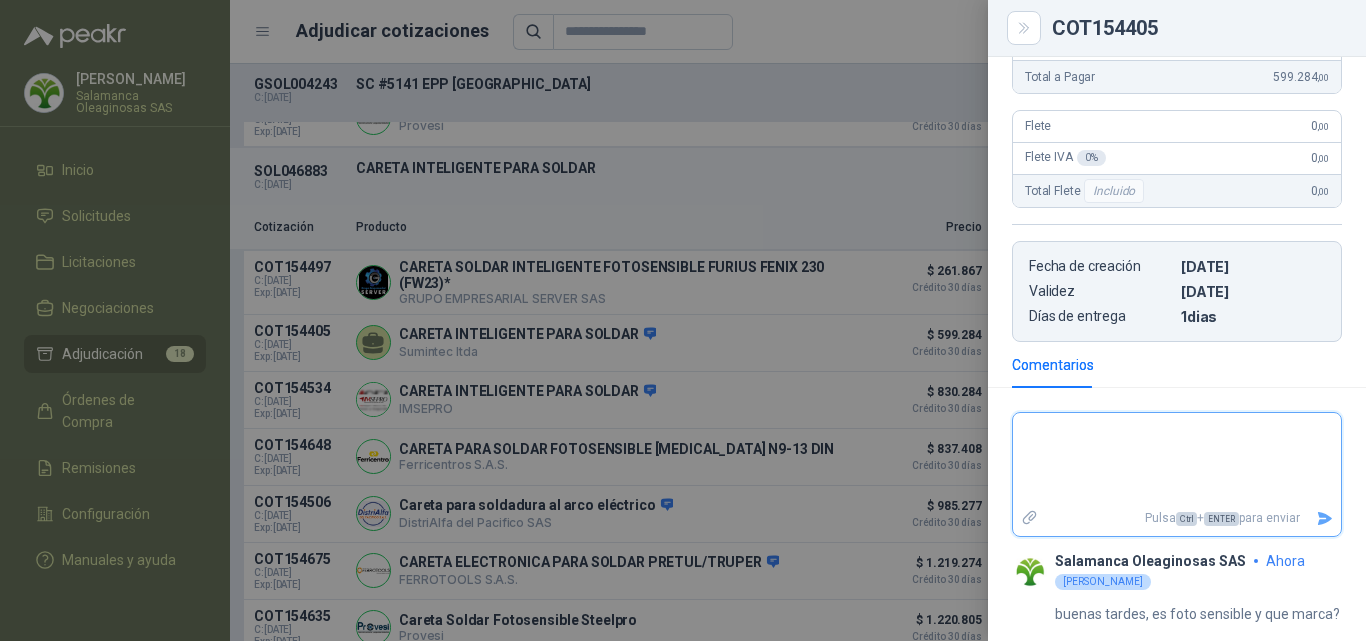 scroll, scrollTop: 410, scrollLeft: 0, axis: vertical 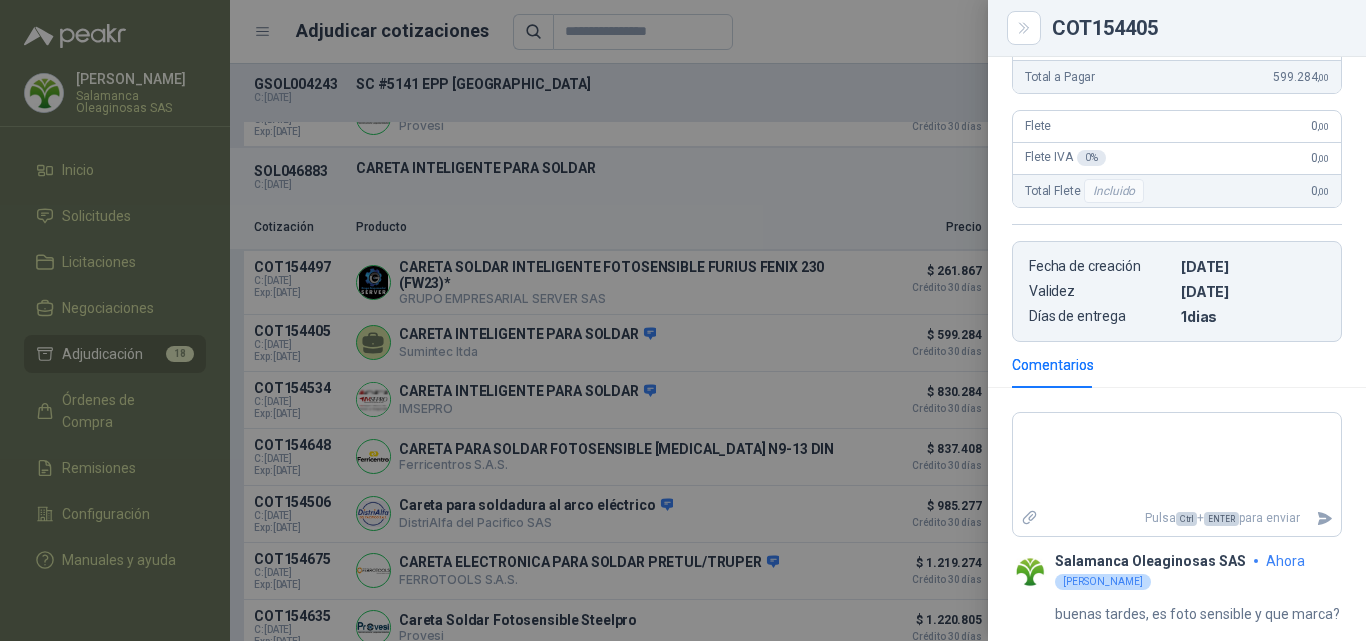 click at bounding box center [683, 320] 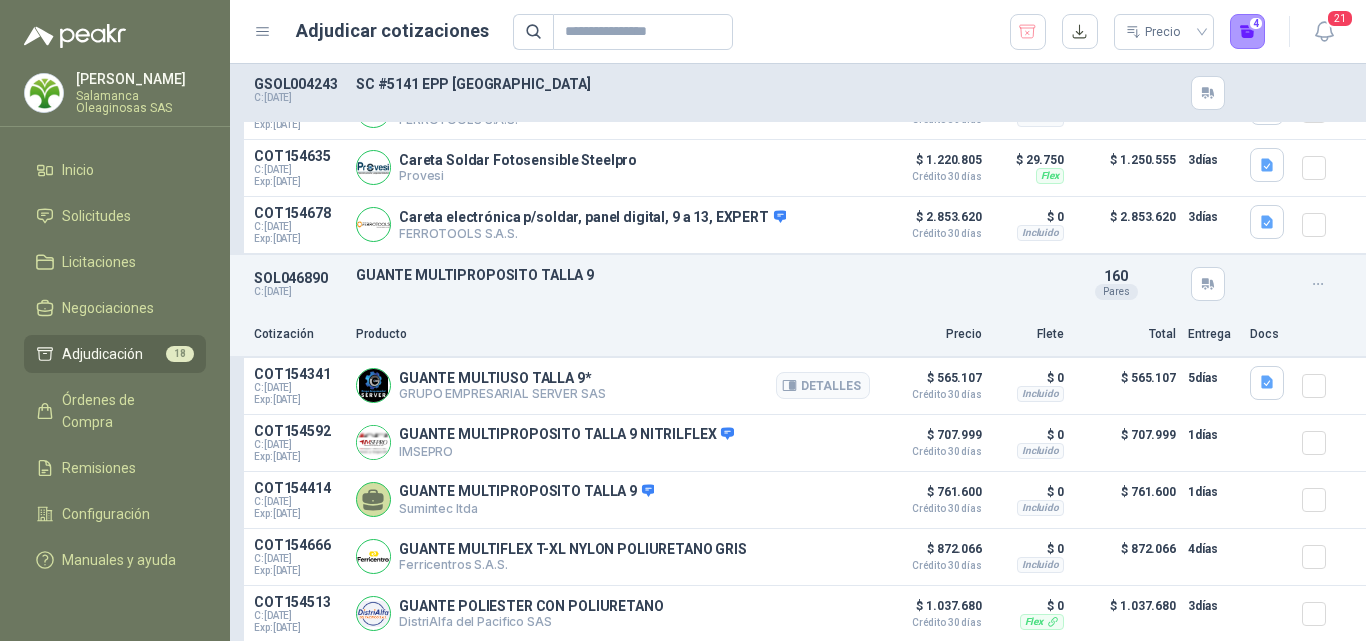 scroll, scrollTop: 3300, scrollLeft: 0, axis: vertical 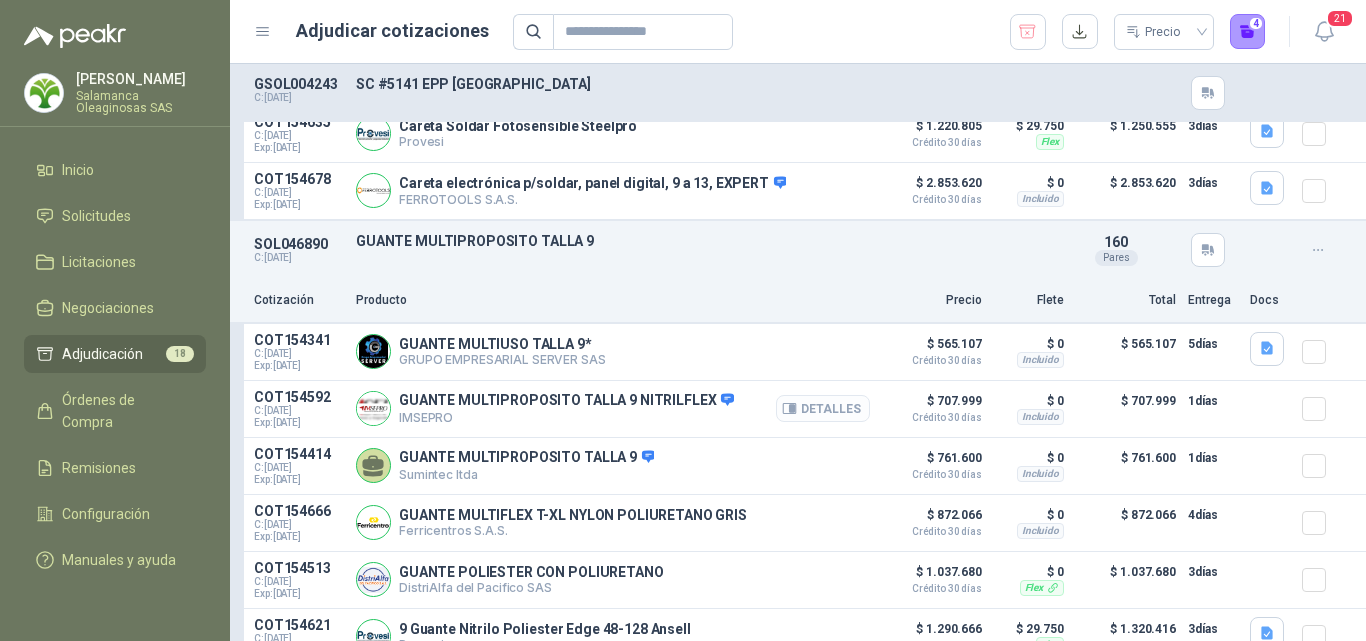 click on "Detalles" at bounding box center [823, 408] 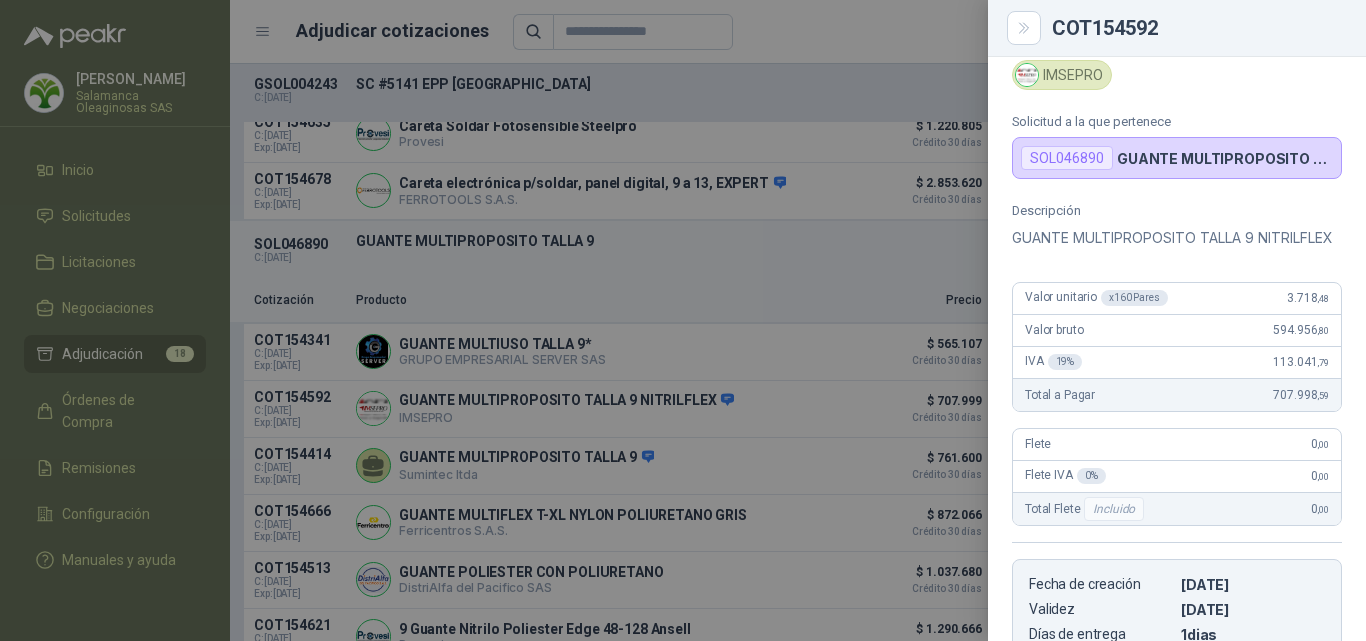 scroll, scrollTop: 34, scrollLeft: 0, axis: vertical 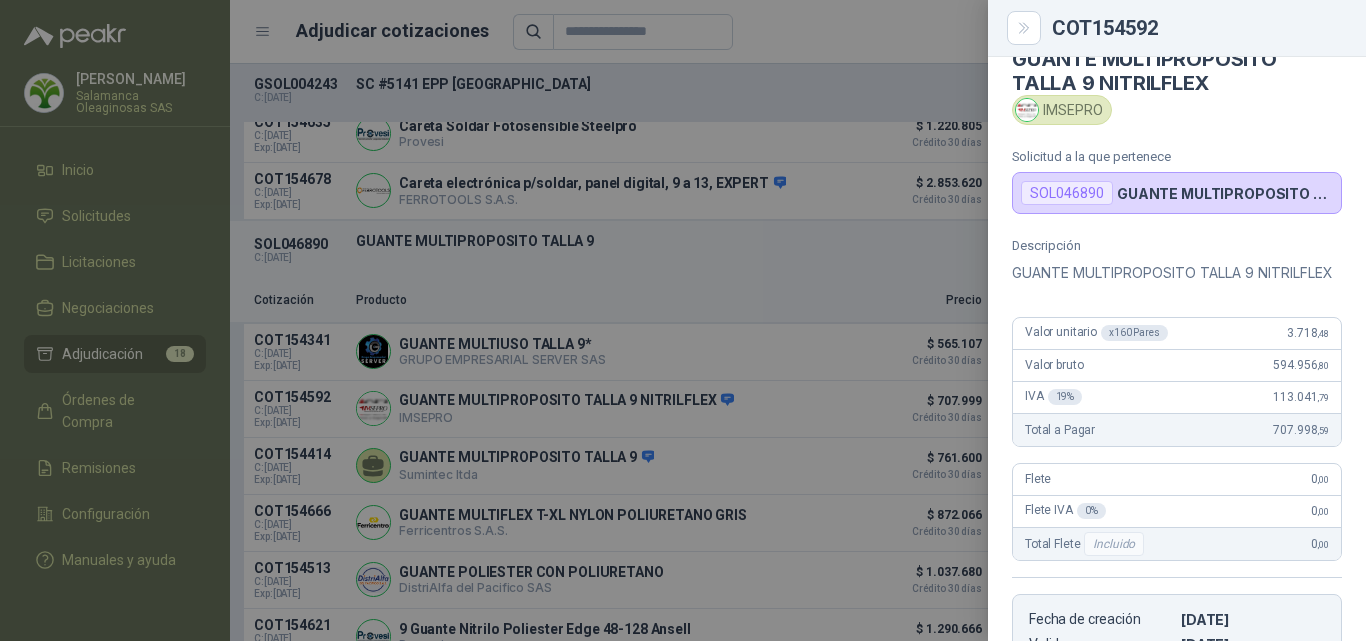 click at bounding box center (683, 320) 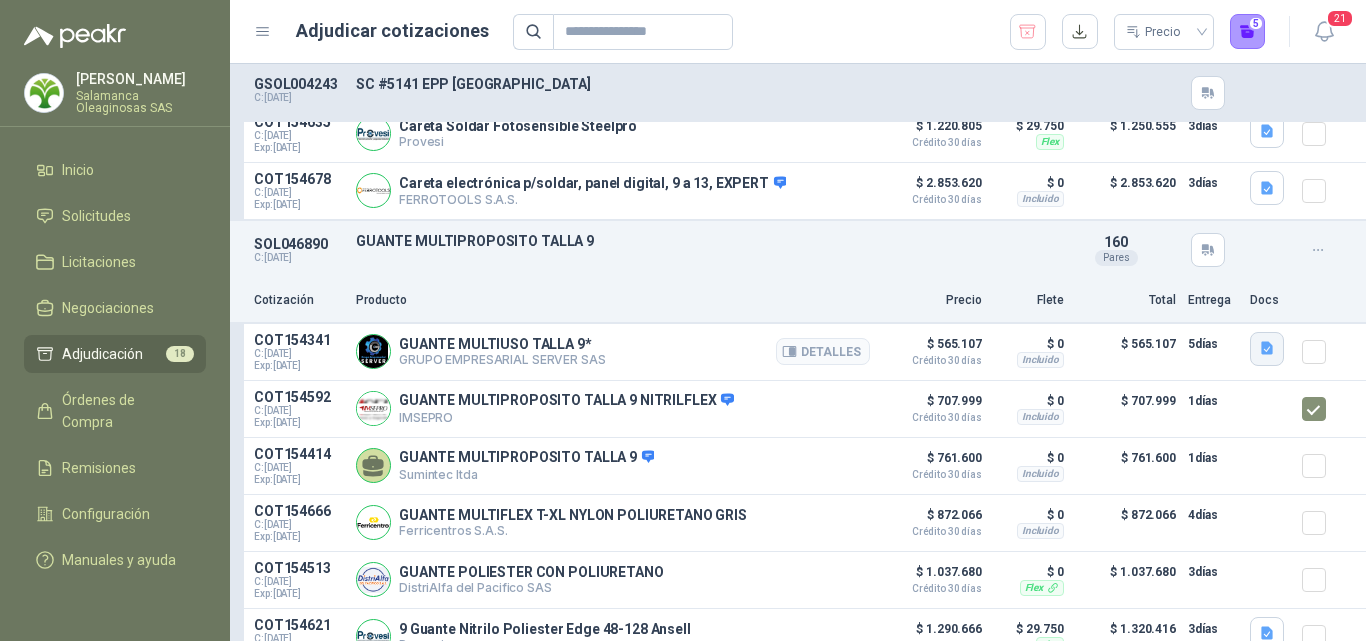 click 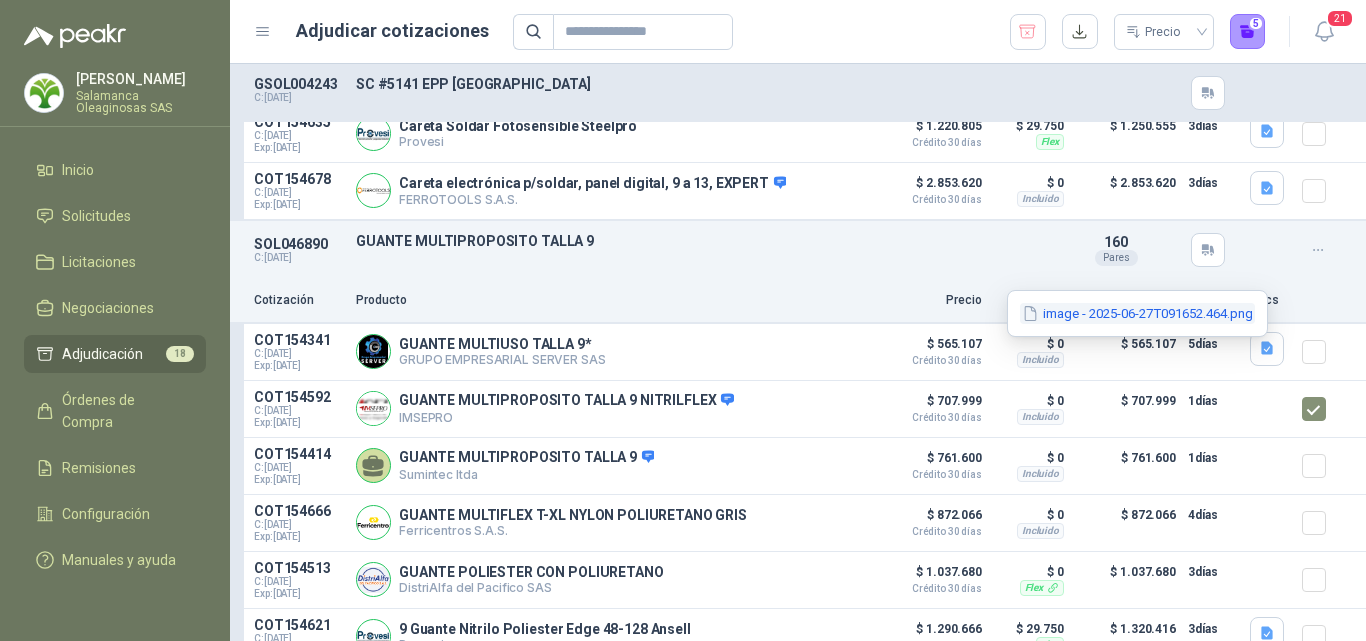 click on "image - 2025-06-27T091652.464.png" at bounding box center (1137, 313) 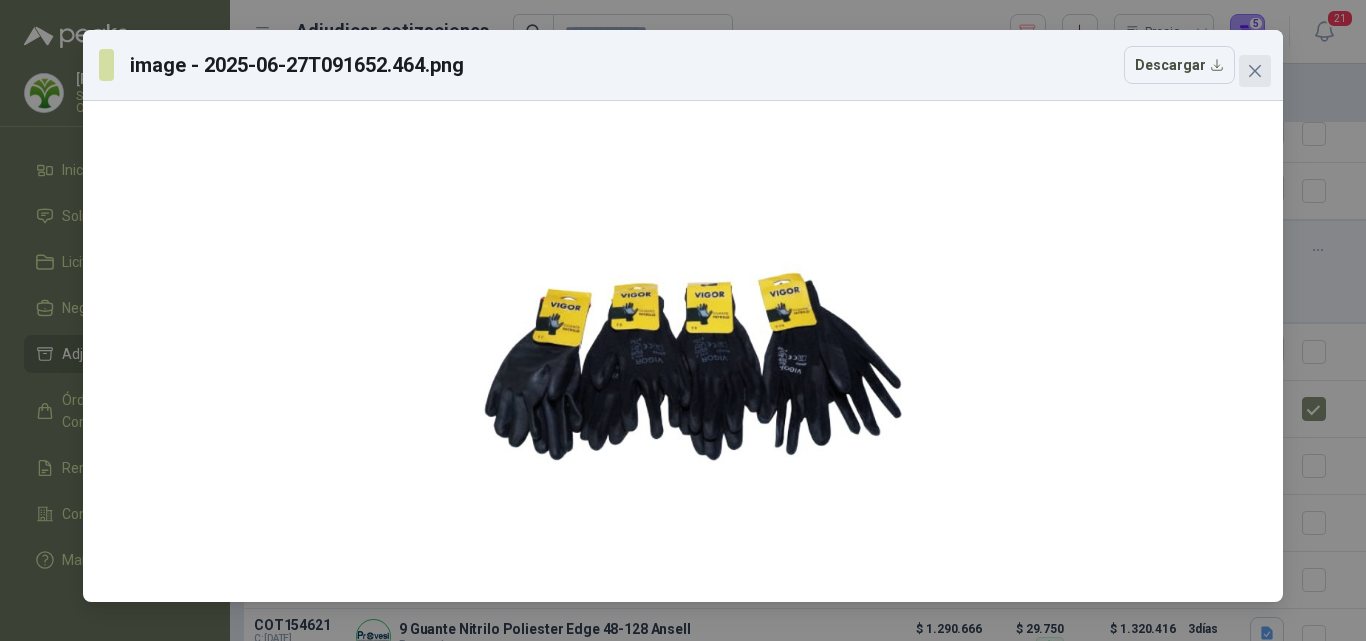 click at bounding box center (1255, 71) 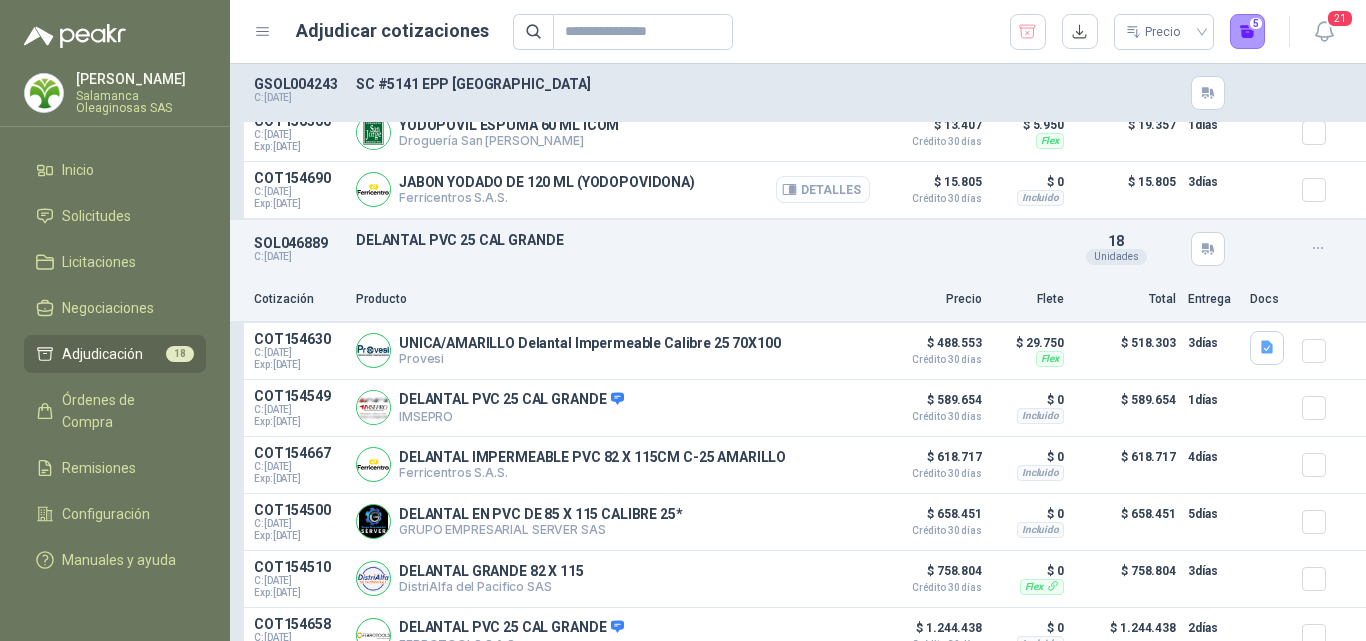 scroll, scrollTop: 4100, scrollLeft: 0, axis: vertical 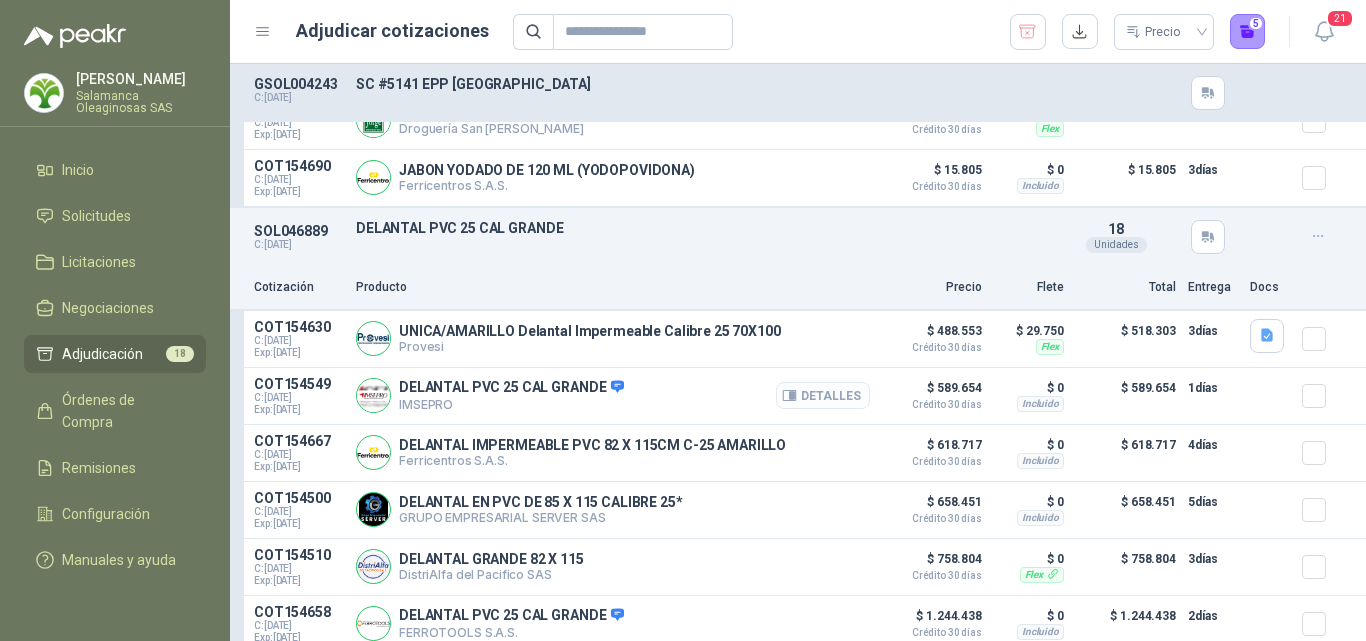 click on "Detalles" at bounding box center [823, 395] 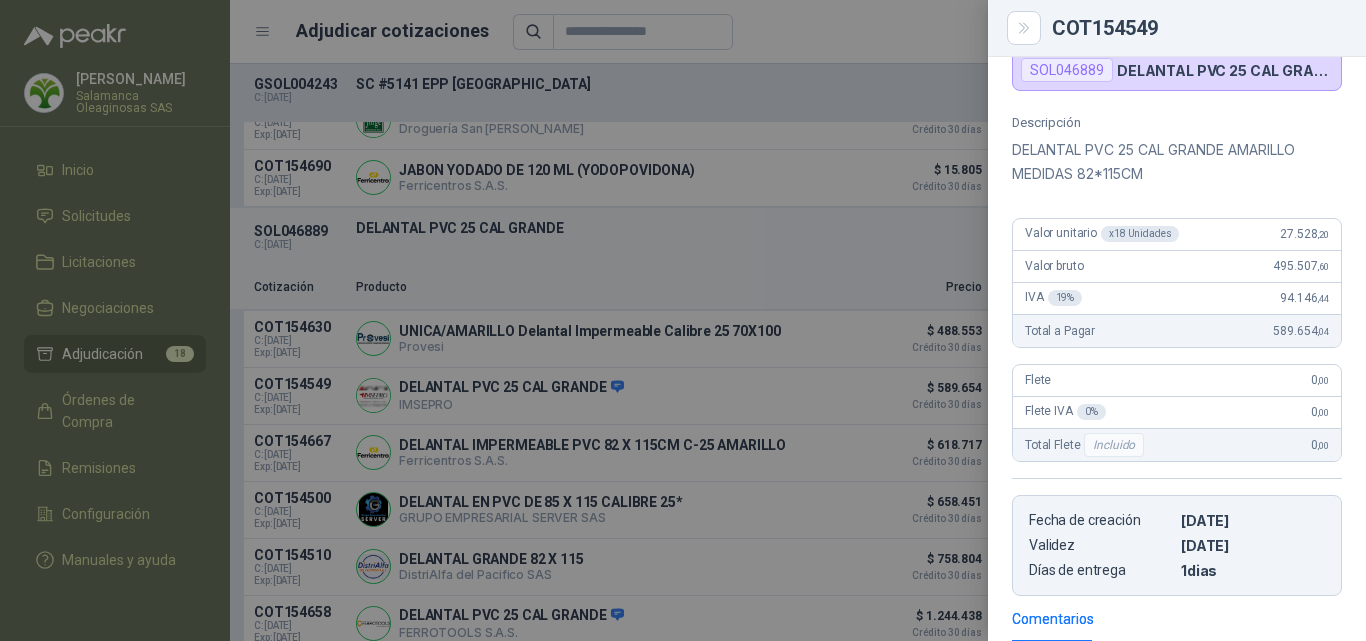 scroll, scrollTop: 134, scrollLeft: 0, axis: vertical 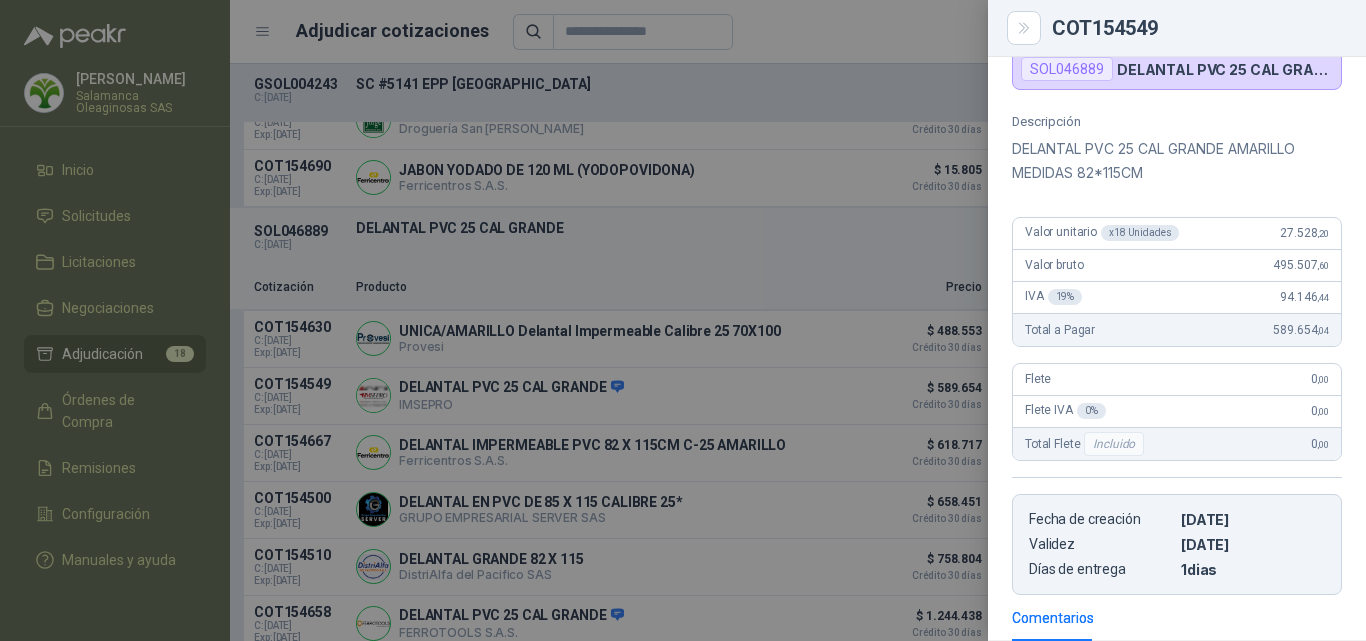 click at bounding box center [683, 320] 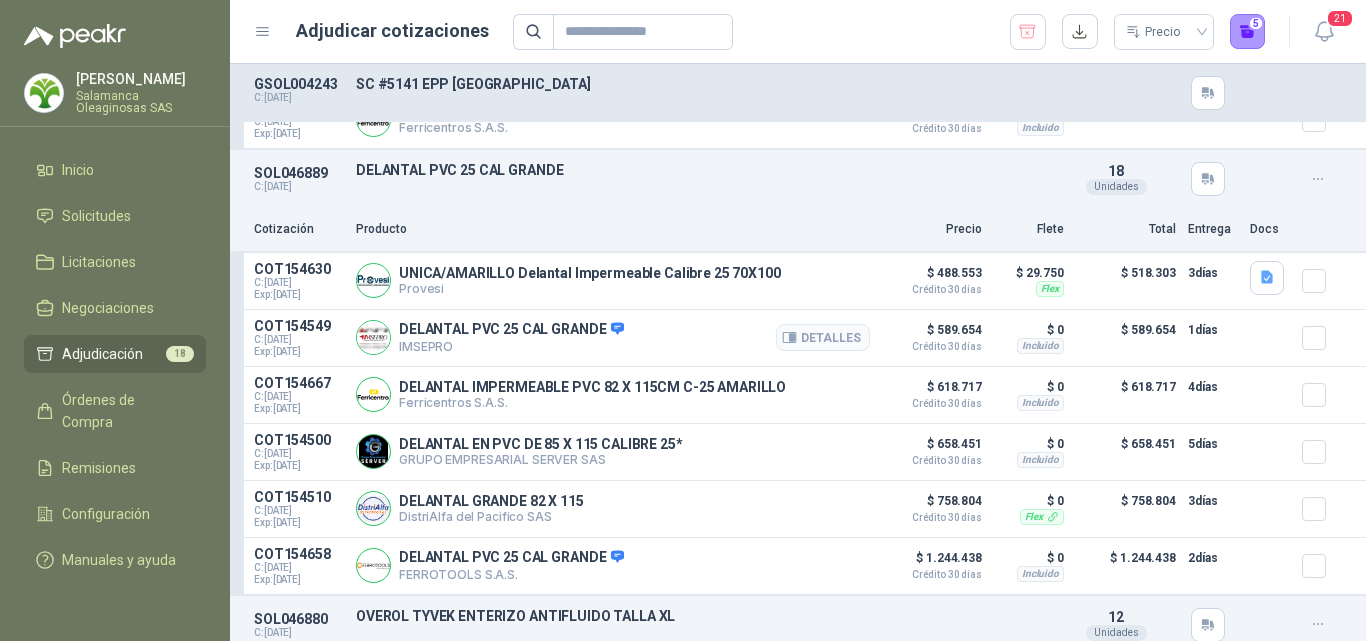 scroll, scrollTop: 4200, scrollLeft: 0, axis: vertical 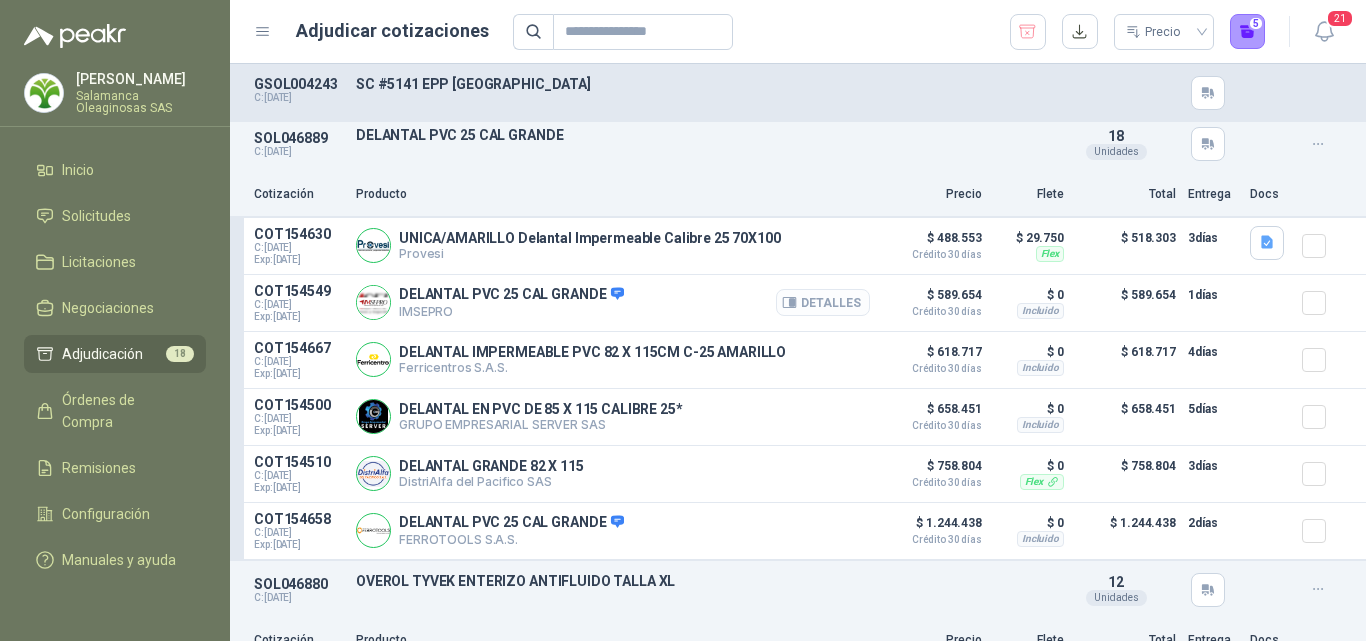 click on "Detalles" at bounding box center [823, 302] 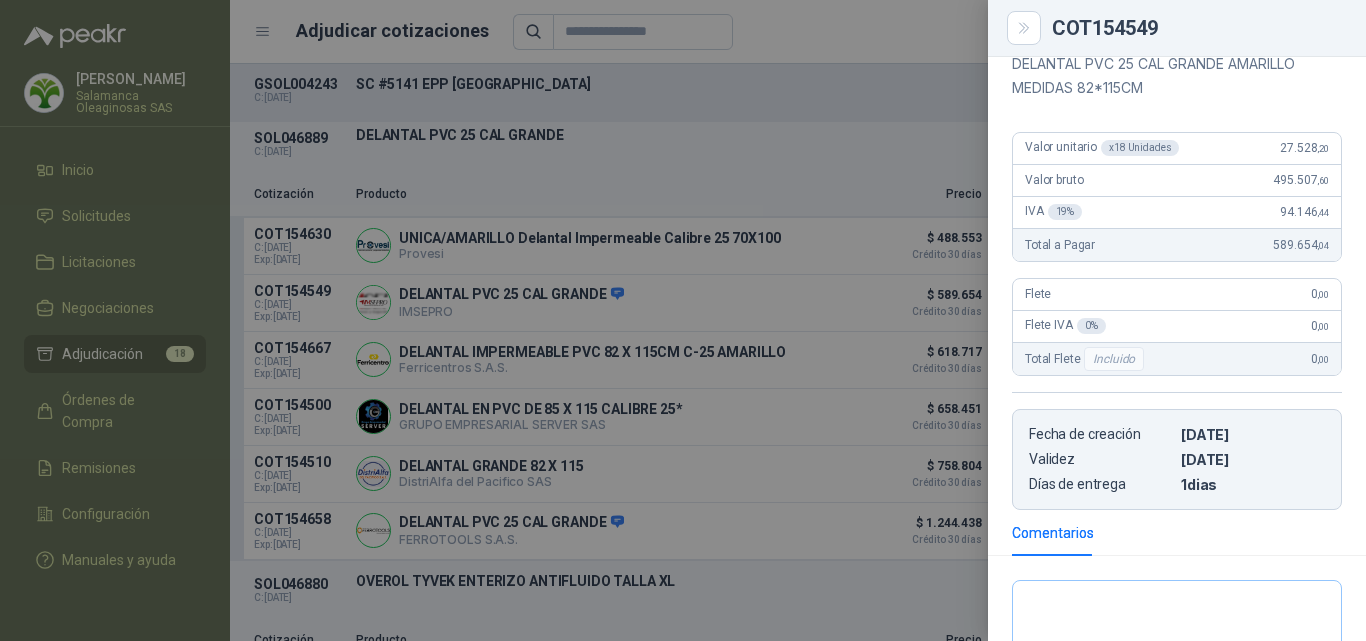 scroll, scrollTop: 334, scrollLeft: 0, axis: vertical 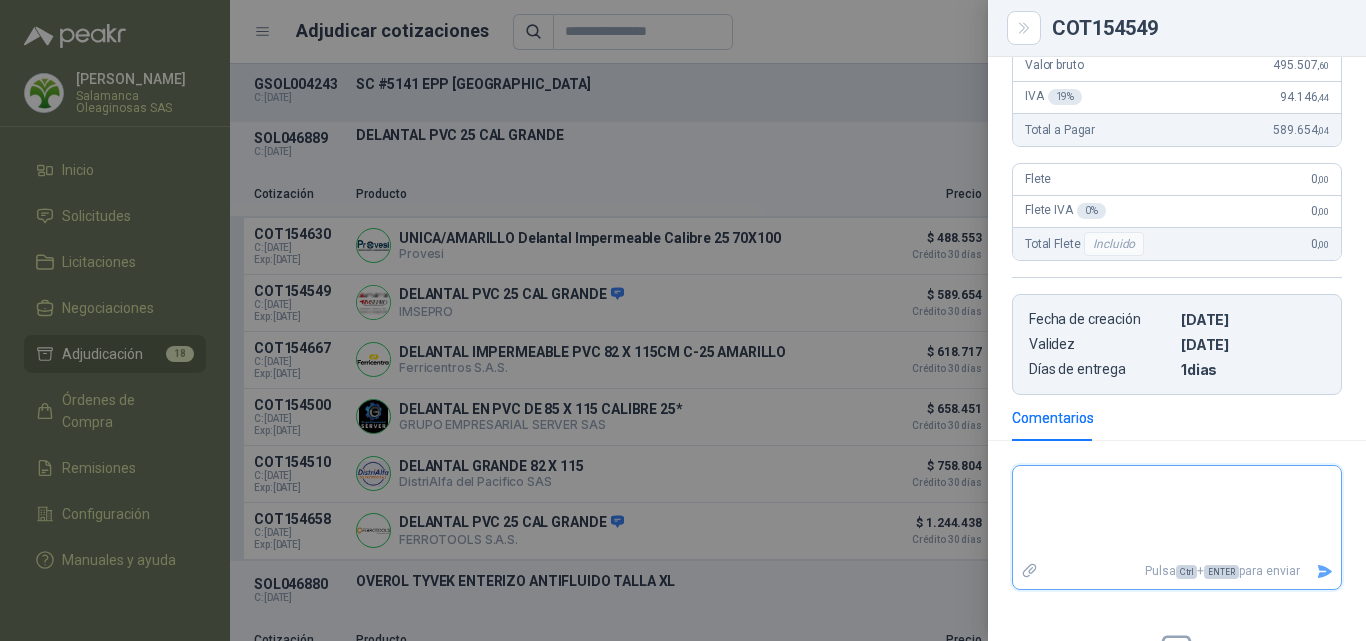 click at bounding box center [1169, 512] 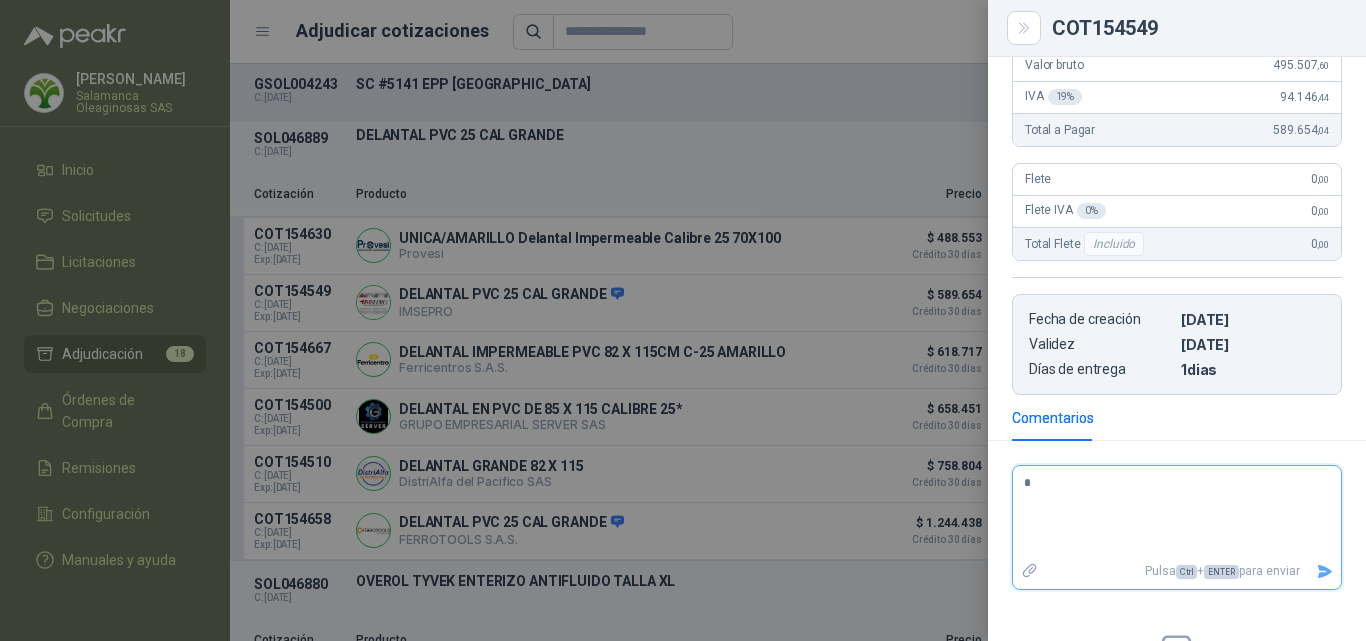type 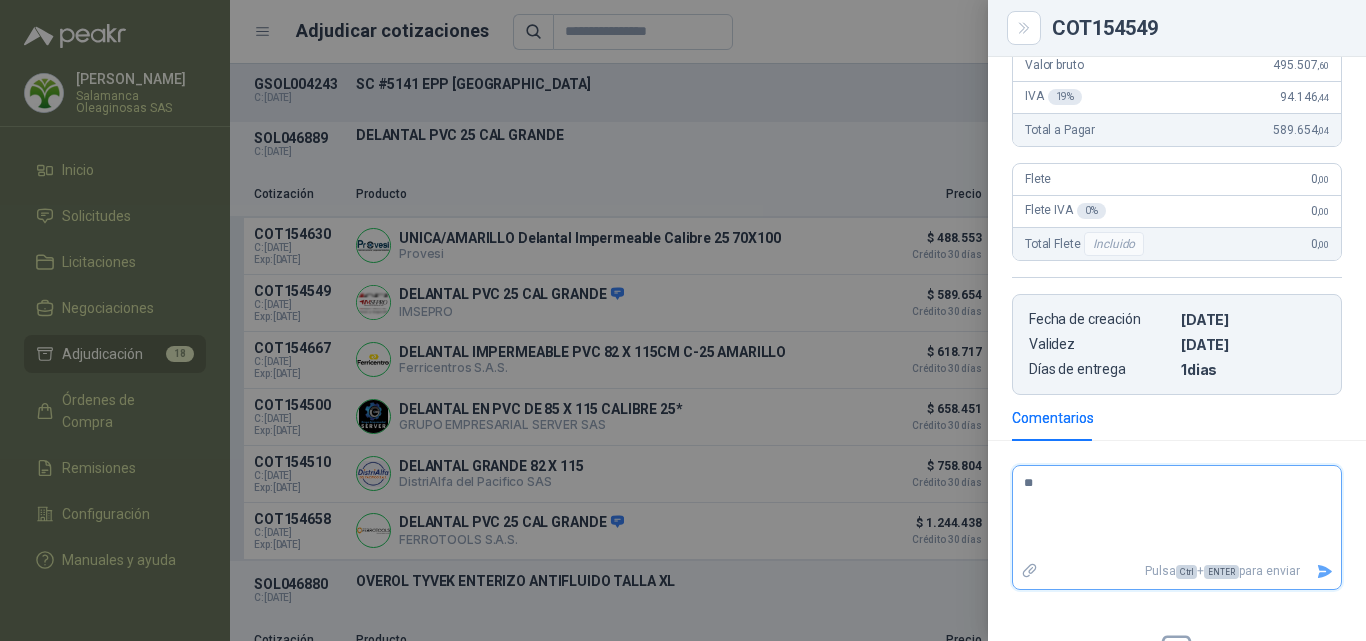 type 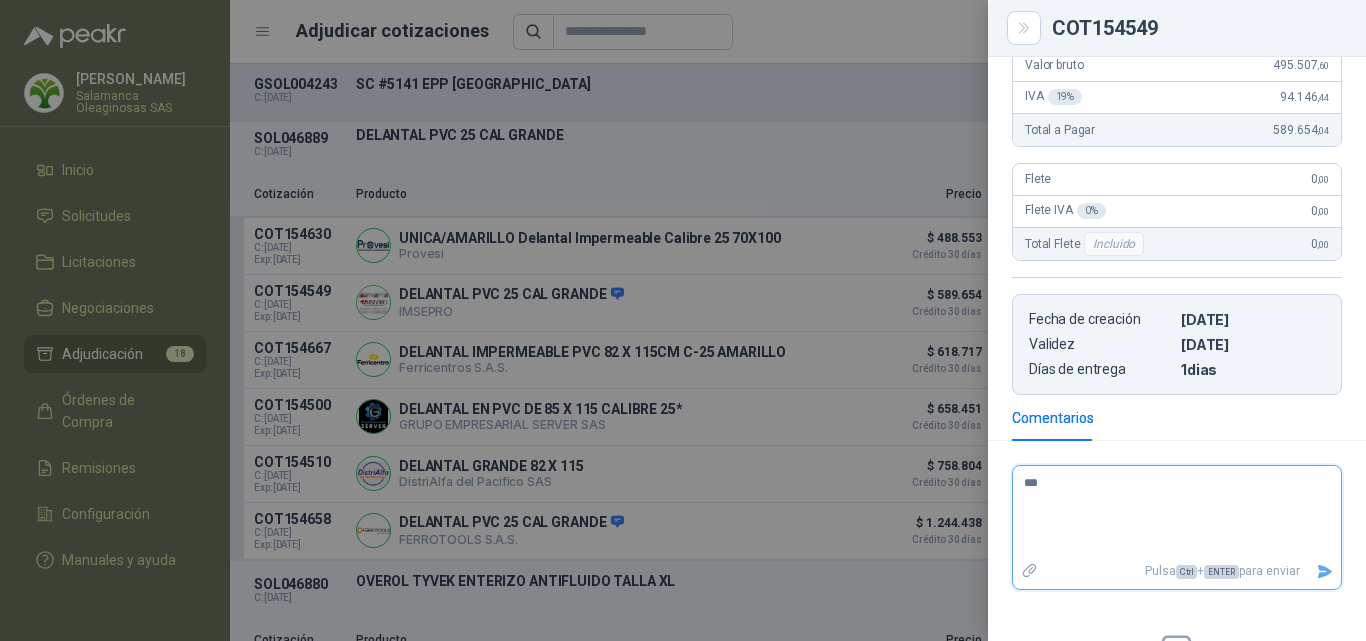 type 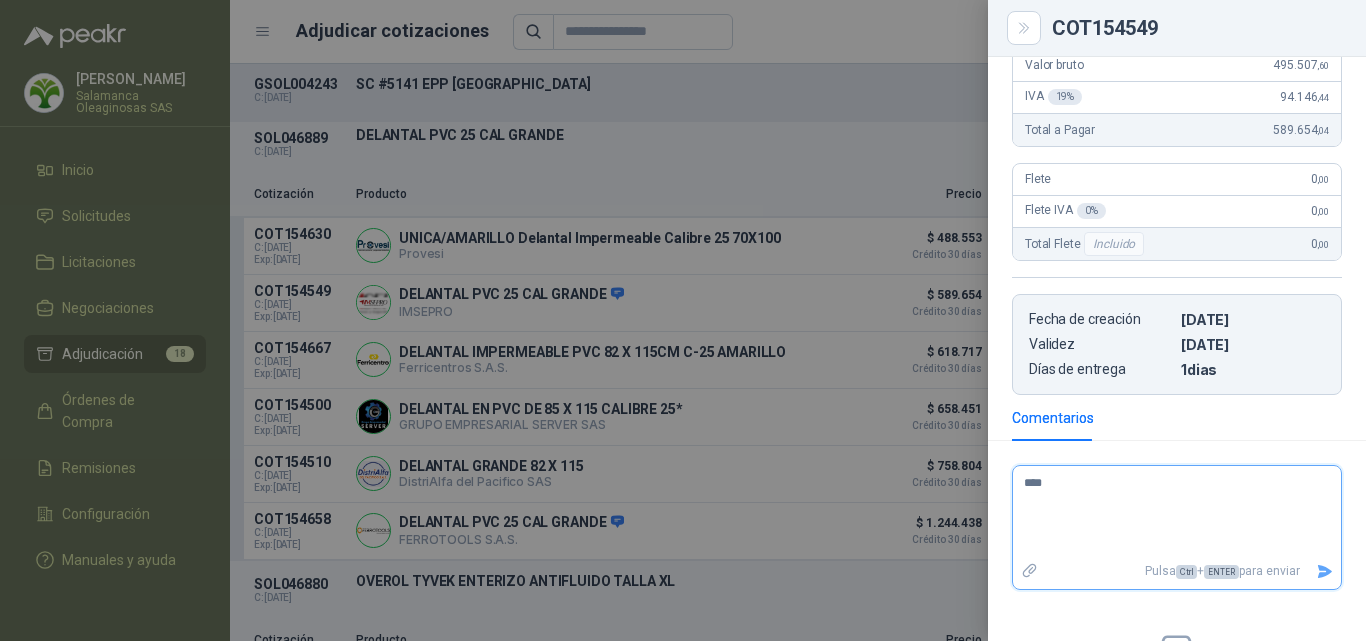 type 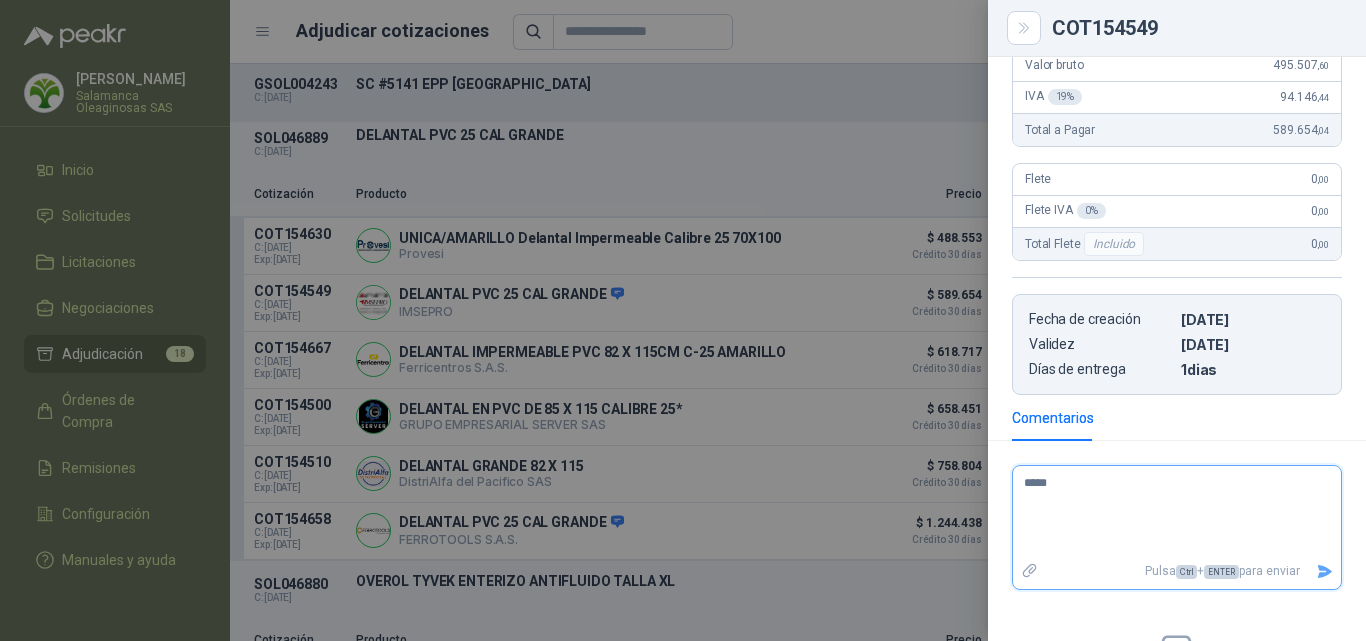type 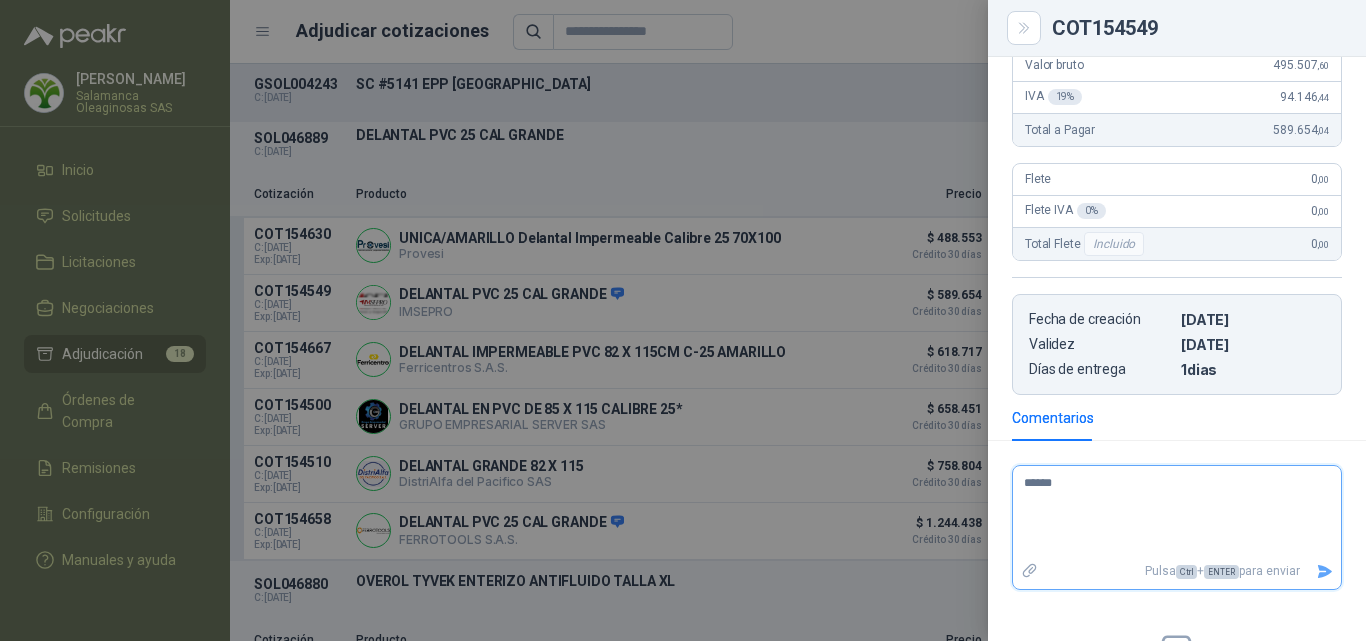 type 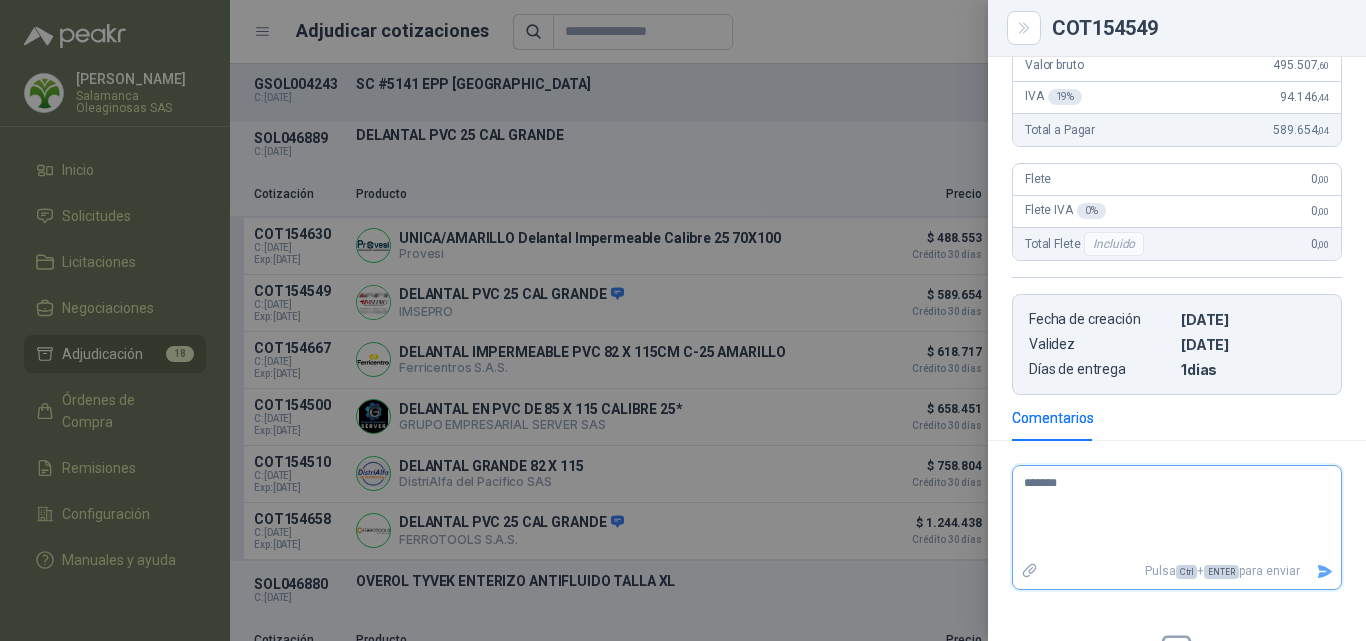type 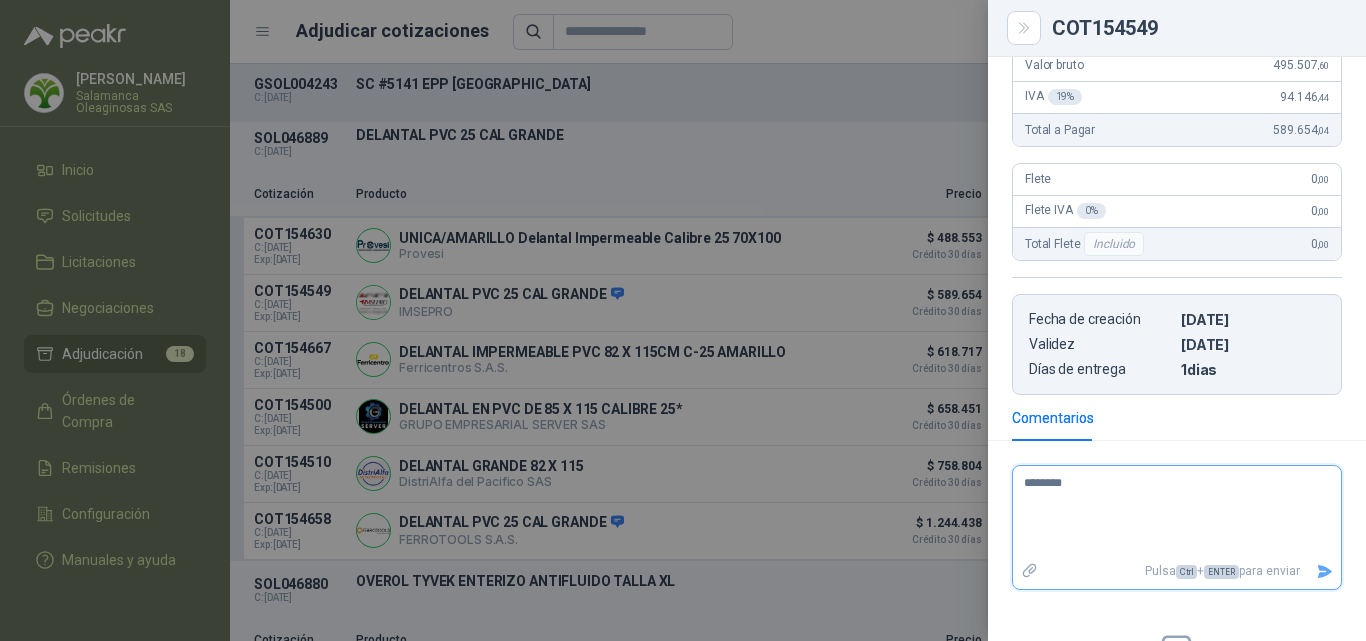 type 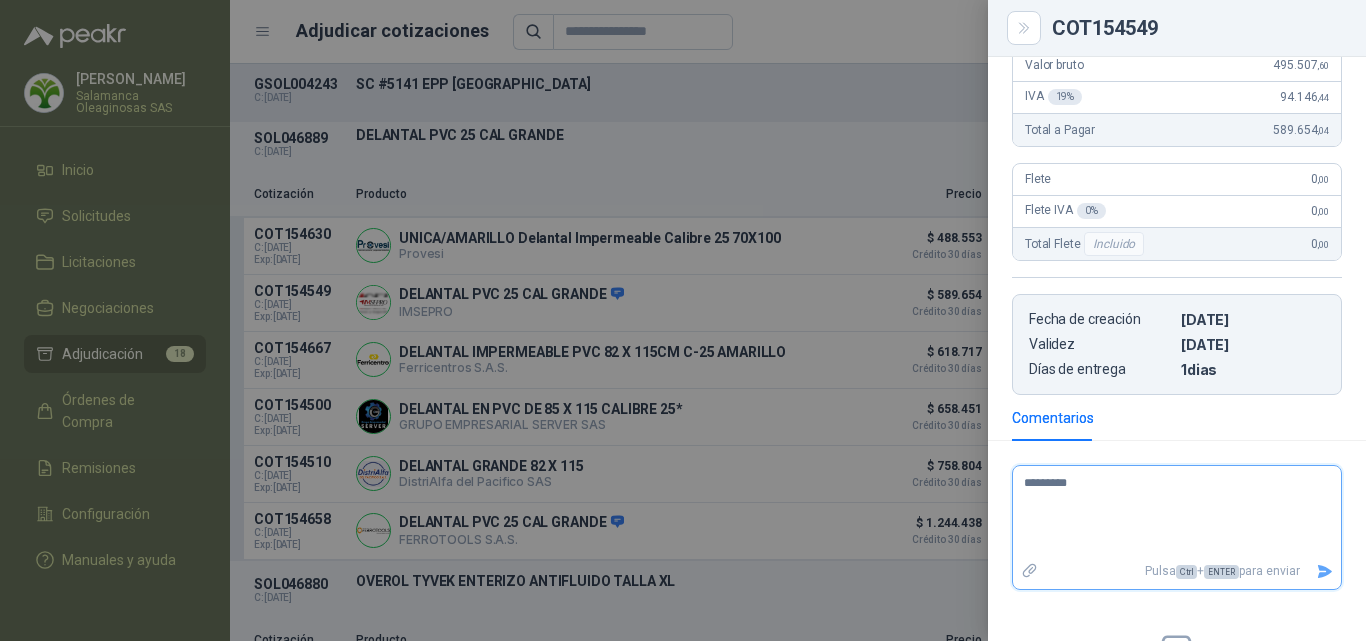 type 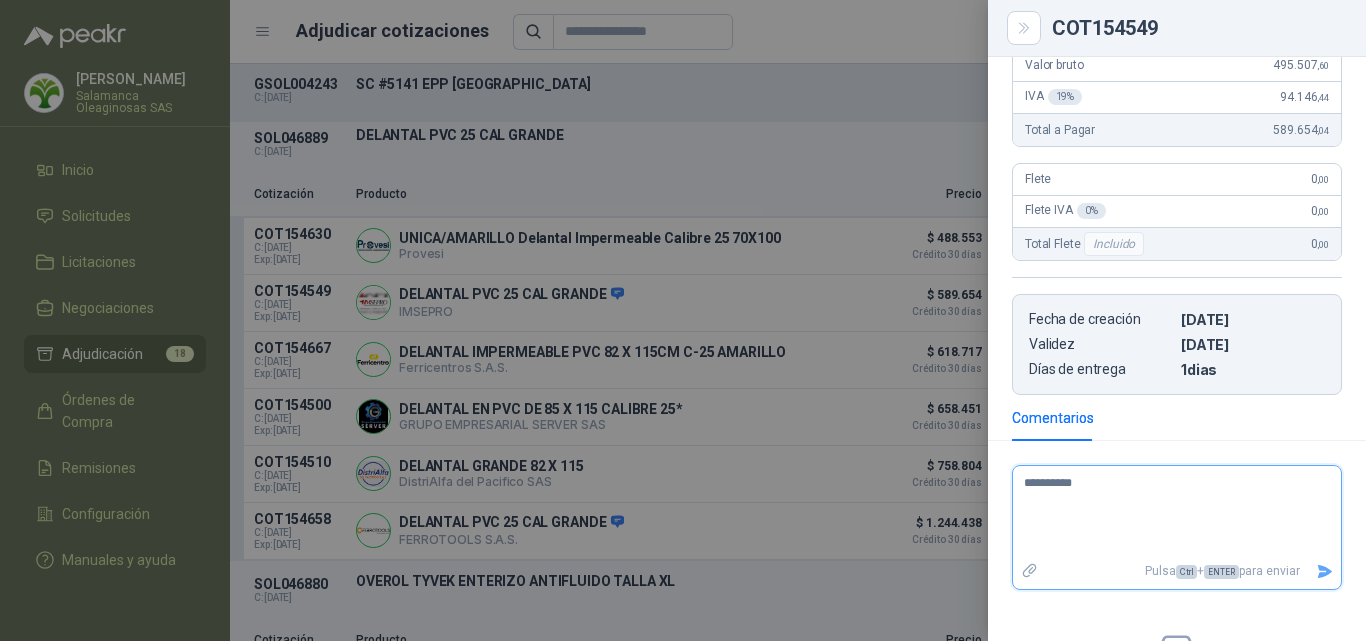type 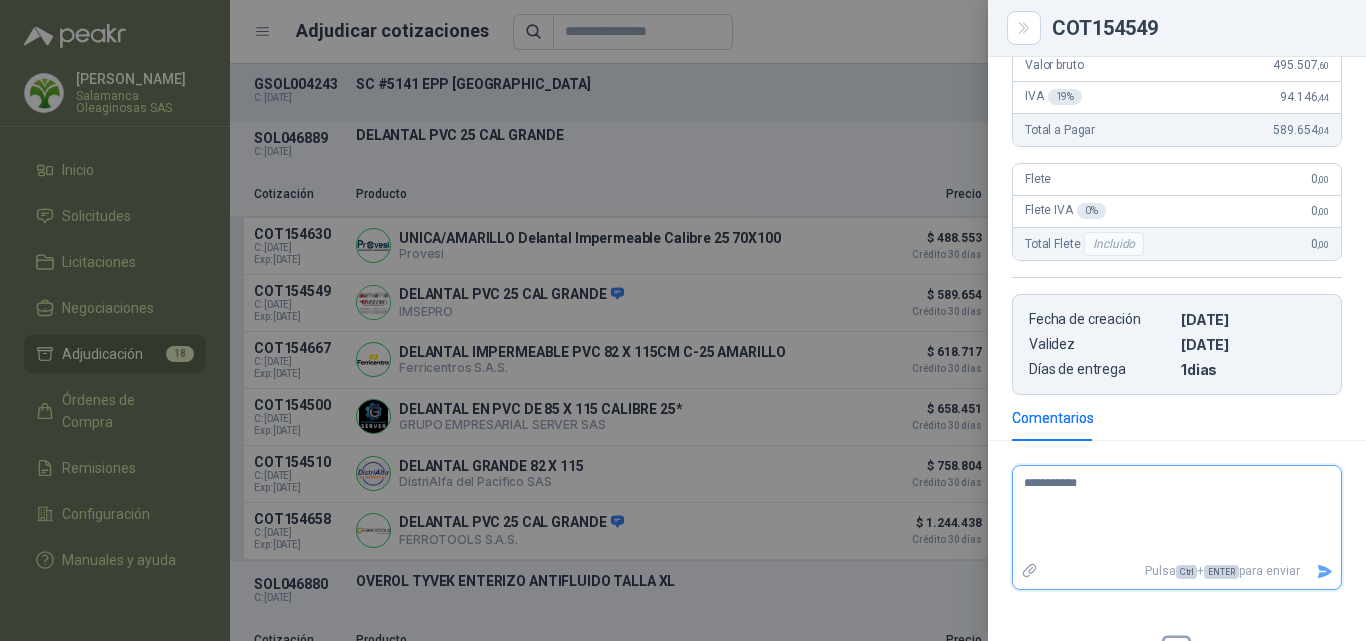 type 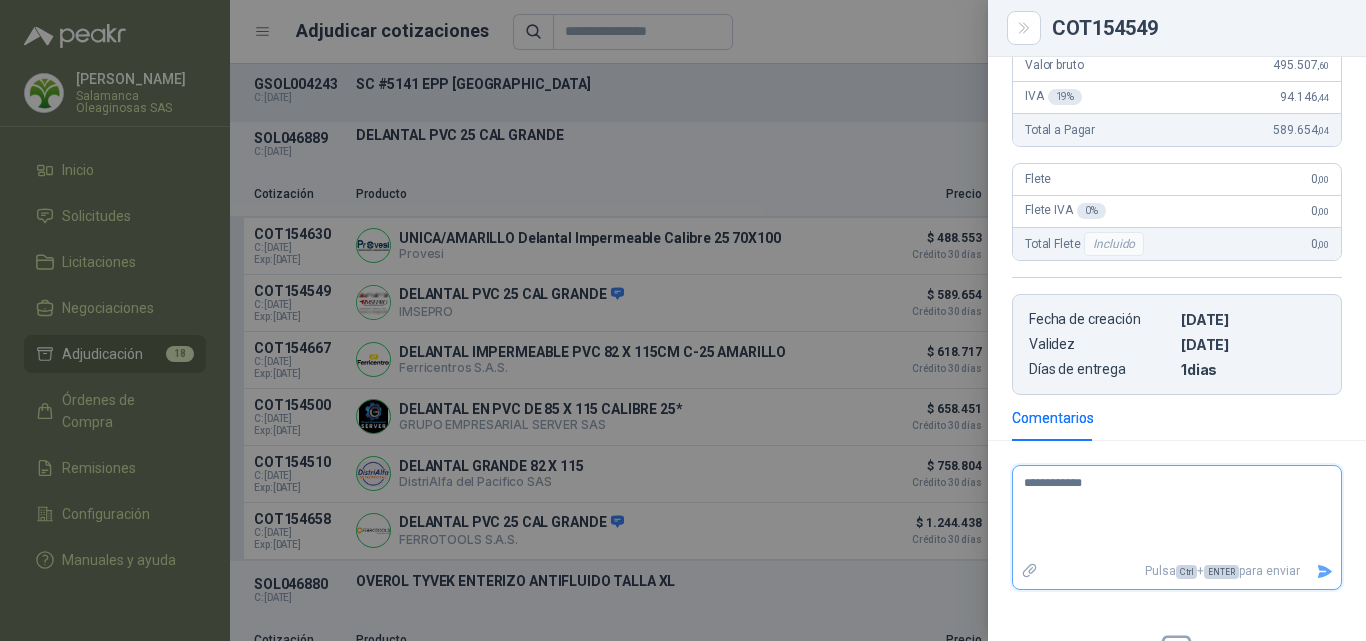 type 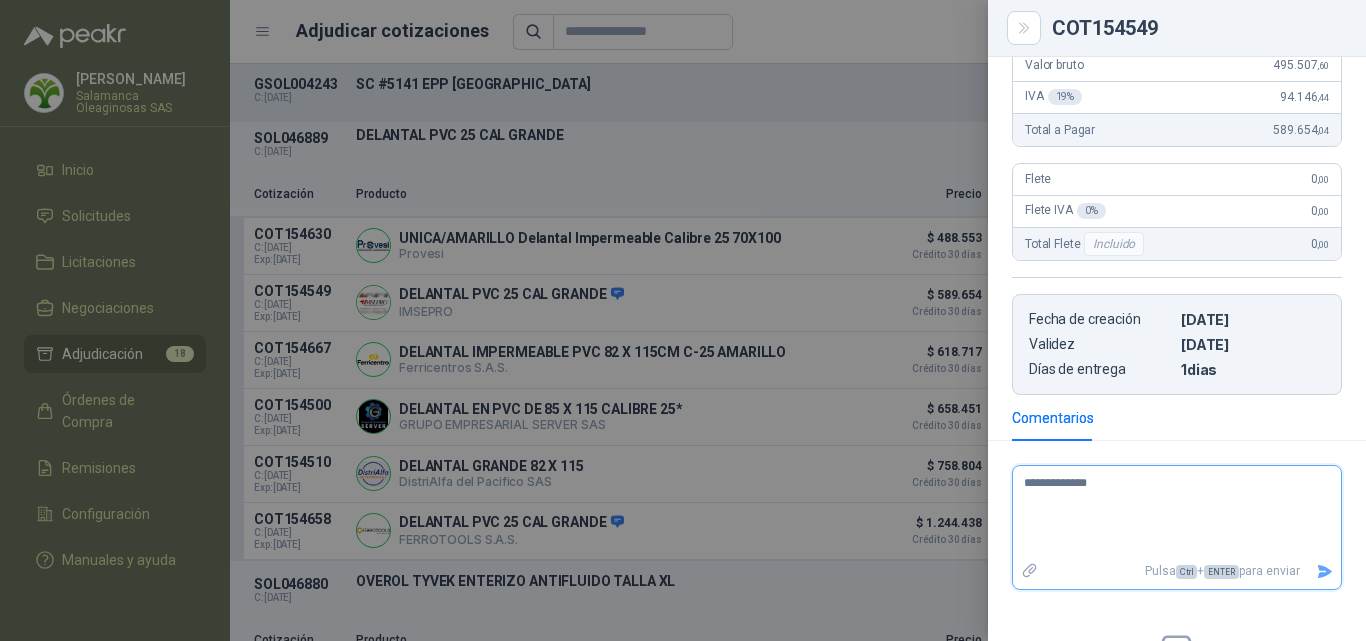type 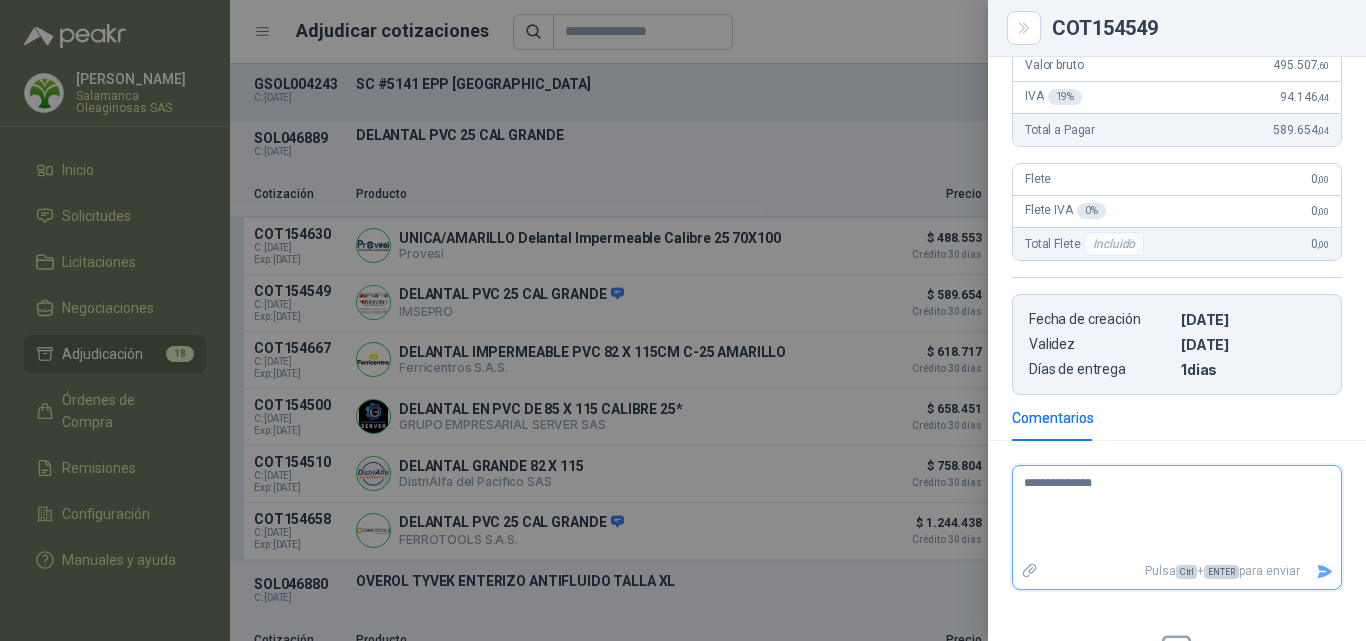 type 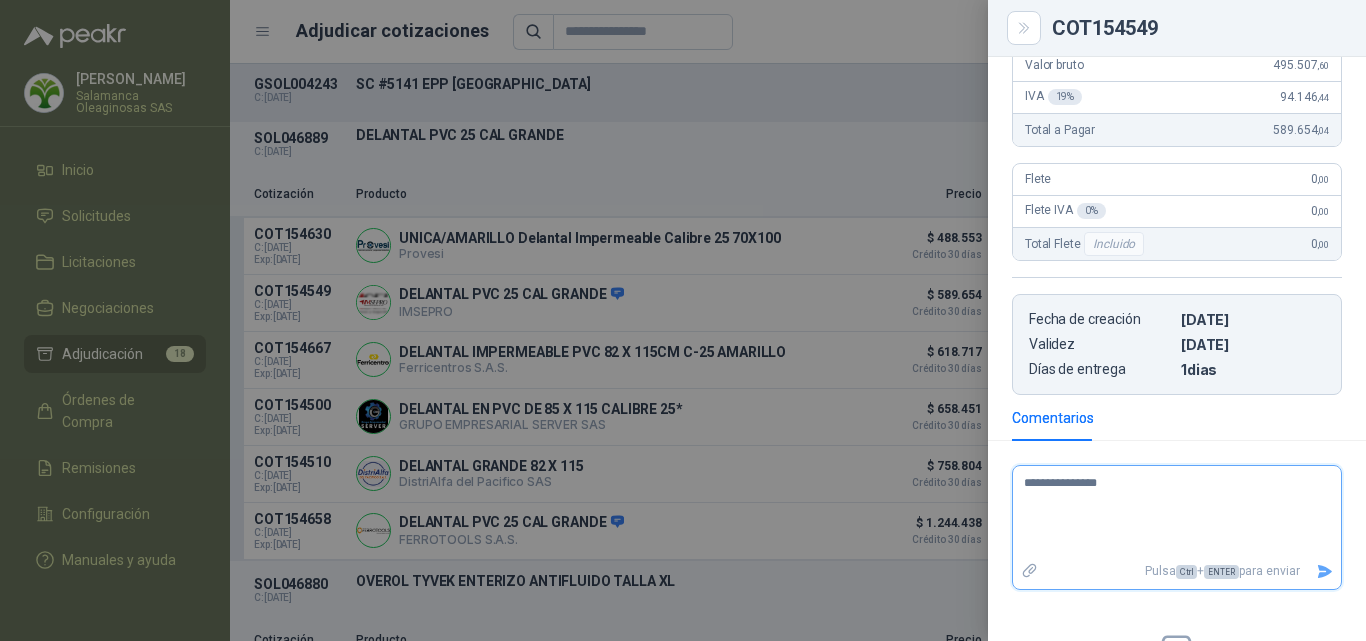 type 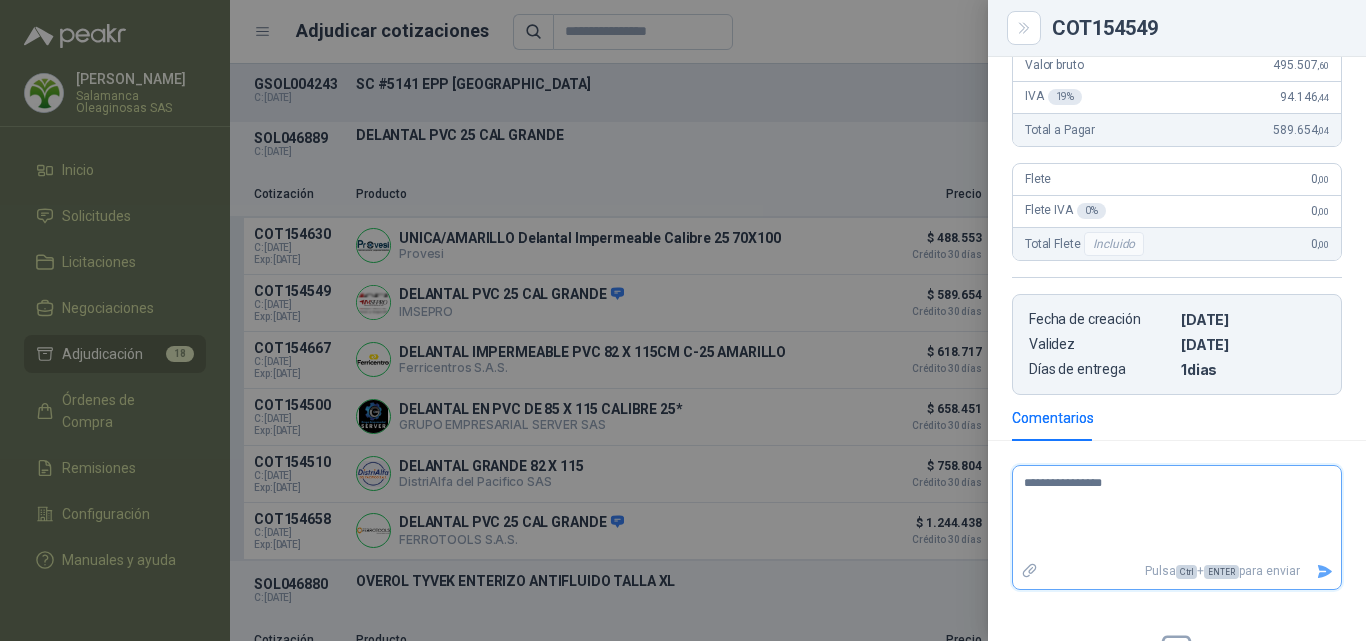type 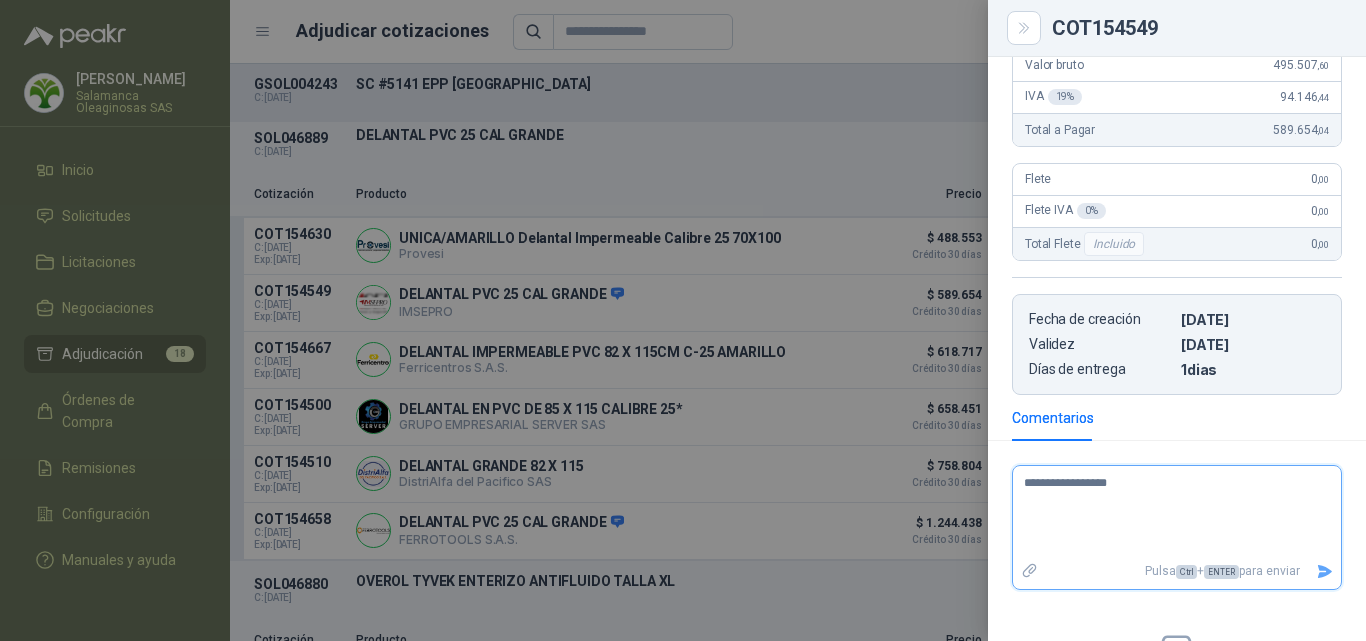 type on "**********" 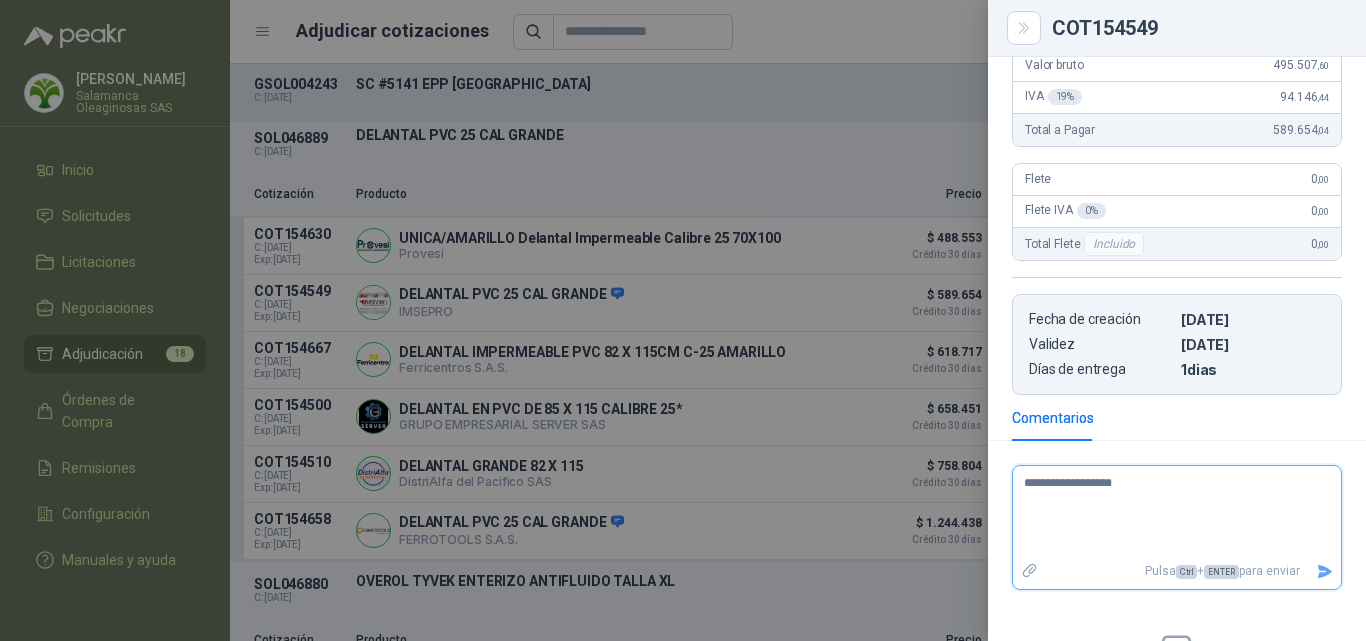 type 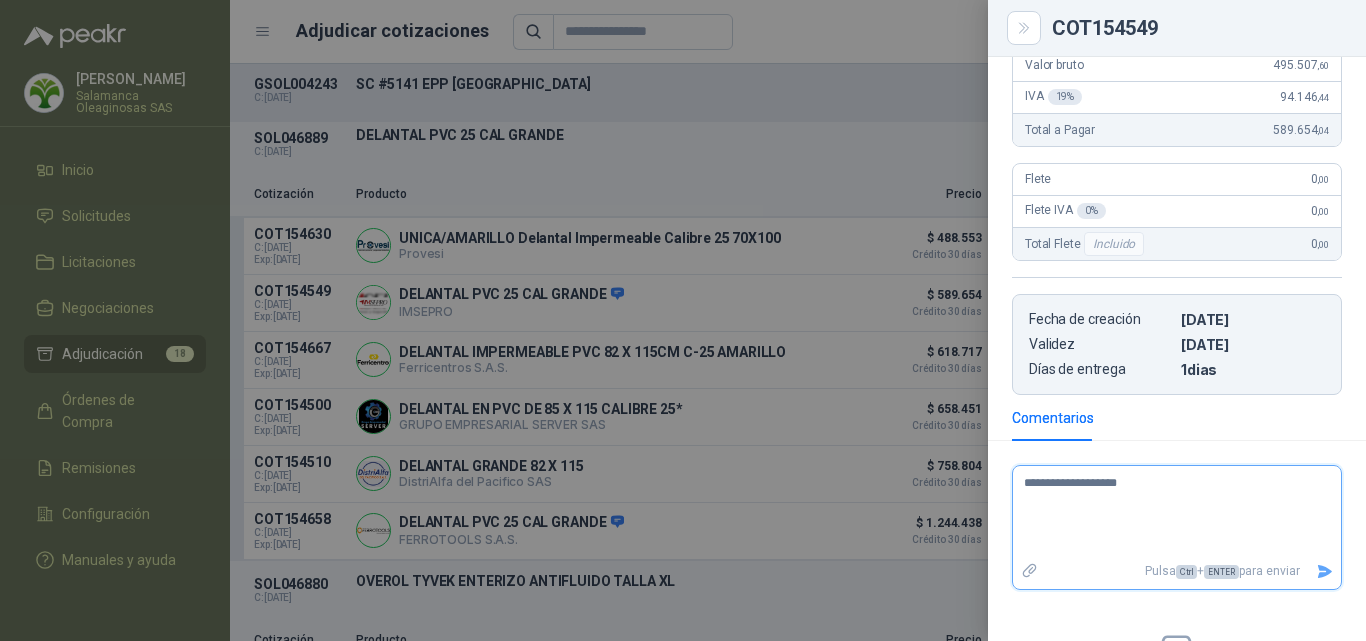 type 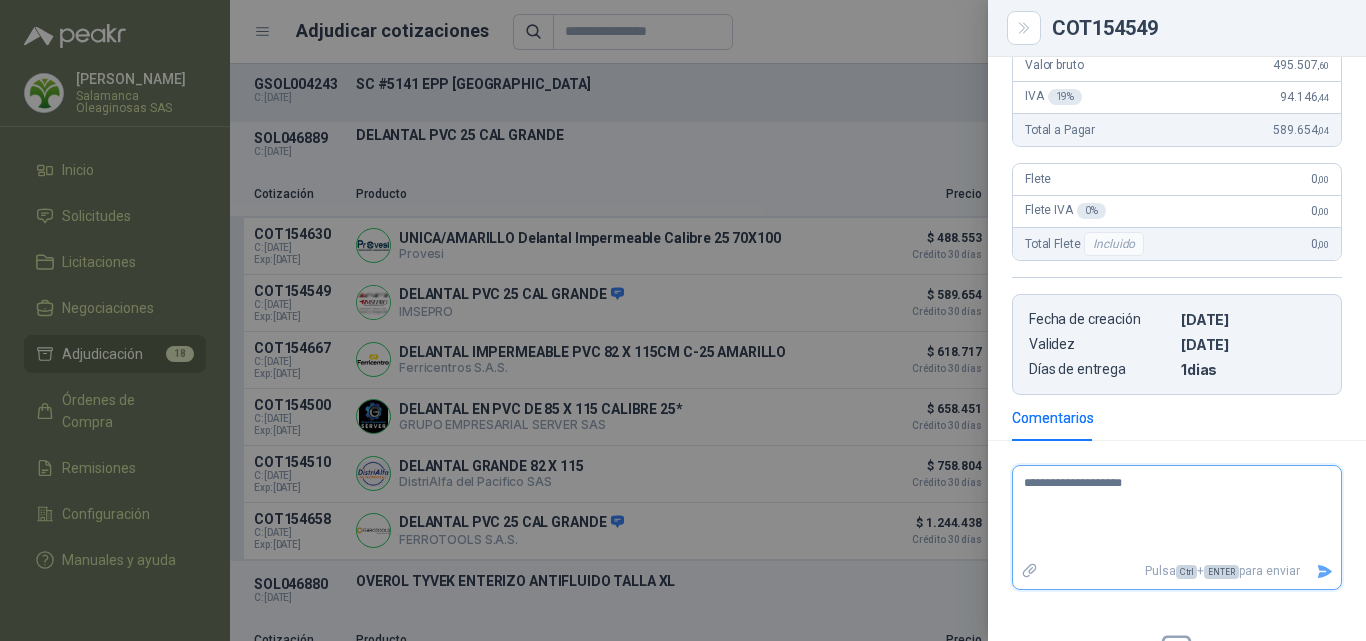 type 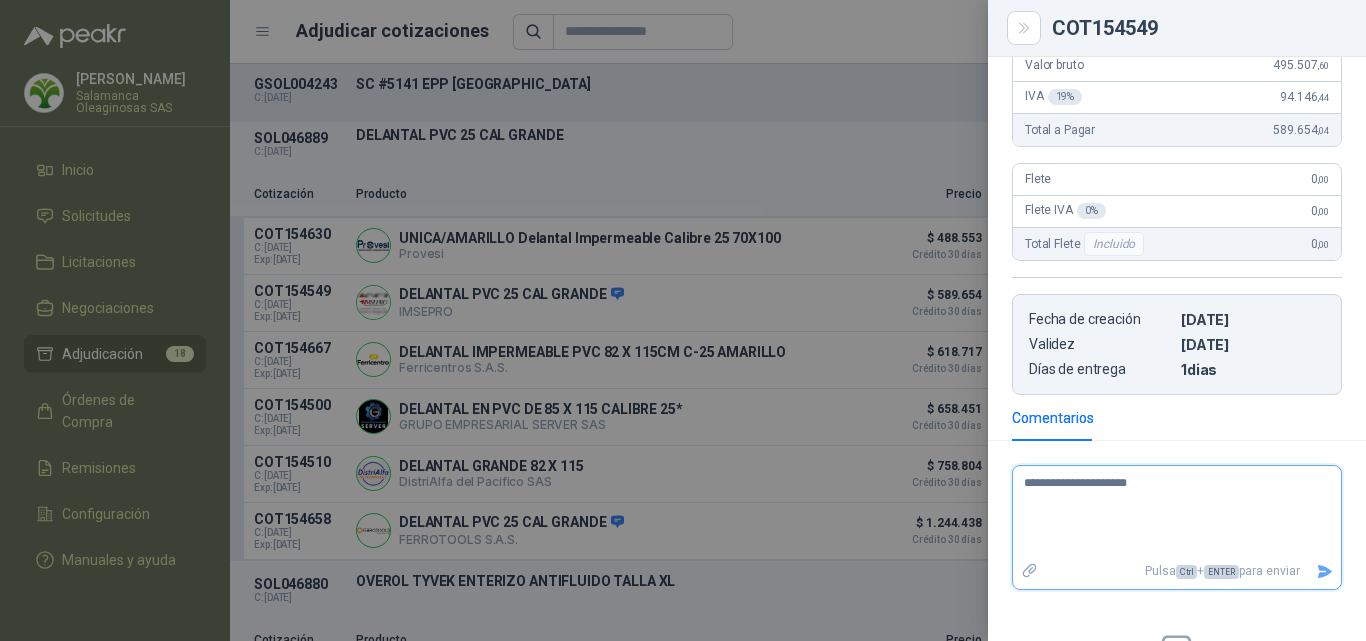 type 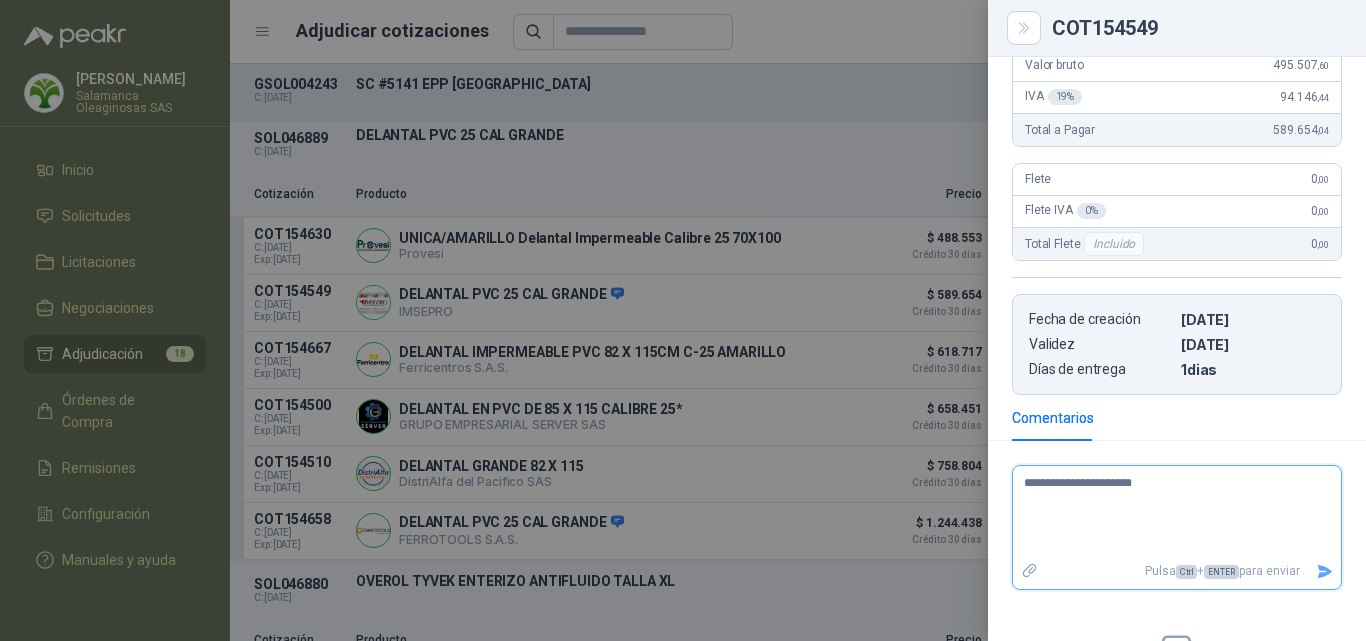 type 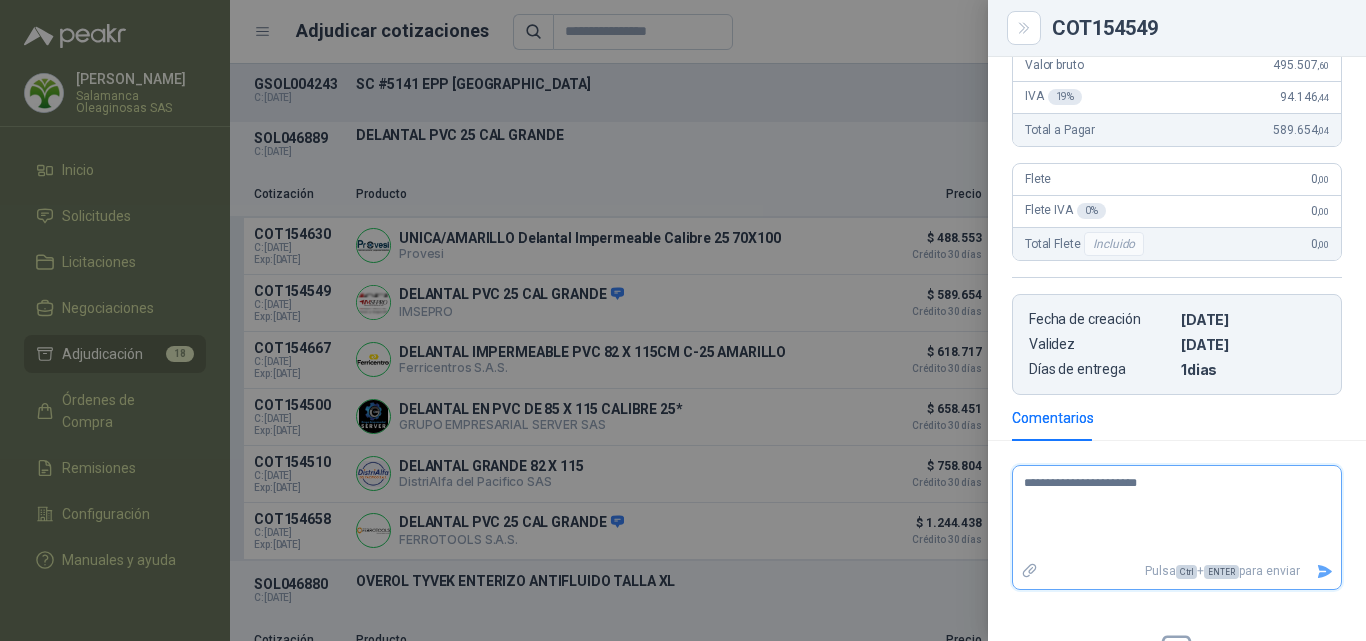 type 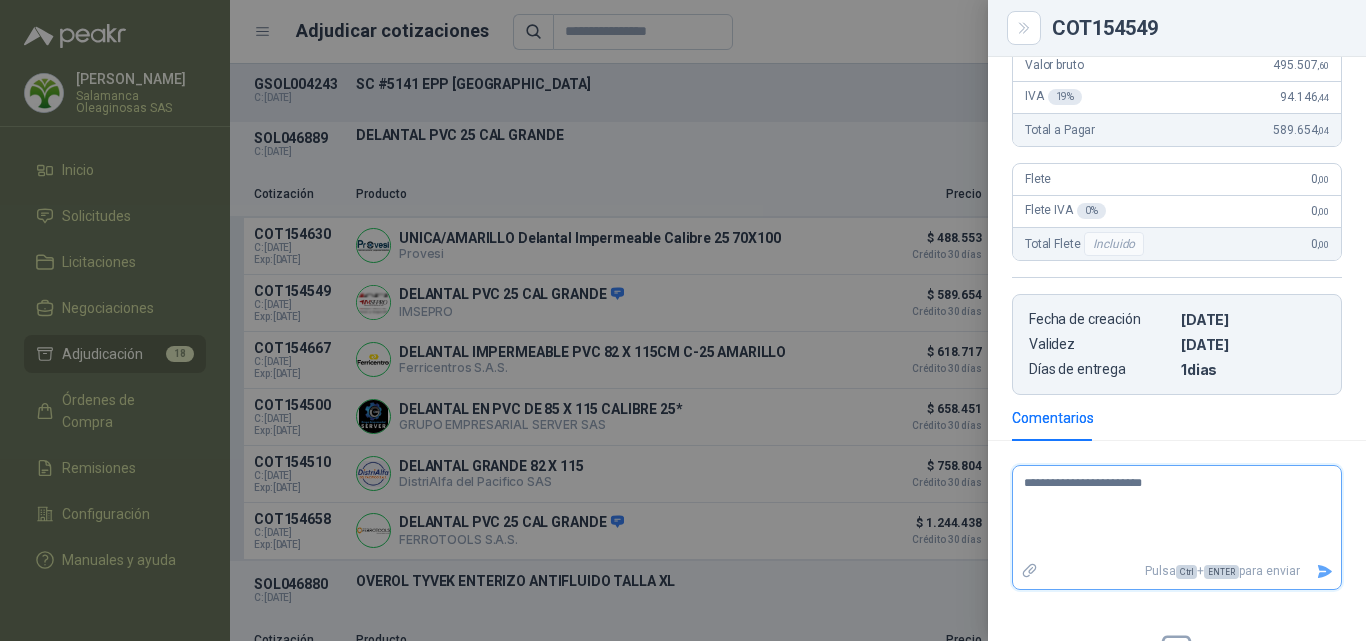 type on "**********" 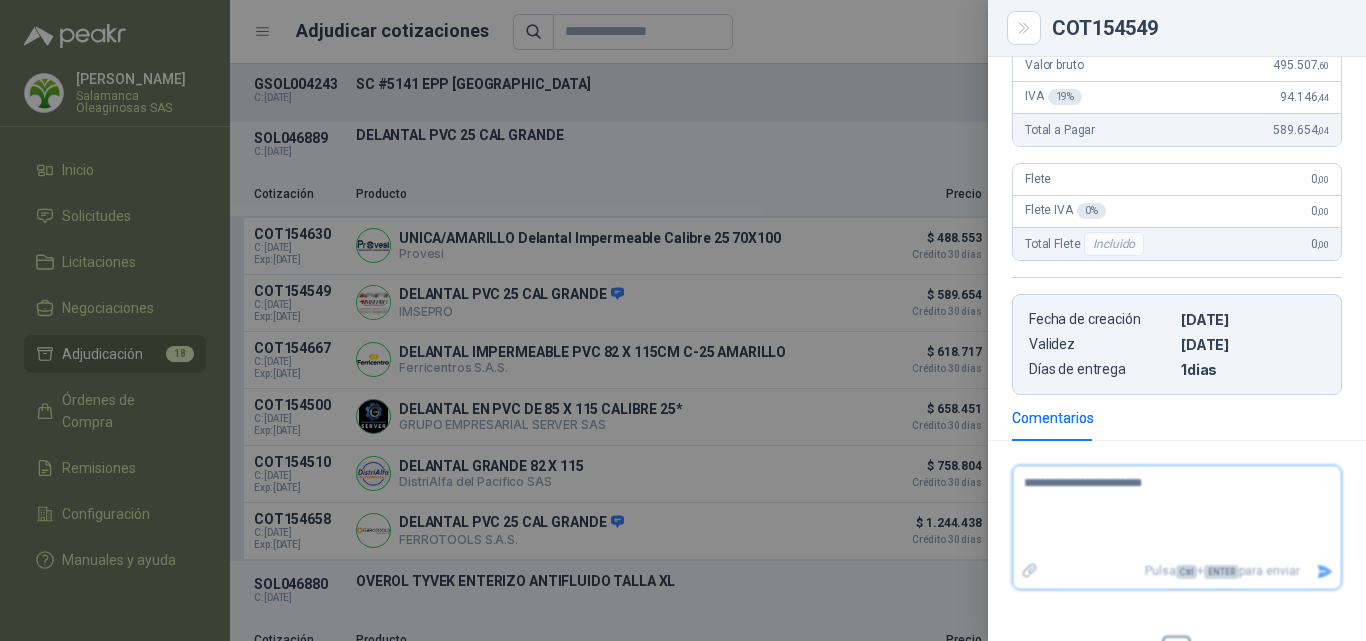 type 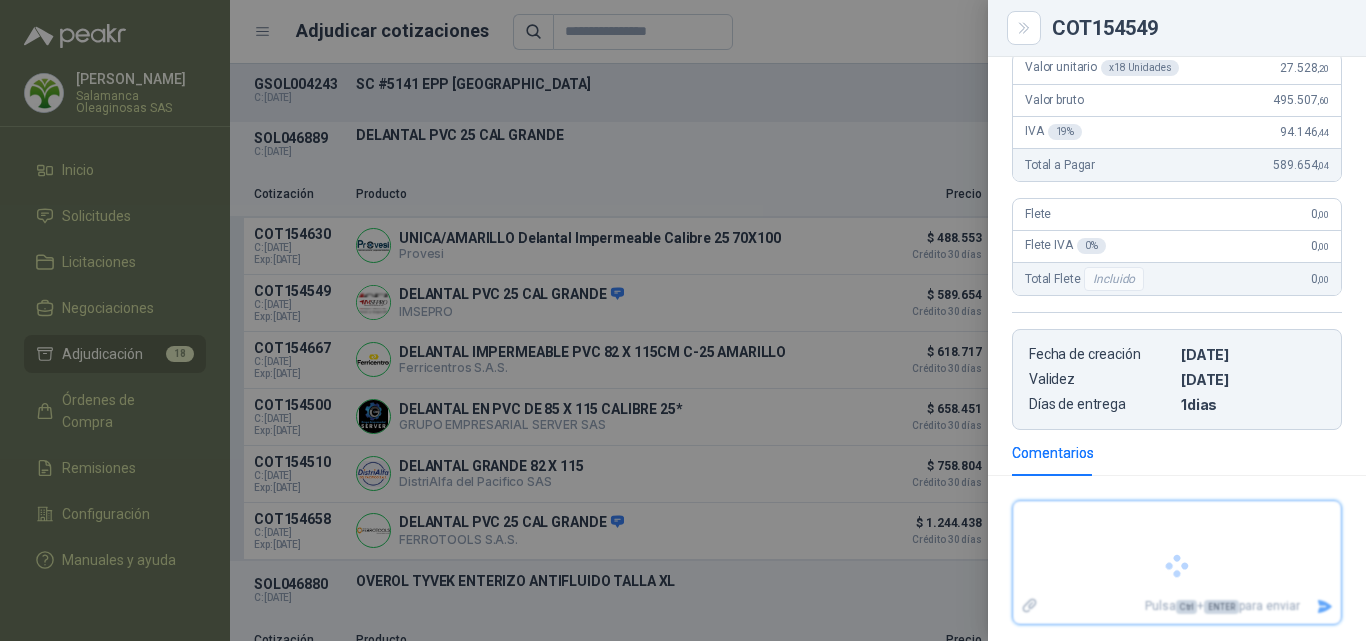 scroll, scrollTop: 334, scrollLeft: 0, axis: vertical 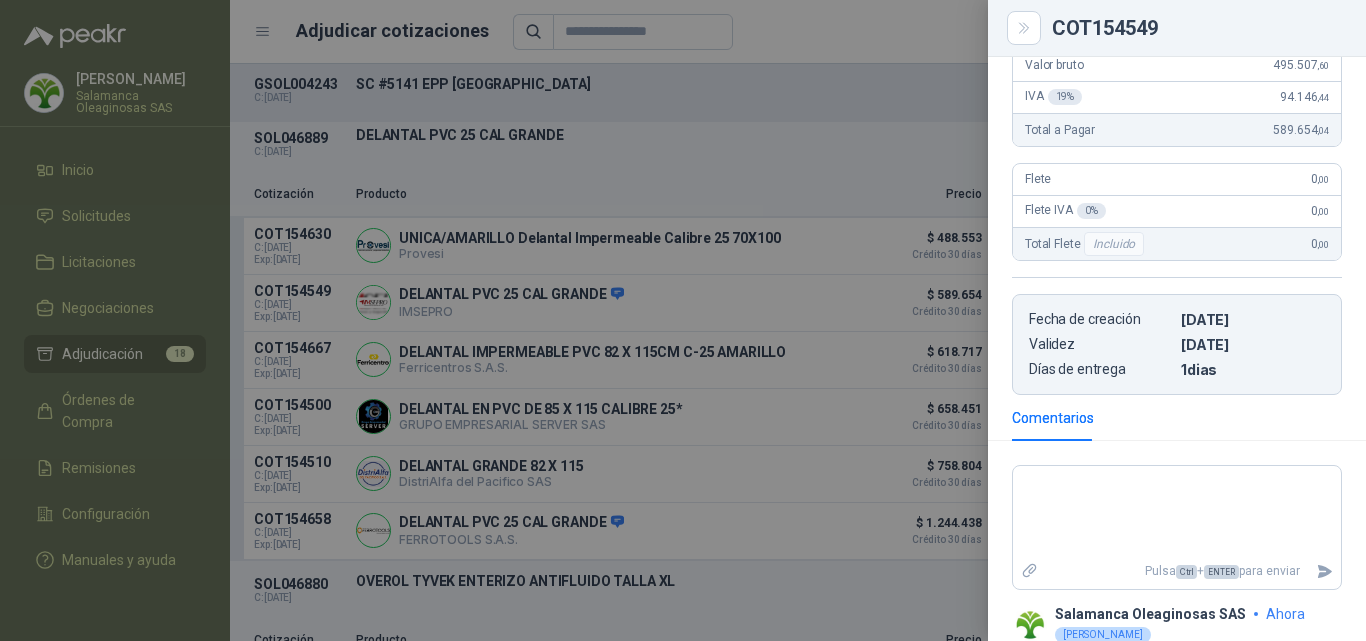 click at bounding box center (683, 320) 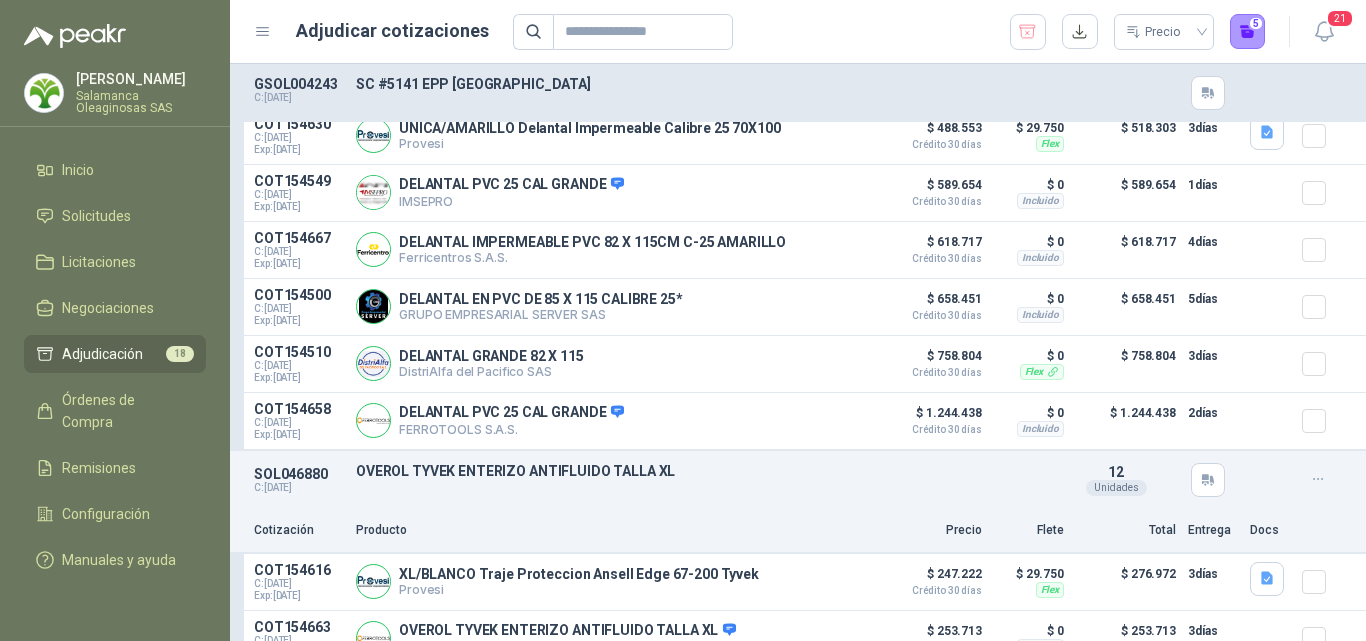 scroll, scrollTop: 4500, scrollLeft: 0, axis: vertical 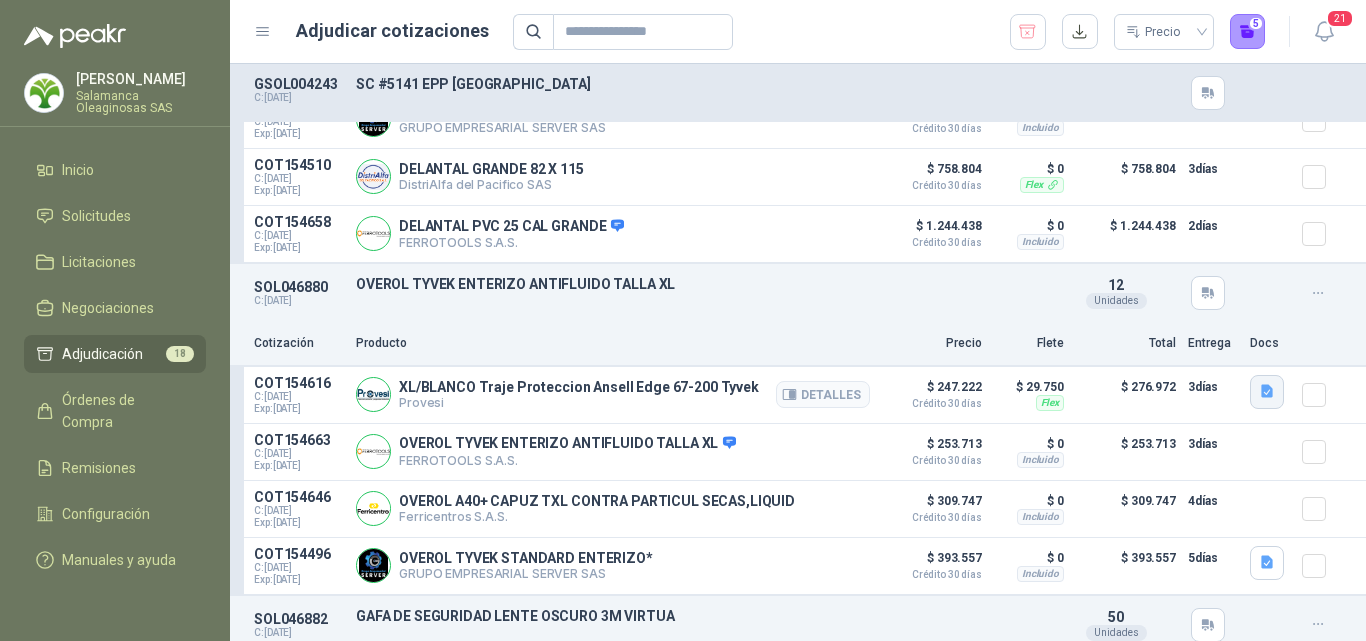 click 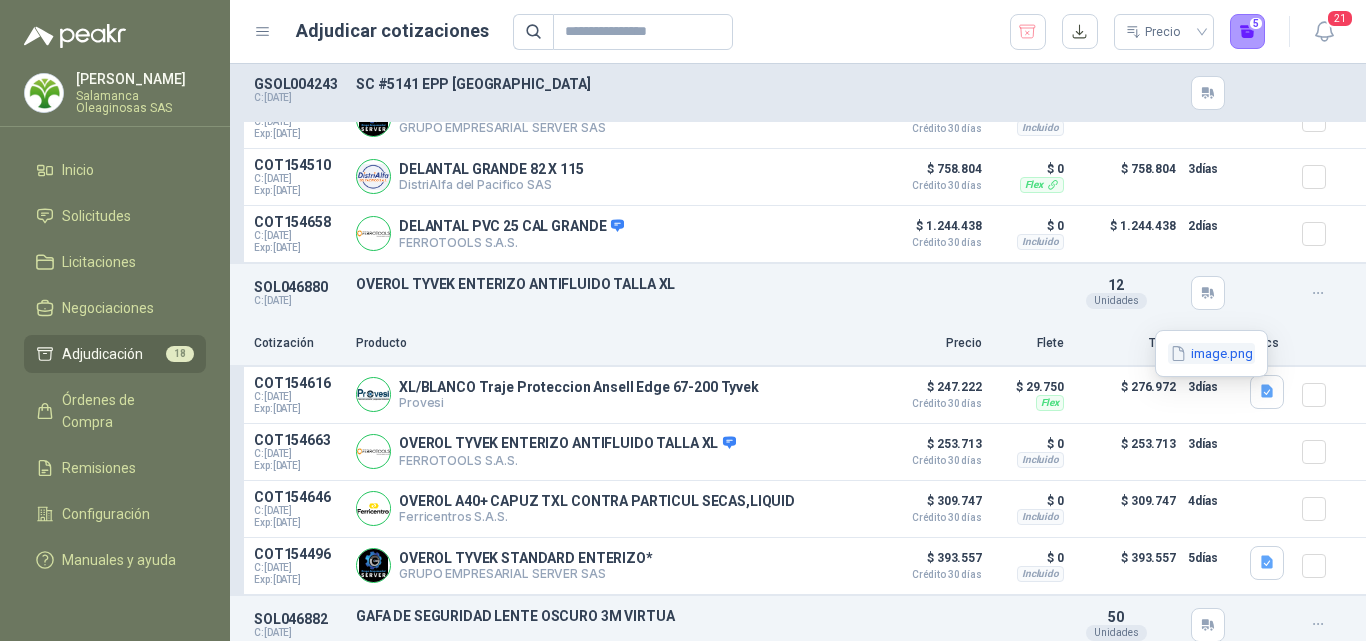 click on "image.png" at bounding box center [1211, 353] 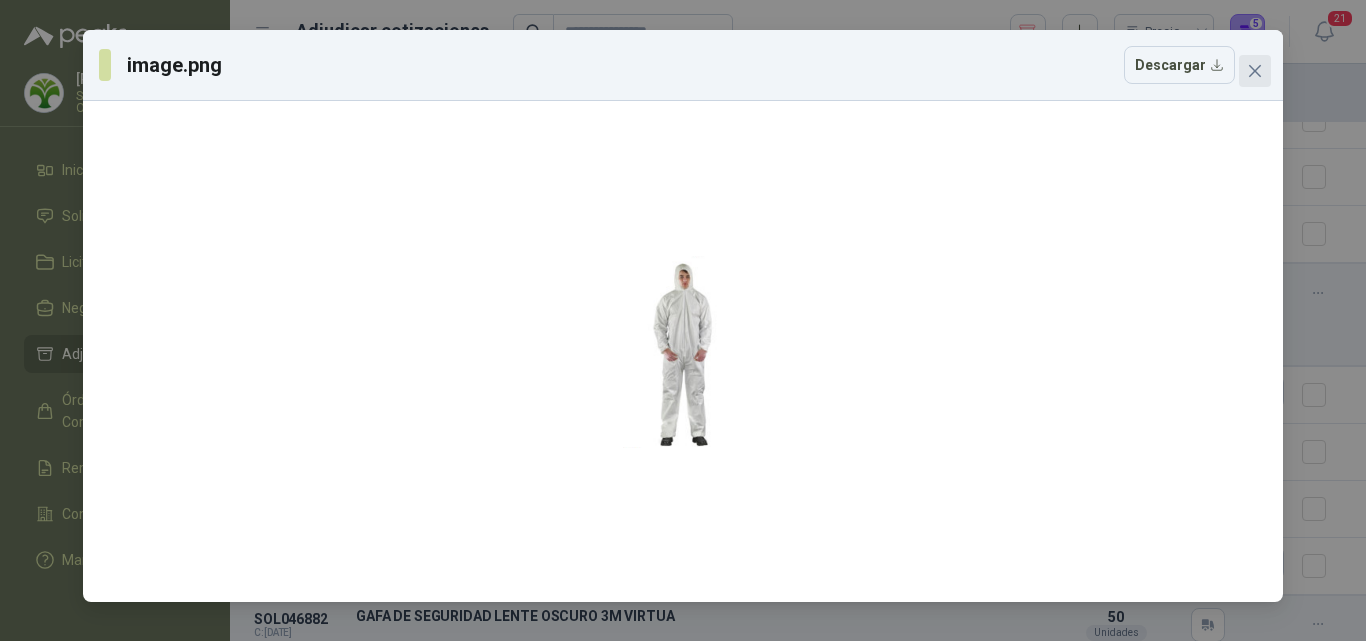 click 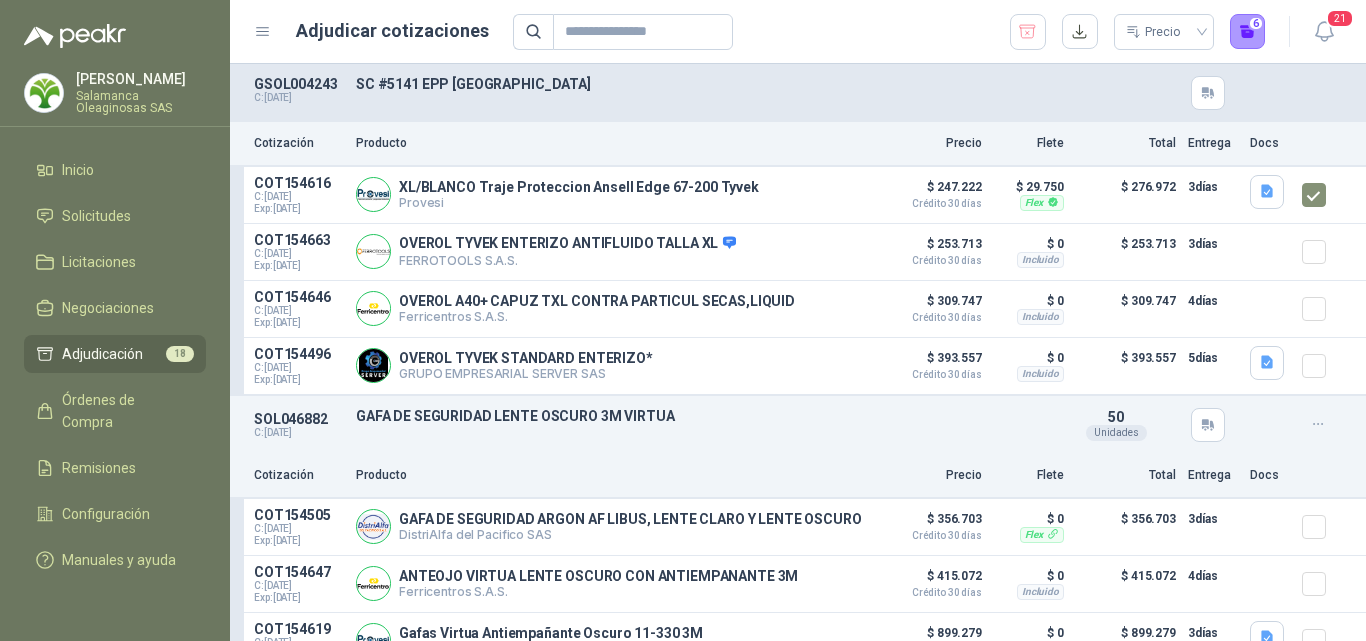 scroll, scrollTop: 4800, scrollLeft: 0, axis: vertical 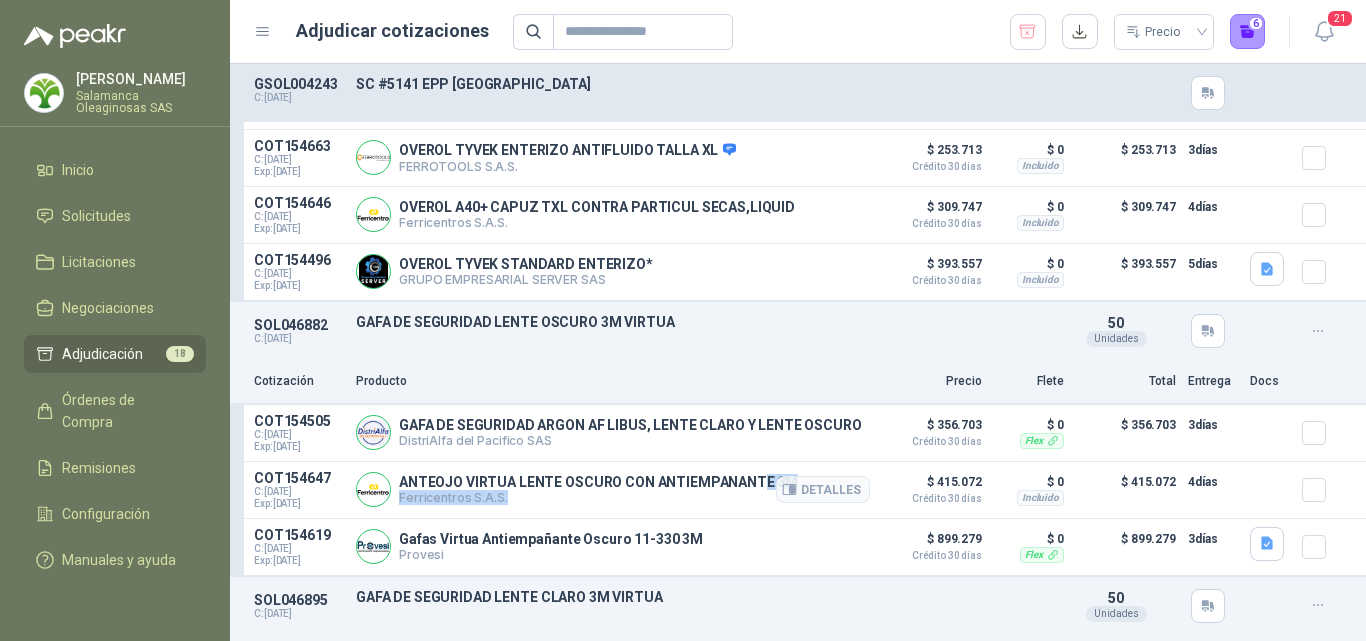 drag, startPoint x: 784, startPoint y: 474, endPoint x: 746, endPoint y: 483, distance: 39.051247 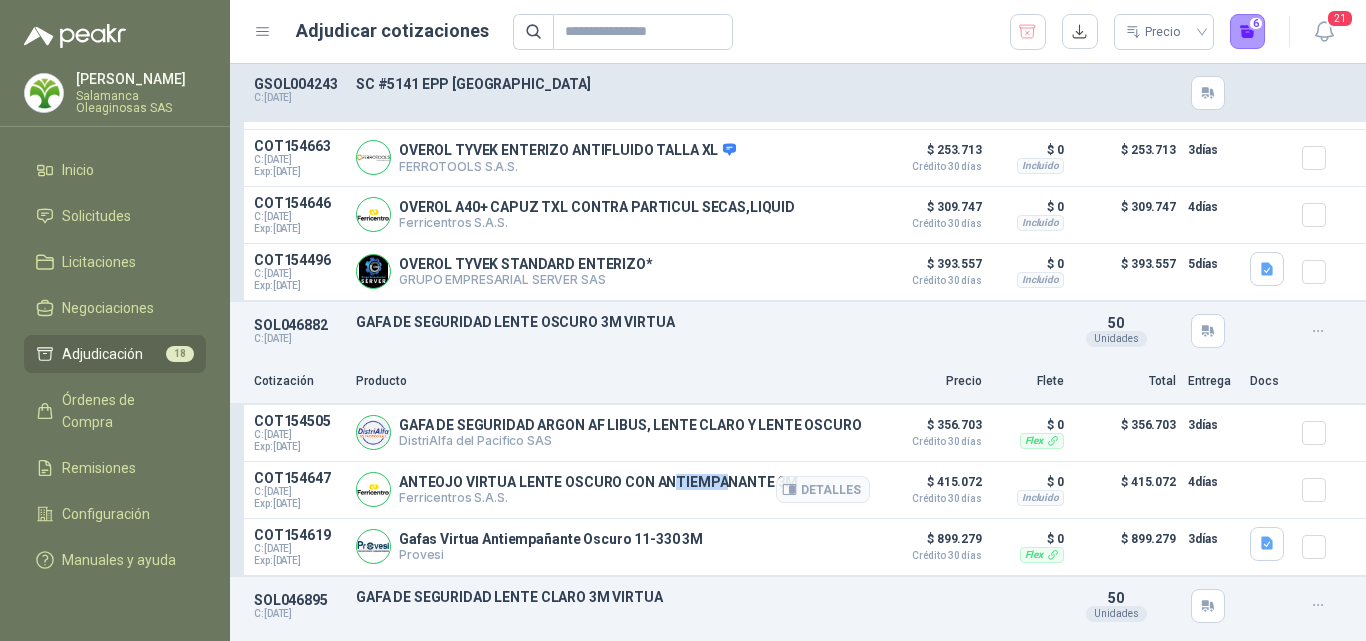 drag, startPoint x: 715, startPoint y: 487, endPoint x: 667, endPoint y: 487, distance: 48 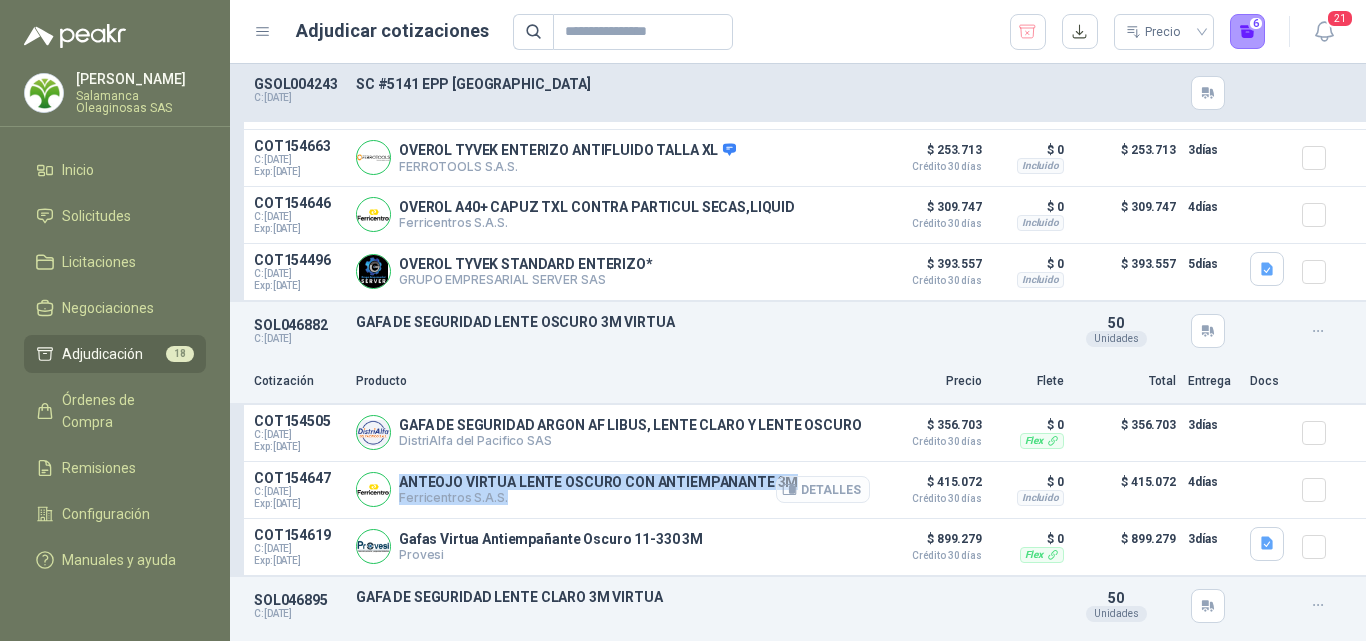 drag, startPoint x: 398, startPoint y: 476, endPoint x: 767, endPoint y: 485, distance: 369.10974 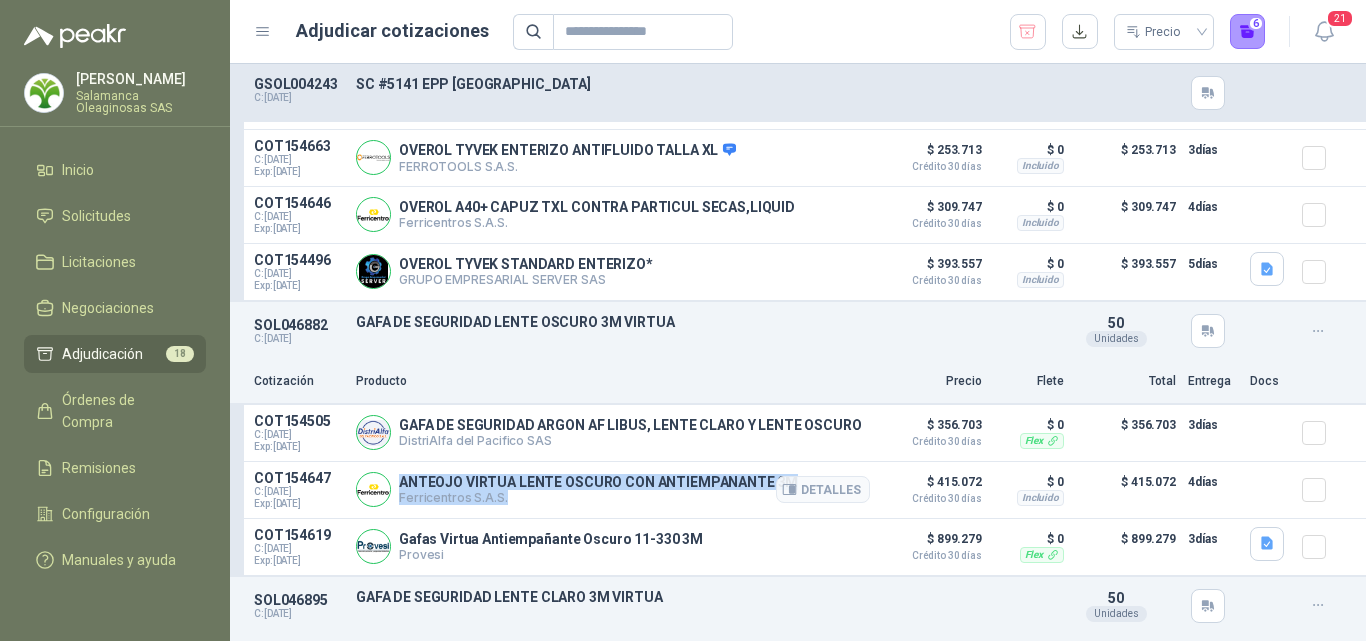 click on "COT154647 C:  [DATE] Exp:  [DATE] ANTEOJO VIRTUA LENTE OSCURO CON ANTIEMPANANTE 3M Ferricentros S.A.S. Detalles $ 415.072 Crédito 30 días $ 0 Incluido   $ 415.072 4  días" at bounding box center [798, 490] 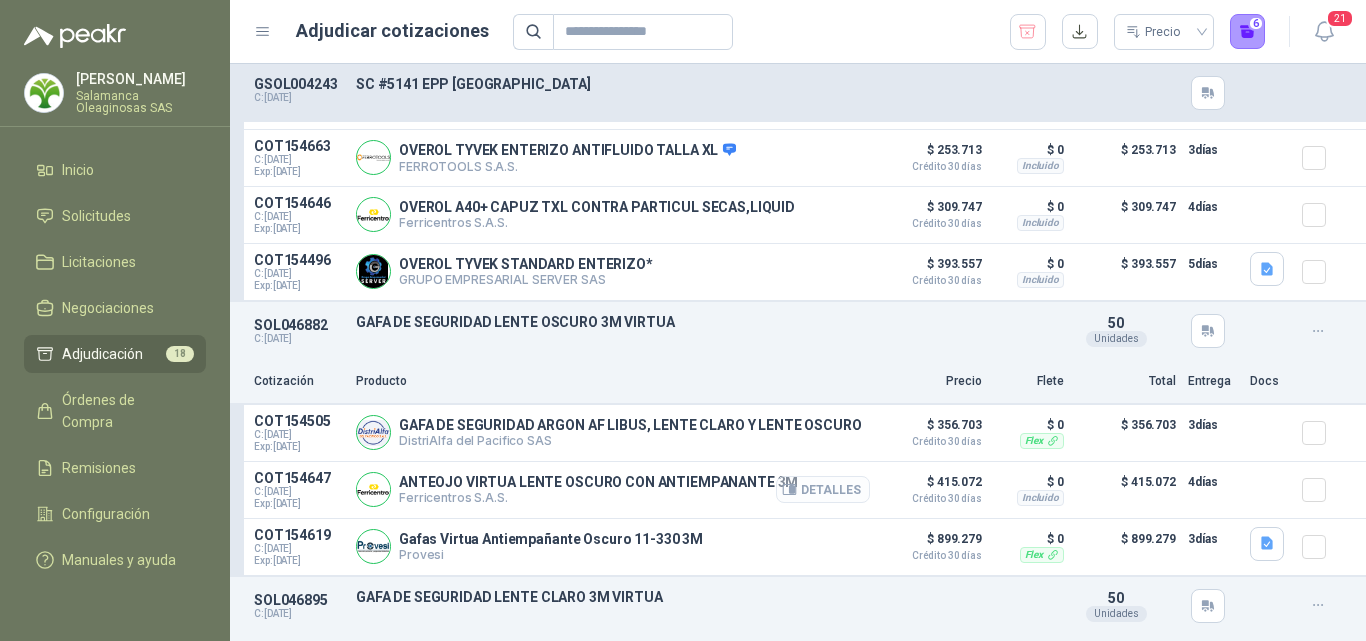 click on "Detalles" at bounding box center (823, 489) 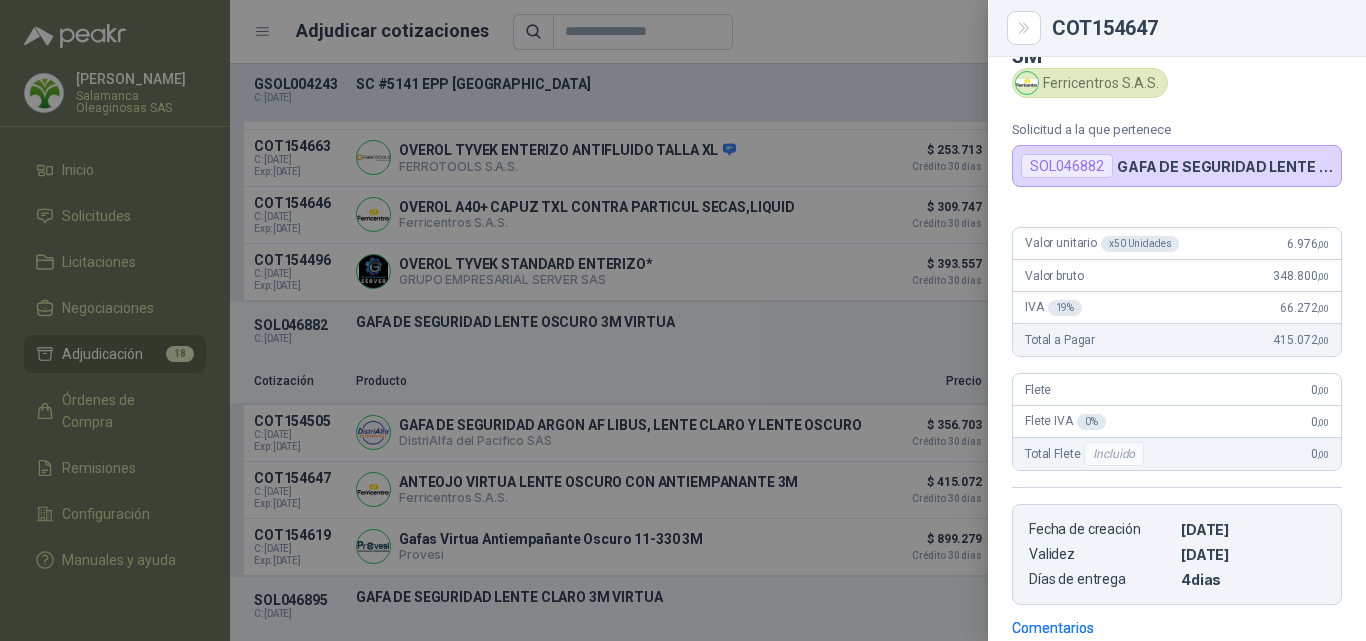 scroll, scrollTop: 0, scrollLeft: 0, axis: both 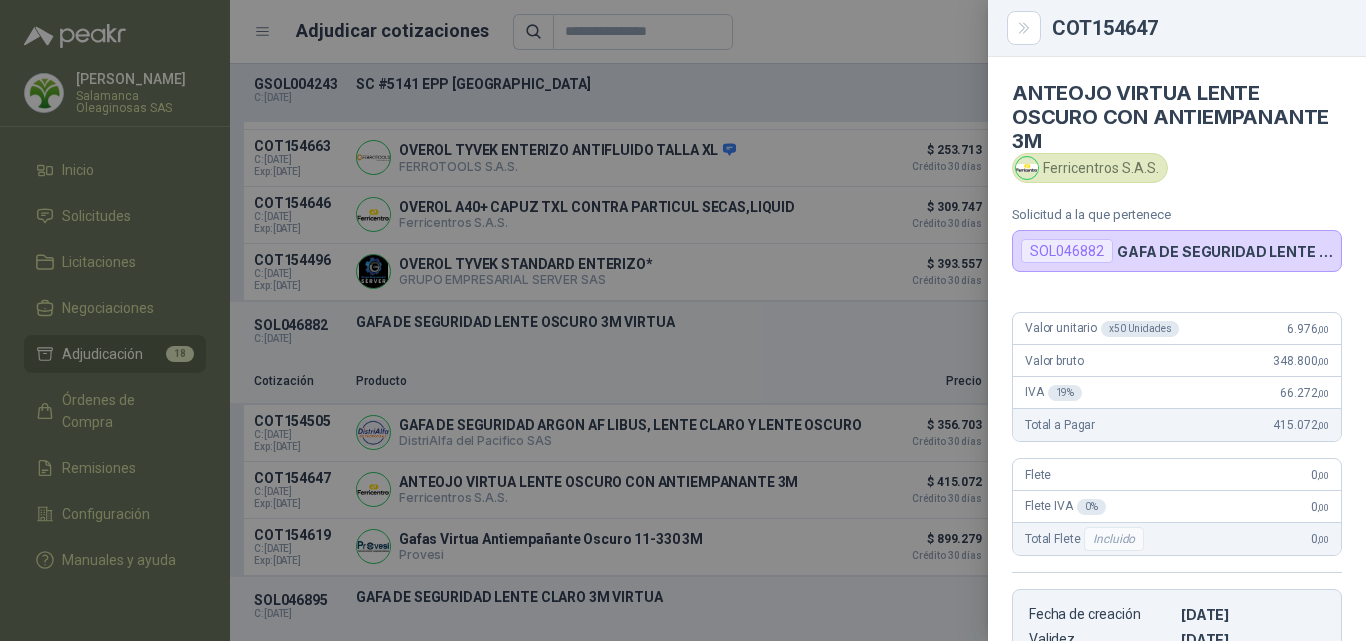 click on "Valor unitario x 50   Unidades 6.976 ,00 Valor bruto 348.800 ,00 IVA 19 % 66.272 ,00 Total a Pagar 415.072 ,00 Flete  0 ,00 Flete IVA 0 % 0 ,00 Total Flete Incluido   0 ,00 Fecha de creación [DATE] Validez [DATE] Días de entrega 4  dias" at bounding box center (1177, 493) 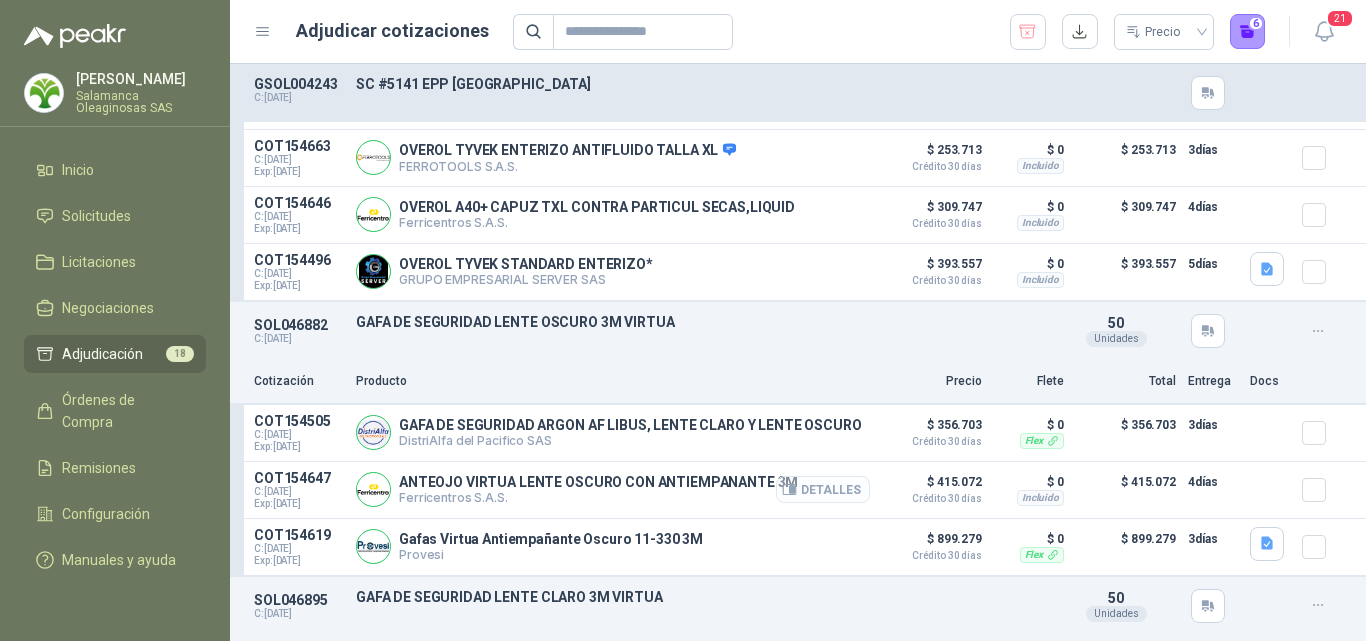 click on "Detalles" at bounding box center (823, 489) 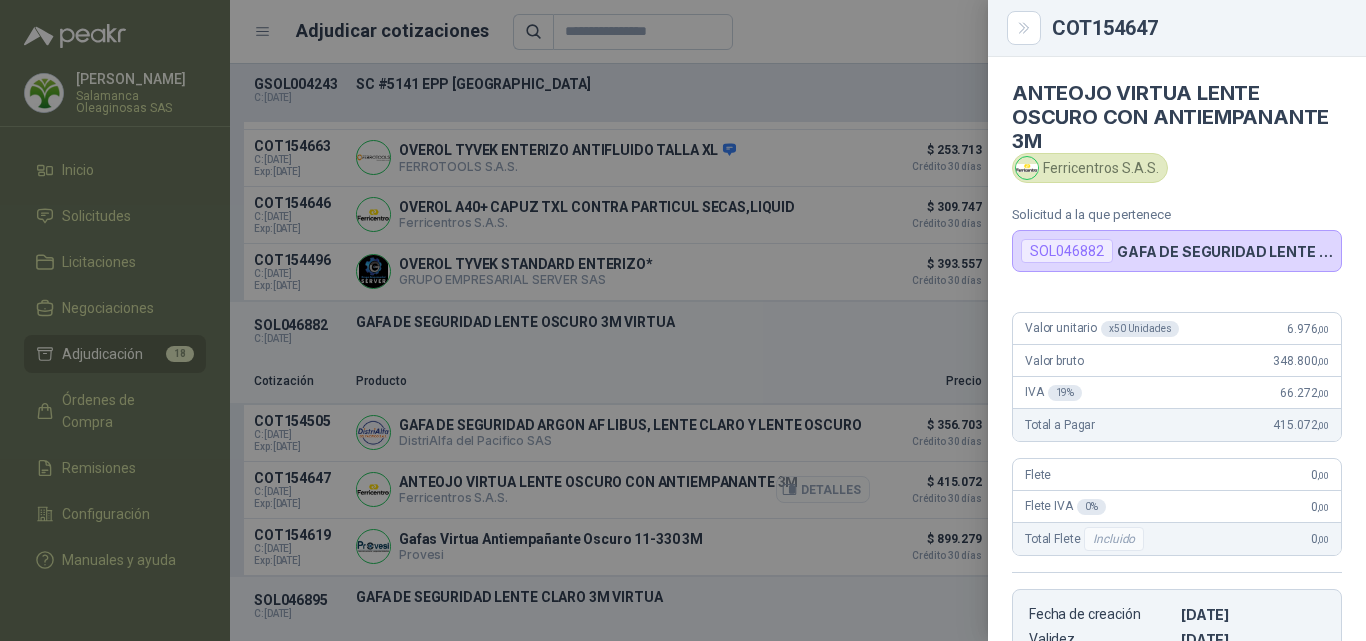 click at bounding box center (683, 320) 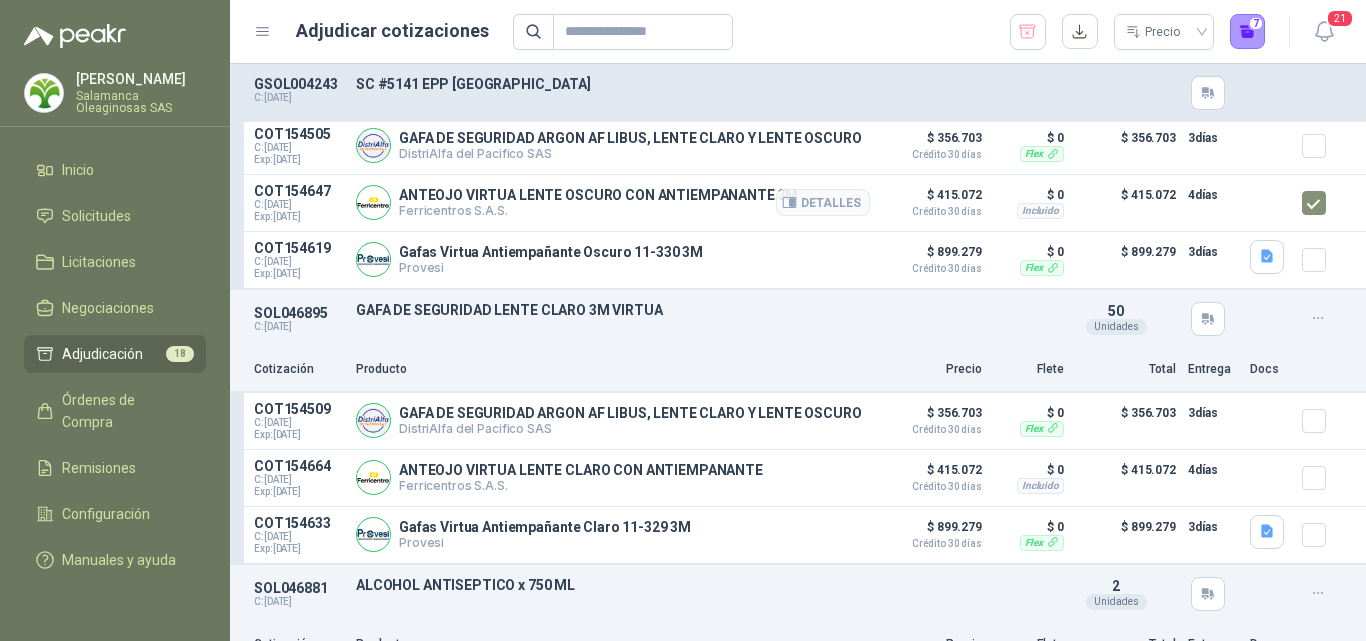 scroll, scrollTop: 5100, scrollLeft: 0, axis: vertical 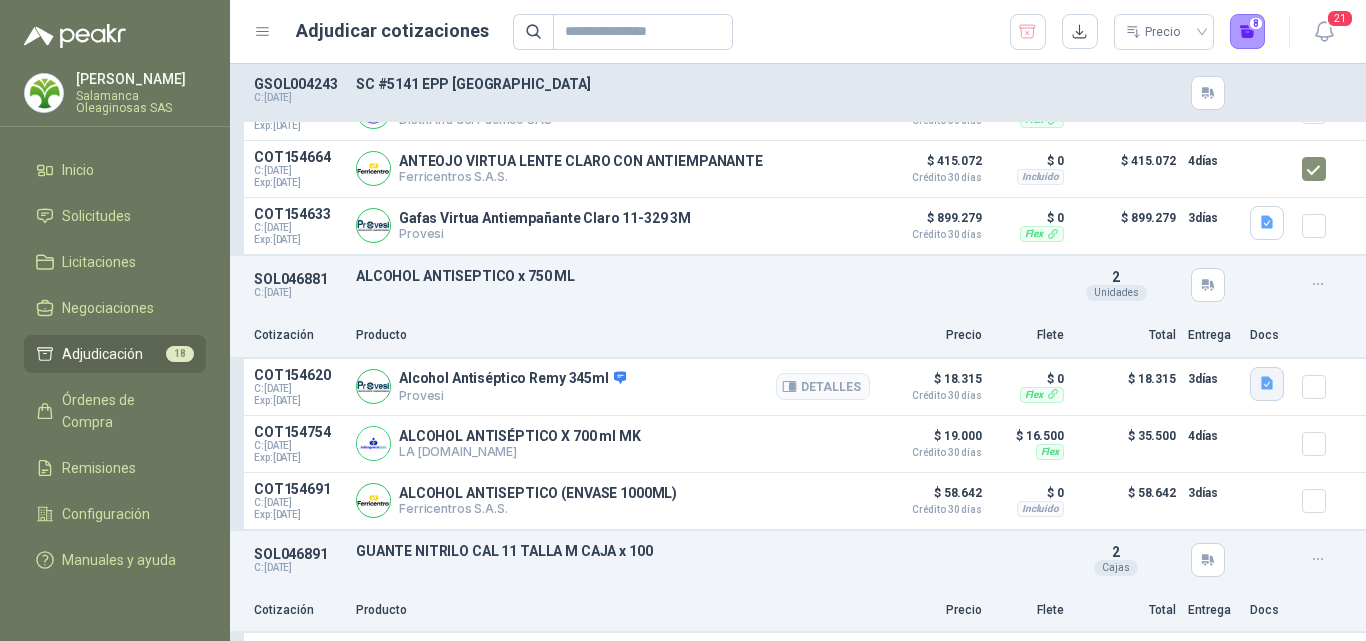 click 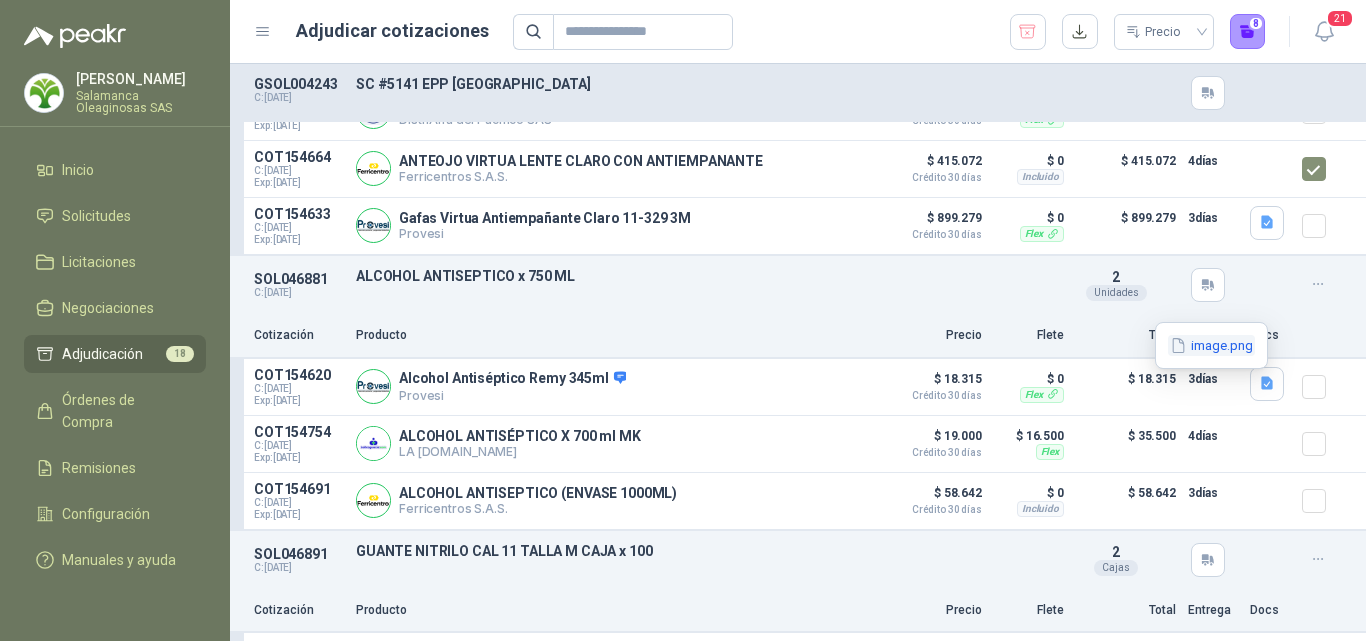 click on "image.png" at bounding box center (1211, 345) 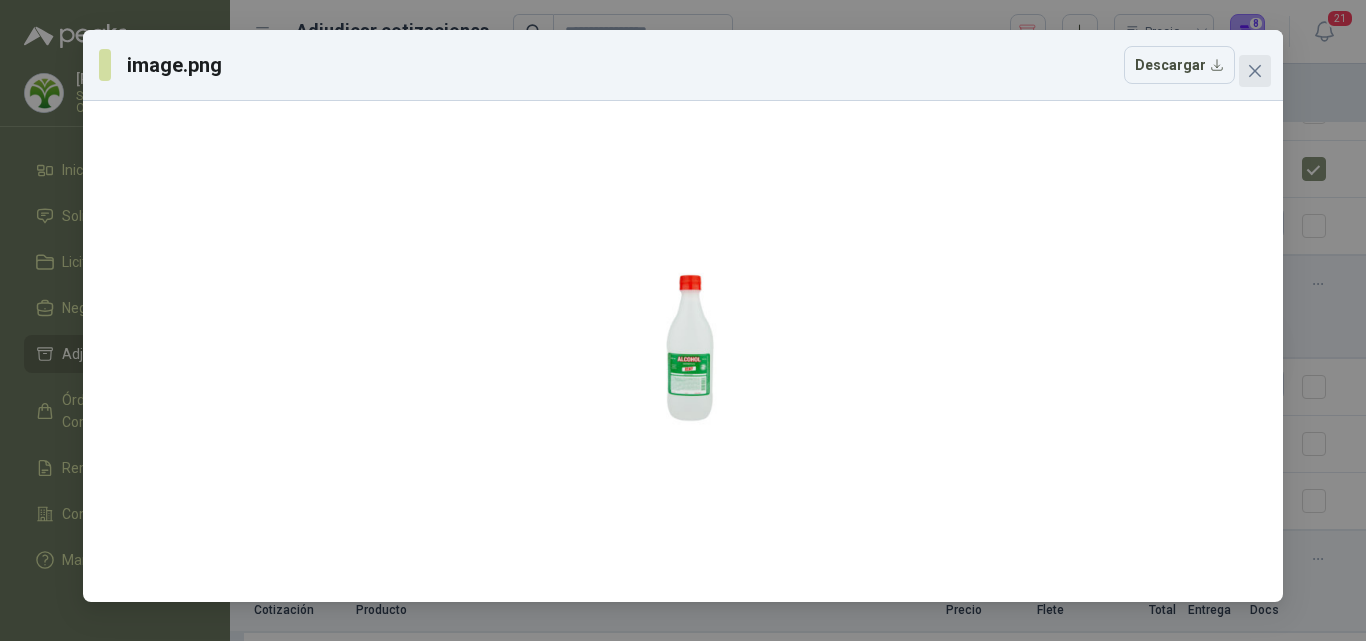 drag, startPoint x: 1258, startPoint y: 72, endPoint x: 1260, endPoint y: 110, distance: 38.052597 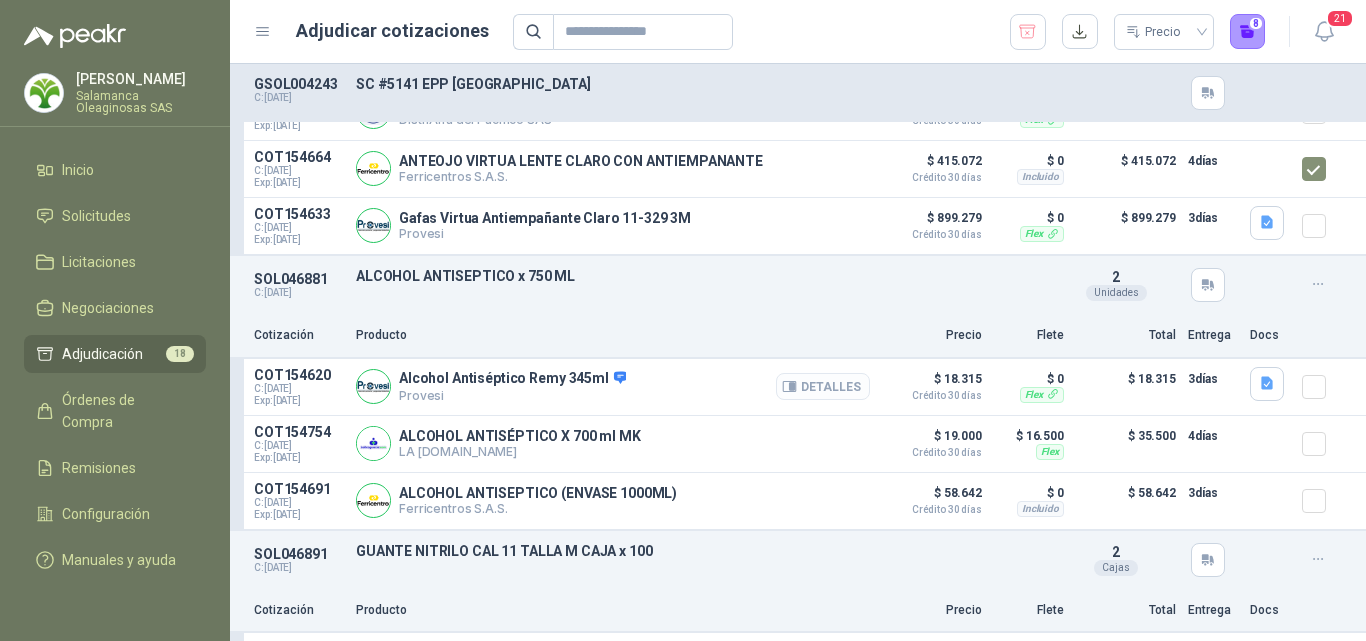click on "Detalles" at bounding box center (823, 386) 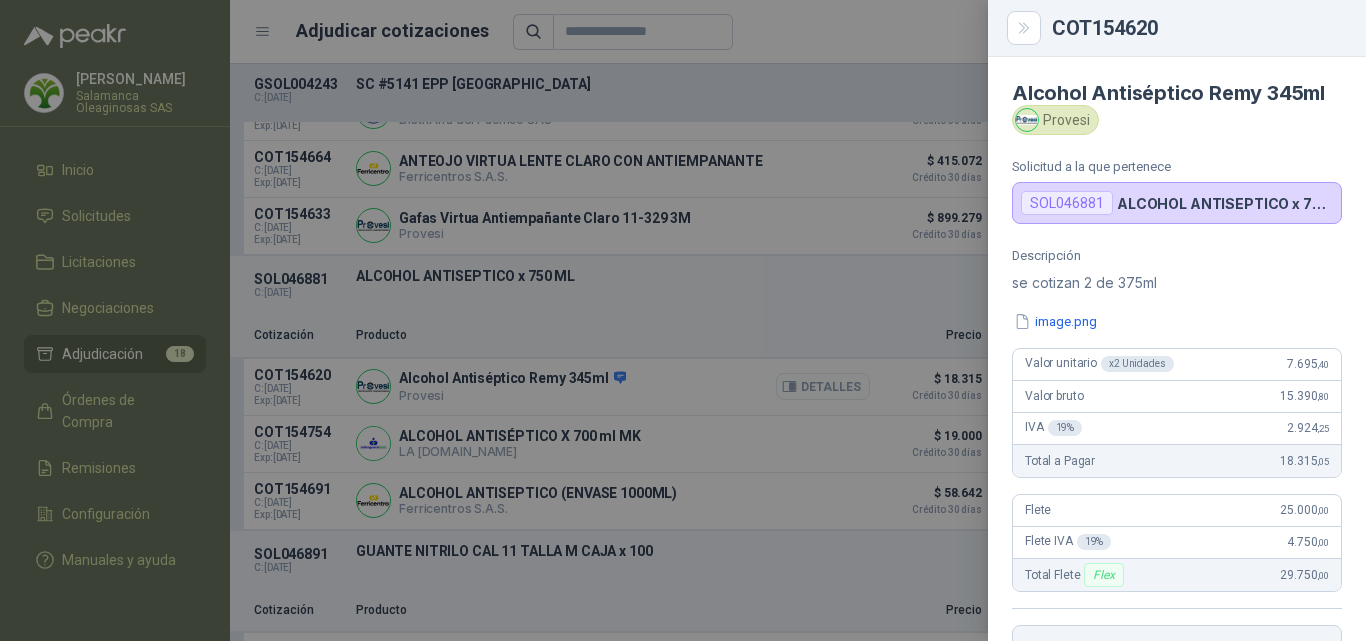 click at bounding box center [683, 320] 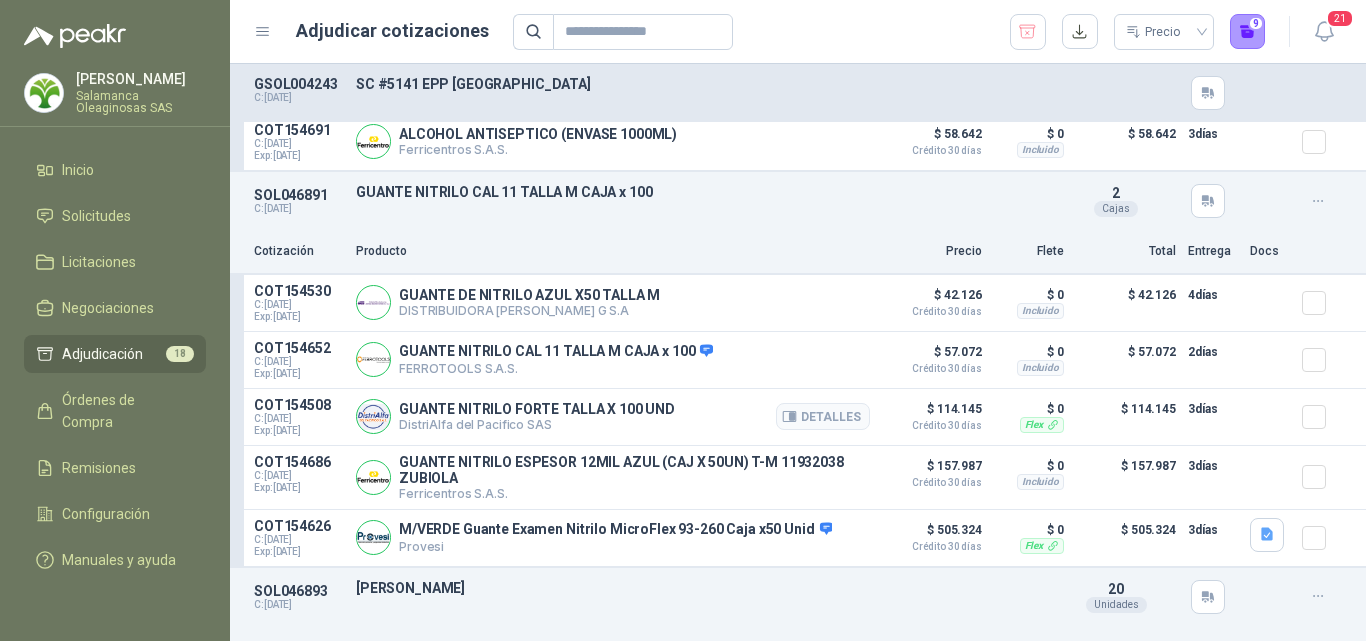 scroll, scrollTop: 5800, scrollLeft: 0, axis: vertical 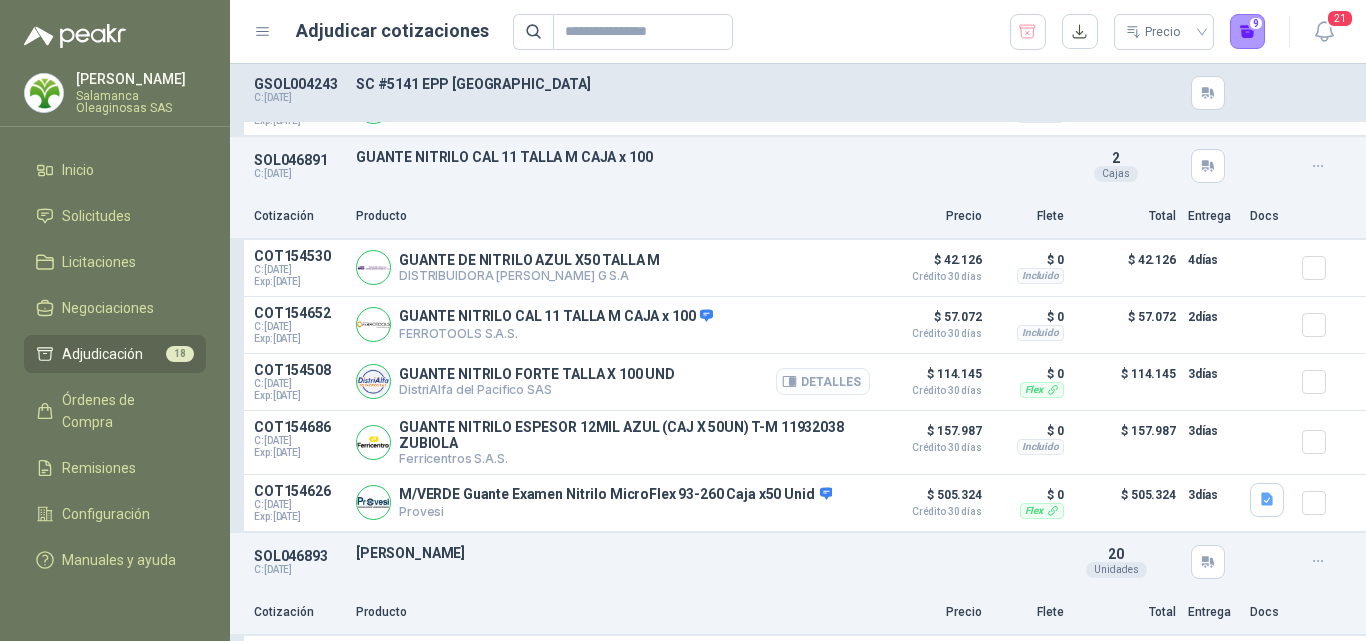 click on "Detalles" at bounding box center [823, 381] 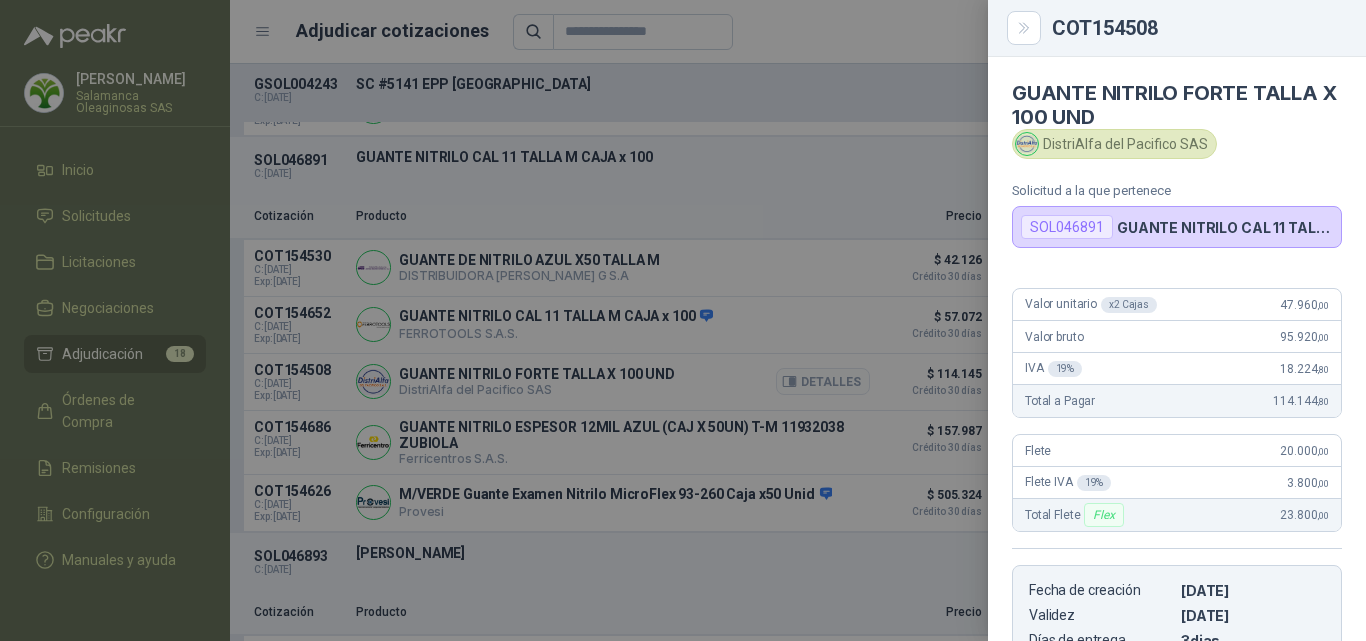 click at bounding box center (683, 320) 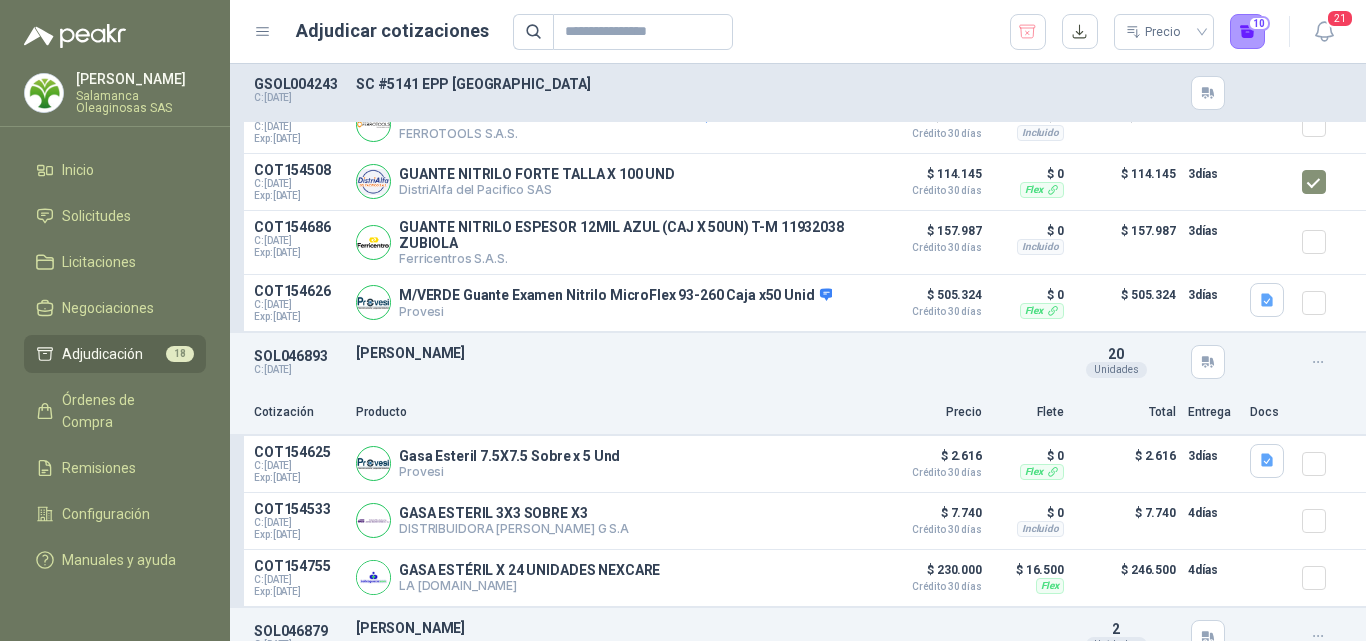 scroll, scrollTop: 6100, scrollLeft: 0, axis: vertical 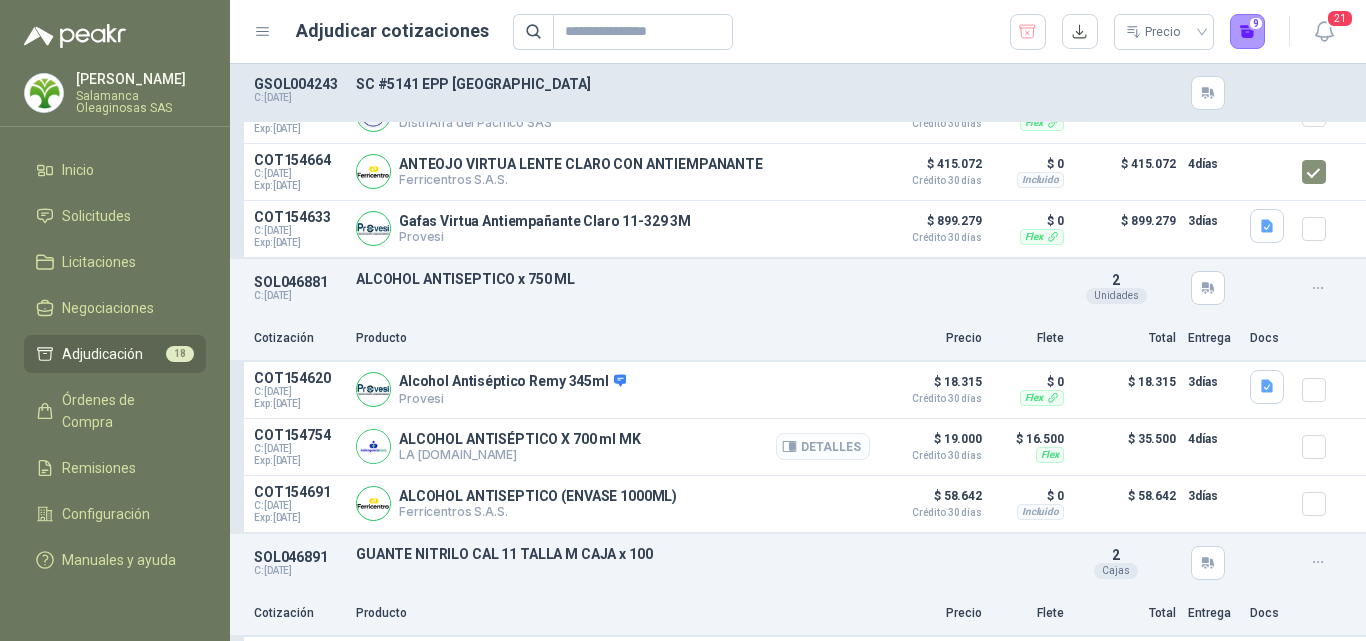click on "Detalles" at bounding box center [823, 446] 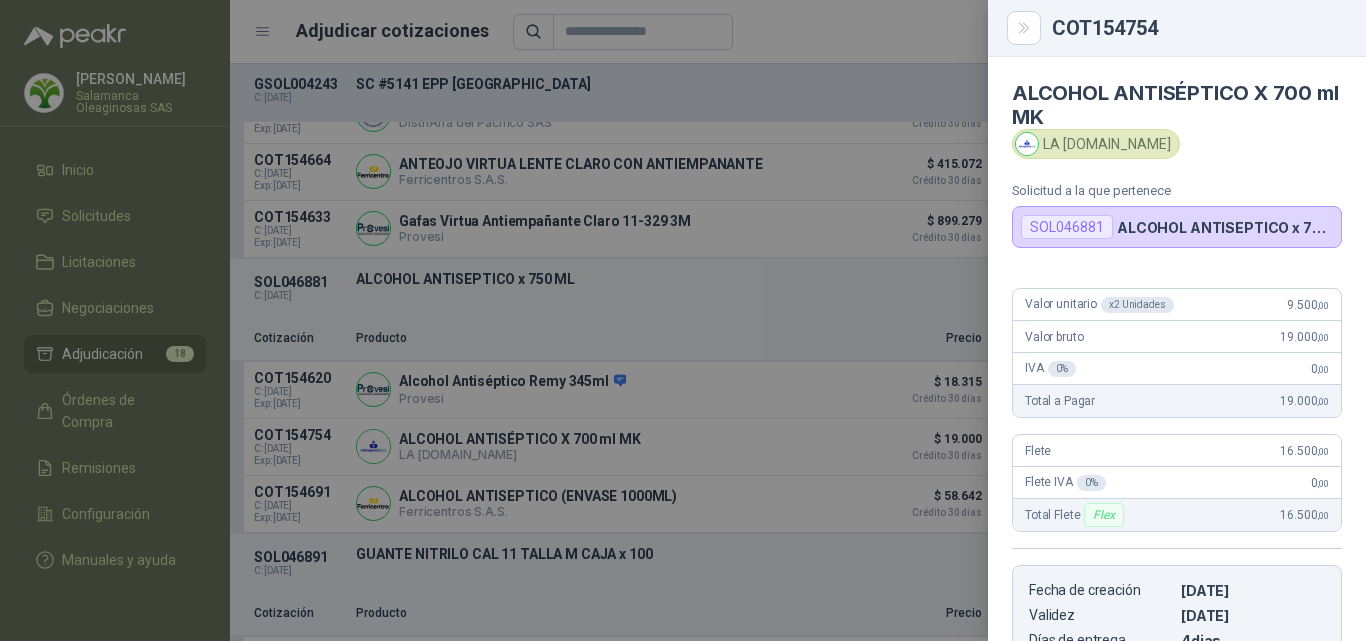 click at bounding box center [683, 320] 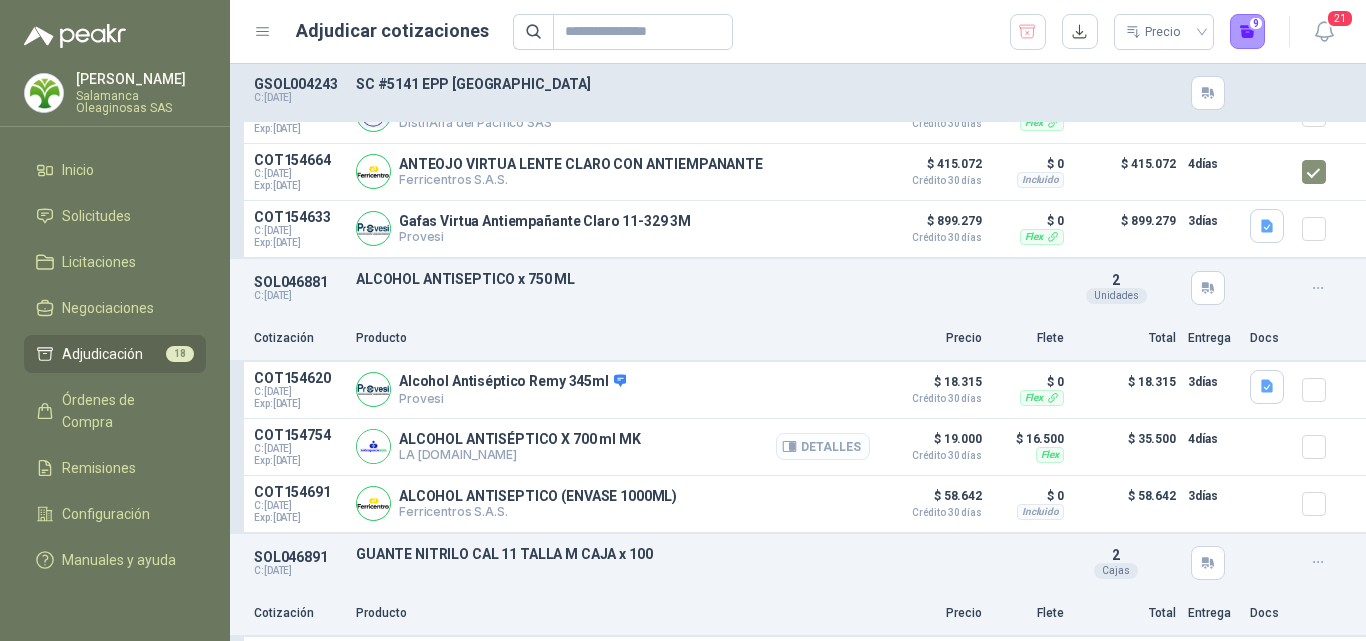 click on "Detalles" at bounding box center [823, 446] 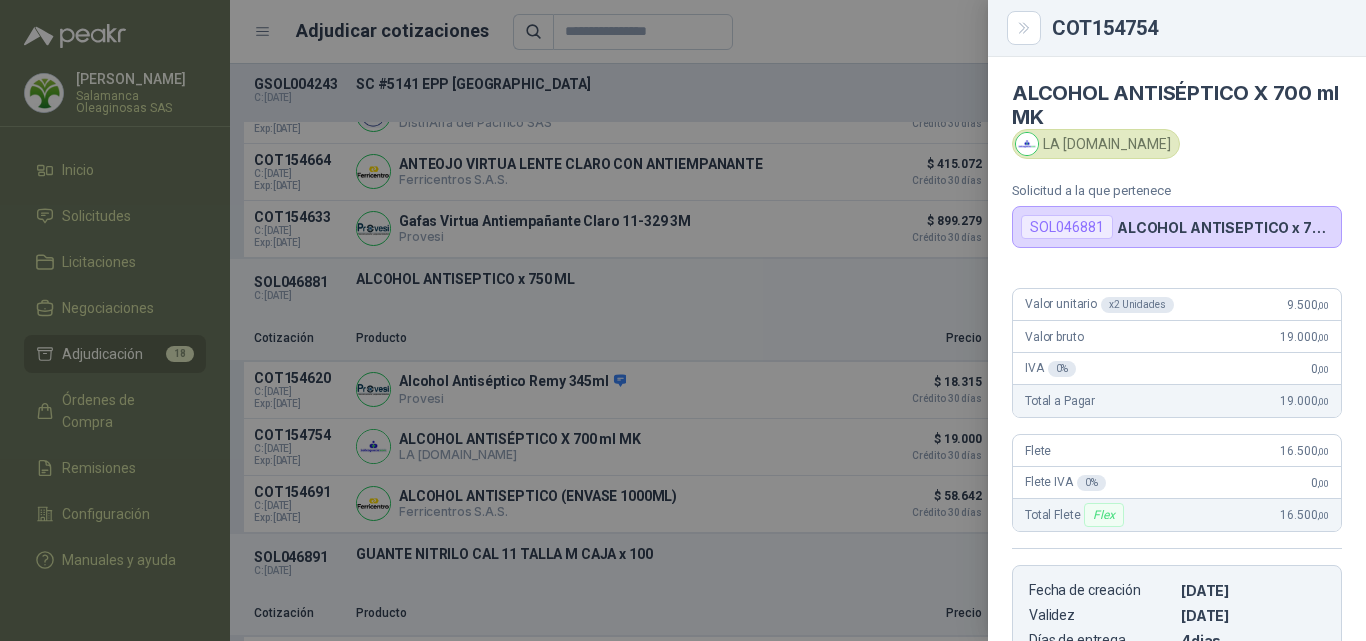 click at bounding box center [683, 320] 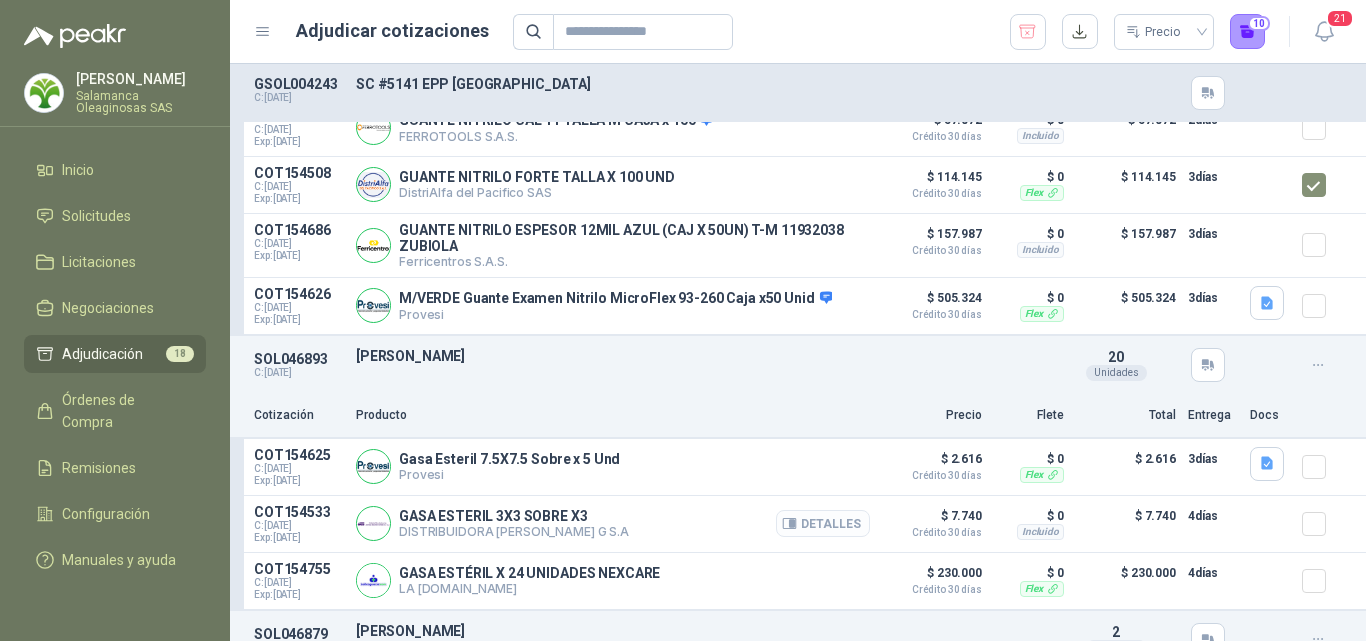 scroll, scrollTop: 6100, scrollLeft: 0, axis: vertical 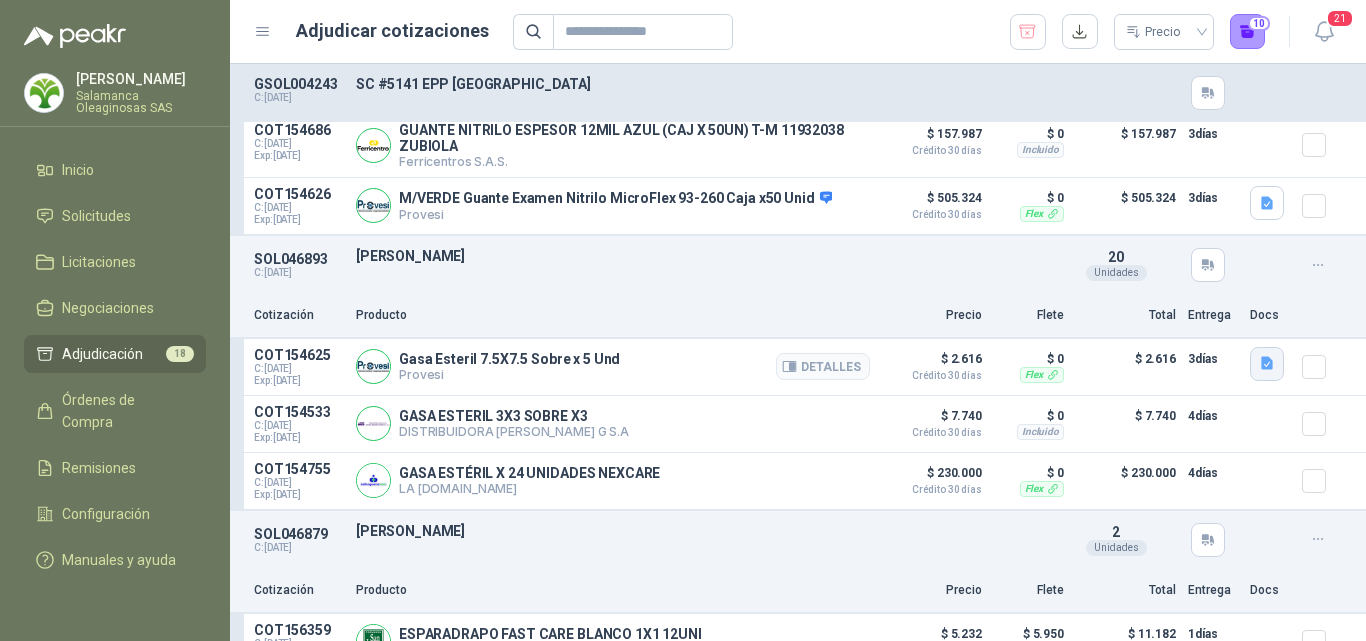 click 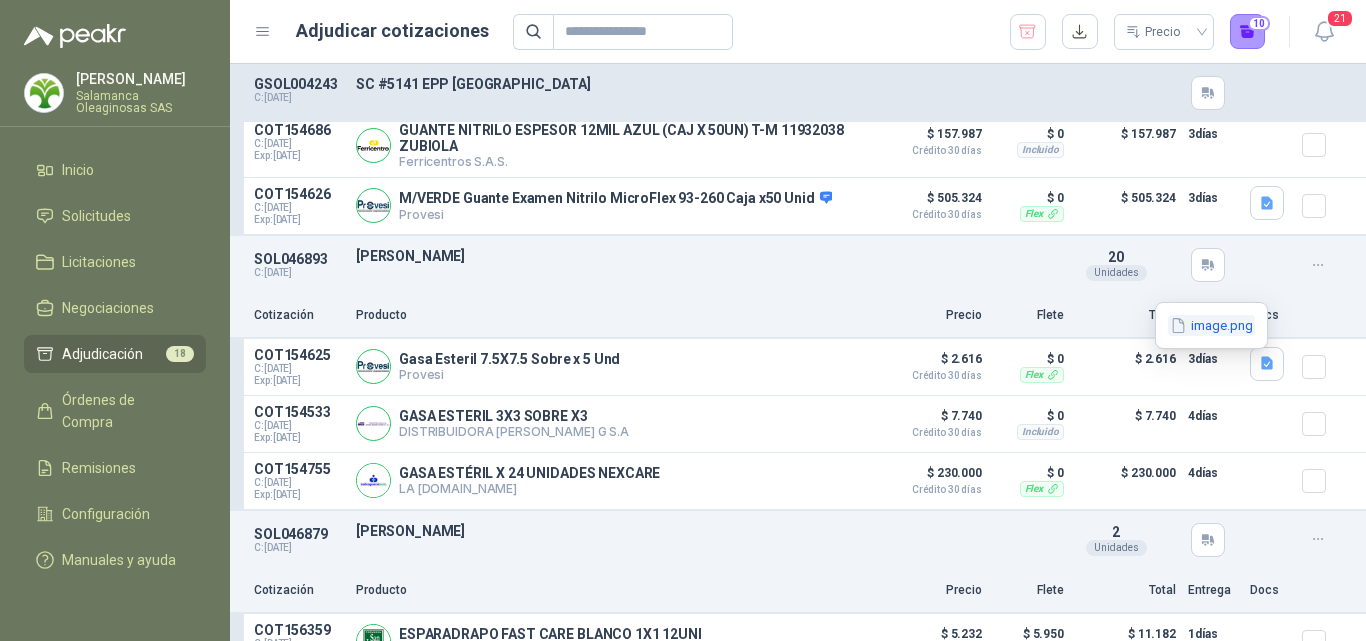 click on "image.png" at bounding box center (1211, 325) 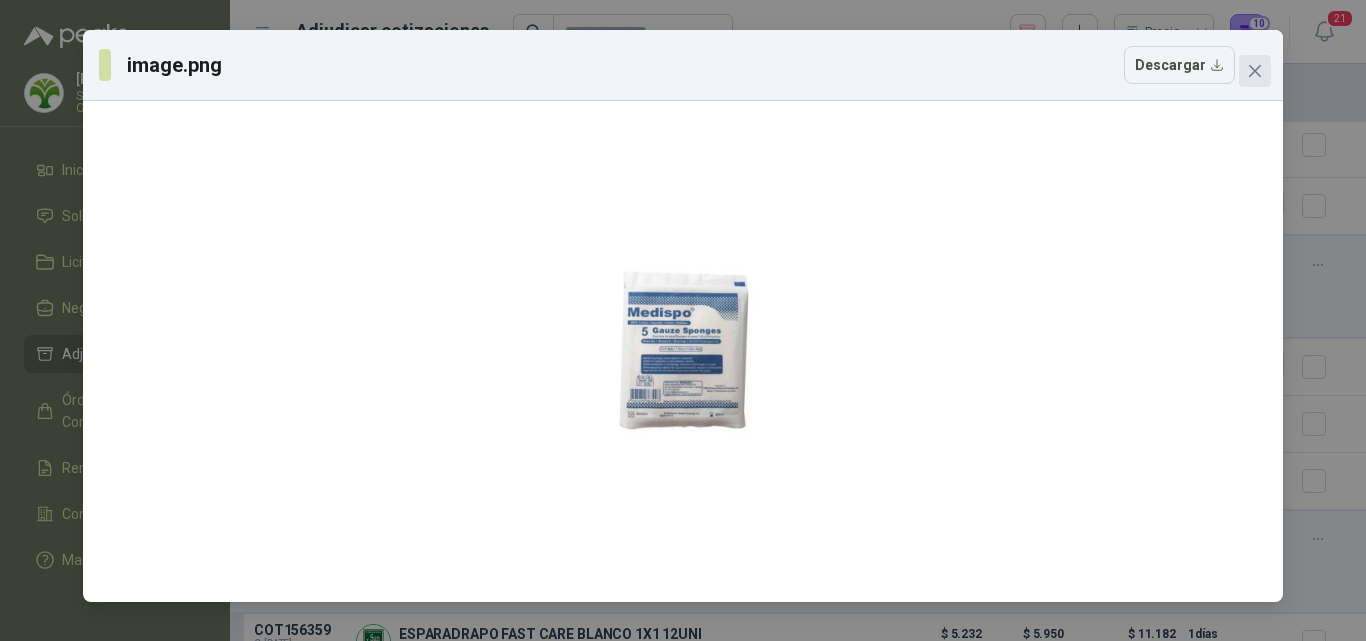 click 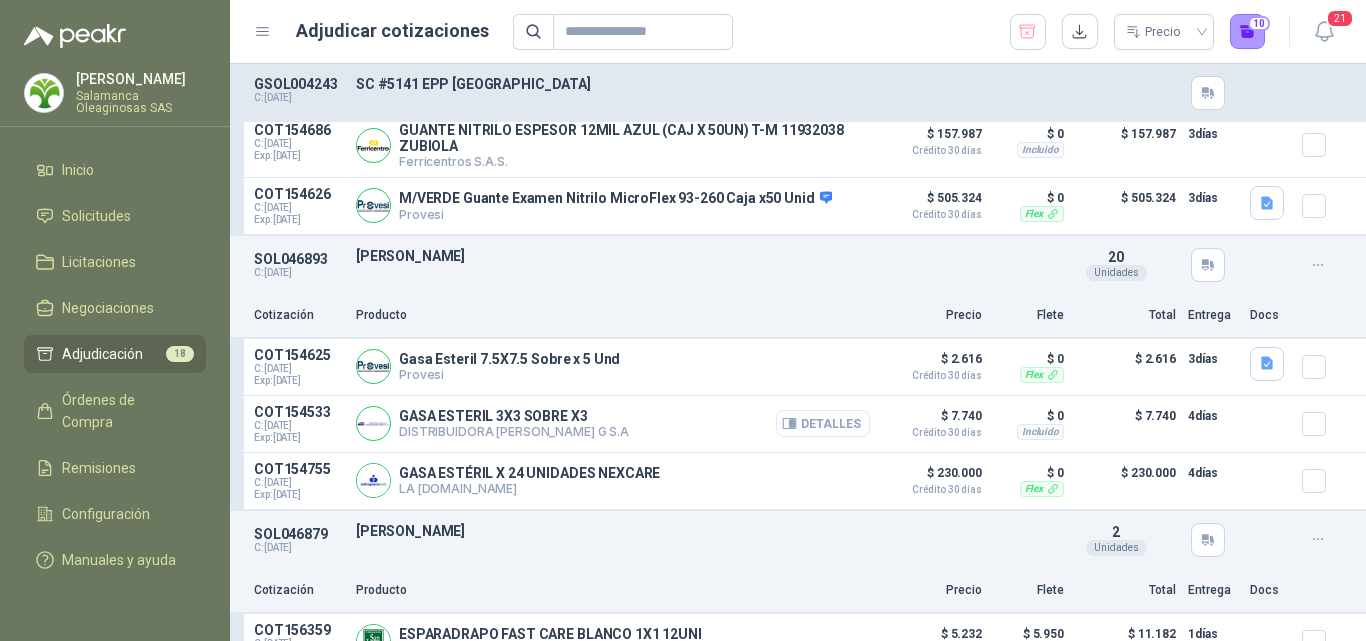 click on "Detalles" at bounding box center (823, 423) 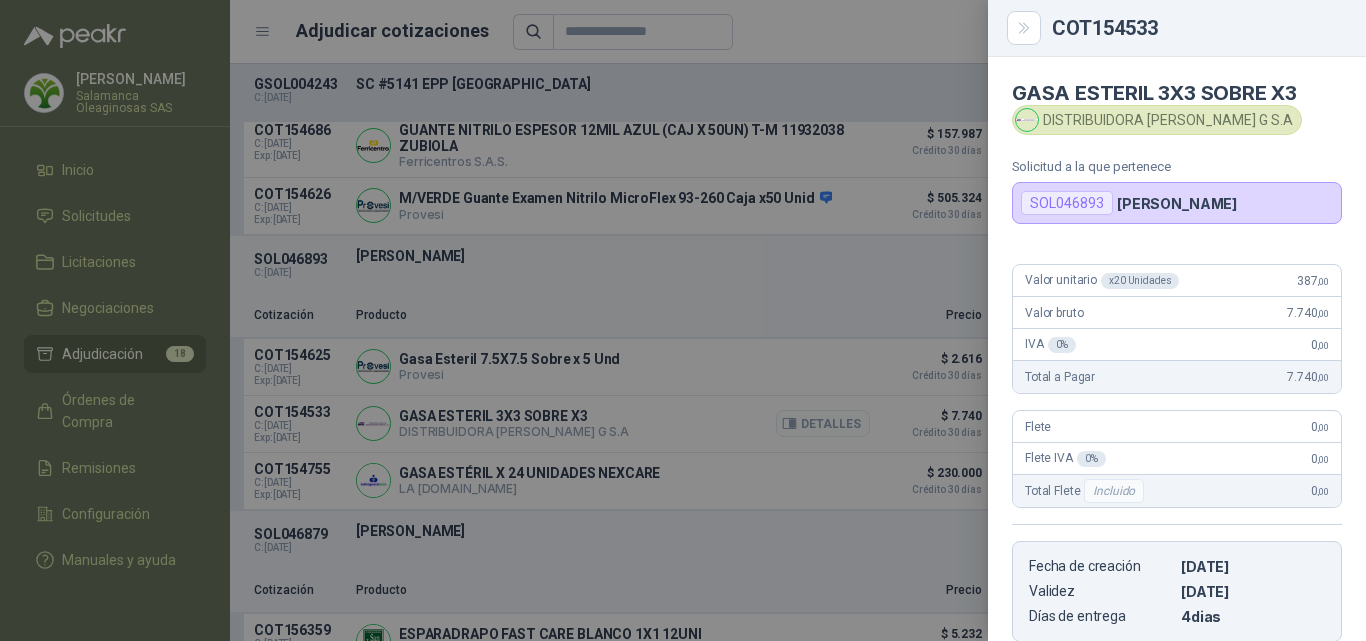 click at bounding box center [683, 320] 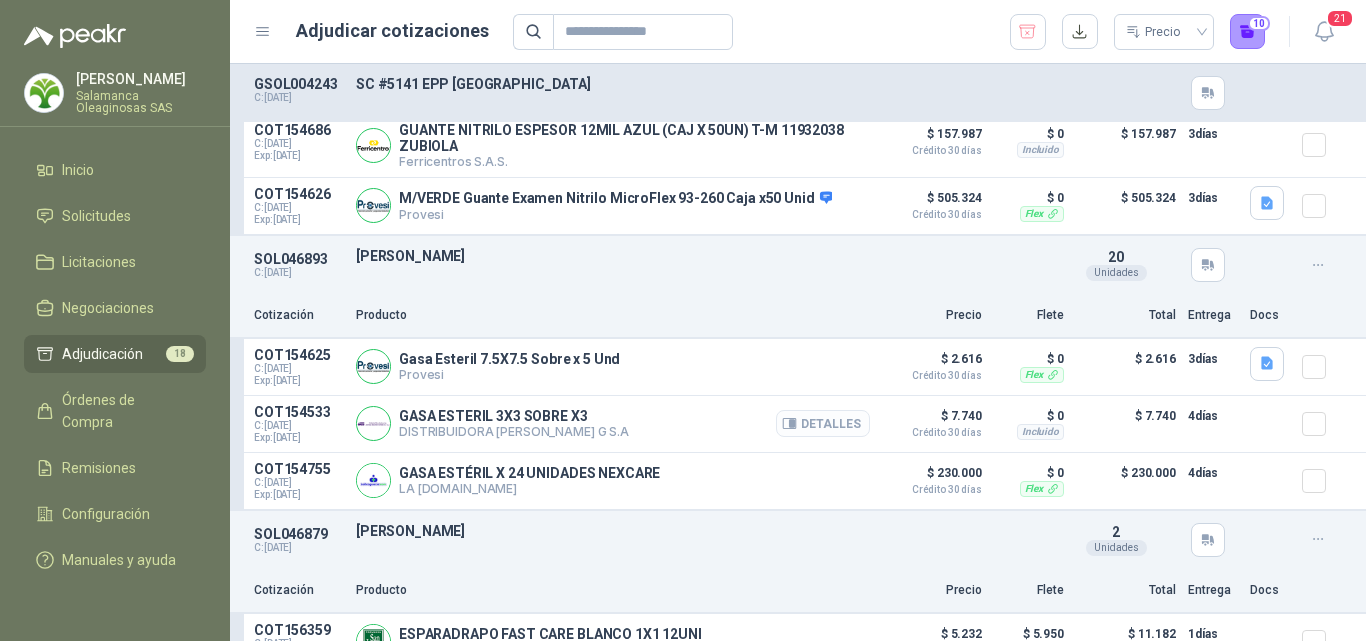 click on "Detalles" at bounding box center (823, 423) 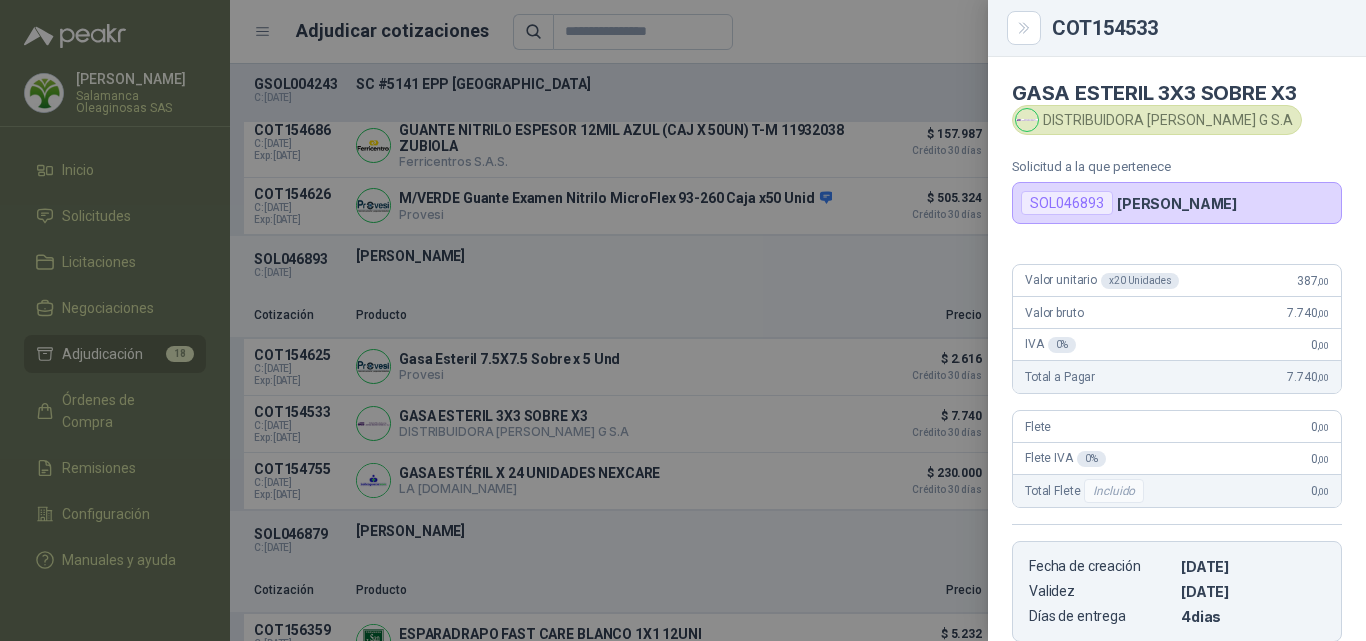 click at bounding box center (683, 320) 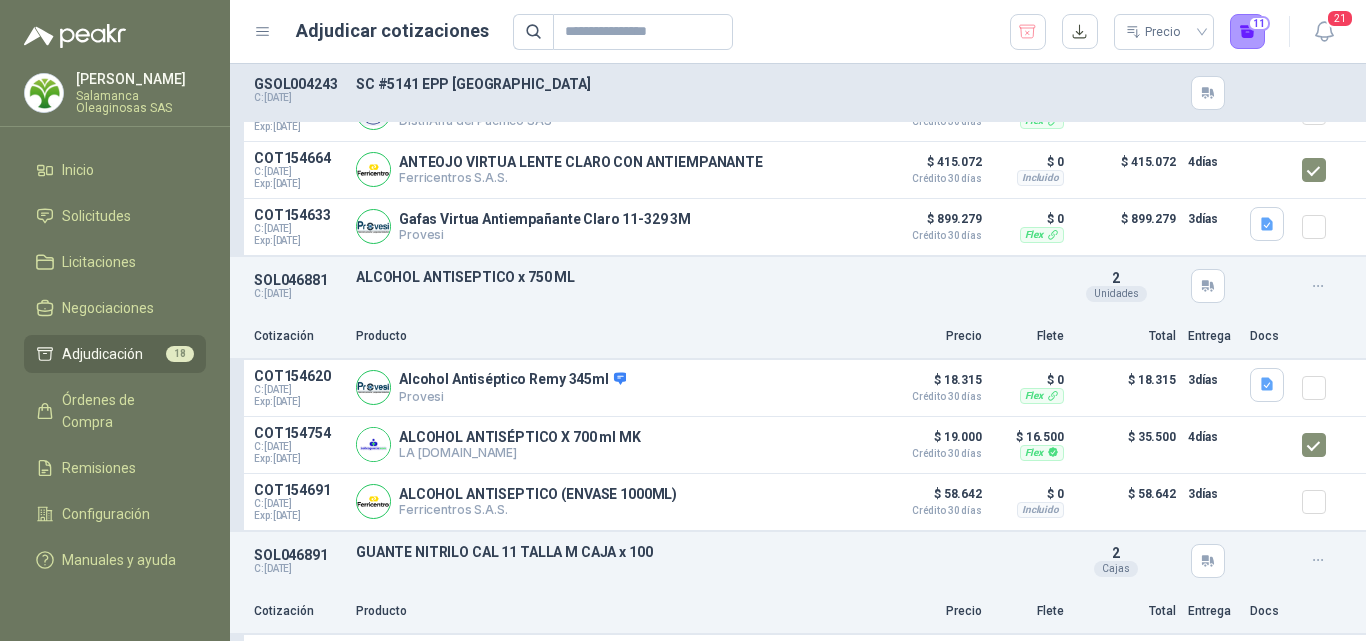 scroll, scrollTop: 5400, scrollLeft: 0, axis: vertical 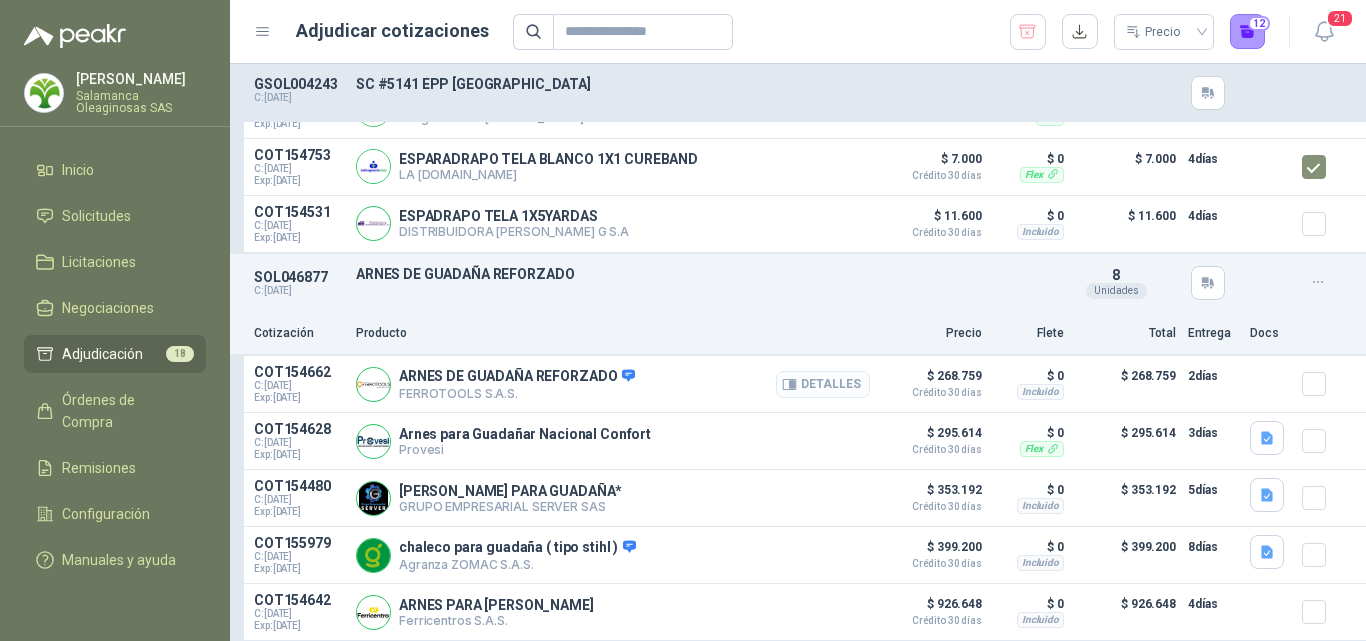 click on "Detalles" at bounding box center [823, 384] 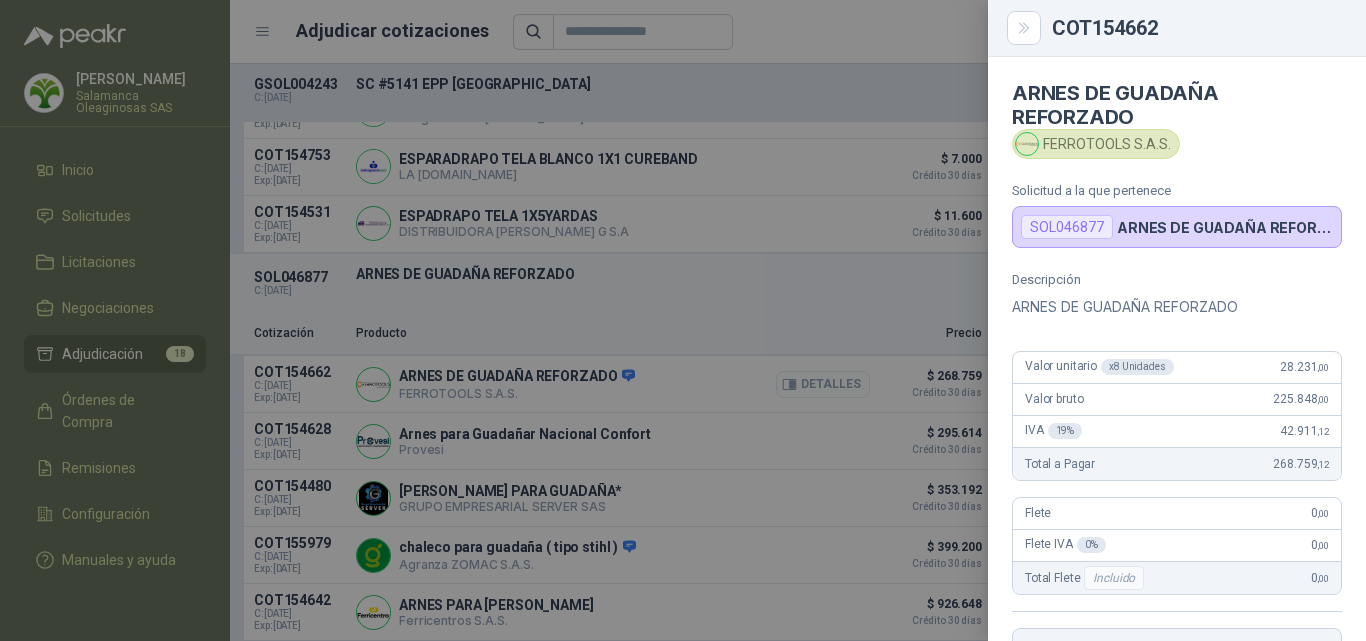 click at bounding box center (683, 320) 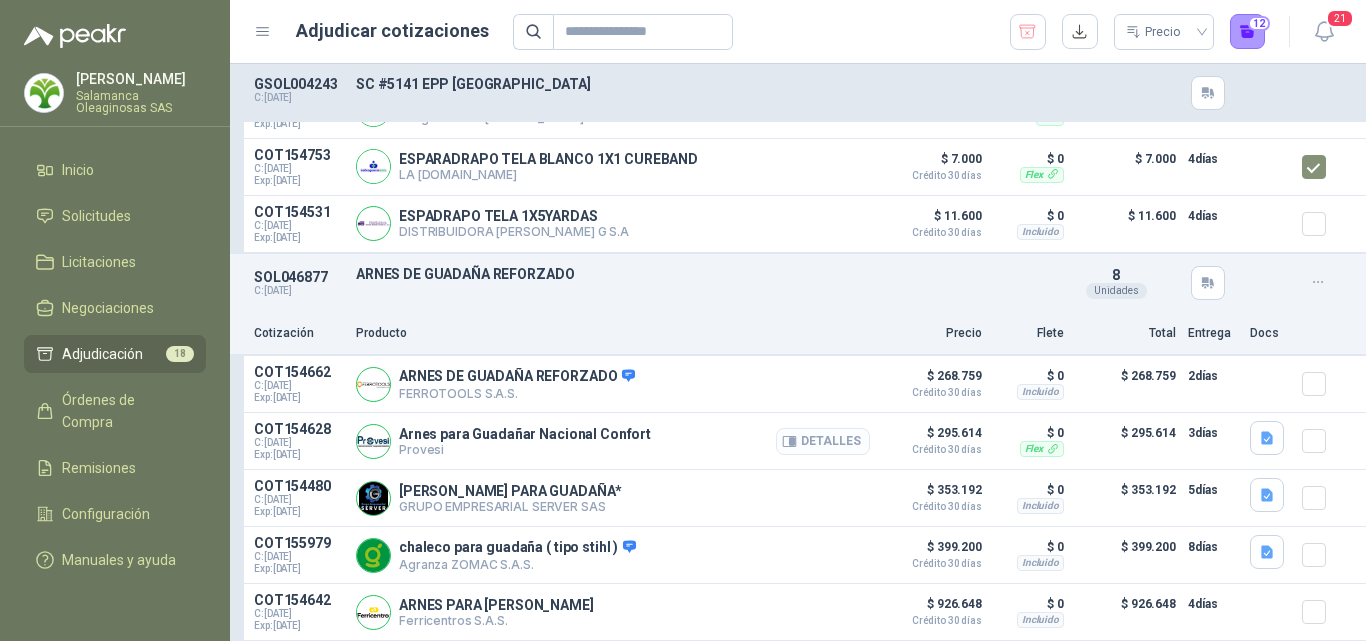 click on "Detalles" at bounding box center (823, 441) 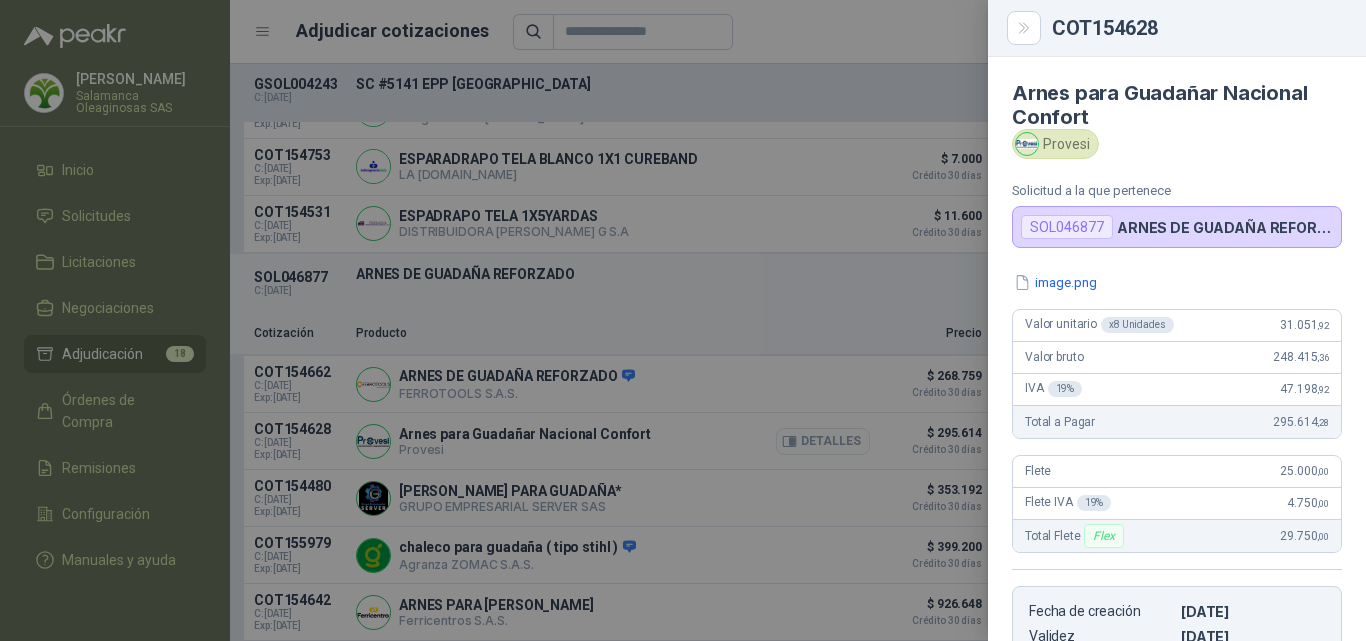 click at bounding box center [683, 320] 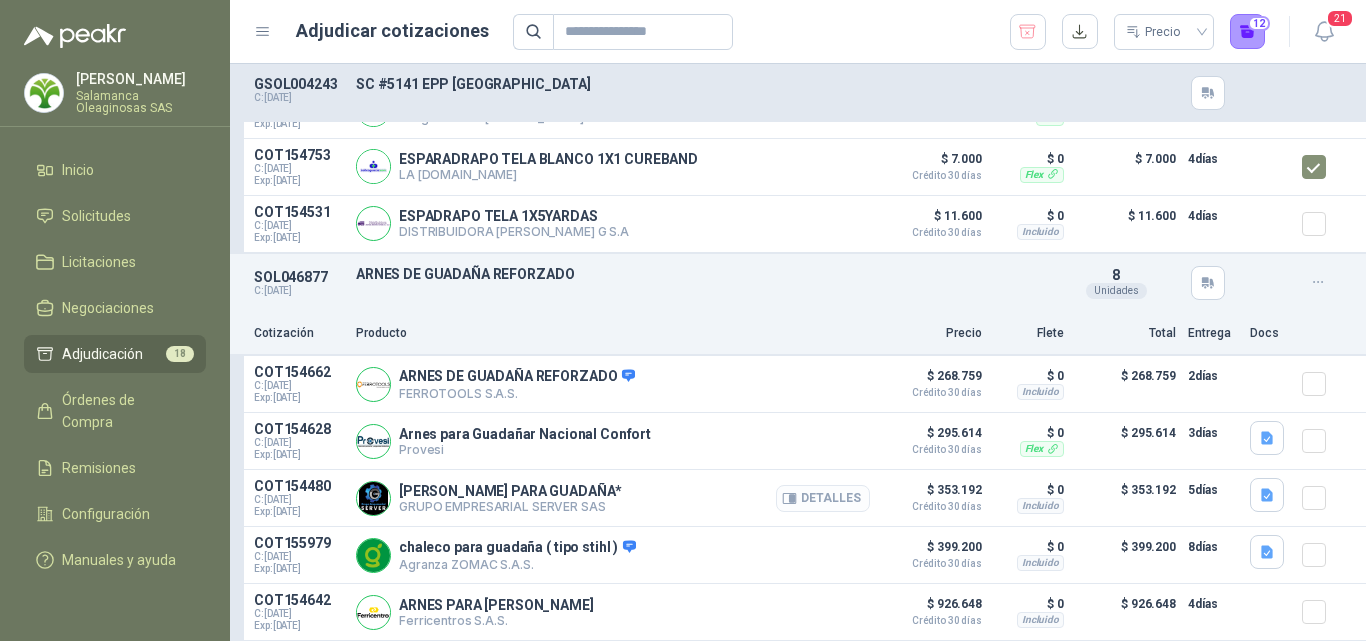 click on "Detalles" at bounding box center [823, 498] 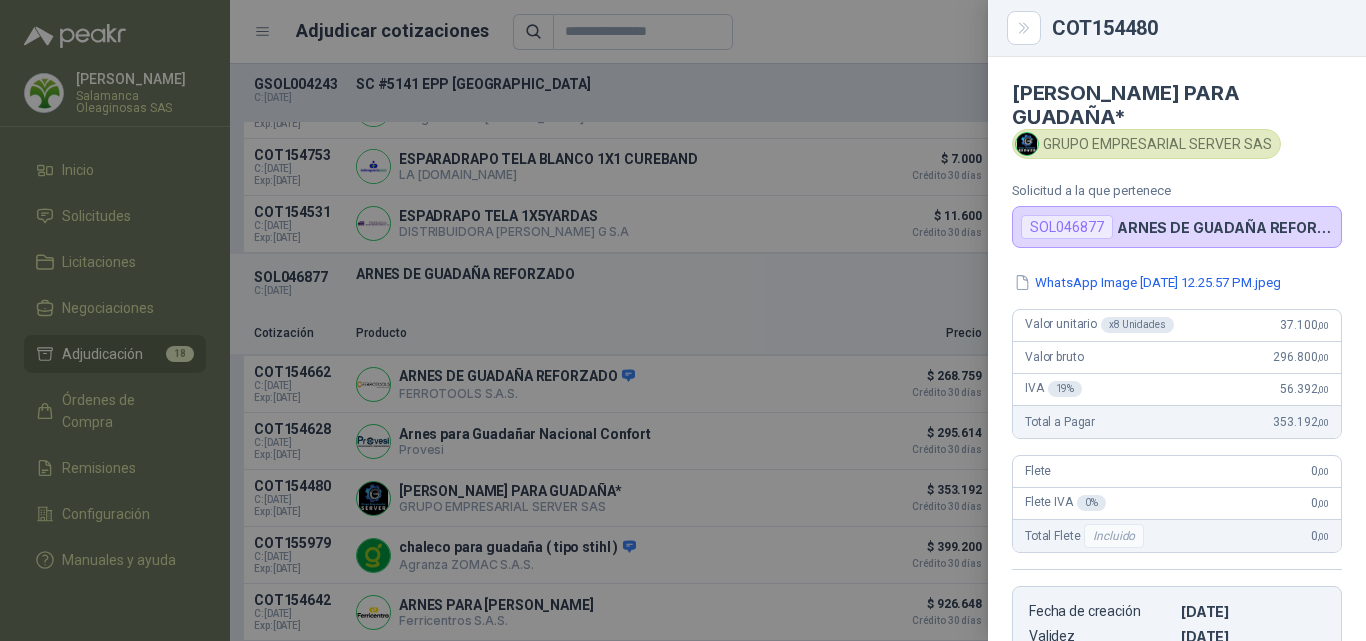 click at bounding box center [683, 320] 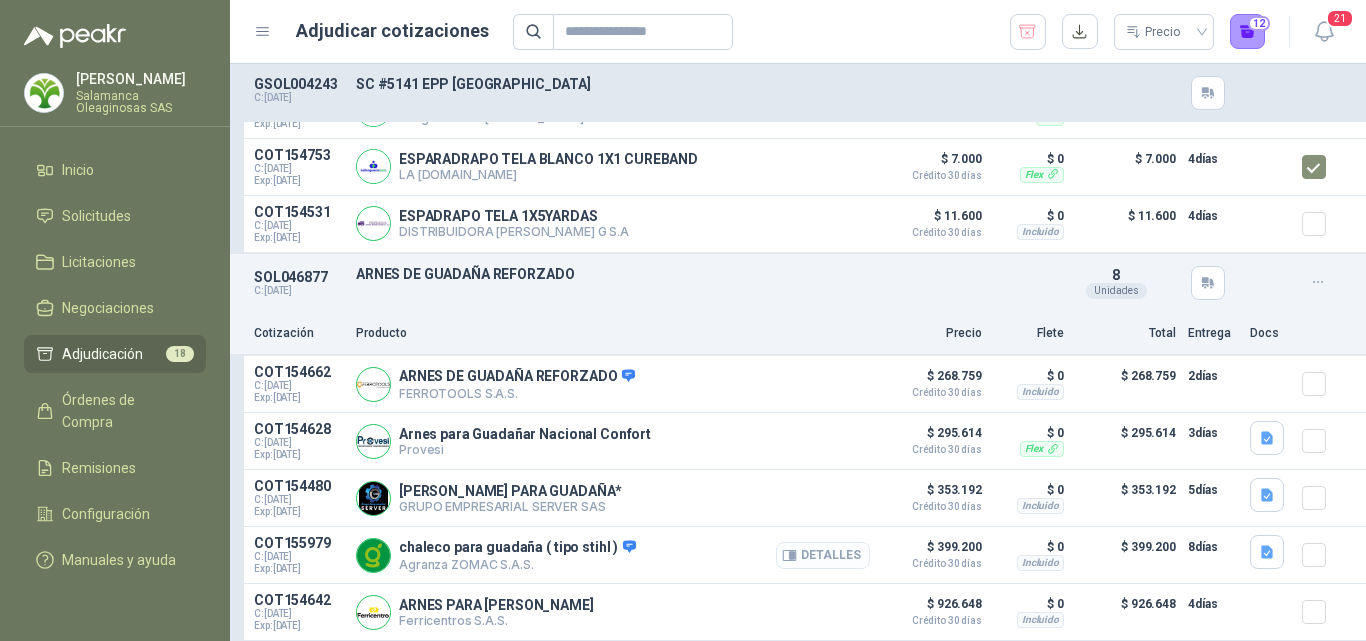 click on "Detalles" at bounding box center (823, 555) 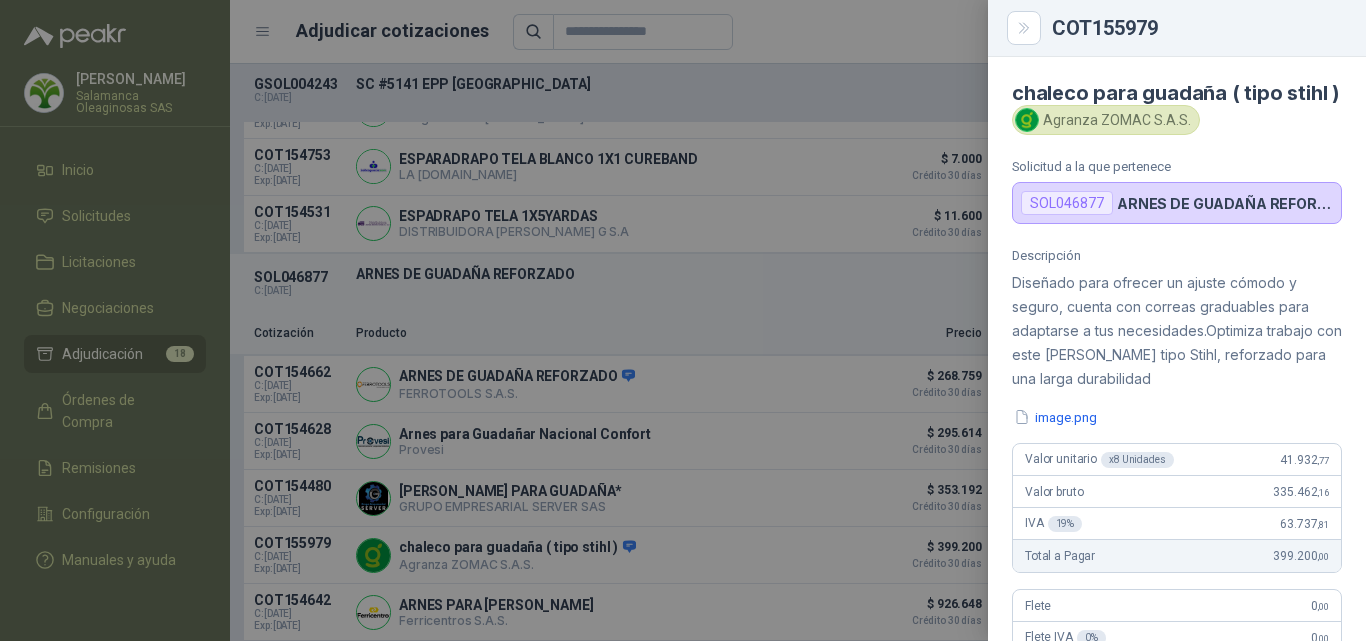 click at bounding box center (683, 320) 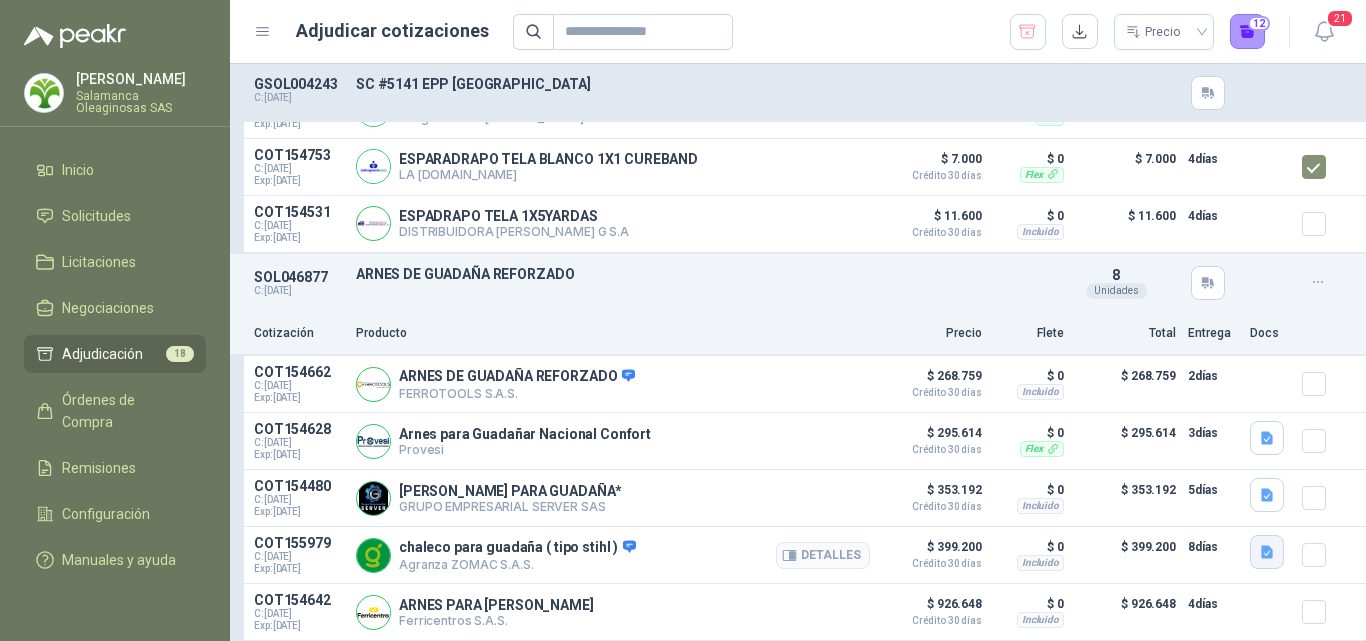 click 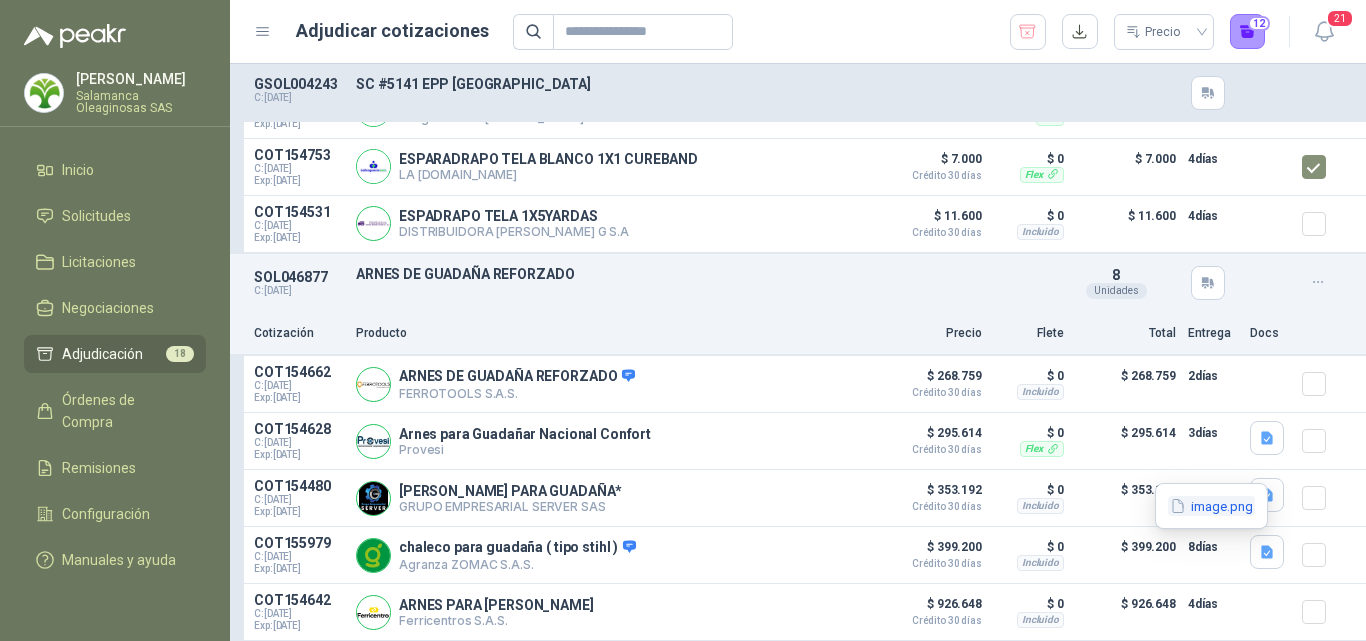 click on "image.png" at bounding box center (1211, 506) 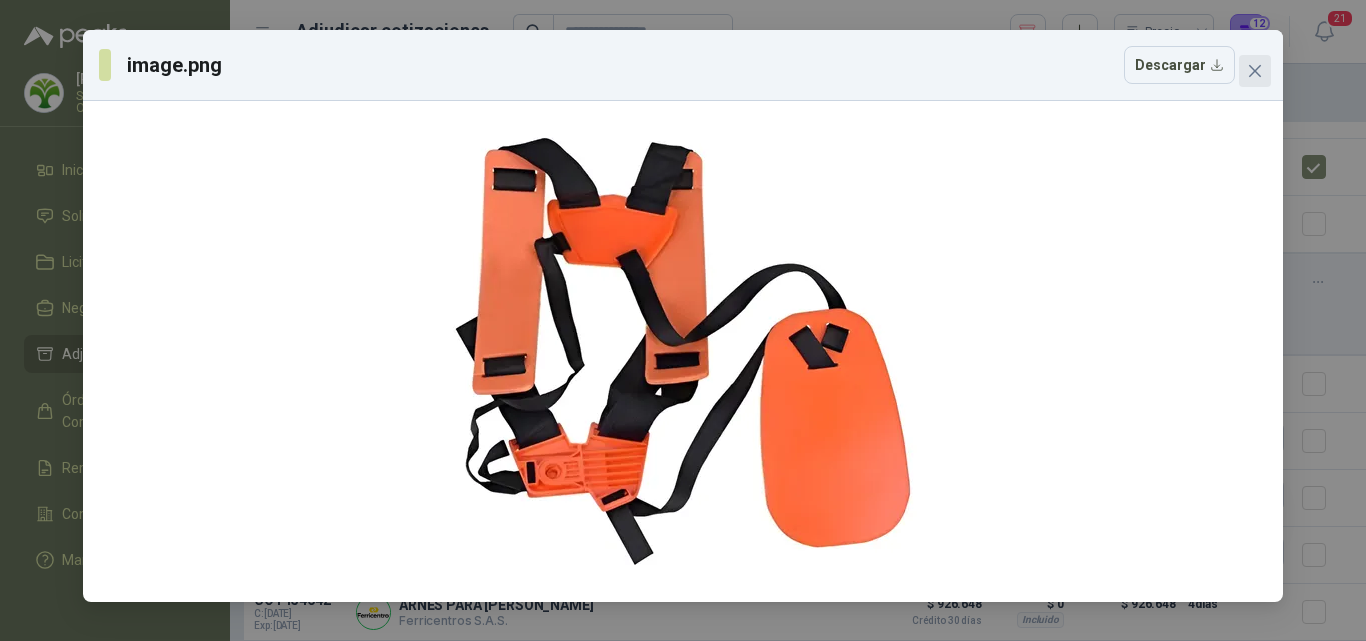 click 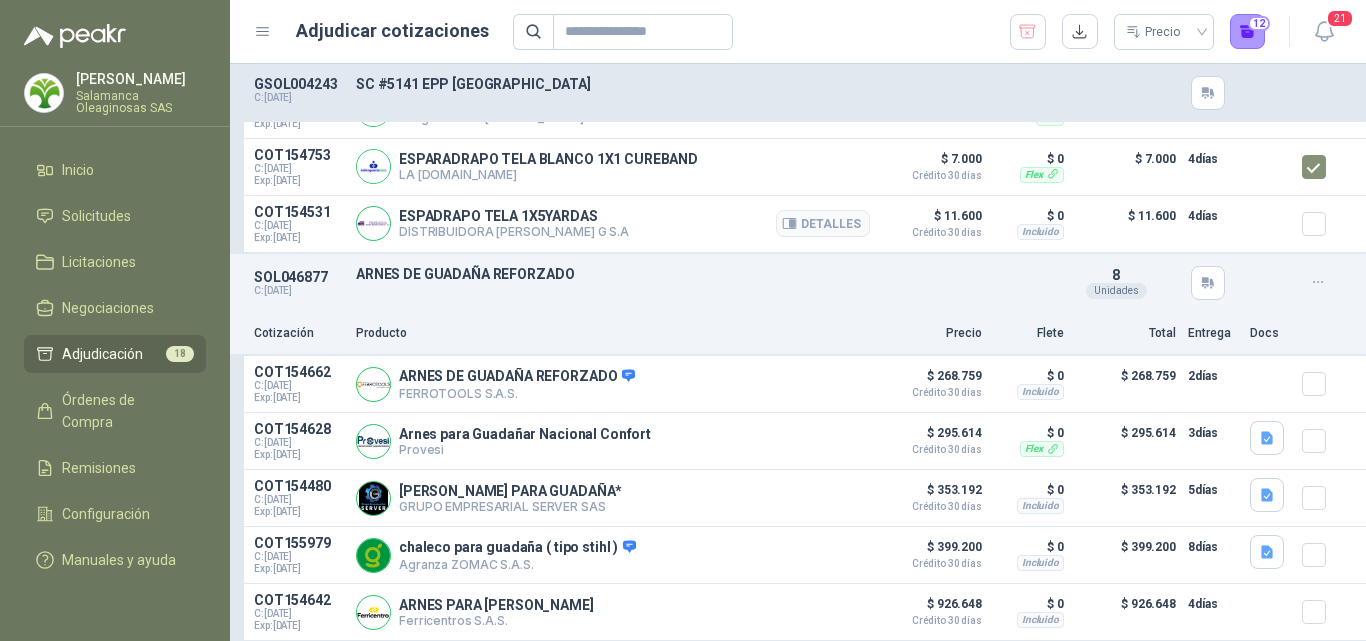 click on "COT154531 C:  [DATE] Exp:  [DATE] ESPADRAPO TELA 1X5YARDAS DISTRIBUIDORA [PERSON_NAME] G S.A Detalles $ 11.600 Crédito 30 días $ 0 Incluido   $ 11.600 4  días" at bounding box center (798, 224) 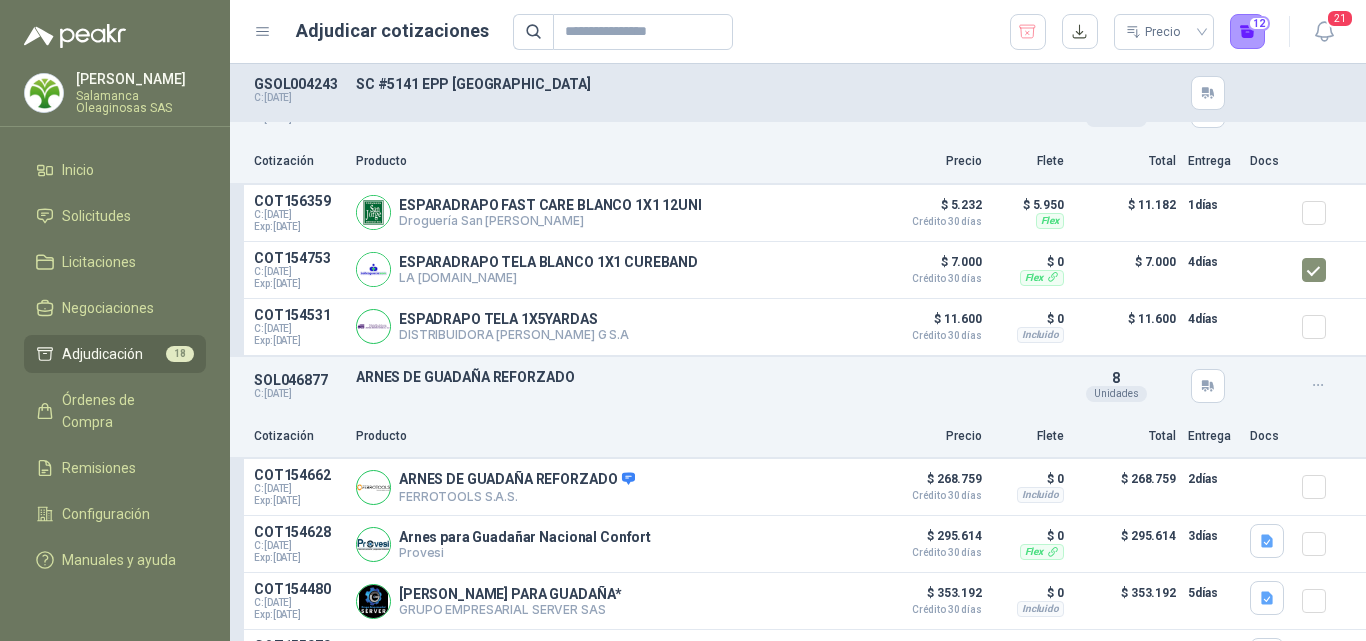 scroll, scrollTop: 6649, scrollLeft: 0, axis: vertical 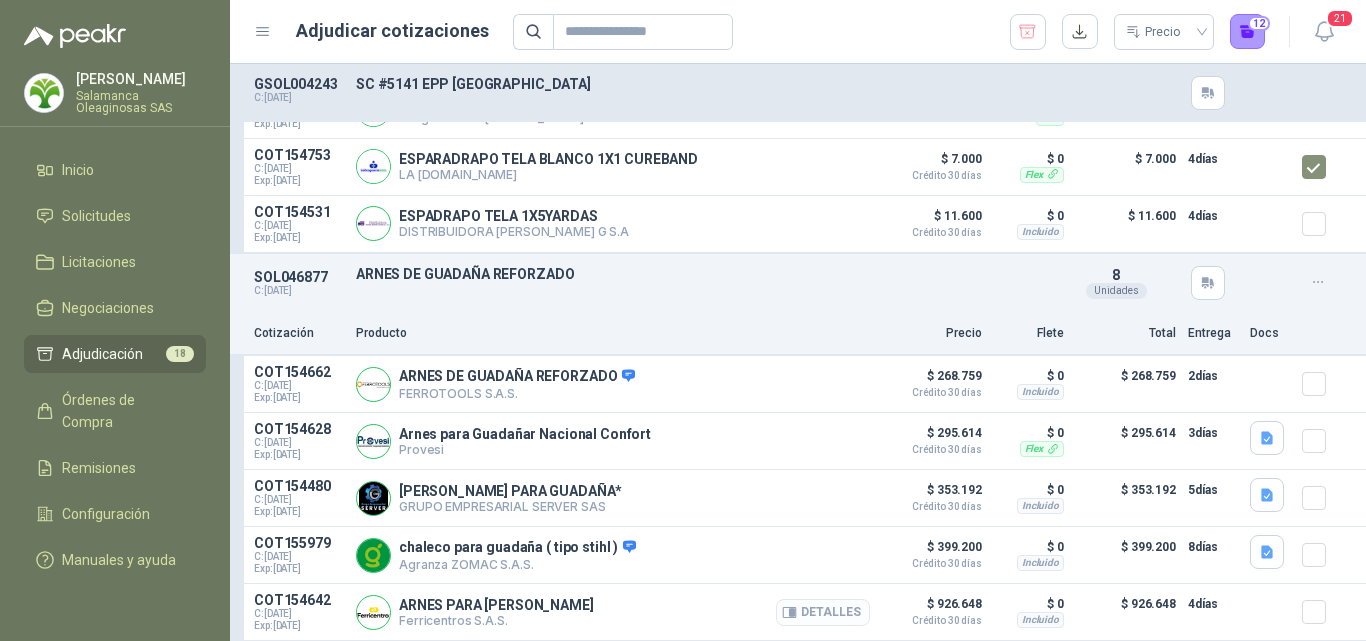 click on "Detalles" at bounding box center (823, 612) 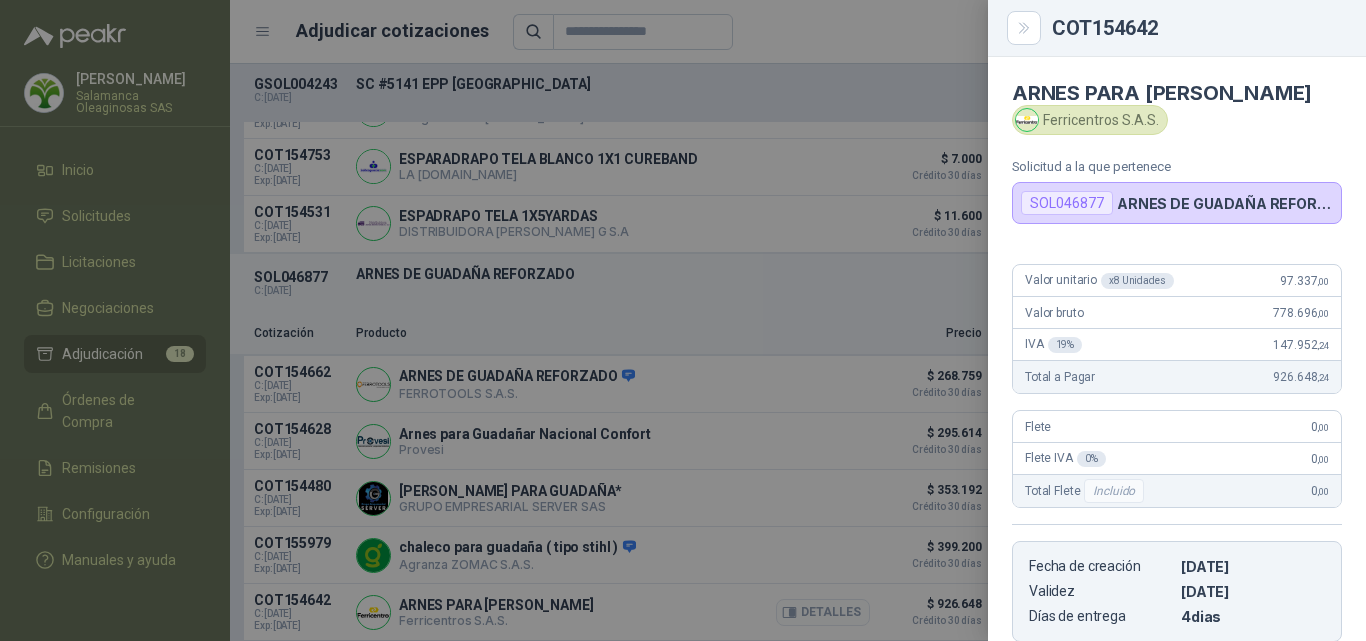 click at bounding box center [683, 320] 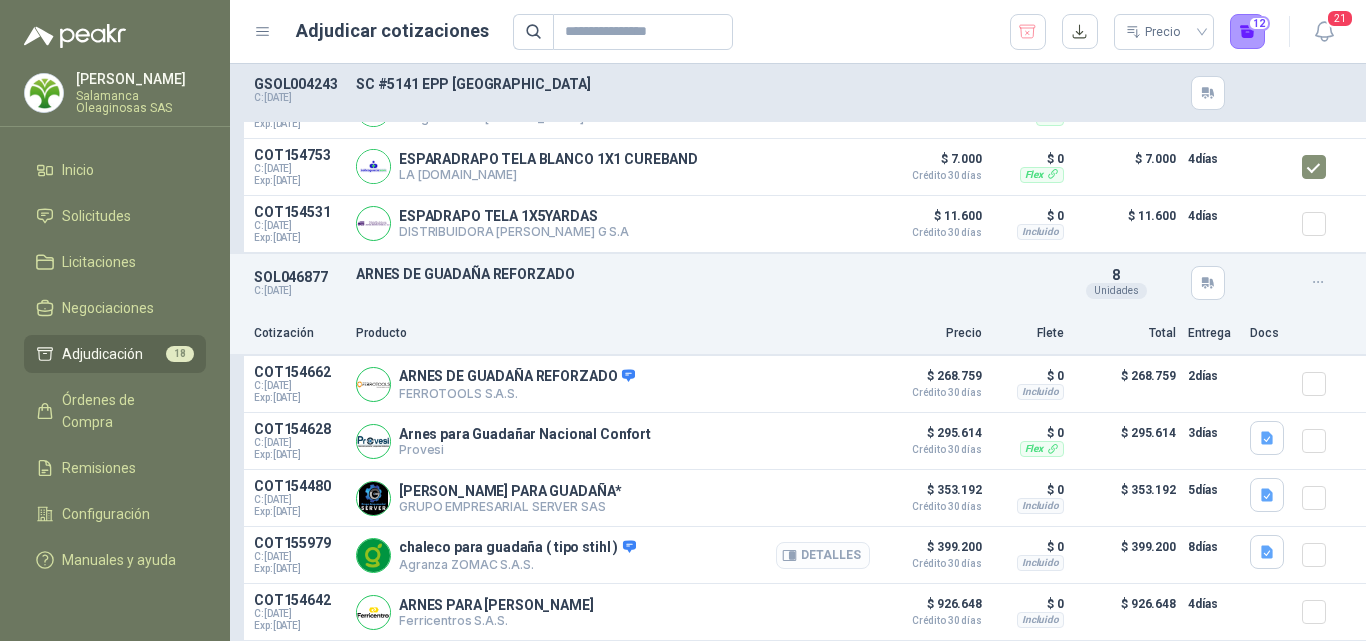 click on "Detalles" at bounding box center [823, 555] 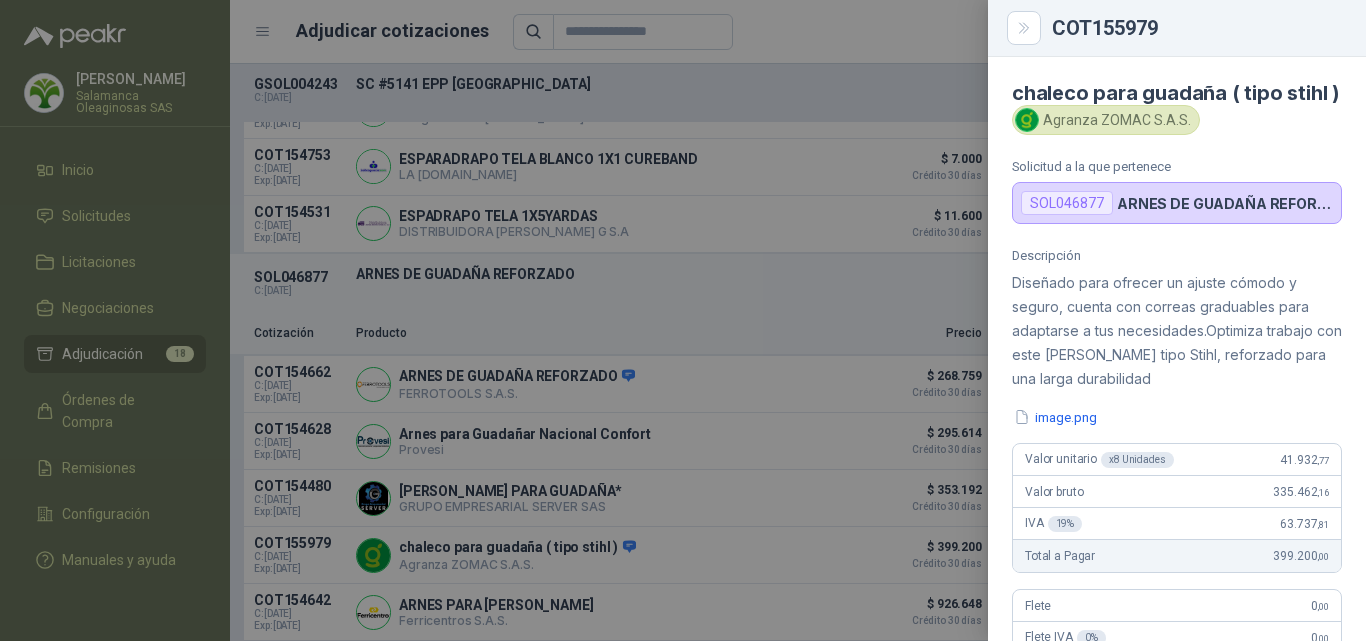 click on "image.png" at bounding box center [1055, 417] 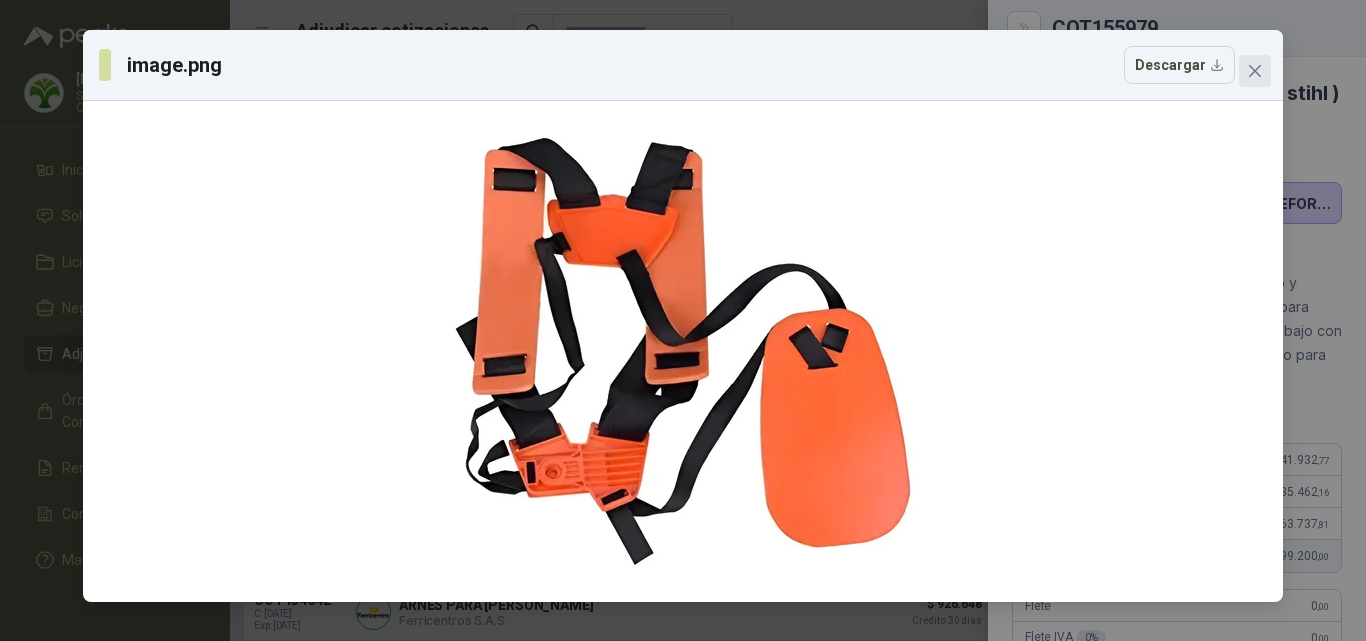 click at bounding box center [1255, 71] 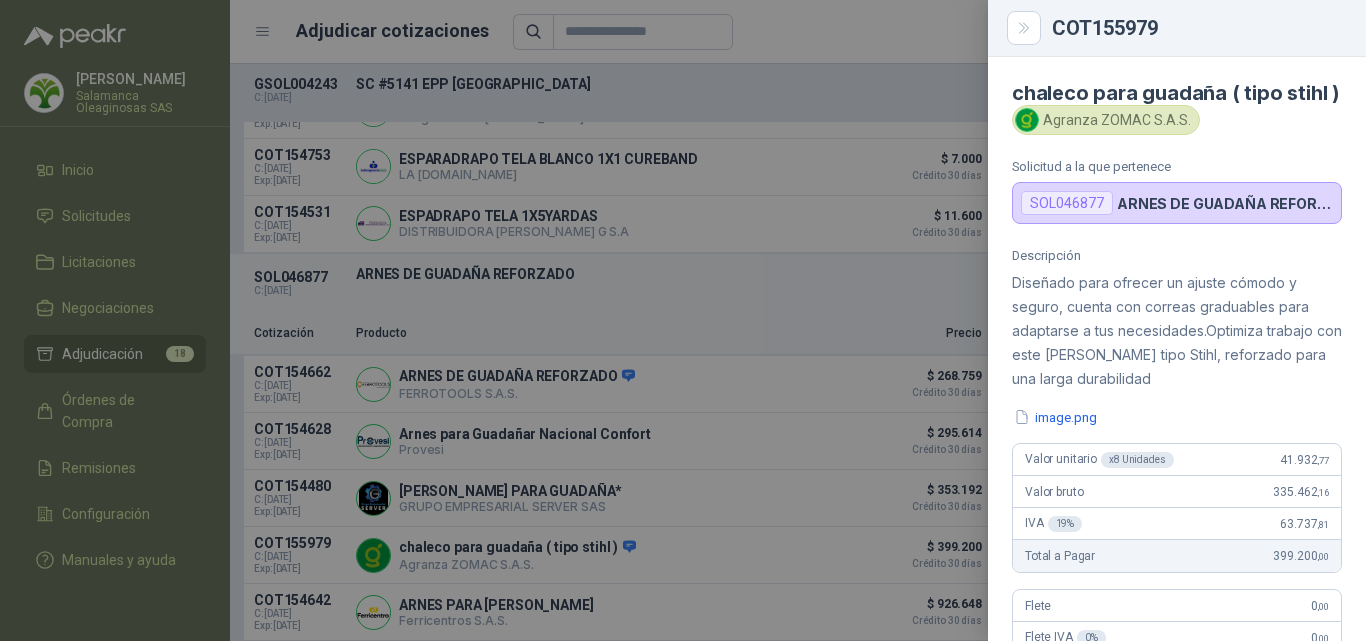 click at bounding box center (683, 320) 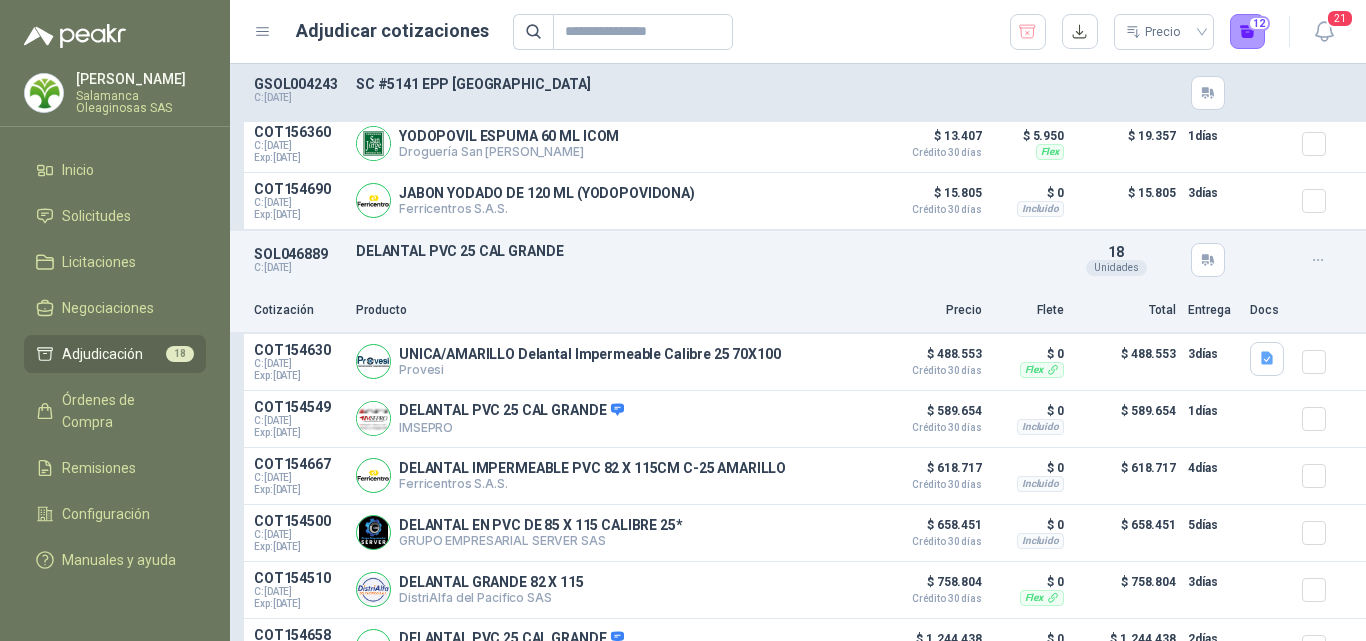 scroll, scrollTop: 4049, scrollLeft: 0, axis: vertical 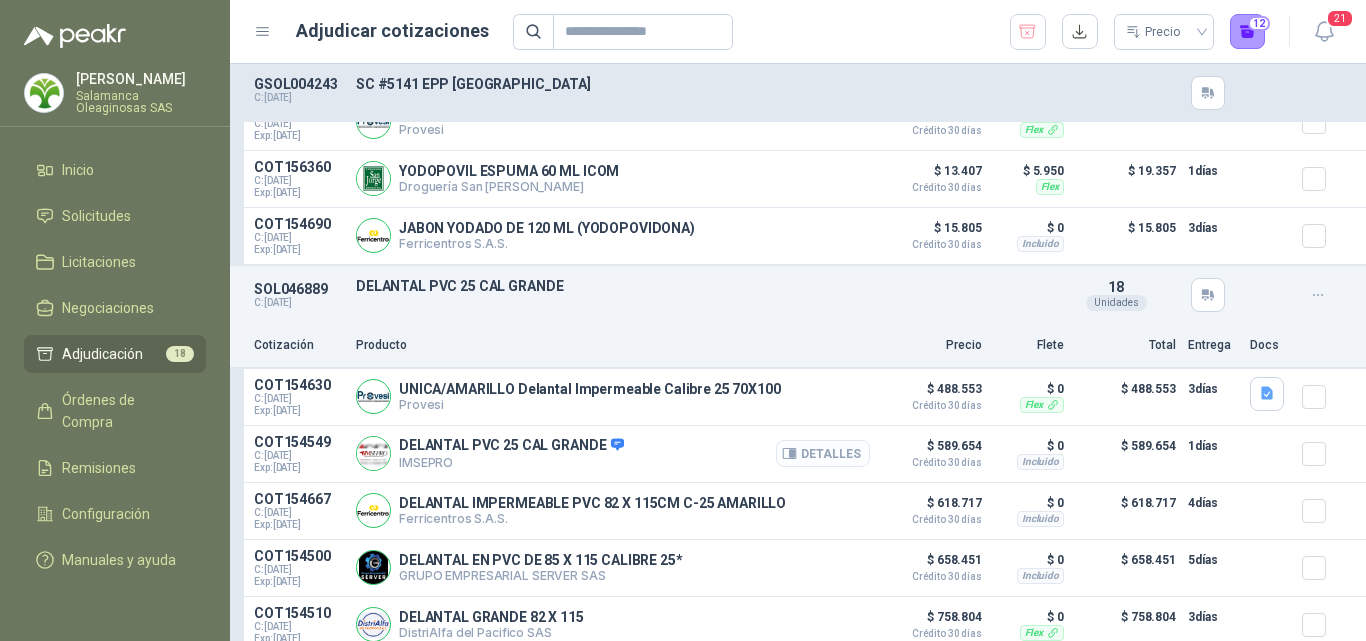 click on "Detalles" at bounding box center (823, 453) 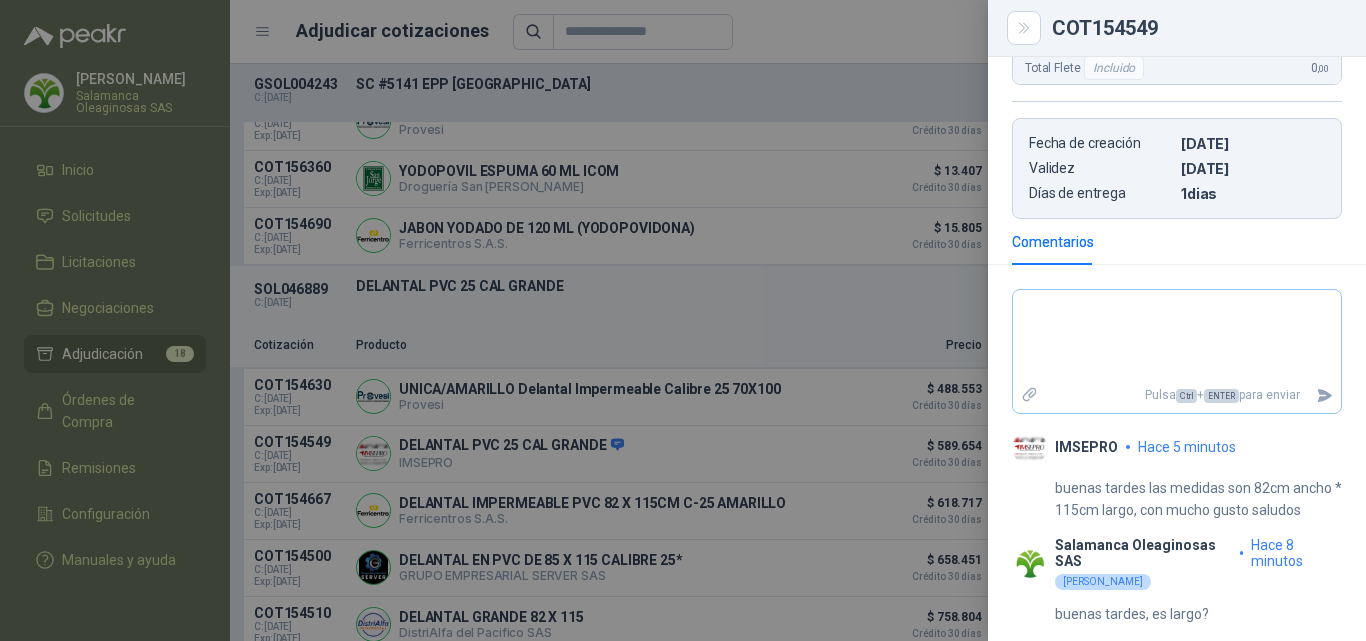scroll, scrollTop: 534, scrollLeft: 0, axis: vertical 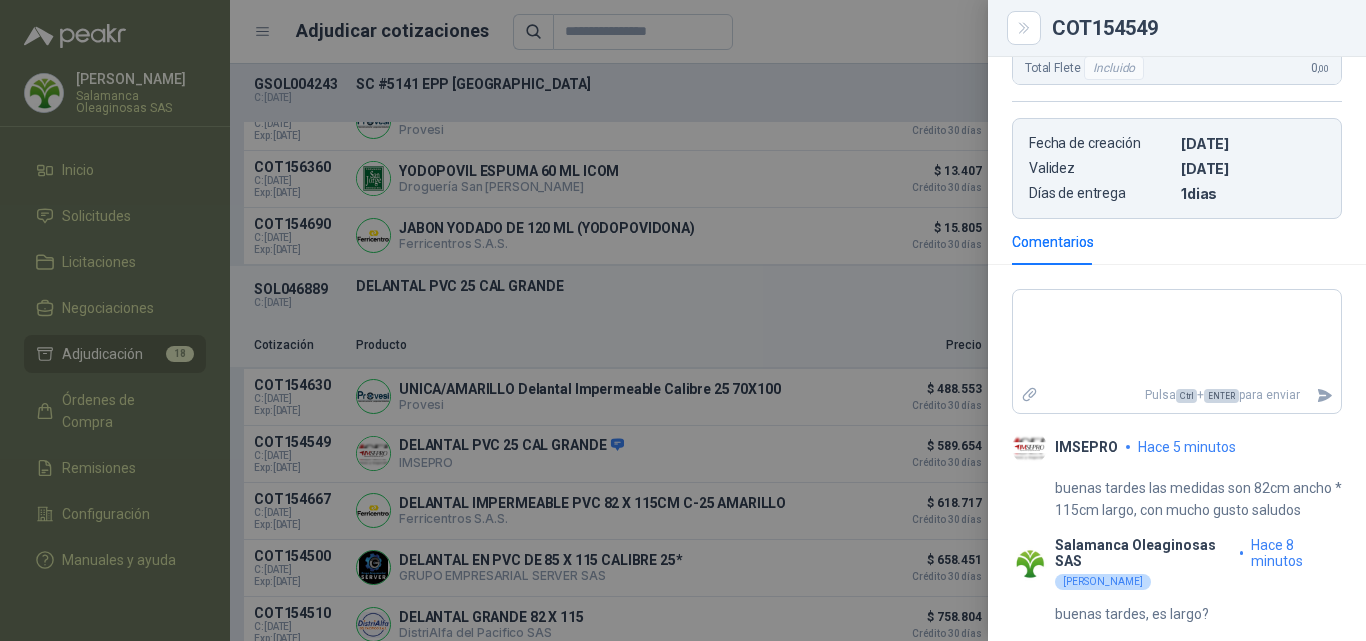 click at bounding box center (683, 320) 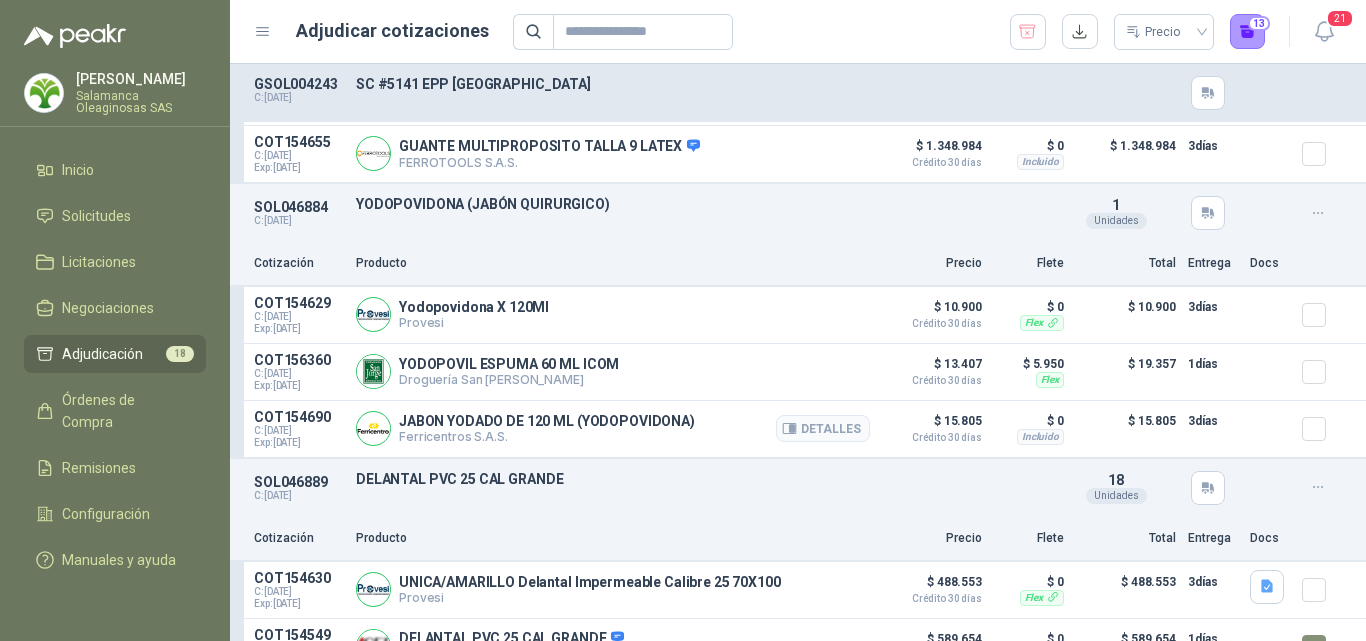 scroll, scrollTop: 3749, scrollLeft: 0, axis: vertical 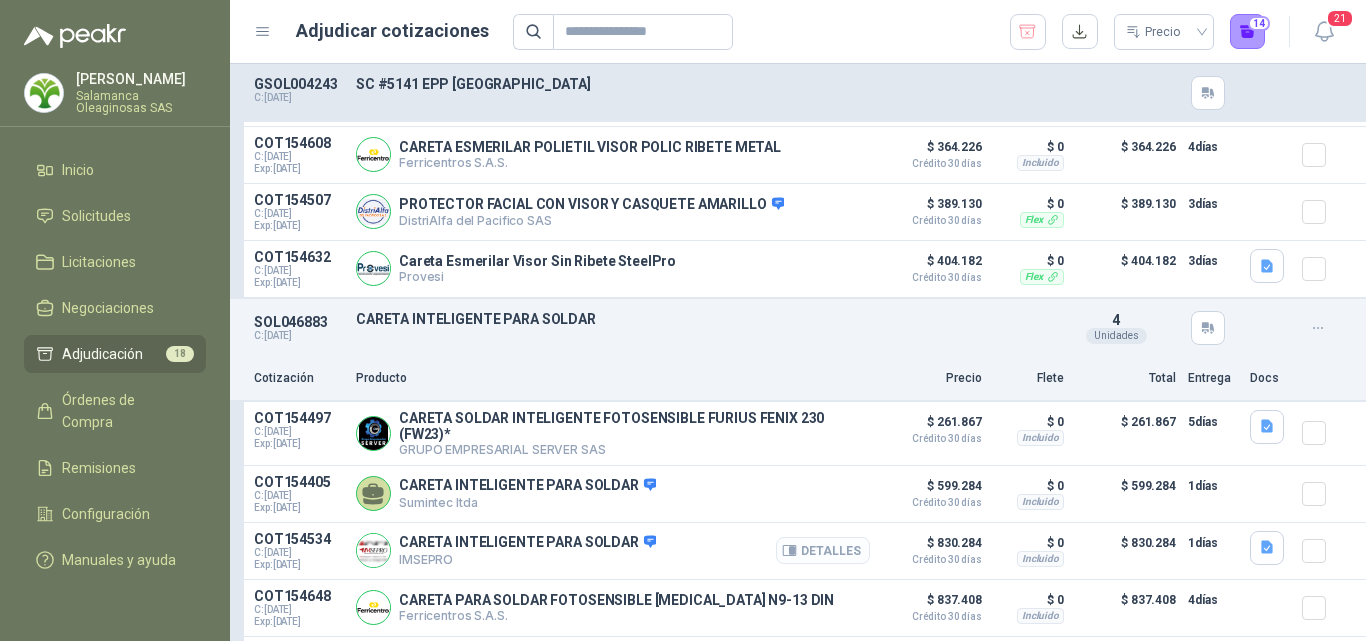 click on "Detalles" at bounding box center (823, 550) 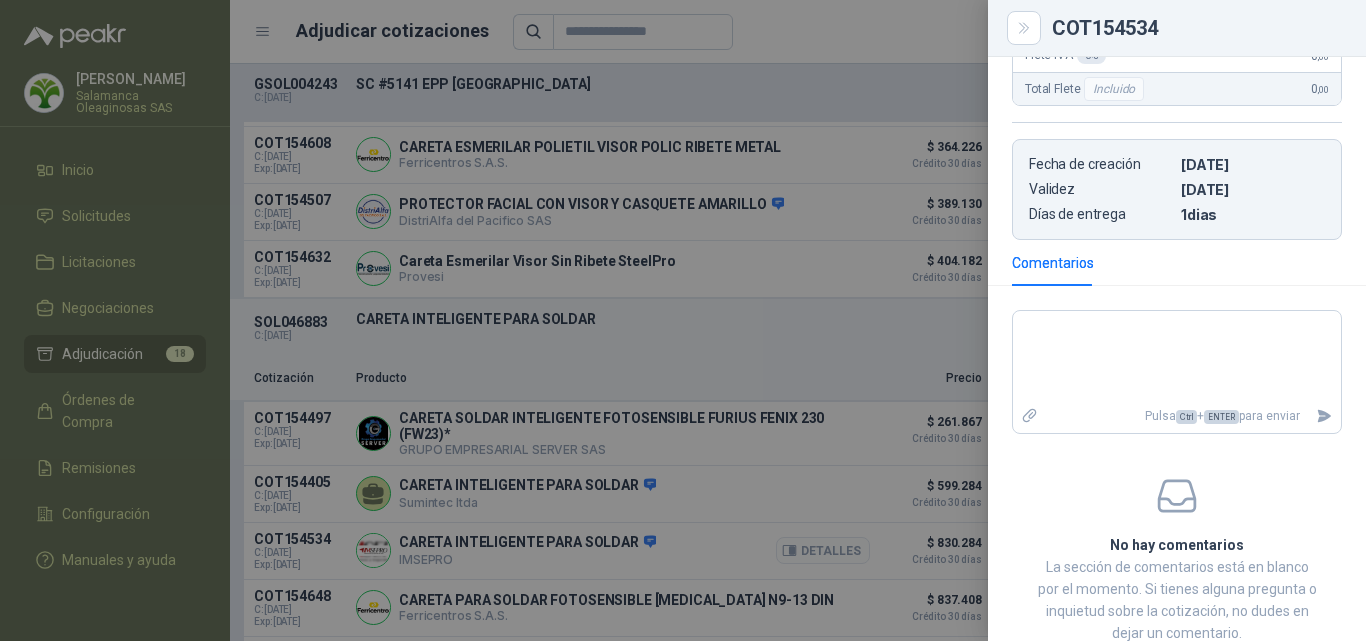 scroll, scrollTop: 579, scrollLeft: 0, axis: vertical 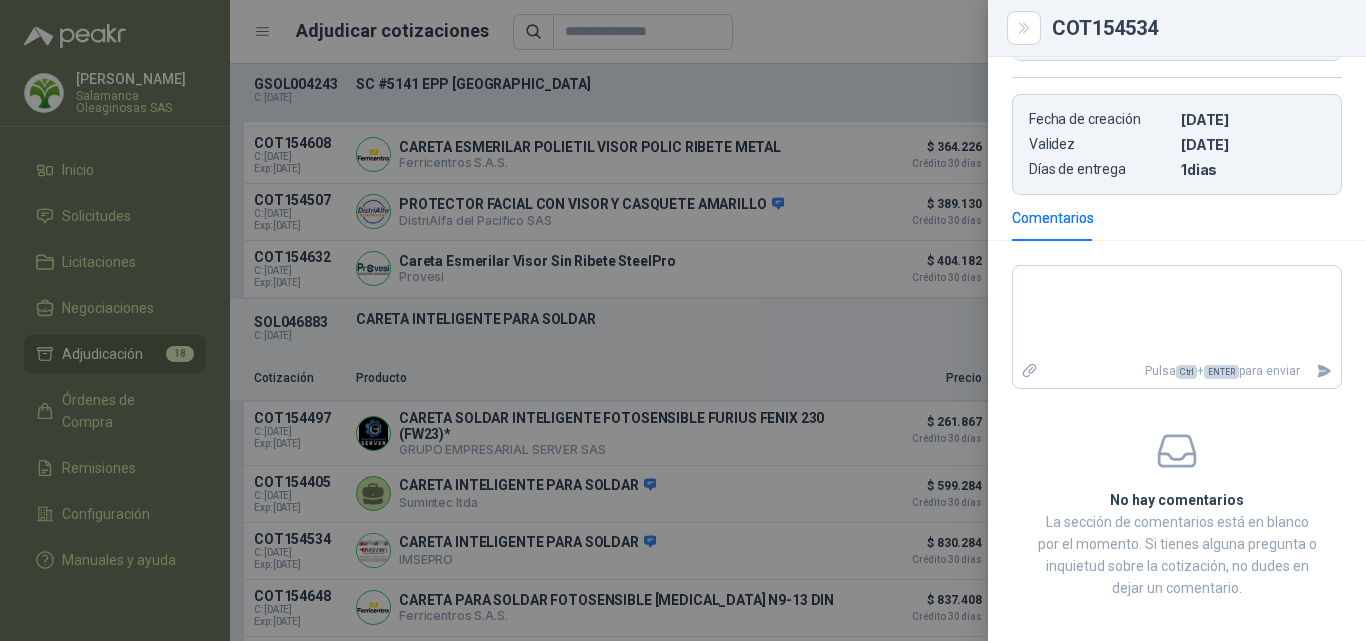 click at bounding box center (683, 320) 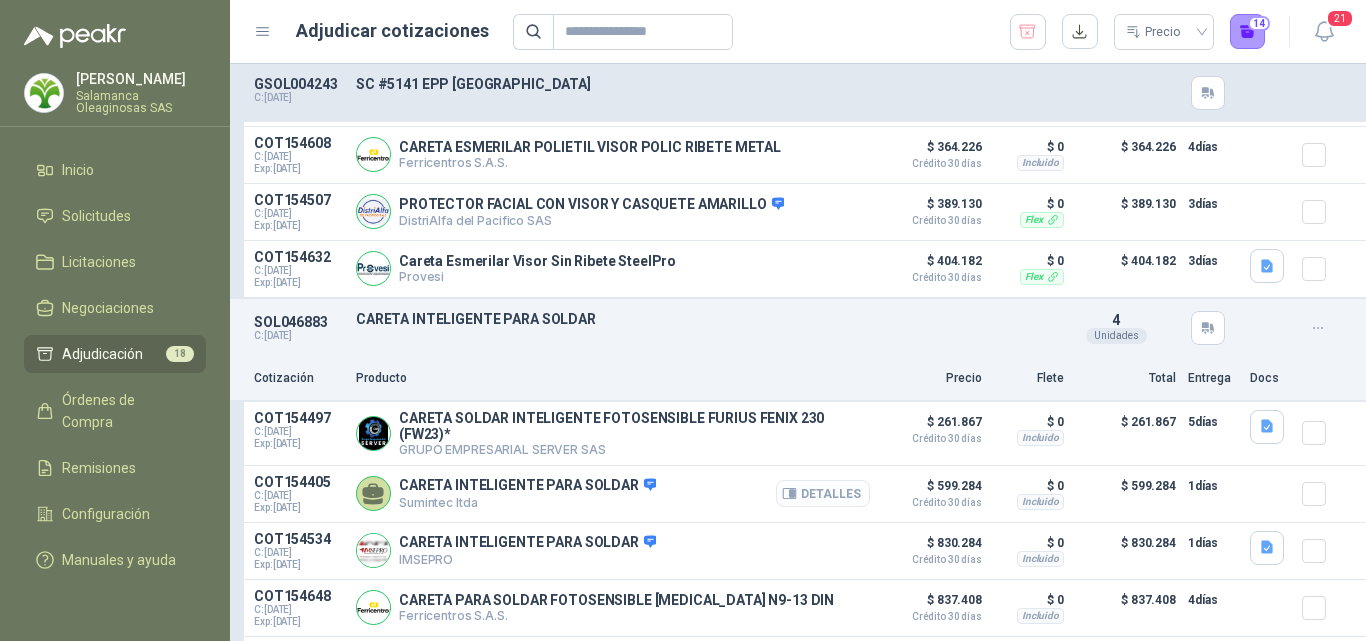 click on "Detalles" at bounding box center (823, 493) 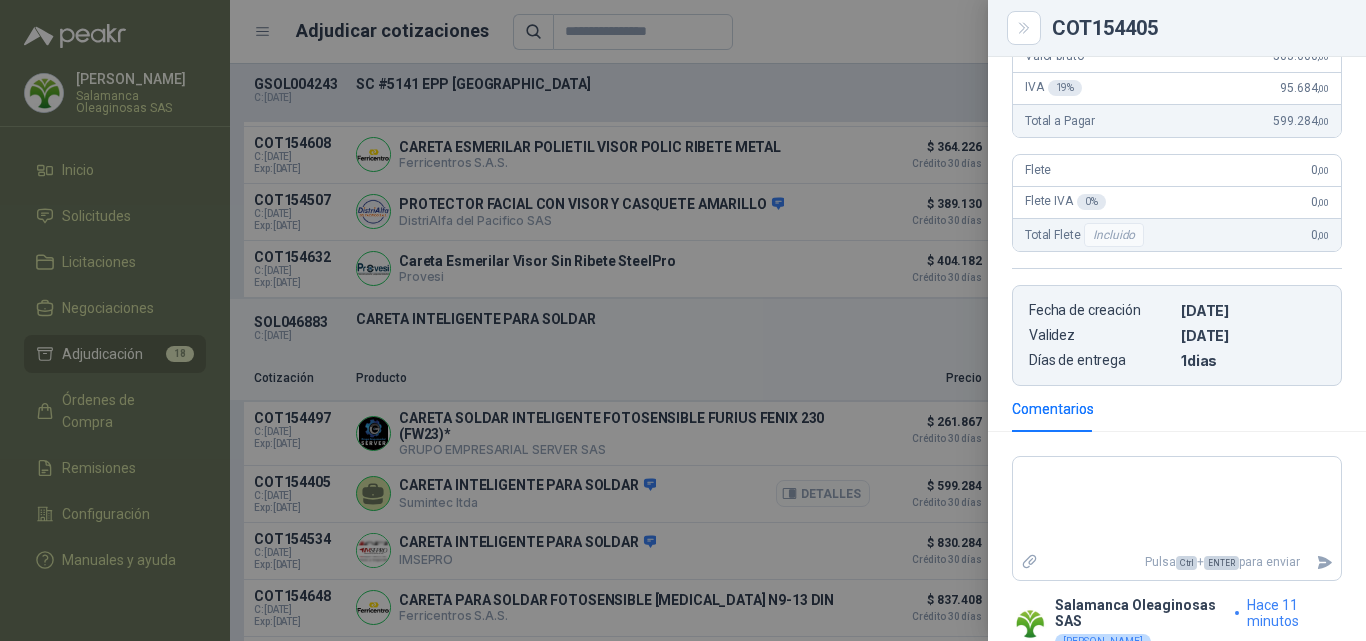 scroll, scrollTop: 298, scrollLeft: 0, axis: vertical 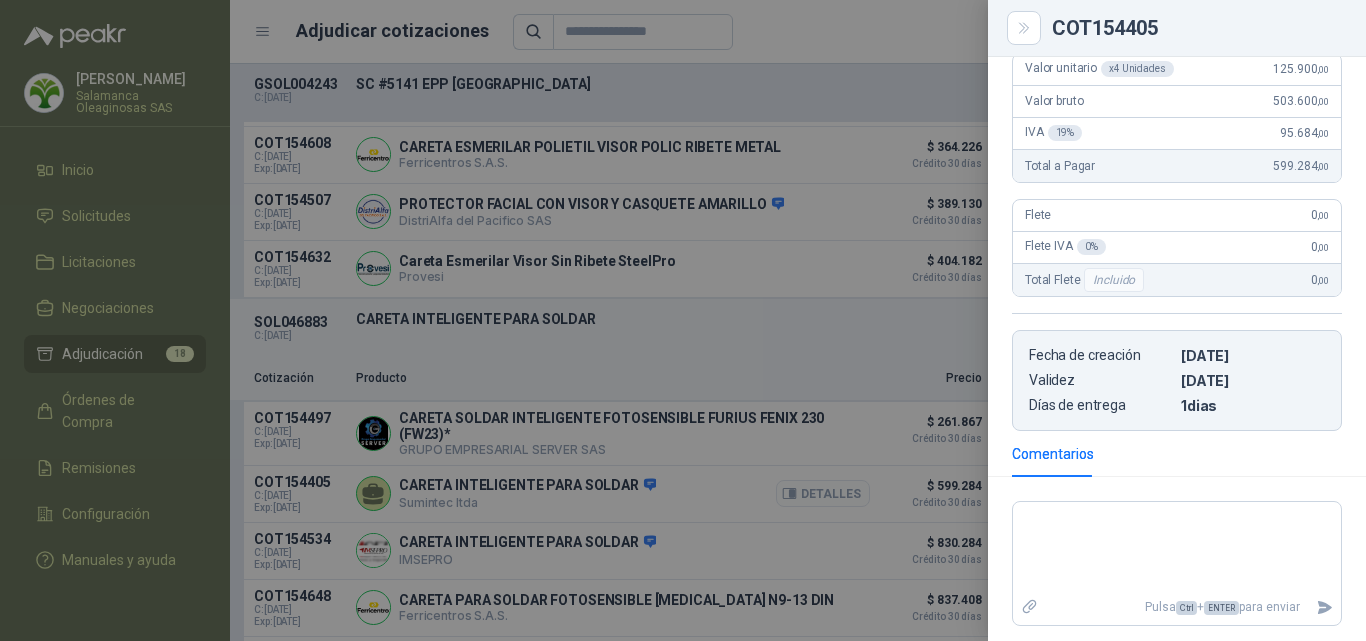 click at bounding box center (683, 320) 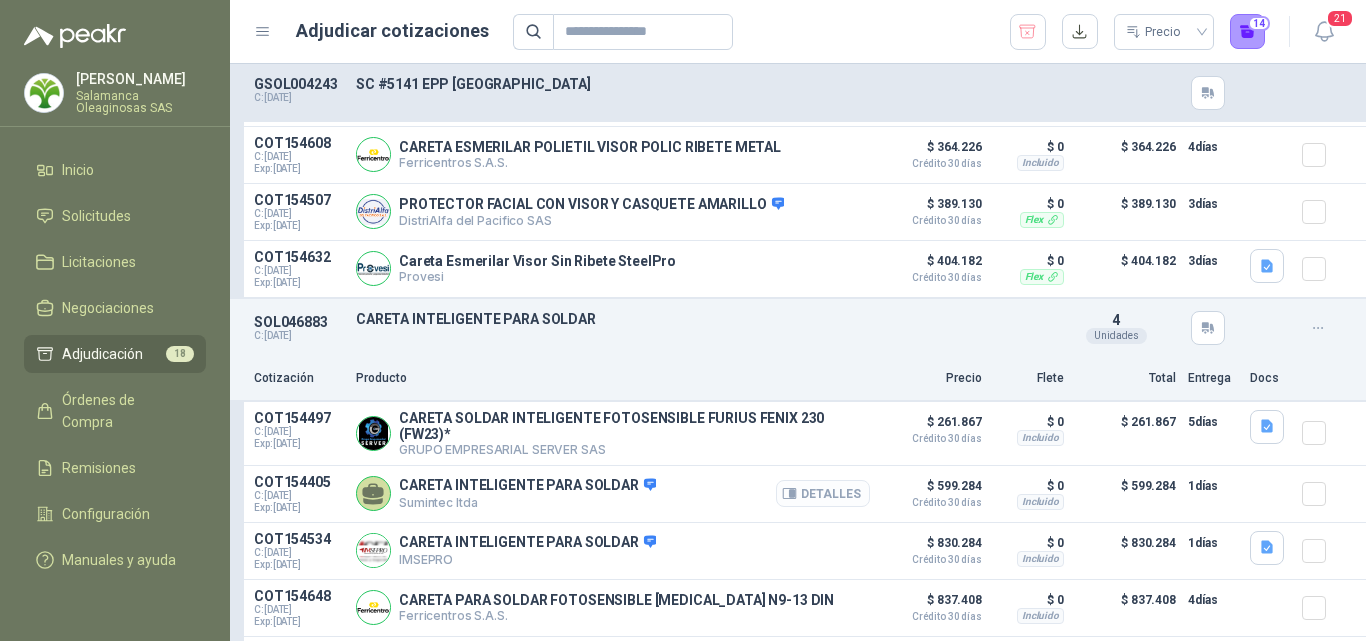 click on "Detalles" at bounding box center [823, 493] 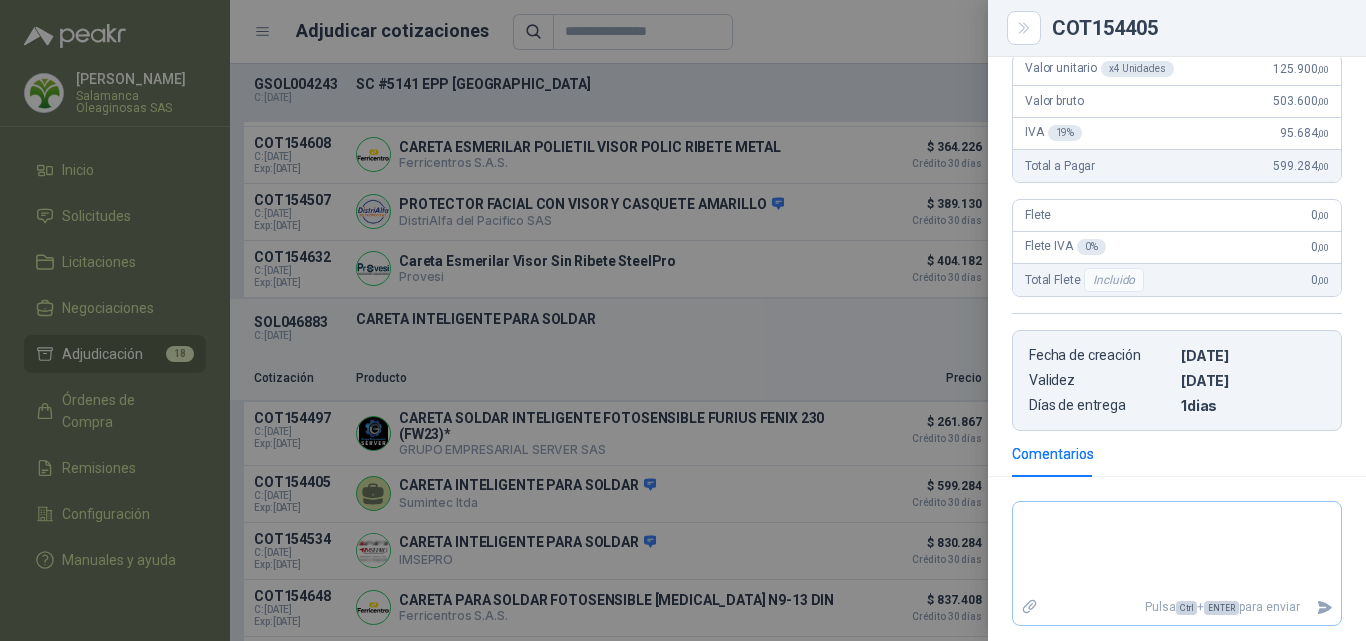 scroll, scrollTop: 427, scrollLeft: 0, axis: vertical 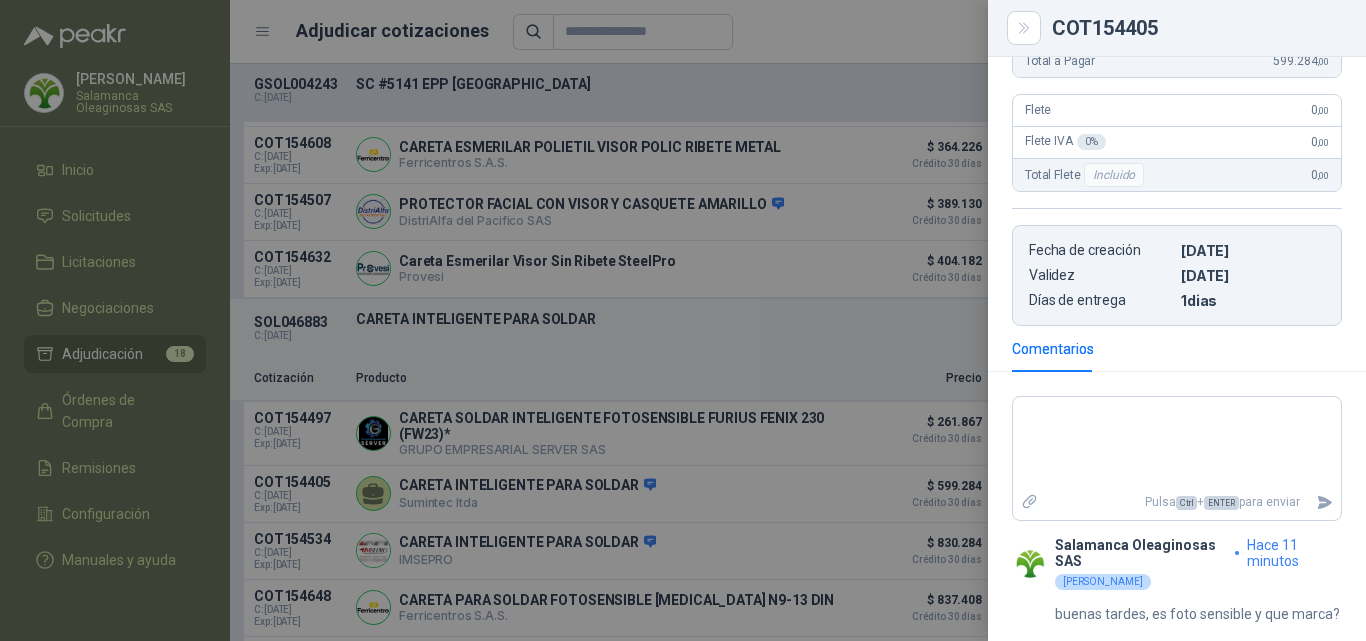 click at bounding box center [683, 320] 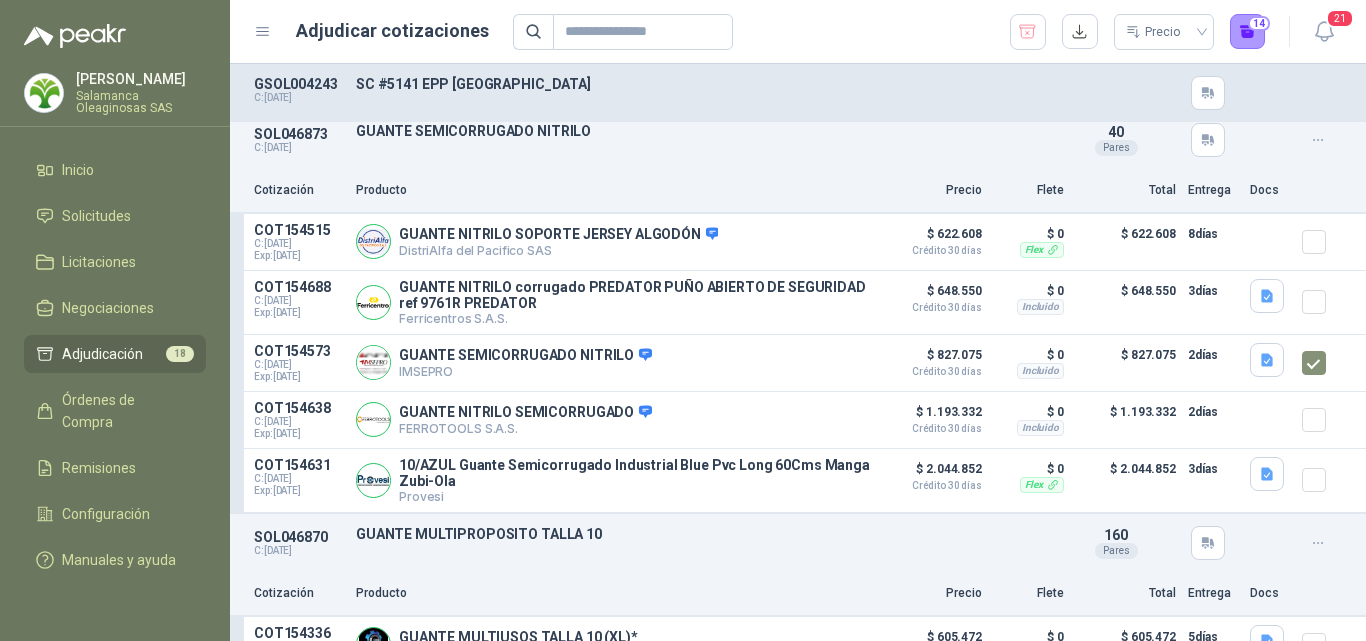 scroll, scrollTop: 0, scrollLeft: 0, axis: both 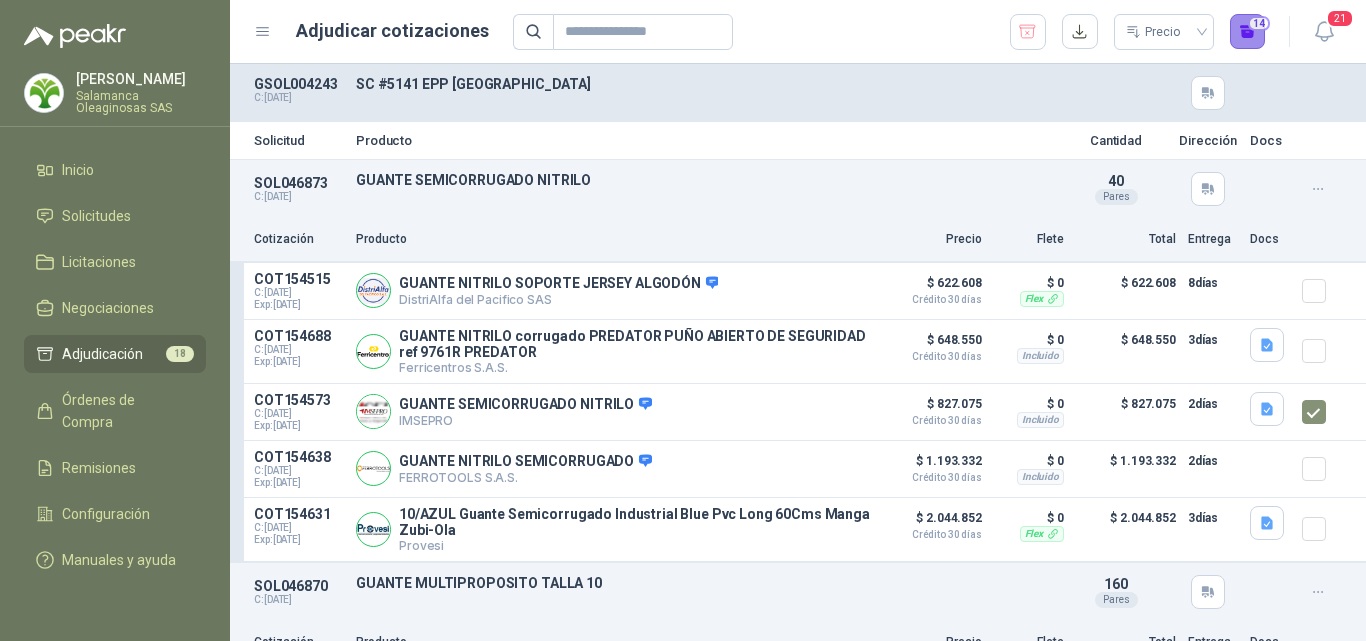 click on "14" at bounding box center (1248, 32) 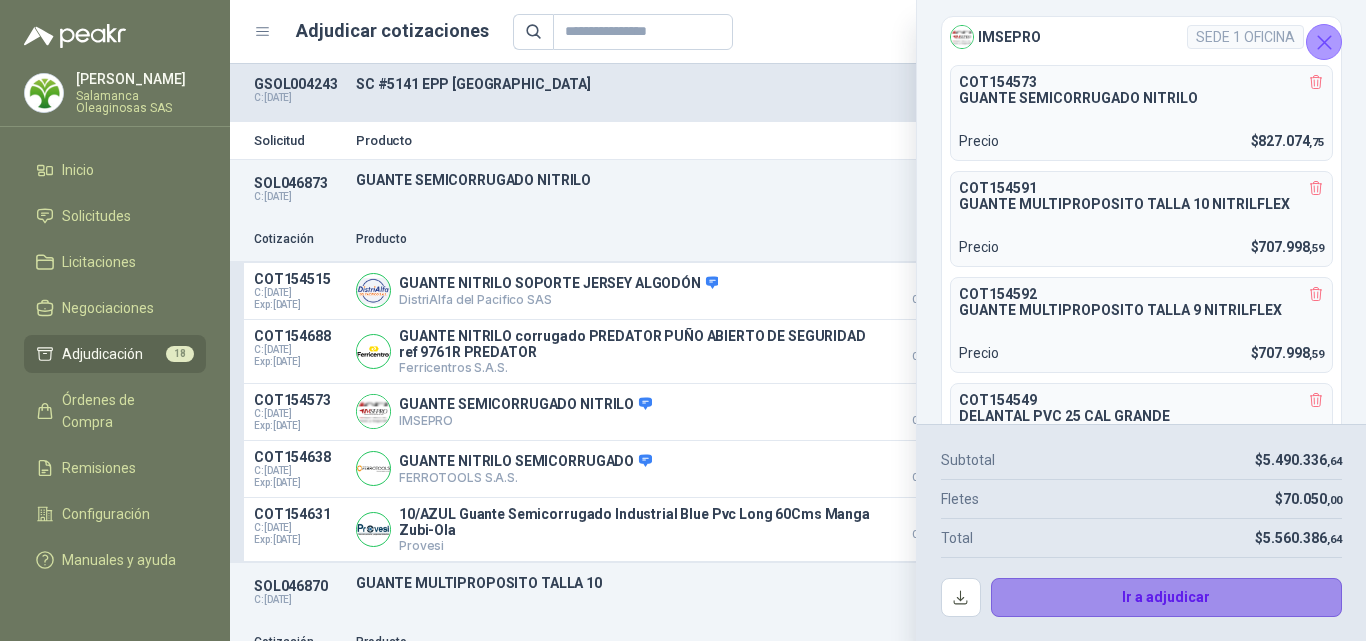 click on "Ir a adjudicar" at bounding box center [1167, 598] 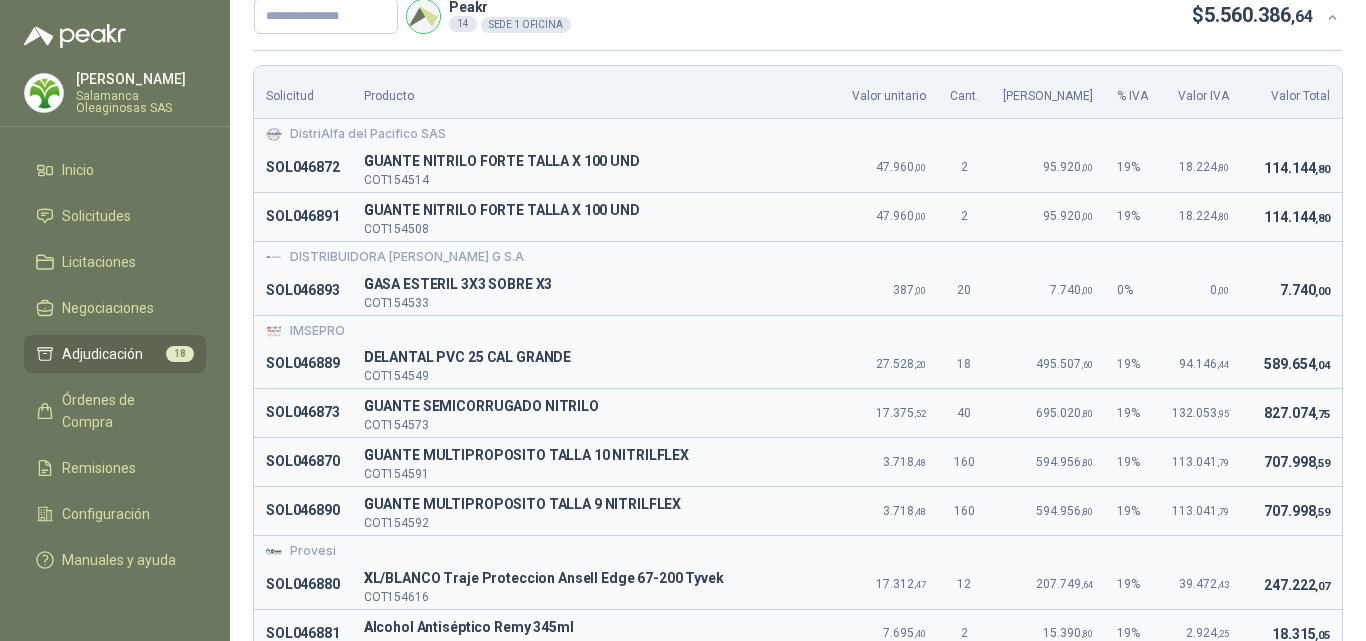 scroll, scrollTop: 0, scrollLeft: 0, axis: both 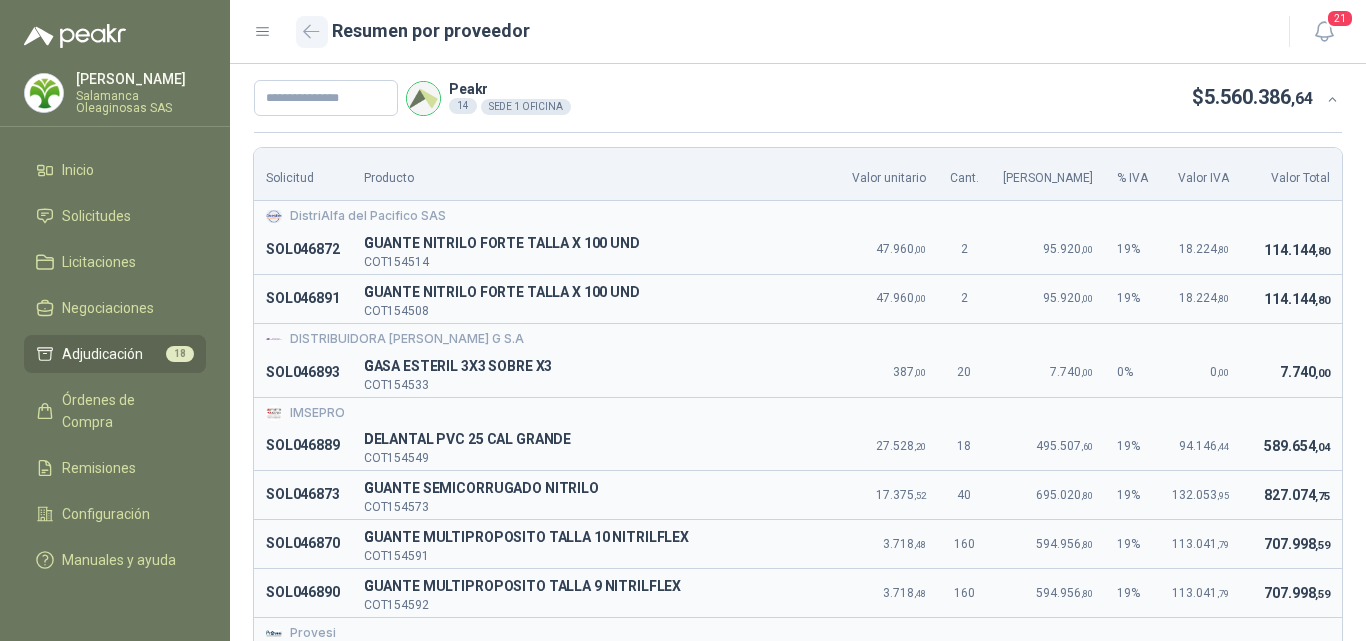 click 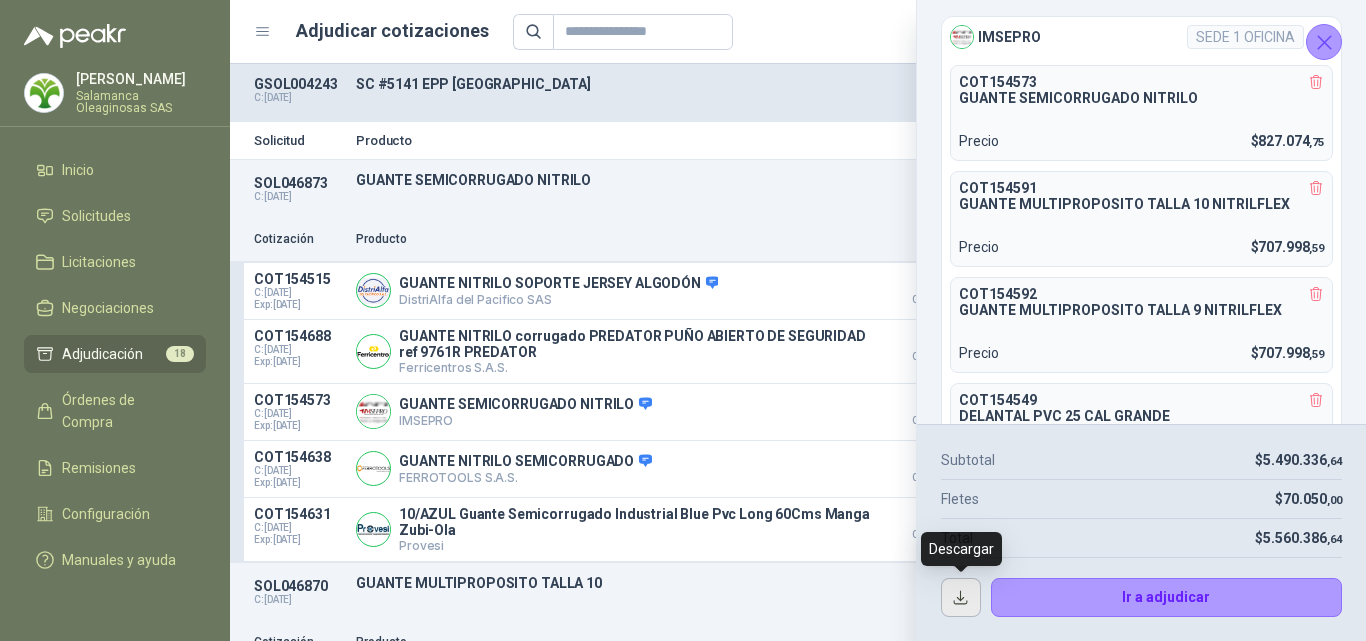 click at bounding box center [961, 598] 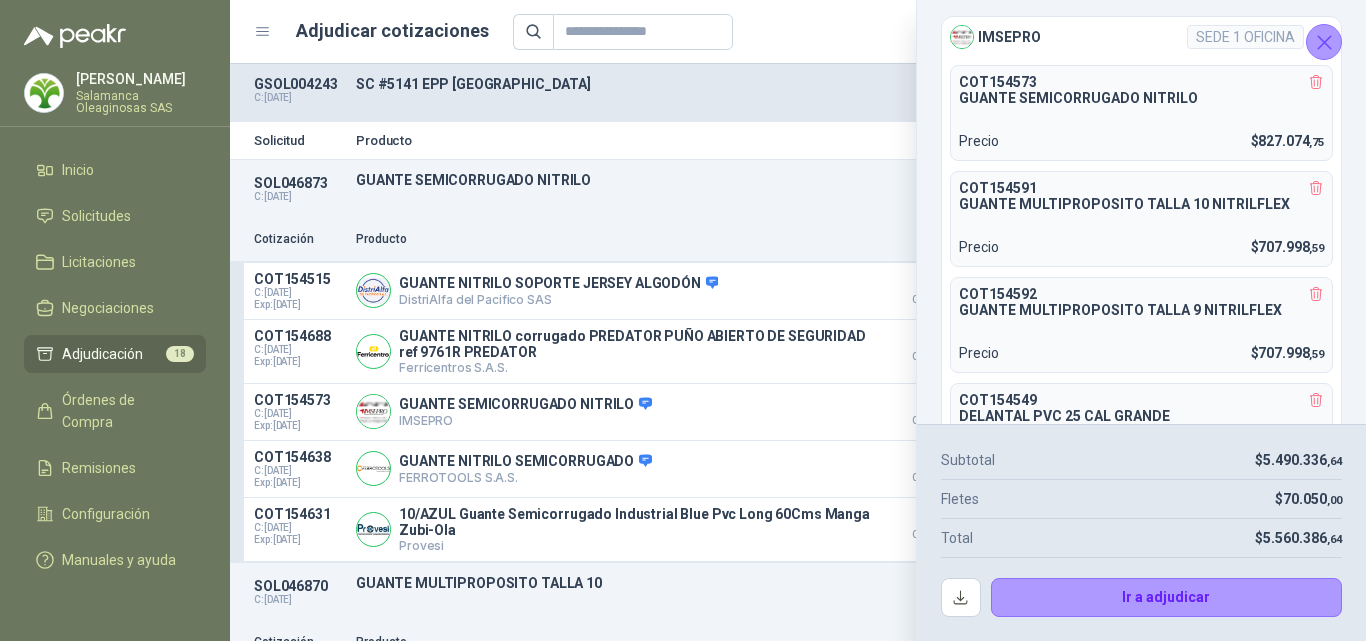 click 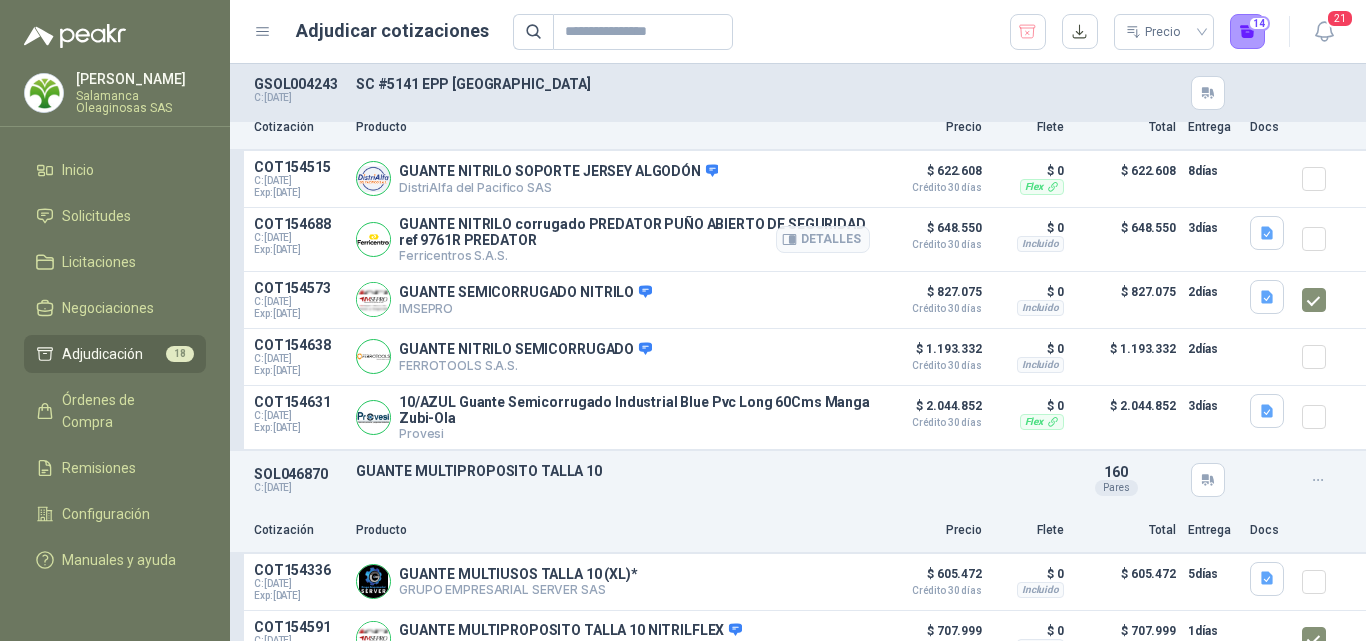scroll, scrollTop: 0, scrollLeft: 0, axis: both 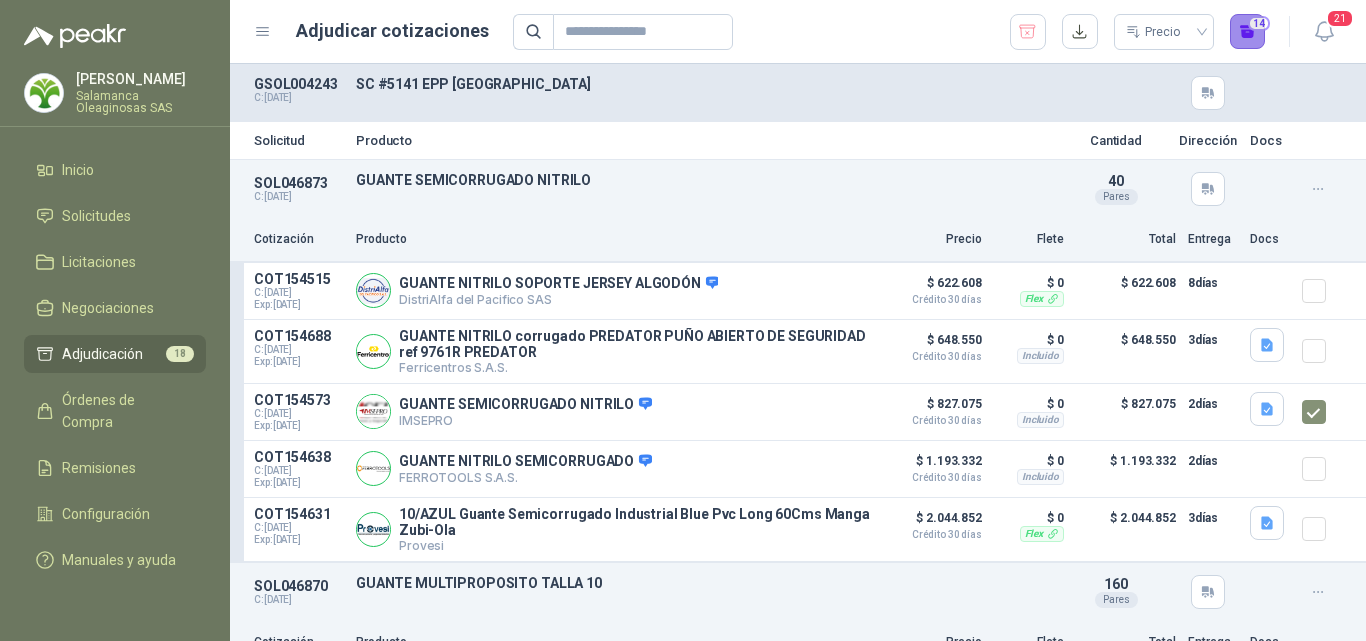 click on "14" at bounding box center (1248, 32) 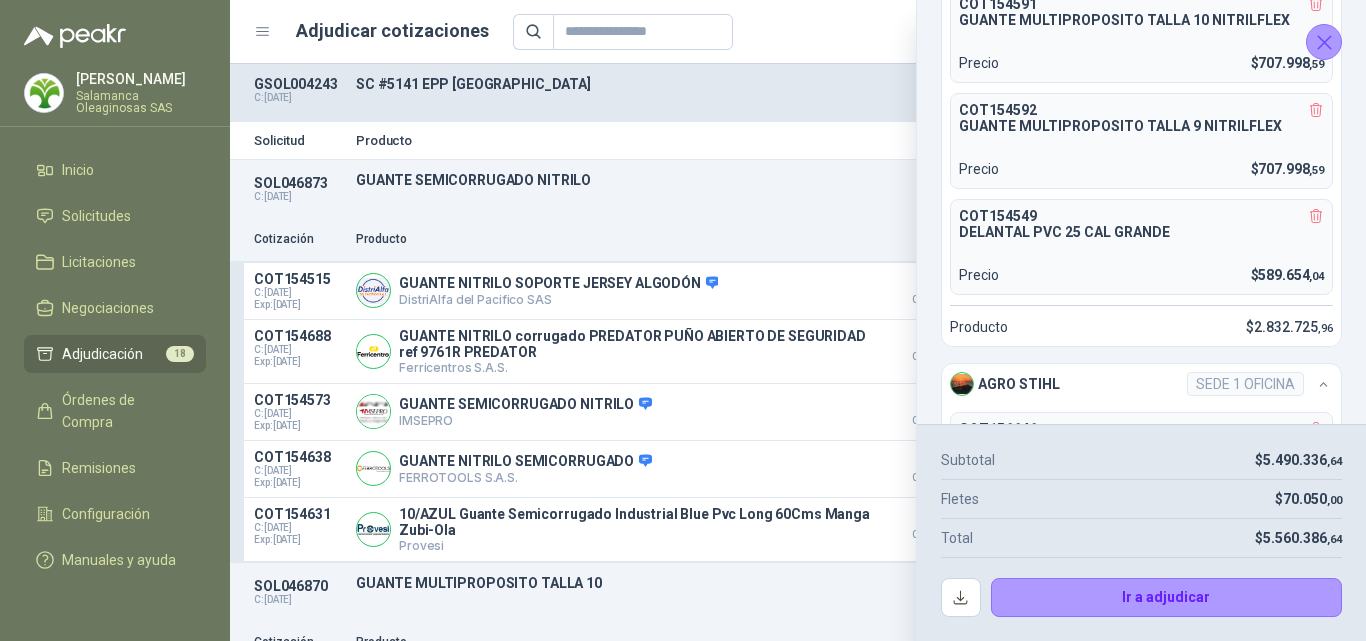 scroll, scrollTop: 200, scrollLeft: 0, axis: vertical 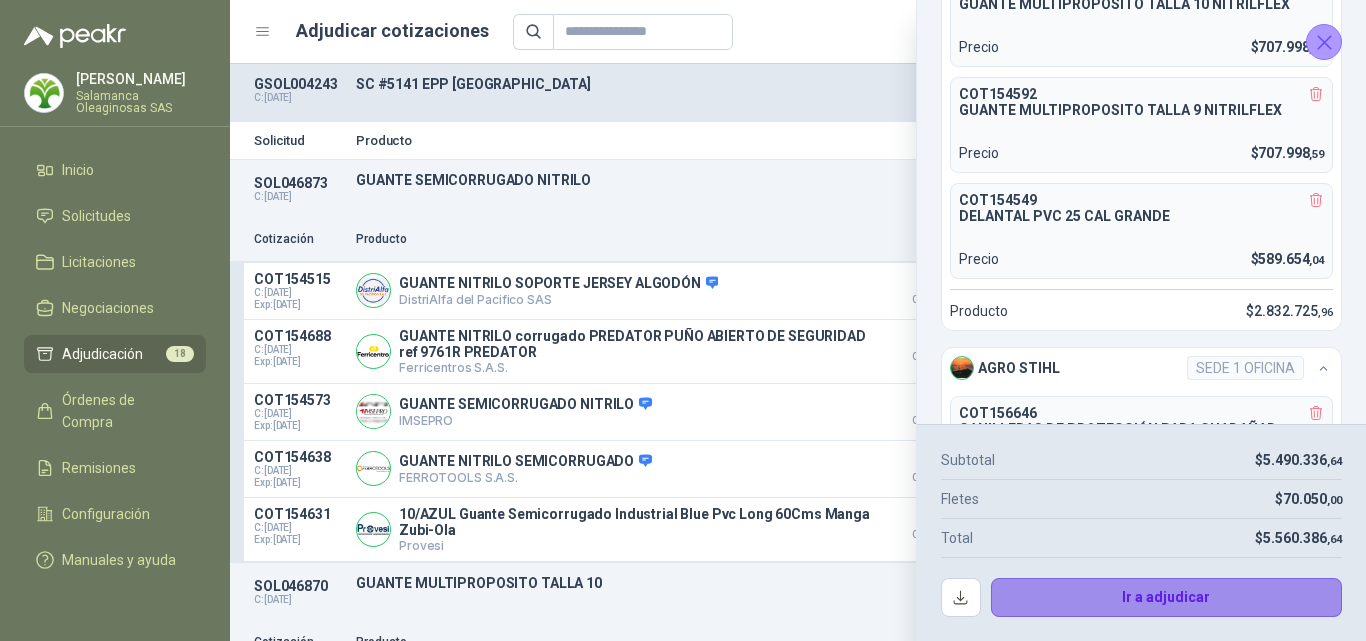 click on "Ir a adjudicar" at bounding box center [1167, 598] 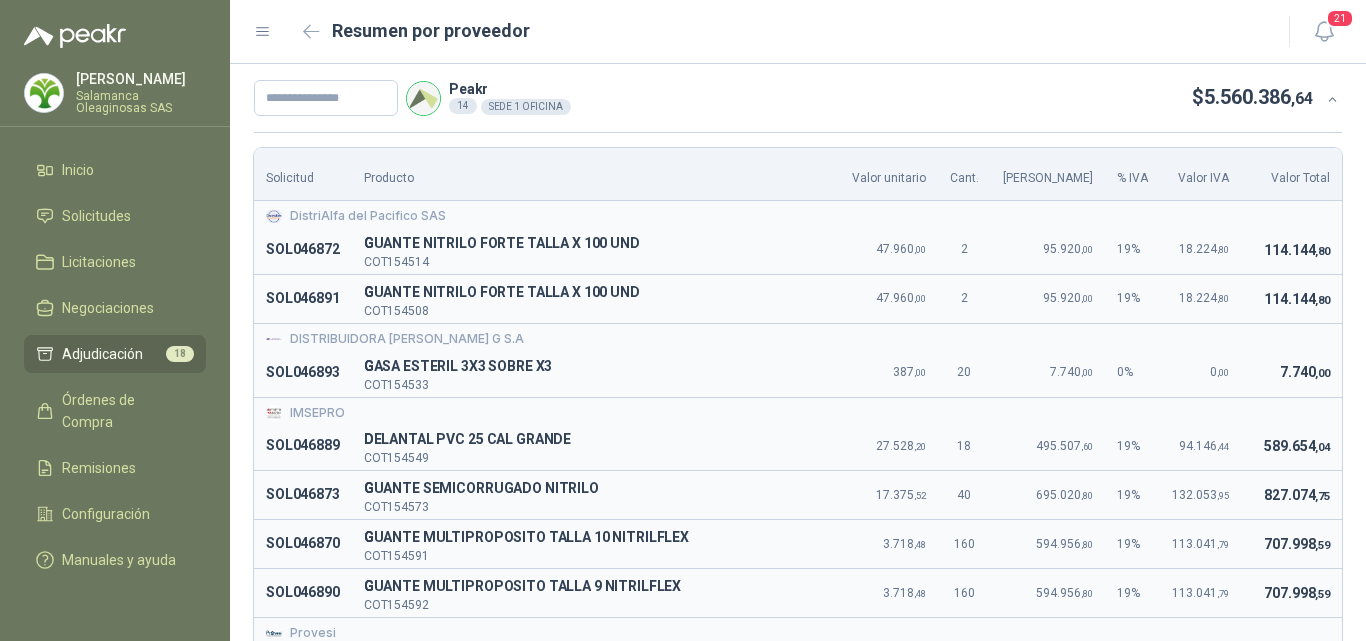 type 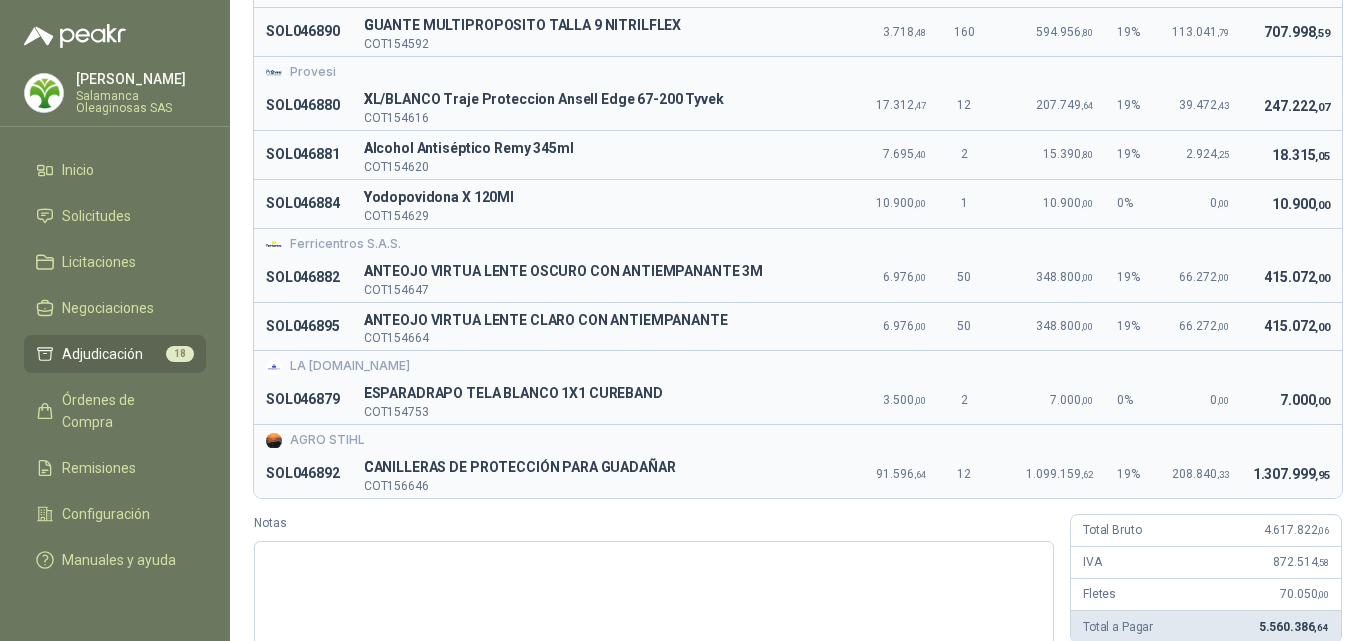 scroll, scrollTop: 662, scrollLeft: 0, axis: vertical 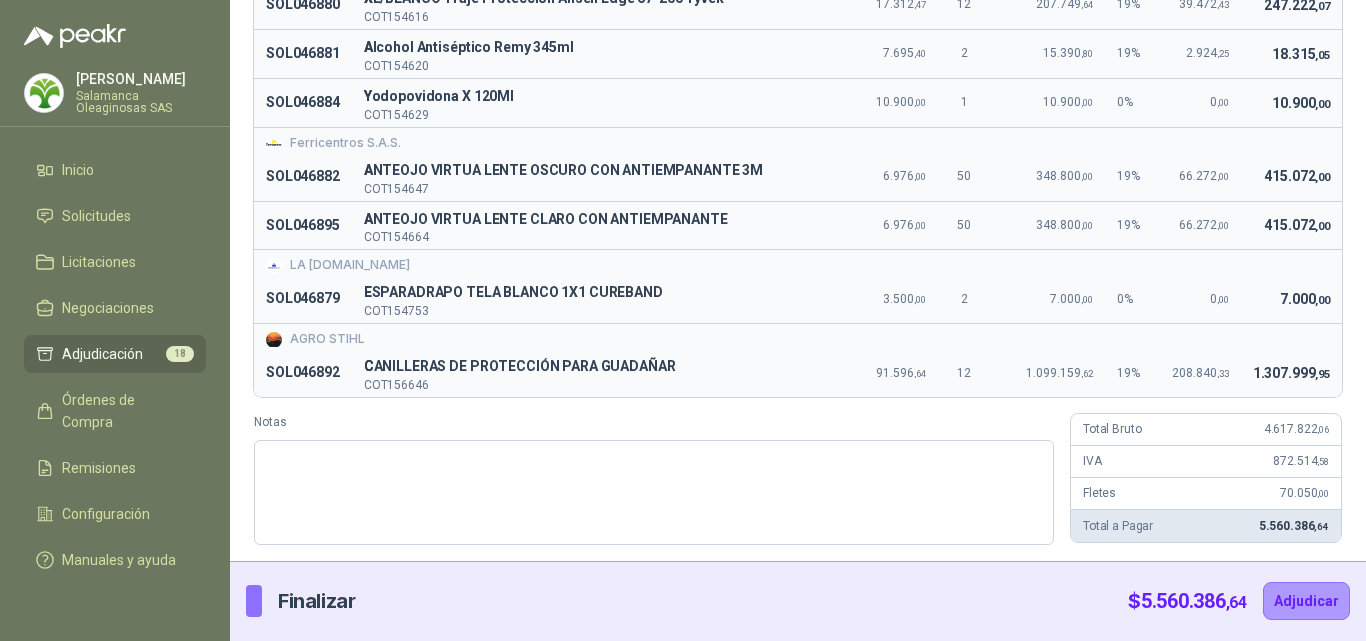 click on "Solicitud Producto Valor unitario Cant. Valor Bruto % IVA Valor IVA Valor Total DistriAlfa [PERSON_NAME] SAS SOL046872 G GUANTE NITRILO FORTE TALLA X 100 UND COT154514 47.960 ,00 2 95.920 ,00 19 % 18.224 ,80 114.144 ,80 SOL046891 G GUANTE NITRILO FORTE TALLA X 100 UND COT154508 47.960 ,00 2 95.920 ,00 19 % 18.224 ,80 114.144 ,80 DISTRIBUIDORA [PERSON_NAME] G S.A SOL046893 G GASA ESTERIL 3X3 SOBRE X3 COT154533 387 ,00 20 7.740 ,00 0 % 0 ,00 7.740 ,00 IMSEPRO SOL046889 D DELANTAL PVC 25 CAL GRANDE COT154549 27.528 ,20 18 495.507 ,60 19 % 94.146 ,44 589.654 ,04 SOL046873 G GUANTE SEMICORRUGADO NITRILO COT154573 17.375 ,52 40 695.020 ,80 19 % 132.053 ,95 827.074 ,75 SOL046870 G GUANTE MULTIPROPOSITO TALLA 10 NITRILFLEX COT154591 3.718 ,48 160 594.956 ,80 19 % 113.041 ,79 707.998 ,59 SOL046890 G GUANTE MULTIPROPOSITO TALLA 9 NITRILFLEX COT154592 3.718 ,48 160 594.956 ,80 19 % 113.041 ,79 707.998 ,59 Provesi SOL046880 X XL/BLANCO Traje Proteccion Ansell Edge 67-200 Tyvek COT154616 17.312 ,47 12 207.749 ,64 19 %" at bounding box center (798, 15) 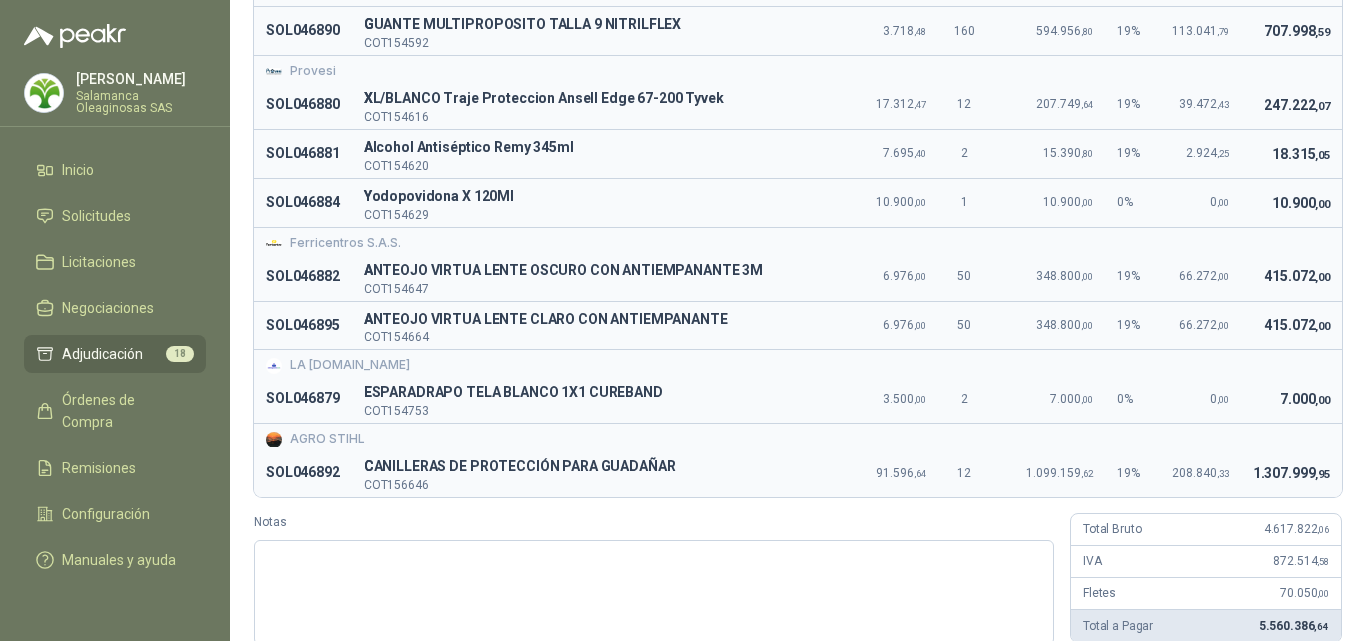 scroll, scrollTop: 662, scrollLeft: 0, axis: vertical 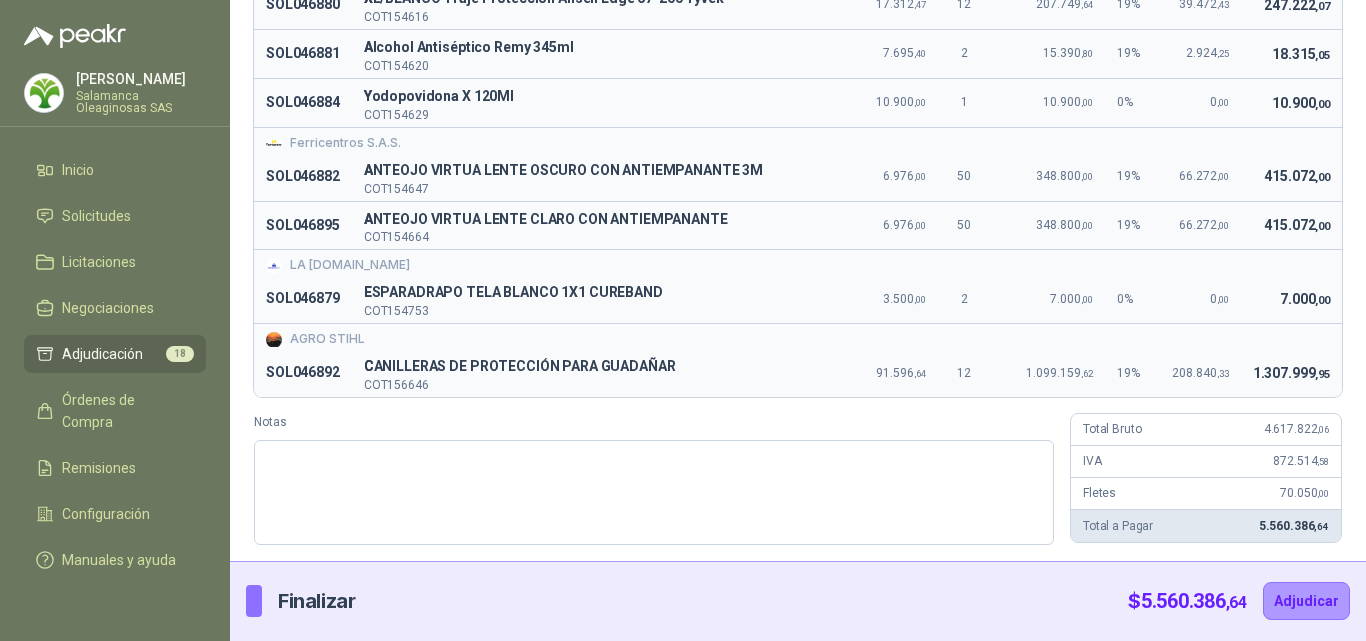 click on "Solicitud Producto Valor unitario Cant. Valor Bruto % IVA Valor IVA Valor Total DistriAlfa [PERSON_NAME] SAS SOL046872 G GUANTE NITRILO FORTE TALLA X 100 UND COT154514 47.960 ,00 2 95.920 ,00 19 % 18.224 ,80 114.144 ,80 SOL046891 G GUANTE NITRILO FORTE TALLA X 100 UND COT154508 47.960 ,00 2 95.920 ,00 19 % 18.224 ,80 114.144 ,80 DISTRIBUIDORA [PERSON_NAME] G S.A SOL046893 G GASA ESTERIL 3X3 SOBRE X3 COT154533 387 ,00 20 7.740 ,00 0 % 0 ,00 7.740 ,00 IMSEPRO SOL046889 D DELANTAL PVC 25 CAL GRANDE COT154549 27.528 ,20 18 495.507 ,60 19 % 94.146 ,44 589.654 ,04 SOL046873 G GUANTE SEMICORRUGADO NITRILO COT154573 17.375 ,52 40 695.020 ,80 19 % 132.053 ,95 827.074 ,75 SOL046870 G GUANTE MULTIPROPOSITO TALLA 10 NITRILFLEX COT154591 3.718 ,48 160 594.956 ,80 19 % 113.041 ,79 707.998 ,59 SOL046890 G GUANTE MULTIPROPOSITO TALLA 9 NITRILFLEX COT154592 3.718 ,48 160 594.956 ,80 19 % 113.041 ,79 707.998 ,59 Provesi SOL046880 X XL/BLANCO Traje Proteccion Ansell Edge 67-200 Tyvek COT154616 17.312 ,47 12 207.749 ,64 19 %" at bounding box center [798, 15] 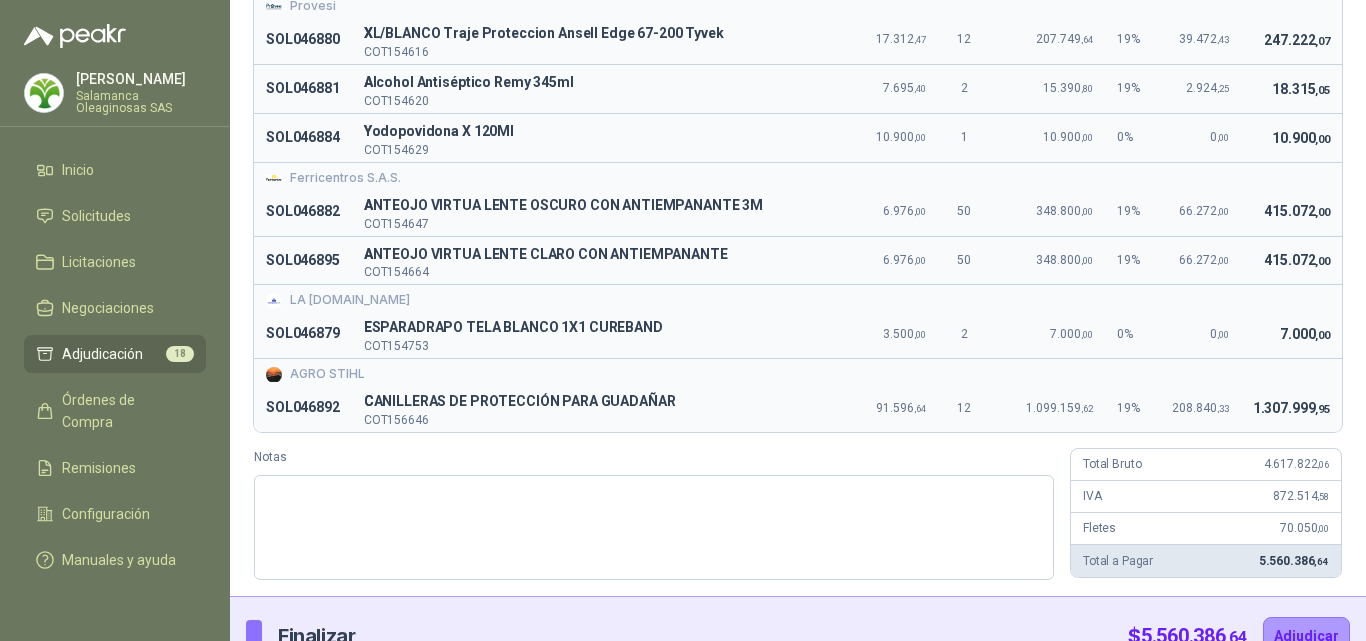 scroll, scrollTop: 662, scrollLeft: 0, axis: vertical 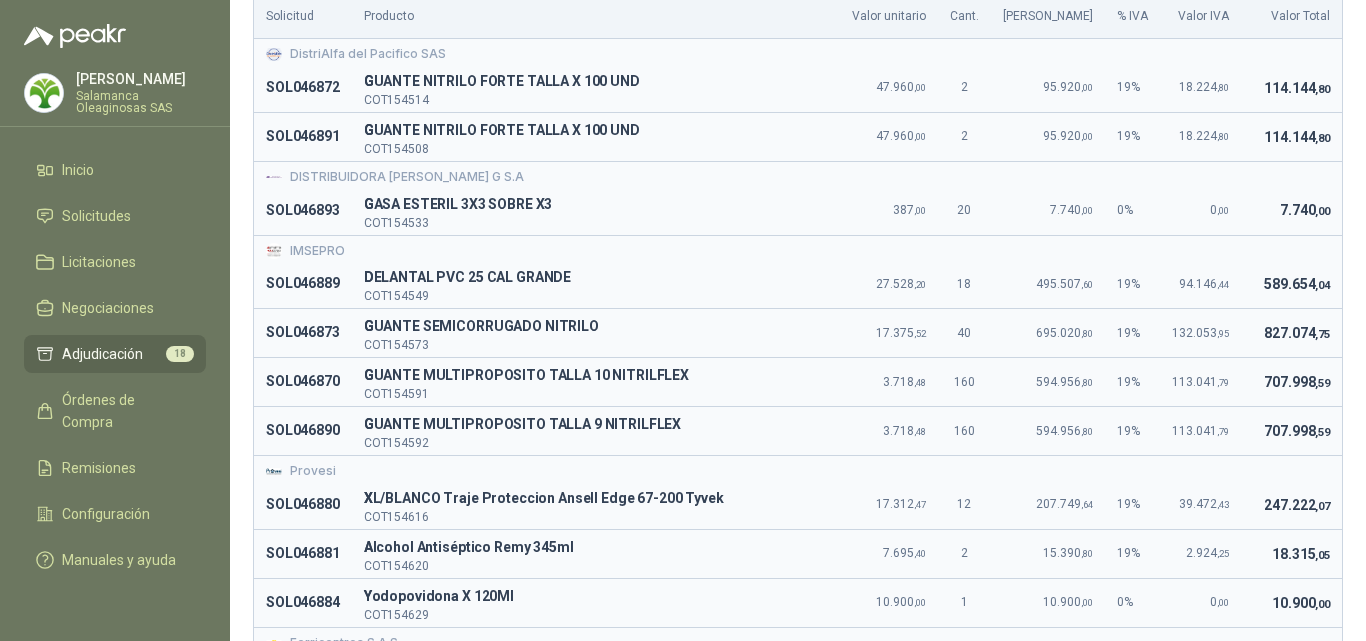 click on "Solicitud Producto Valor unitario Cant. Valor Bruto % IVA Valor IVA Valor Total DistriAlfa [PERSON_NAME] SAS SOL046872 G GUANTE NITRILO FORTE TALLA X 100 UND COT154514 47.960 ,00 2 95.920 ,00 19 % 18.224 ,80 114.144 ,80 SOL046891 G GUANTE NITRILO FORTE TALLA X 100 UND COT154508 47.960 ,00 2 95.920 ,00 19 % 18.224 ,80 114.144 ,80 DISTRIBUIDORA [PERSON_NAME] G S.A SOL046893 G GASA ESTERIL 3X3 SOBRE X3 COT154533 387 ,00 20 7.740 ,00 0 % 0 ,00 7.740 ,00 IMSEPRO SOL046889 D DELANTAL PVC 25 CAL GRANDE COT154549 27.528 ,20 18 495.507 ,60 19 % 94.146 ,44 589.654 ,04 SOL046873 G GUANTE SEMICORRUGADO NITRILO COT154573 17.375 ,52 40 695.020 ,80 19 % 132.053 ,95 827.074 ,75 SOL046870 G GUANTE MULTIPROPOSITO TALLA 10 NITRILFLEX COT154591 3.718 ,48 160 594.956 ,80 19 % 113.041 ,79 707.998 ,59 SOL046890 G GUANTE MULTIPROPOSITO TALLA 9 NITRILFLEX COT154592 3.718 ,48 160 594.956 ,80 19 % 113.041 ,79 707.998 ,59 Provesi SOL046880 X XL/BLANCO Traje Proteccion Ansell Edge 67-200 Tyvek COT154616 17.312 ,47 12 207.749 ,64 19 %" at bounding box center (798, 515) 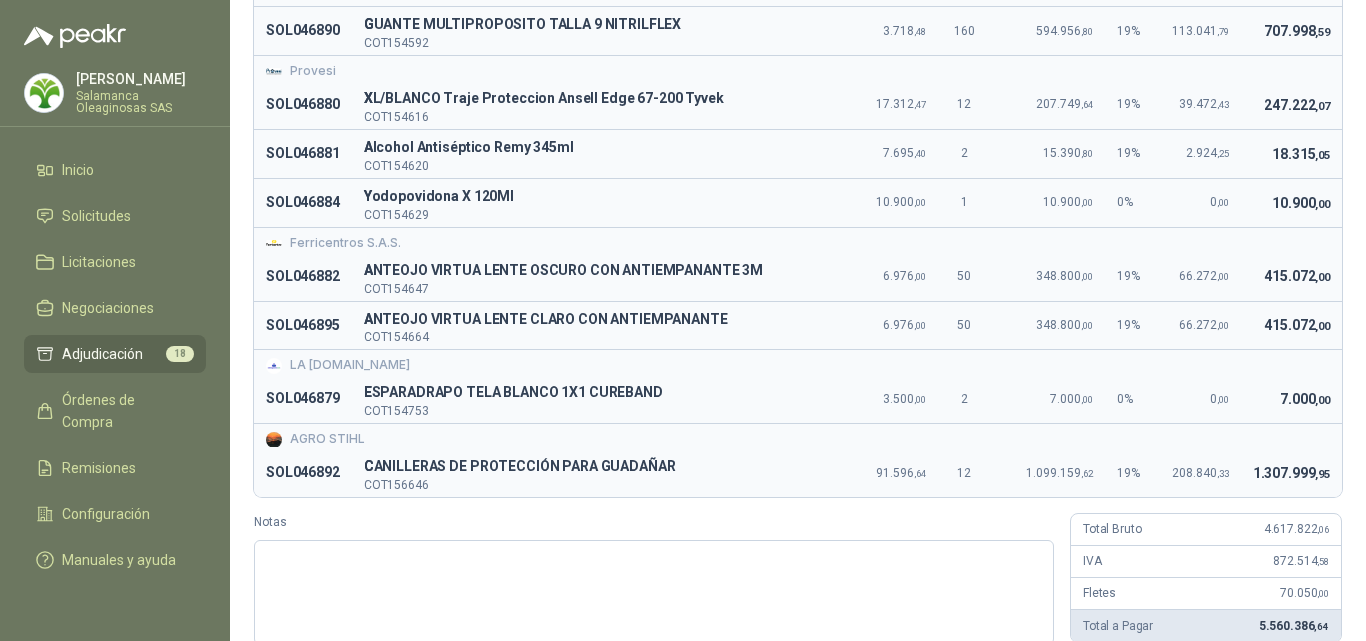 scroll, scrollTop: 662, scrollLeft: 0, axis: vertical 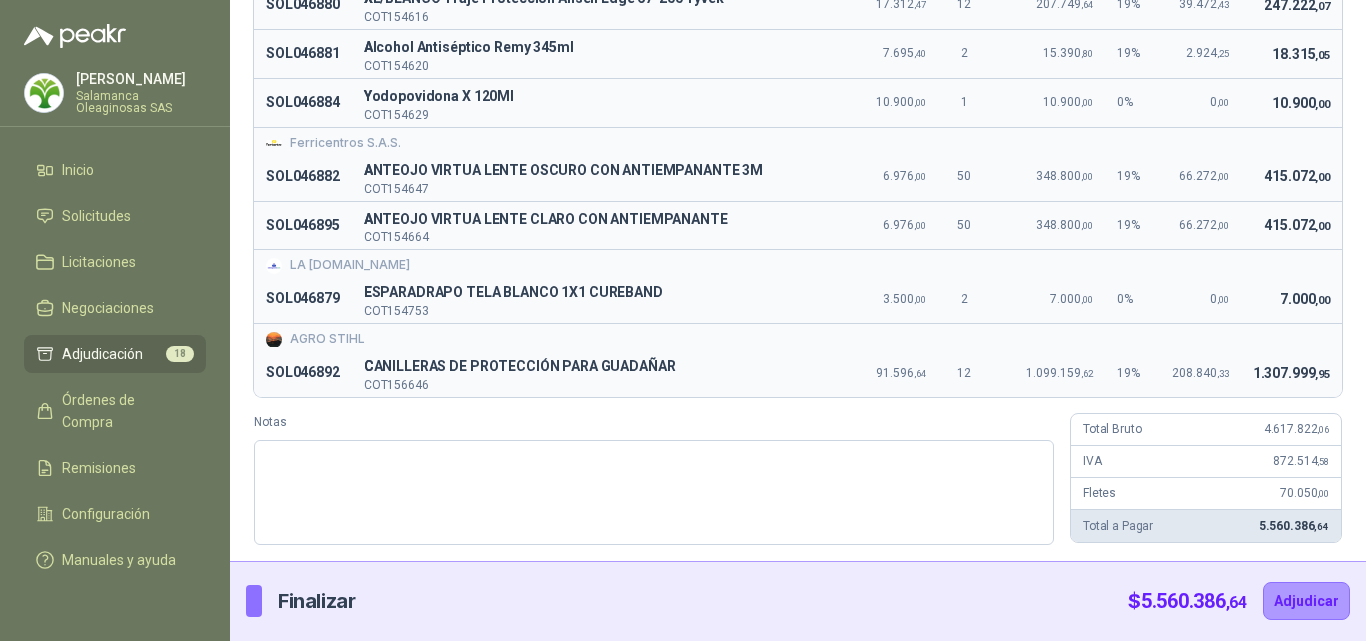 click on "Solicitud Producto Valor unitario Cant. Valor Bruto % IVA Valor IVA Valor Total DistriAlfa [PERSON_NAME] SAS SOL046872 G GUANTE NITRILO FORTE TALLA X 100 UND COT154514 47.960 ,00 2 95.920 ,00 19 % 18.224 ,80 114.144 ,80 SOL046891 G GUANTE NITRILO FORTE TALLA X 100 UND COT154508 47.960 ,00 2 95.920 ,00 19 % 18.224 ,80 114.144 ,80 DISTRIBUIDORA [PERSON_NAME] G S.A SOL046893 G GASA ESTERIL 3X3 SOBRE X3 COT154533 387 ,00 20 7.740 ,00 0 % 0 ,00 7.740 ,00 IMSEPRO SOL046889 D DELANTAL PVC 25 CAL GRANDE COT154549 27.528 ,20 18 495.507 ,60 19 % 94.146 ,44 589.654 ,04 SOL046873 G GUANTE SEMICORRUGADO NITRILO COT154573 17.375 ,52 40 695.020 ,80 19 % 132.053 ,95 827.074 ,75 SOL046870 G GUANTE MULTIPROPOSITO TALLA 10 NITRILFLEX COT154591 3.718 ,48 160 594.956 ,80 19 % 113.041 ,79 707.998 ,59 SOL046890 G GUANTE MULTIPROPOSITO TALLA 9 NITRILFLEX COT154592 3.718 ,48 160 594.956 ,80 19 % 113.041 ,79 707.998 ,59 Provesi SOL046880 X XL/BLANCO Traje Proteccion Ansell Edge 67-200 Tyvek COT154616 17.312 ,47 12 207.749 ,64 19 %" at bounding box center [798, 15] 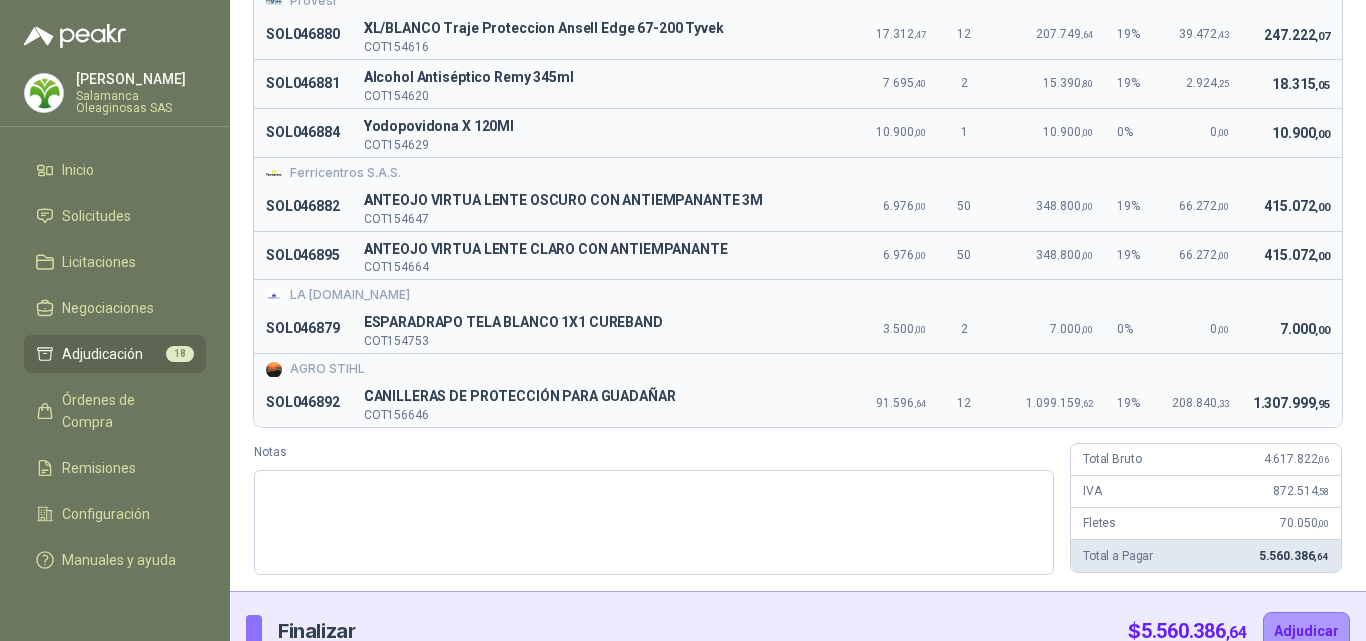 scroll, scrollTop: 662, scrollLeft: 0, axis: vertical 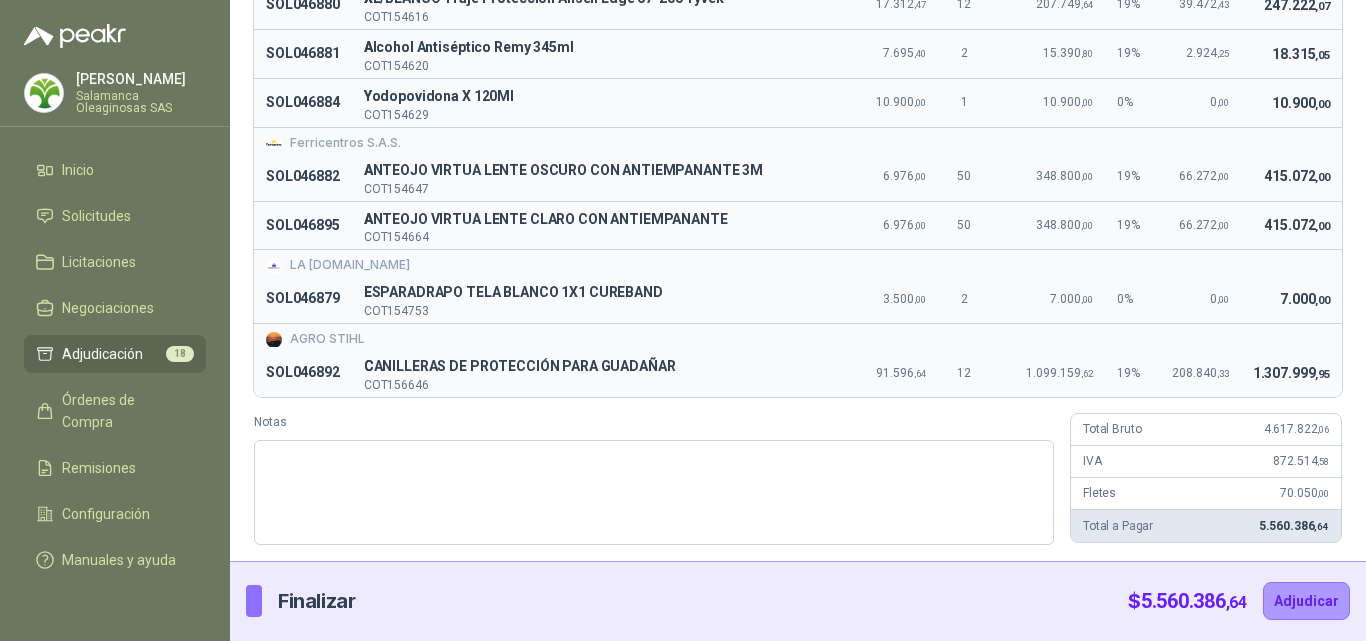 click on "Solicitud Producto Valor unitario Cant. Valor Bruto % IVA Valor IVA Valor Total DistriAlfa [PERSON_NAME] SAS SOL046872 G GUANTE NITRILO FORTE TALLA X 100 UND COT154514 47.960 ,00 2 95.920 ,00 19 % 18.224 ,80 114.144 ,80 SOL046891 G GUANTE NITRILO FORTE TALLA X 100 UND COT154508 47.960 ,00 2 95.920 ,00 19 % 18.224 ,80 114.144 ,80 DISTRIBUIDORA [PERSON_NAME] G S.A SOL046893 G GASA ESTERIL 3X3 SOBRE X3 COT154533 387 ,00 20 7.740 ,00 0 % 0 ,00 7.740 ,00 IMSEPRO SOL046889 D DELANTAL PVC 25 CAL GRANDE COT154549 27.528 ,20 18 495.507 ,60 19 % 94.146 ,44 589.654 ,04 SOL046873 G GUANTE SEMICORRUGADO NITRILO COT154573 17.375 ,52 40 695.020 ,80 19 % 132.053 ,95 827.074 ,75 SOL046870 G GUANTE MULTIPROPOSITO TALLA 10 NITRILFLEX COT154591 3.718 ,48 160 594.956 ,80 19 % 113.041 ,79 707.998 ,59 SOL046890 G GUANTE MULTIPROPOSITO TALLA 9 NITRILFLEX COT154592 3.718 ,48 160 594.956 ,80 19 % 113.041 ,79 707.998 ,59 Provesi SOL046880 X XL/BLANCO Traje Proteccion Ansell Edge 67-200 Tyvek COT154616 17.312 ,47 12 207.749 ,64 19 %" at bounding box center [798, 15] 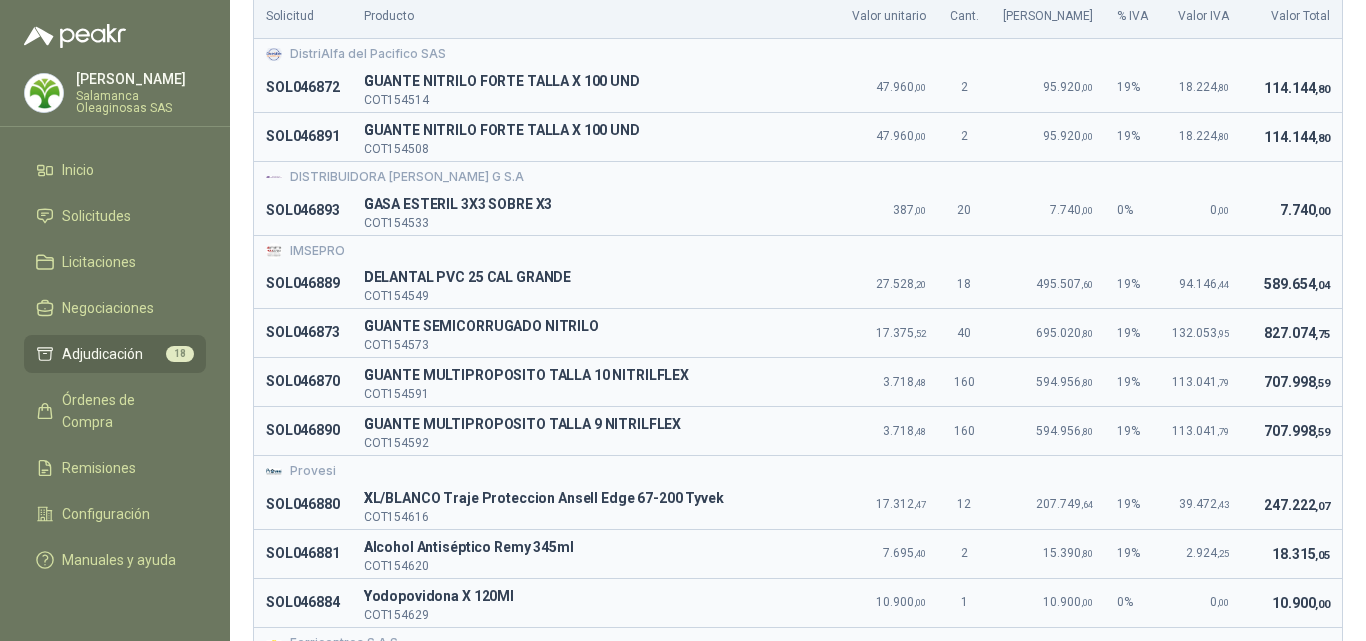 scroll, scrollTop: 0, scrollLeft: 0, axis: both 